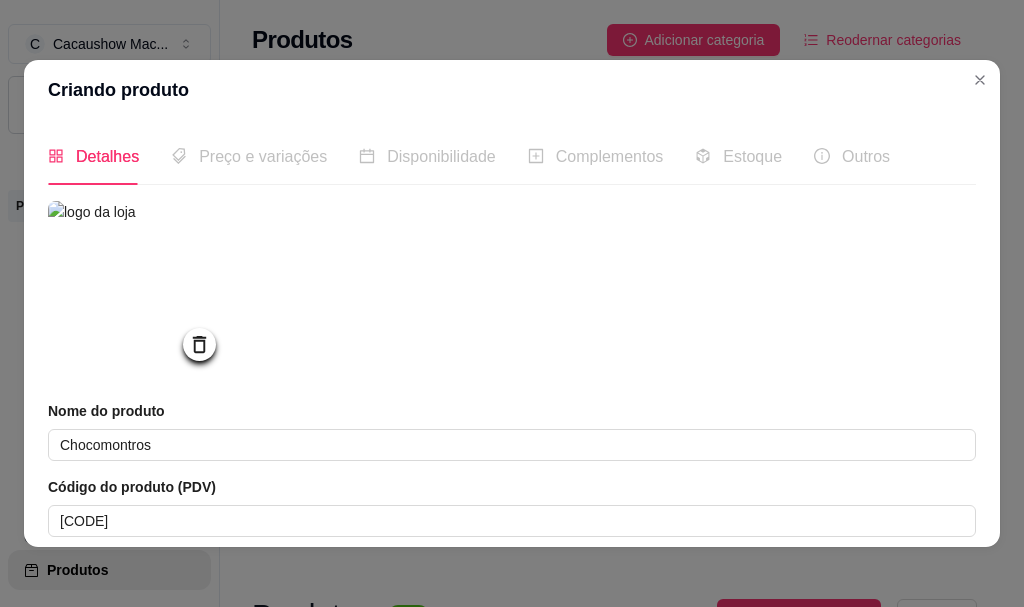 scroll, scrollTop: 0, scrollLeft: 0, axis: both 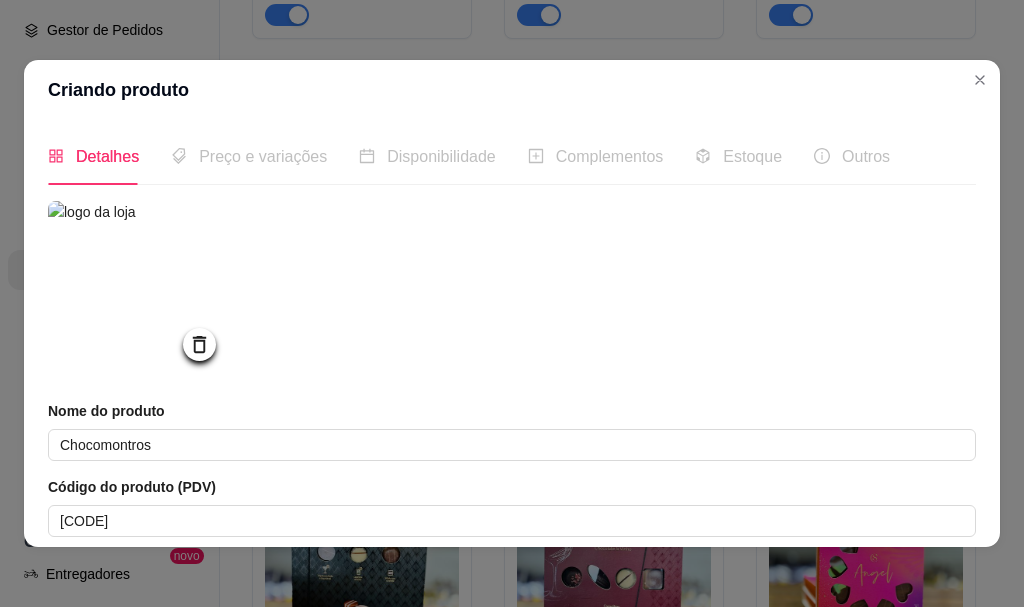 click on "Criando produto Detalhes Preço e variações Disponibilidade Complementos Estoque Outros Nome do produto Chocomontros Código do produto (PDV) 1002646 Descrição do produto 0 / 600 Produto pesável Ao marcar essa opção o valor do produto será desconsiderado da forma unitária e começará a valer por Kilograma. Quantidade miníma para pedido Ao habilitar seus clientes terão que pedir uma quantidade miníma desse produto. Salvar" at bounding box center [512, 303] 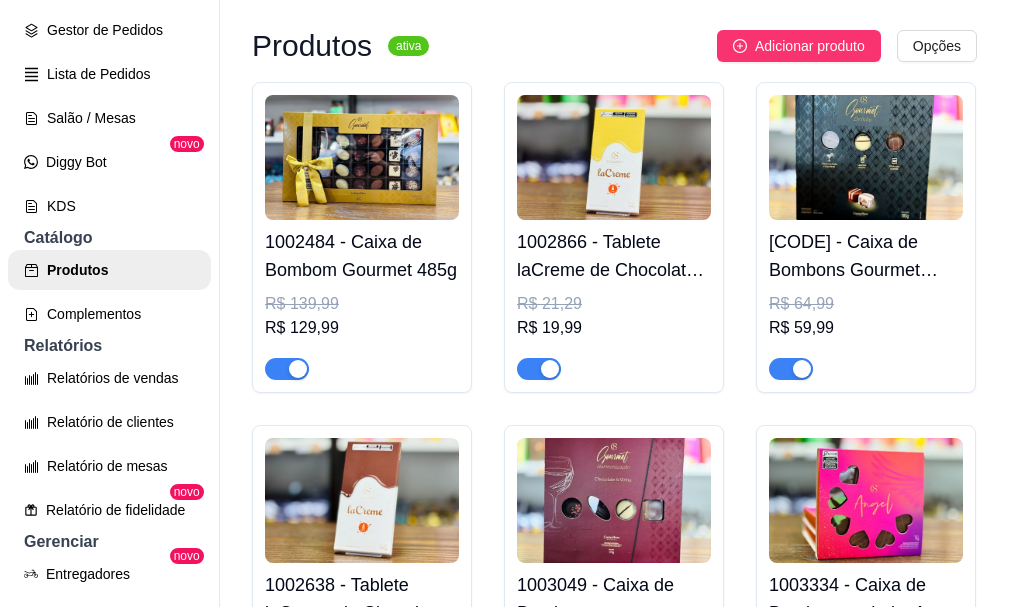 scroll, scrollTop: 700, scrollLeft: 0, axis: vertical 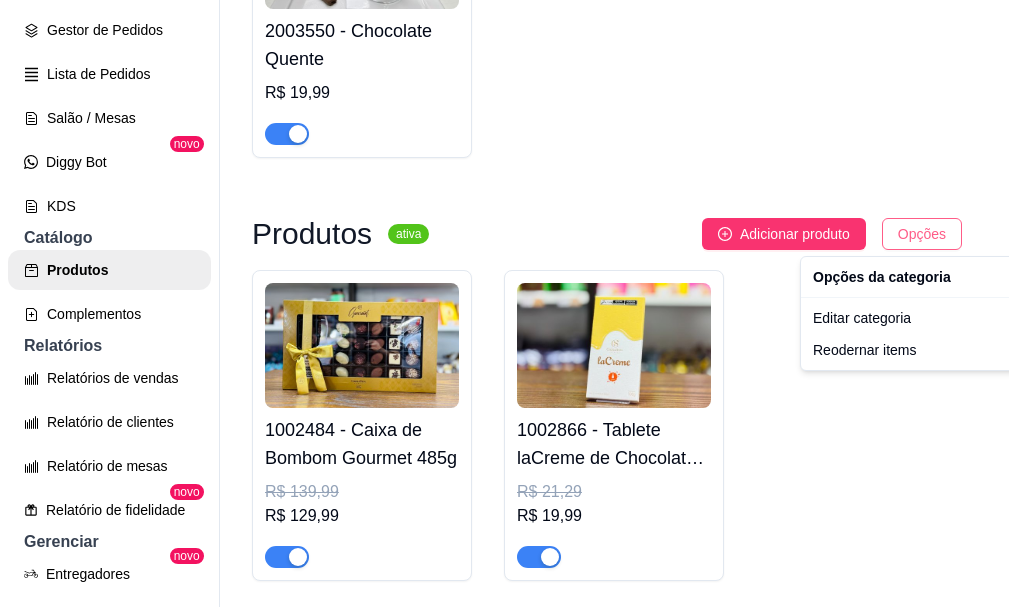 click on "C Cacaushow Mac ... Loja Aberta Loja Período gratuito até 18/08   Dia a dia Pedidos balcão (PDV) Gestor de Pedidos Lista de Pedidos Salão / Mesas Diggy Bot novo KDS Catálogo Produtos Complementos Relatórios Relatórios de vendas Relatório de clientes Relatório de mesas Relatório de fidelidade novo Gerenciar Entregadores novo Nota Fiscal (NFC-e) Controle de caixa Controle de fiado Cupons Clientes Estoque Configurações Diggy Planos Precisa de ajuda? Sair Produtos Adicionar categoria Reodernar categorias Aqui você cadastra e gerencia seu produtos e categorias Sobremesas ativa Adicionar produto Opções 2004776 - Fondue De Frutas    R$ 23,90 2005373 - Fondue De Pistache   R$ 26,90 2003550 - Chocolate Quente    R$ 19,99 Produtos ativa Adicionar produto Opções 1002484 - Caixa de Bombom Gourmet 485g   R$ 139,99 R$ 129,99 1002866 - Tablete laCreme de Chocolate Branco 100g   R$ 21,29 R$ 19,99   1003050 - Caixa de Bombons Gourmet Drinks 185g   R$ 64,99 R$ 59,99   R$ 21,29 R$ 19,99   R$ 64,99" at bounding box center [504, 303] 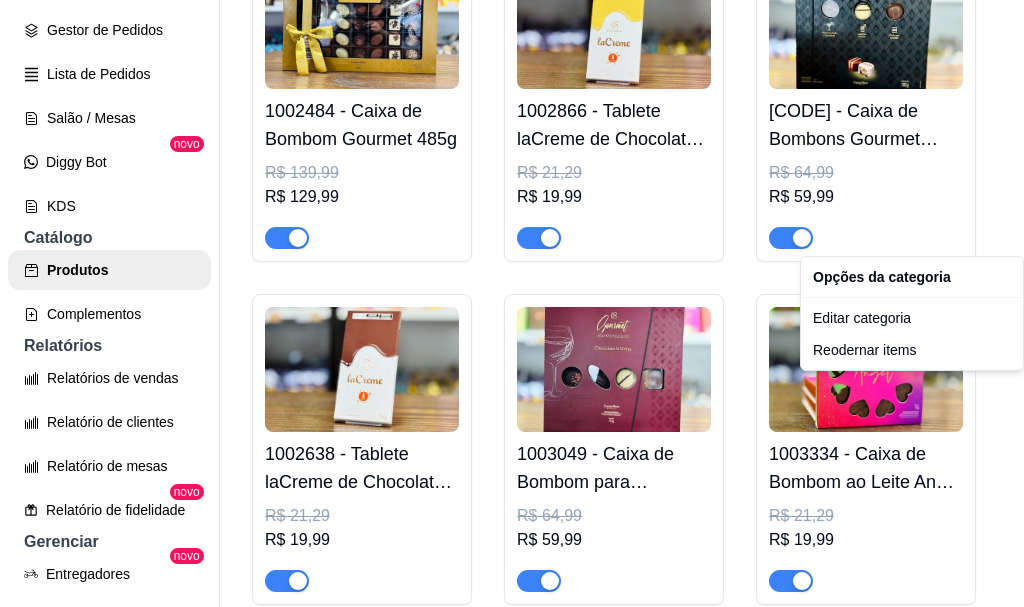 click on "C Cacaushow Mac ... Loja Aberta Loja Período gratuito até 18/08   Dia a dia Pedidos balcão (PDV) Gestor de Pedidos Lista de Pedidos Salão / Mesas Diggy Bot novo KDS Catálogo Produtos Complementos Relatórios Relatórios de vendas Relatório de clientes Relatório de mesas Relatório de fidelidade novo Gerenciar Entregadores novo Nota Fiscal (NFC-e) Controle de caixa Controle de fiado Cupons Clientes Estoque Configurações Diggy Planos Precisa de ajuda? Sair Produtos Adicionar categoria Reodernar categorias Aqui você cadastra e gerencia seu produtos e categorias Sobremesas ativa Adicionar produto Opções 2004776 - Fondue De Frutas    R$ 23,90 2005373 - Fondue De Pistache   R$ 26,90 2003550 - Chocolate Quente    R$ 19,99 Produtos ativa Adicionar produto Opções 1002484 - Caixa de Bombom Gourmet 485g   R$ 139,99 R$ 129,99 1002866 - Tablete laCreme de Chocolate Branco 100g   R$ 21,29 R$ 19,99   1003050 - Caixa de Bombons Gourmet Drinks 185g   R$ 64,99 R$ 59,99   R$ 21,29 R$ 19,99   R$ 64,99" at bounding box center [512, 303] 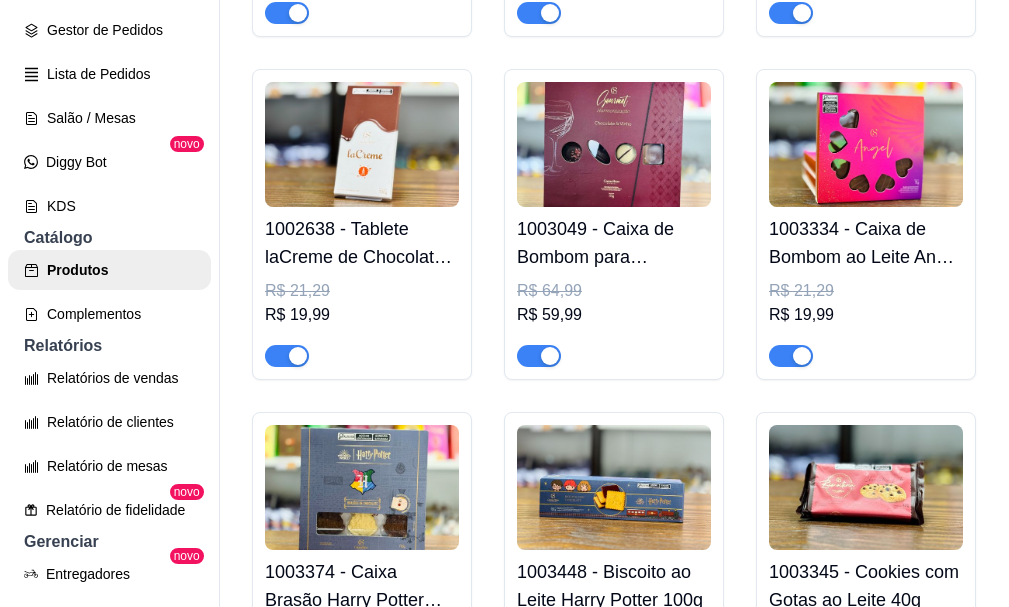 scroll, scrollTop: 1000, scrollLeft: 0, axis: vertical 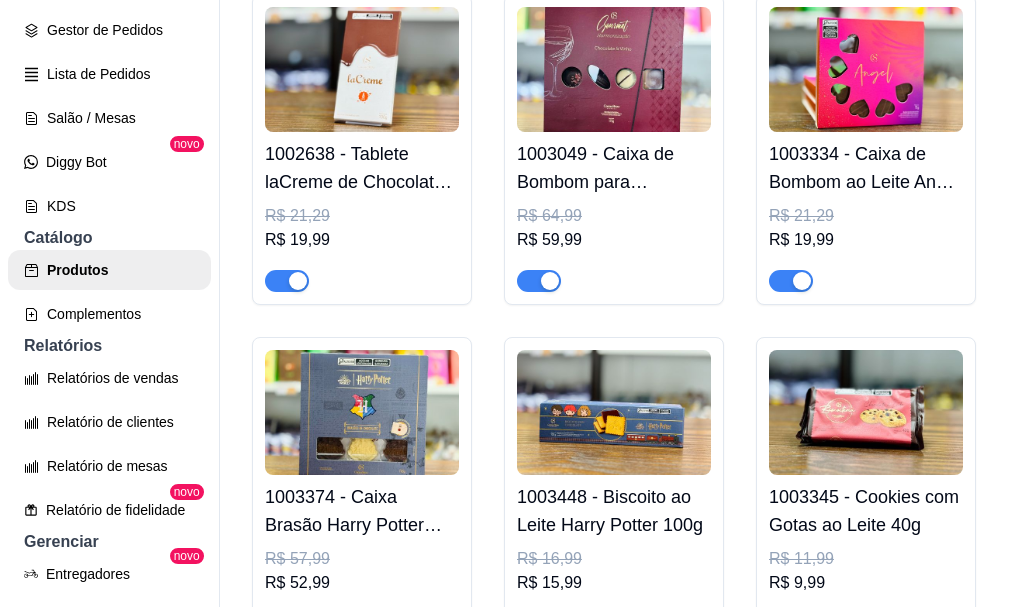 click at bounding box center [866, -274] 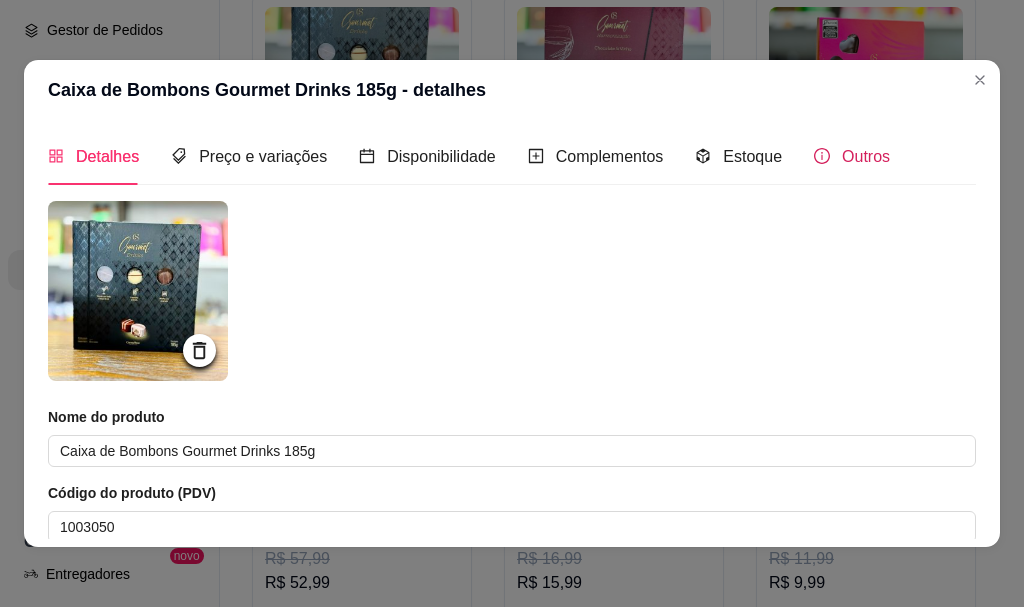 click on "Outros" at bounding box center (866, 156) 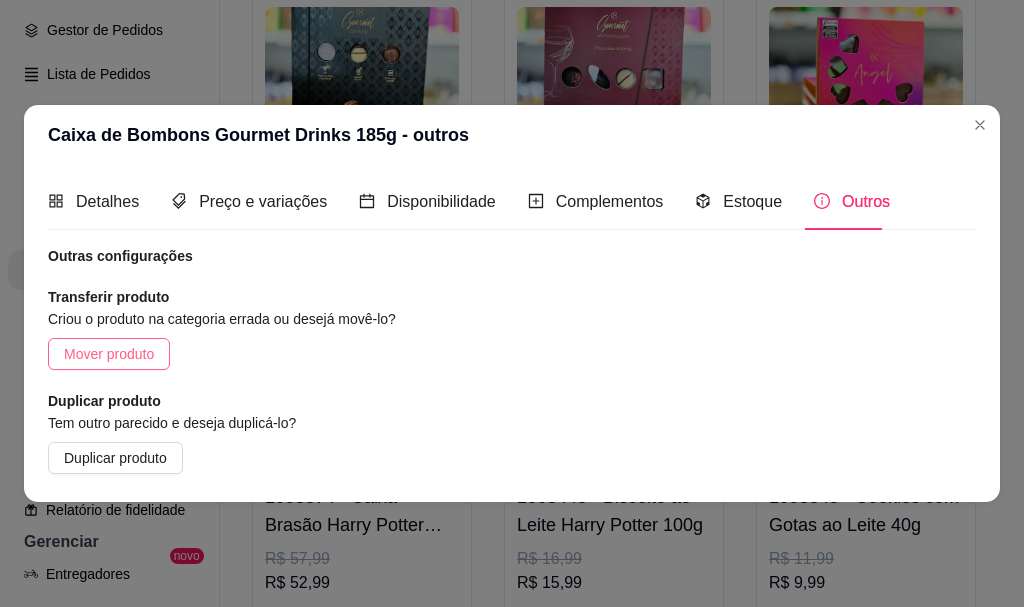 click on "Mover produto" at bounding box center [109, 354] 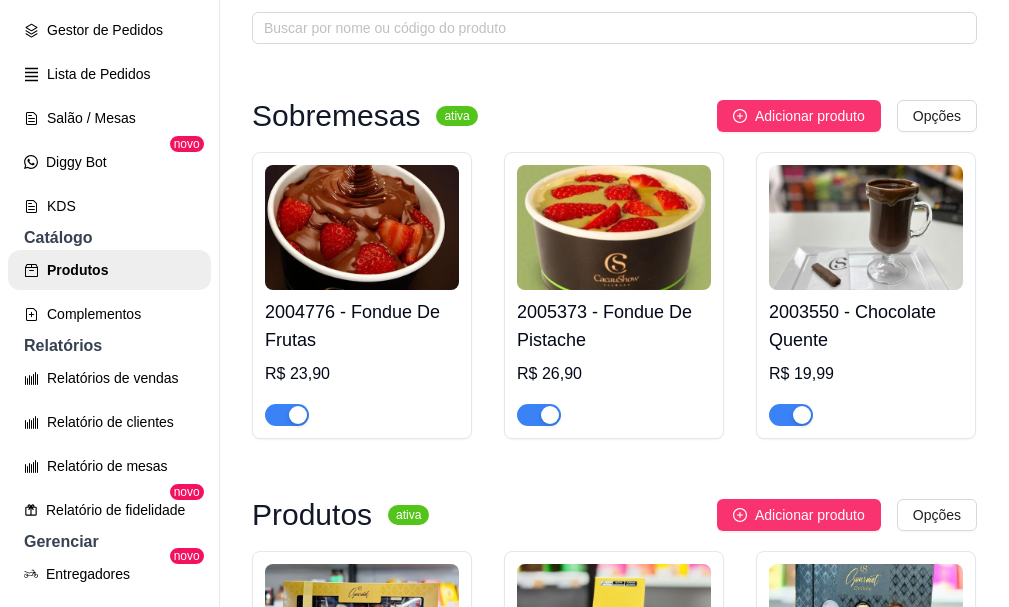 scroll, scrollTop: 0, scrollLeft: 0, axis: both 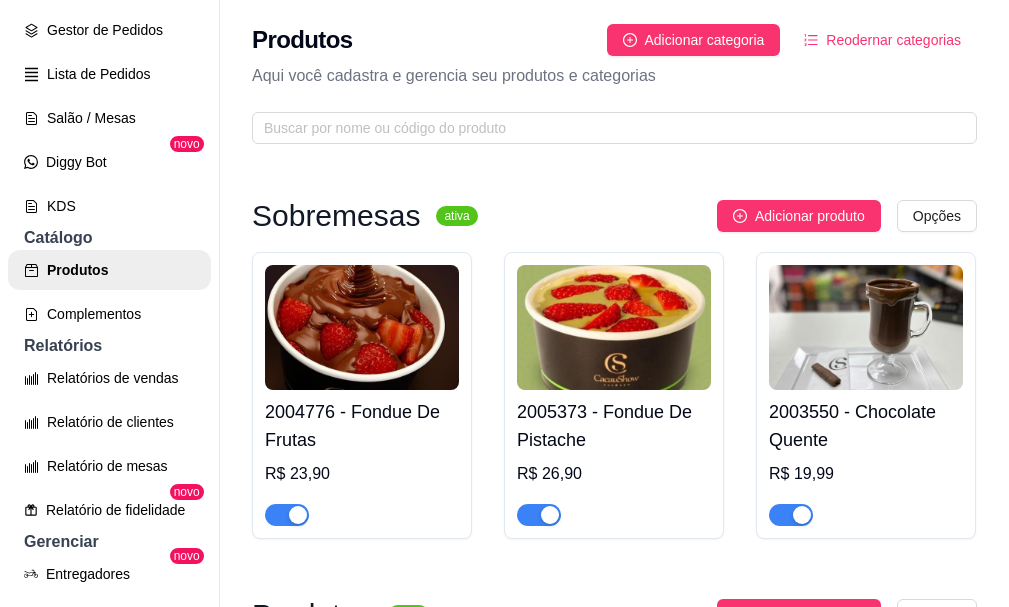 click on "Reodernar categorias" at bounding box center (893, 40) 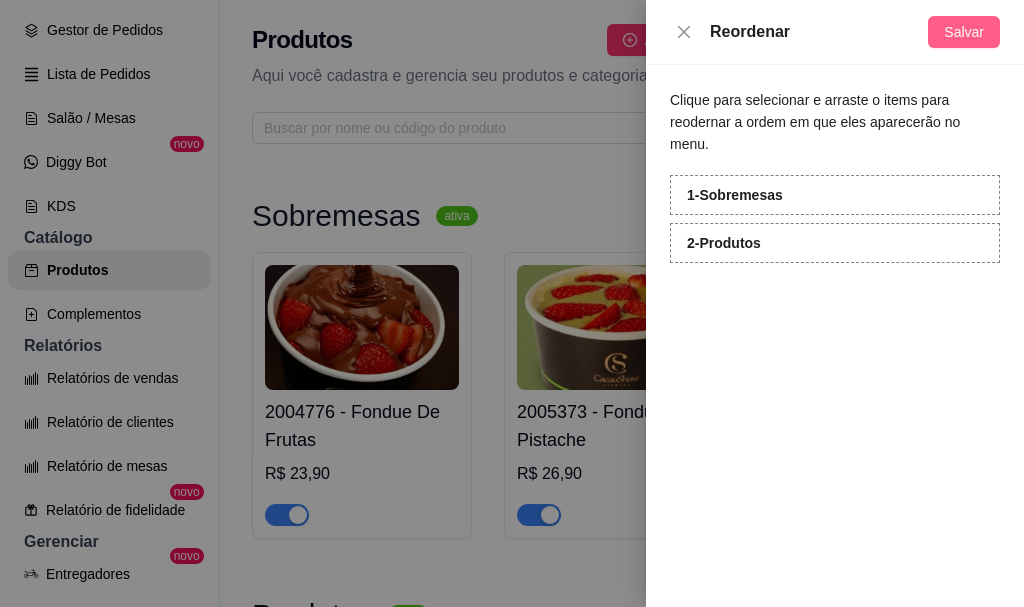 click on "Salvar" at bounding box center [964, 32] 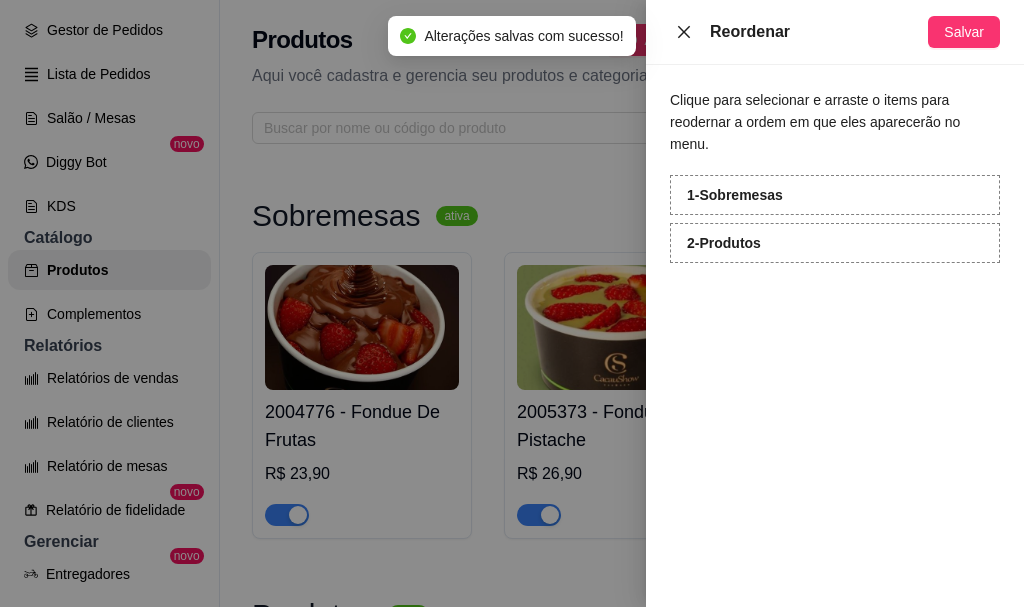 drag, startPoint x: 691, startPoint y: 27, endPoint x: 697, endPoint y: 15, distance: 13.416408 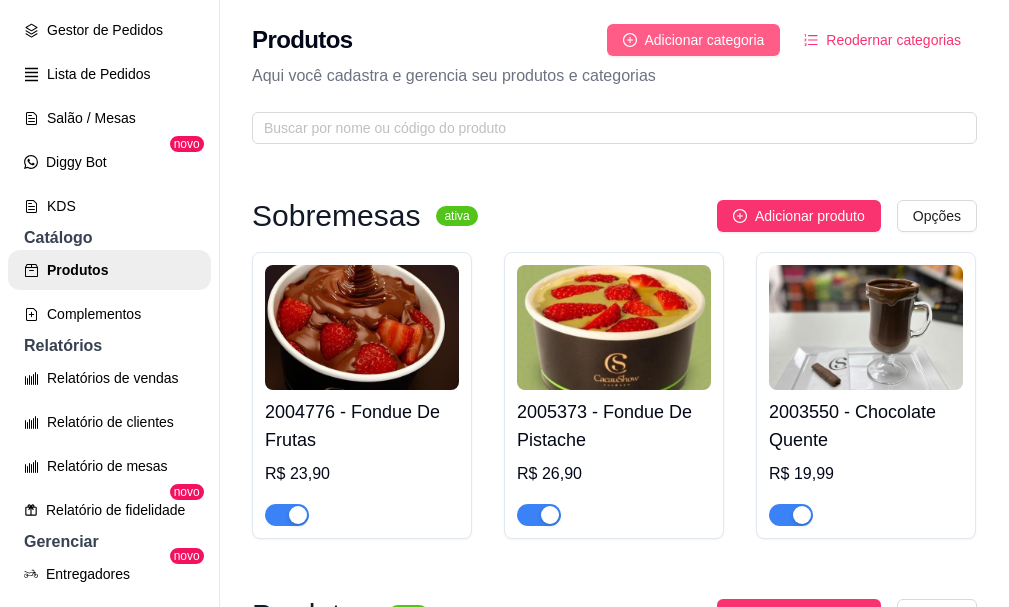 click on "Adicionar categoria" at bounding box center [705, 40] 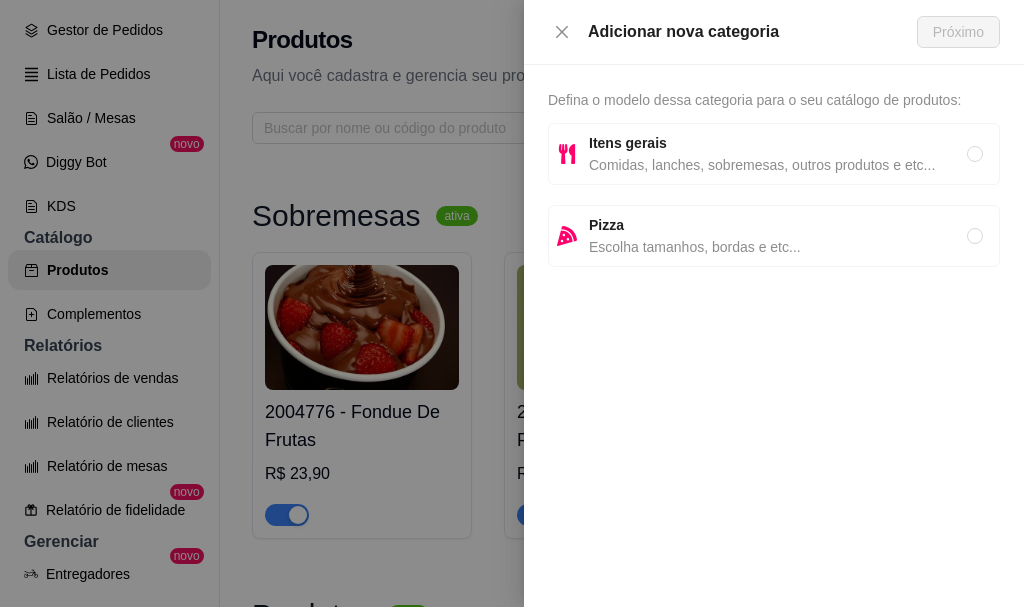 click on "Comidas, lanches, sobremesas, outros produtos e etc..." at bounding box center [778, 165] 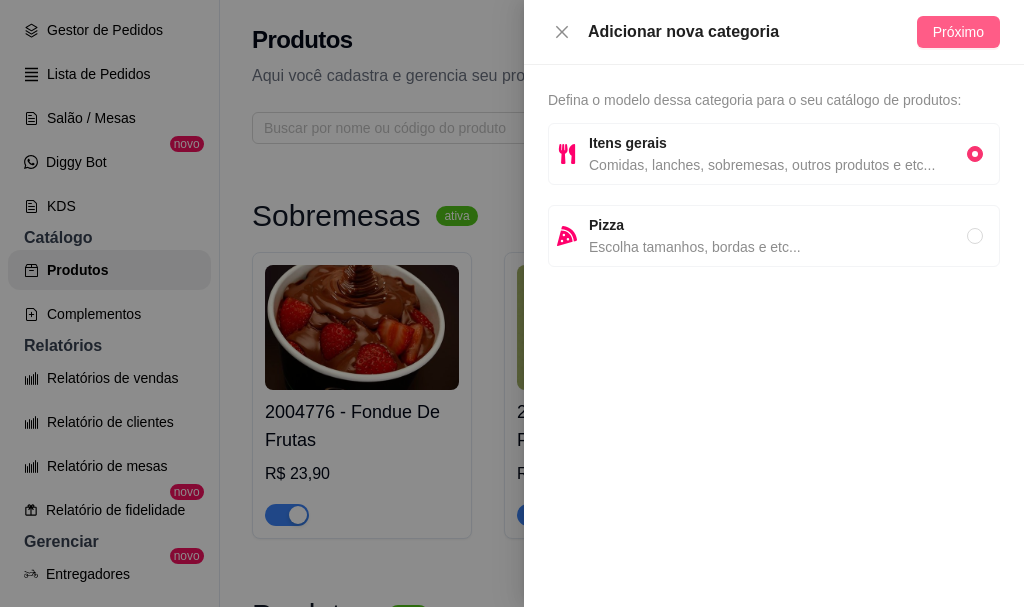 click on "Próximo" at bounding box center [958, 32] 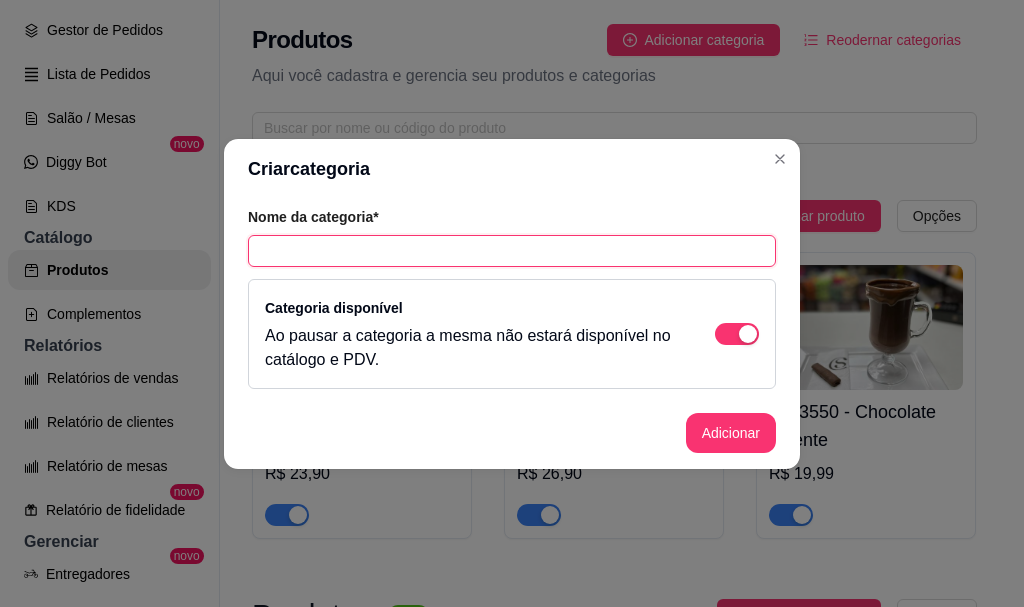 click at bounding box center (512, 251) 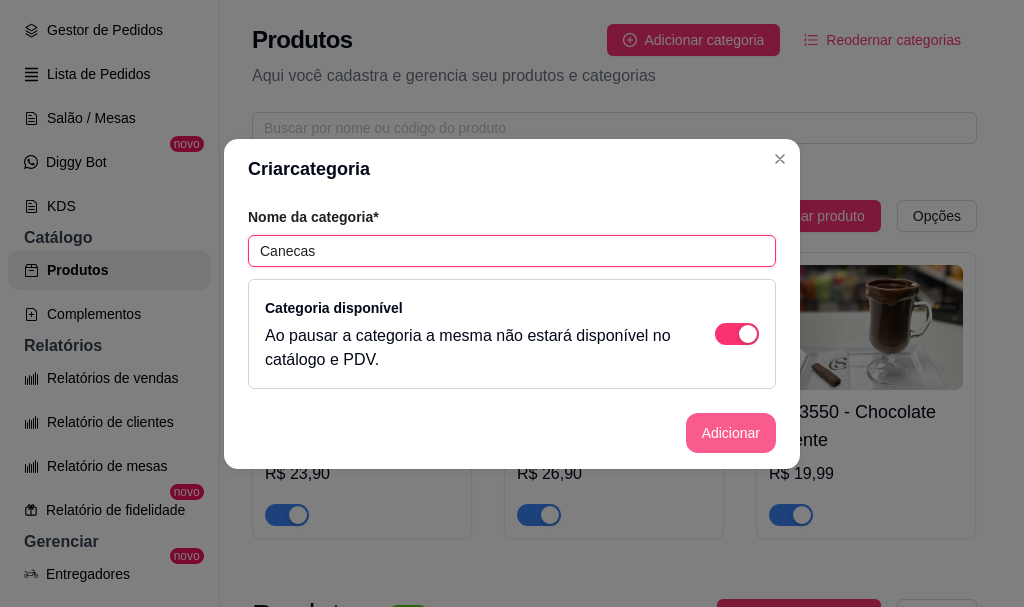 type on "Canecas" 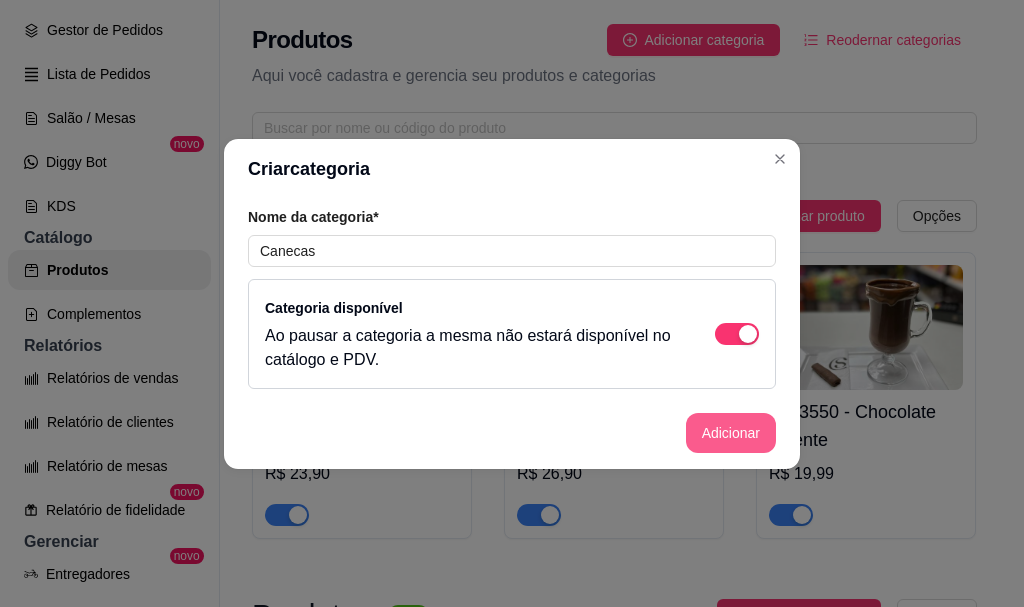 click on "Adicionar" at bounding box center (731, 433) 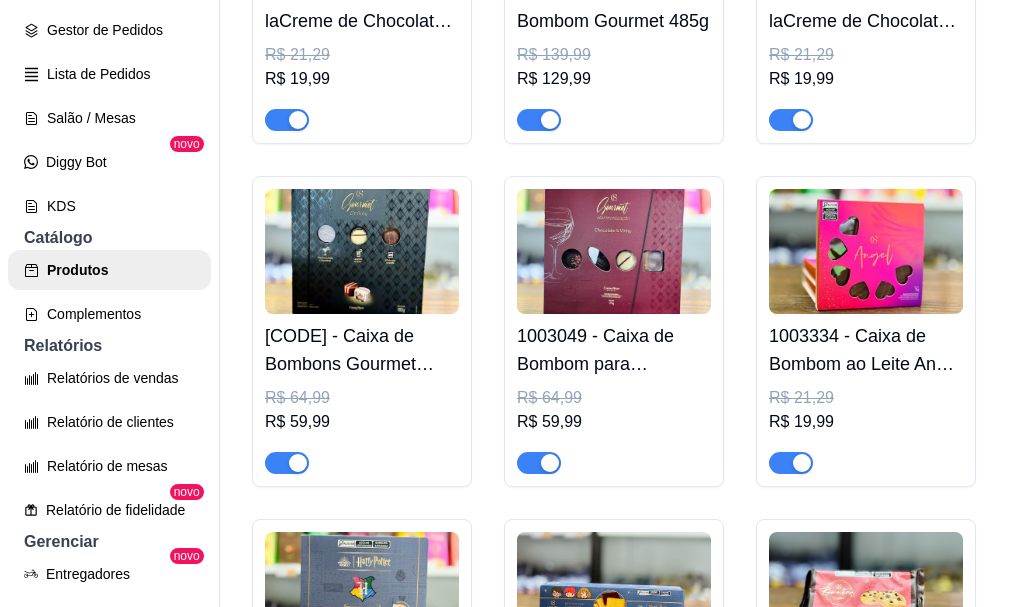 scroll, scrollTop: 1100, scrollLeft: 0, axis: vertical 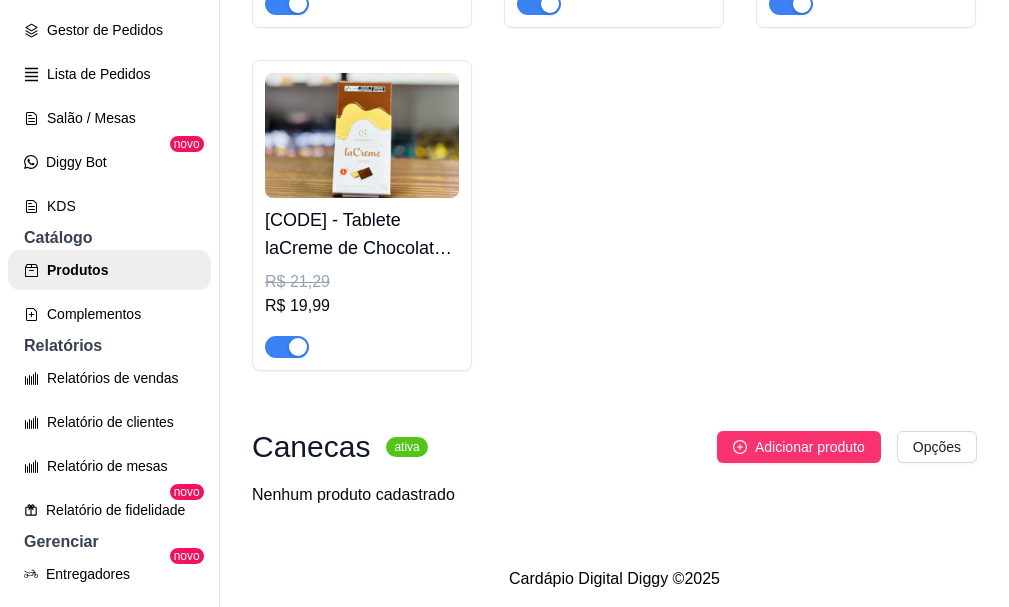 click at bounding box center (614, -527) 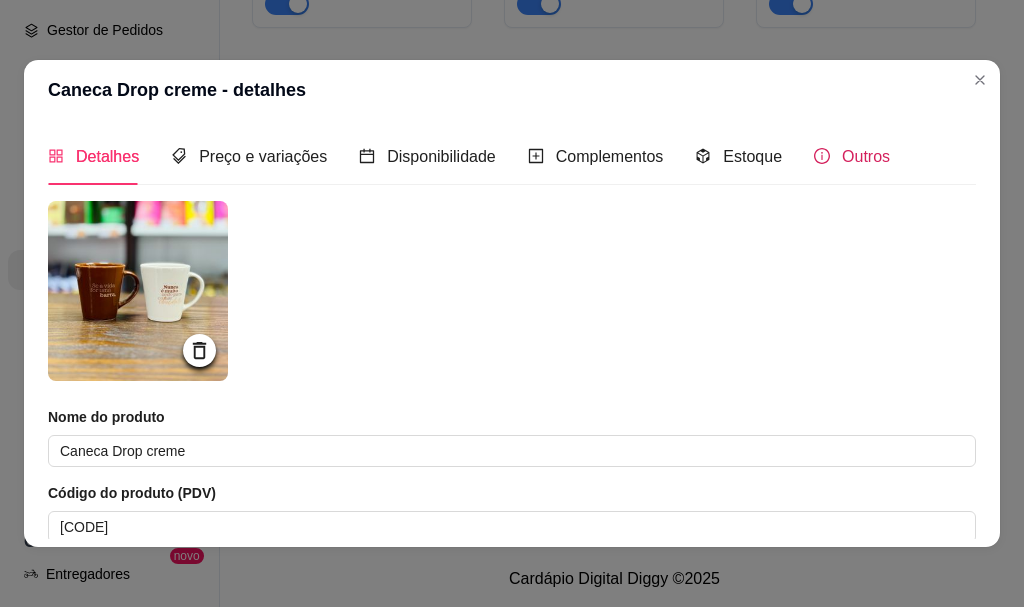 click on "Outros" at bounding box center [852, 156] 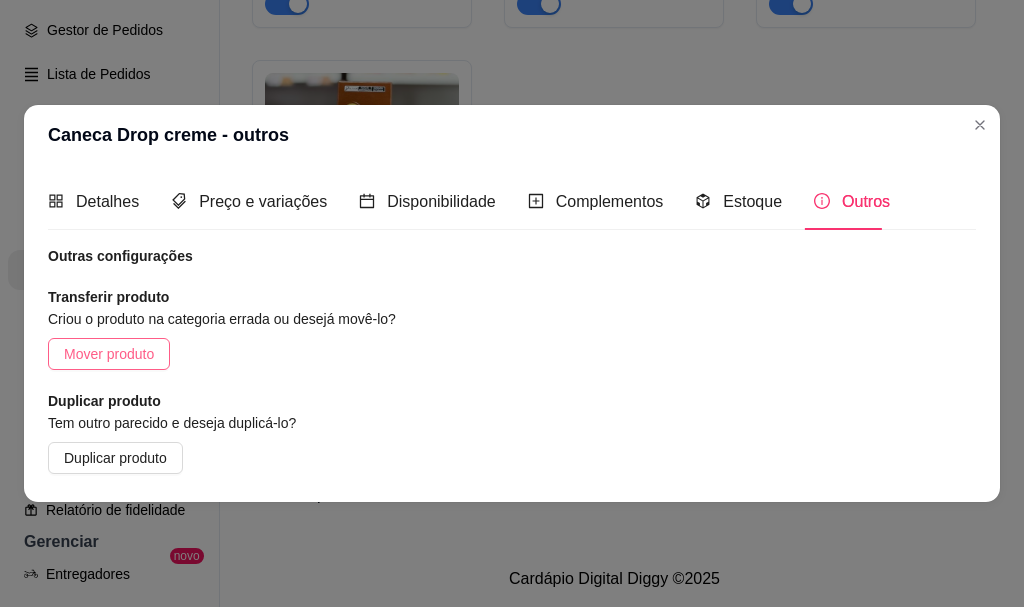 click on "Mover produto" at bounding box center [109, 354] 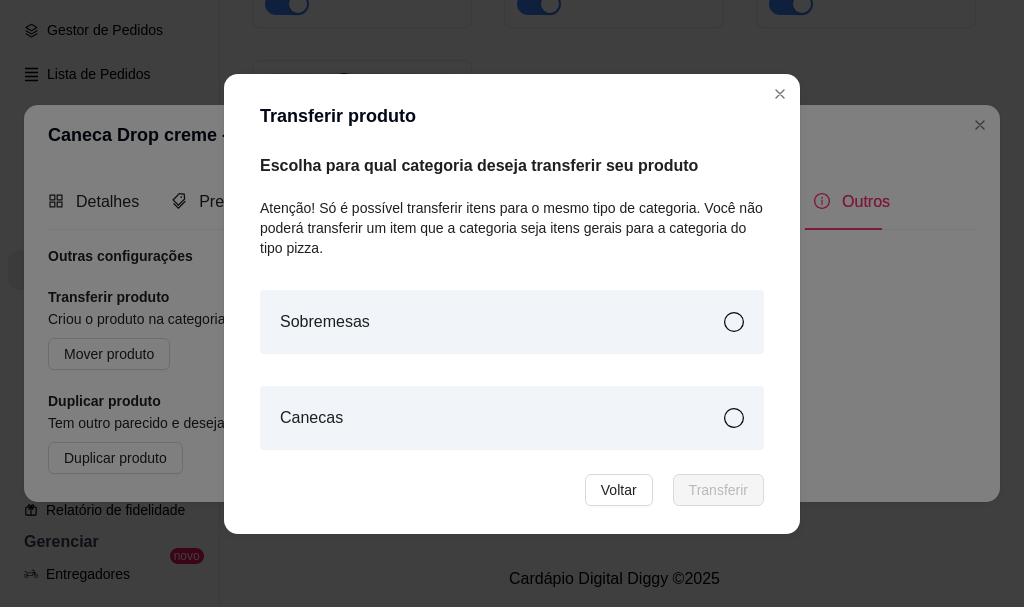 drag, startPoint x: 352, startPoint y: 426, endPoint x: 447, endPoint y: 424, distance: 95.02105 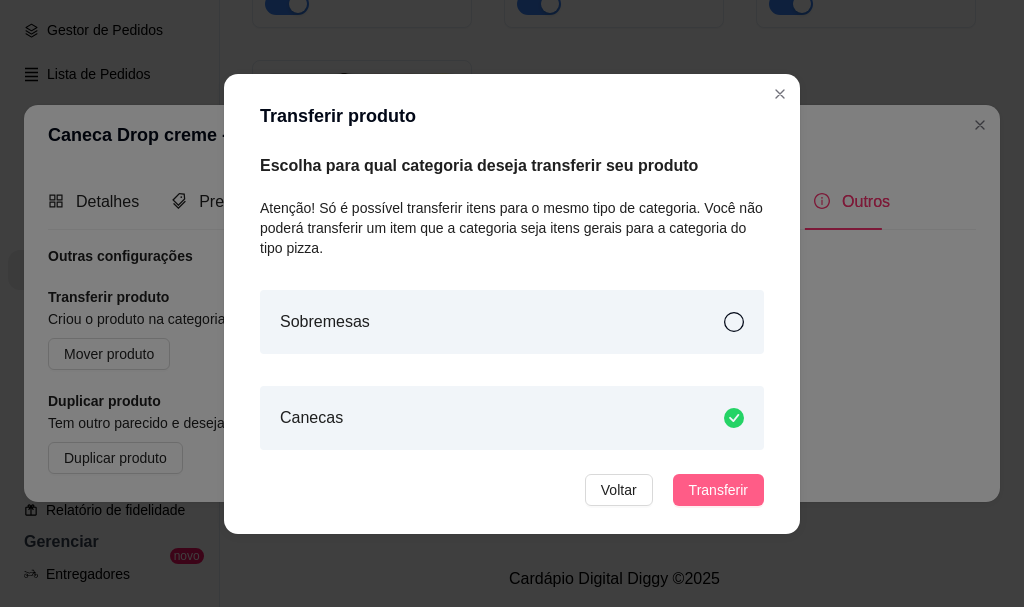 click on "Transferir" at bounding box center (718, 490) 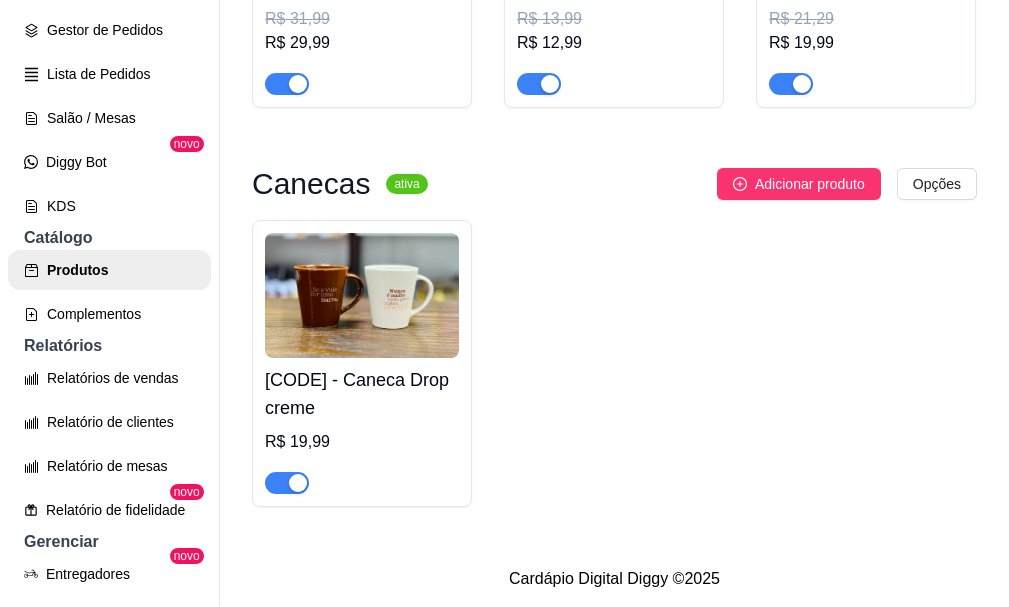 click at bounding box center [614, -471] 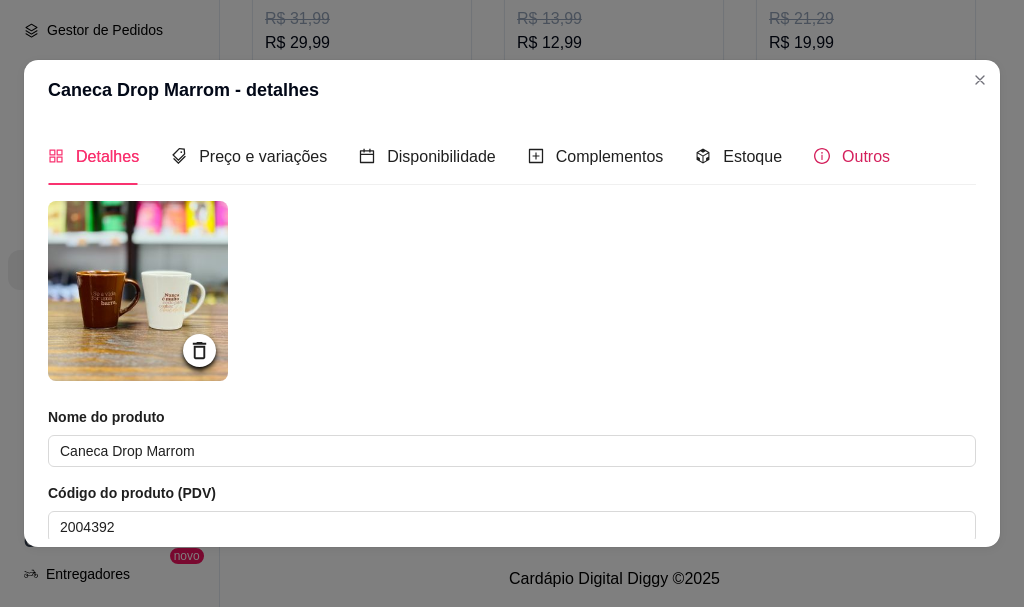 click on "Outros" at bounding box center (866, 156) 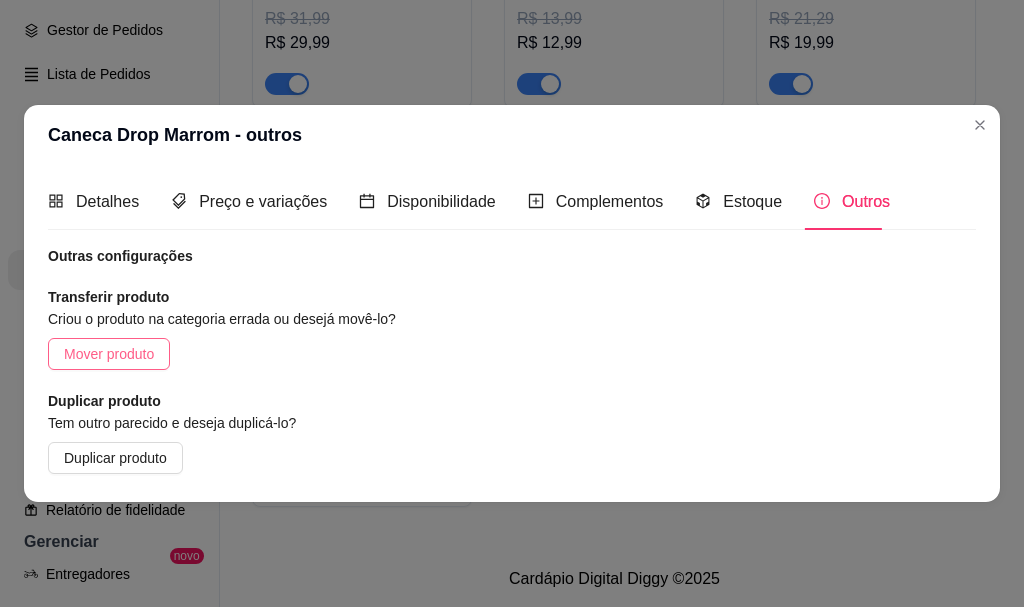 click on "Mover produto" at bounding box center [109, 354] 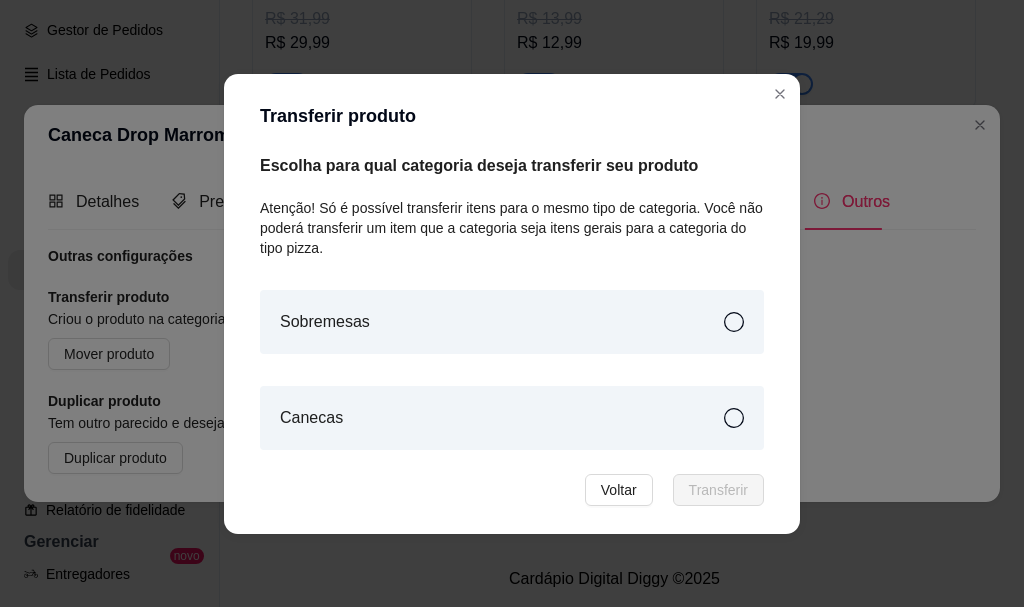 click 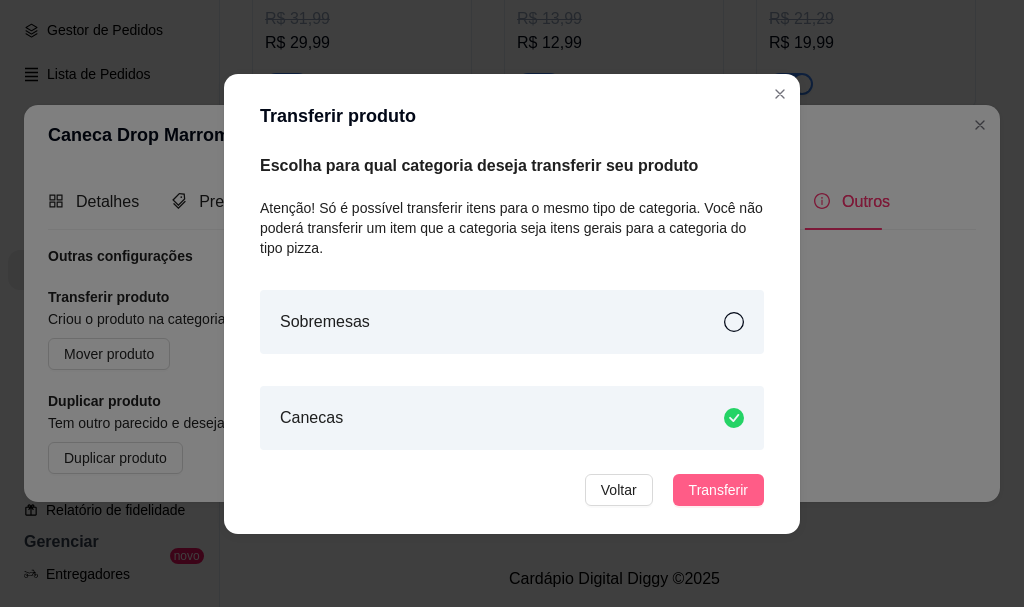 click on "Transferir" at bounding box center [718, 490] 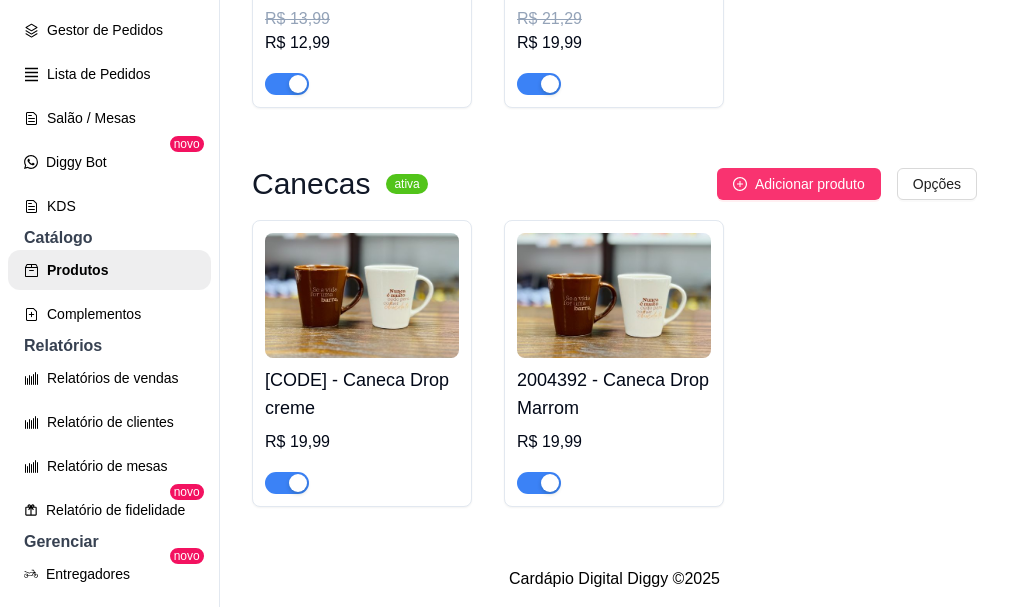 click at bounding box center (614, -471) 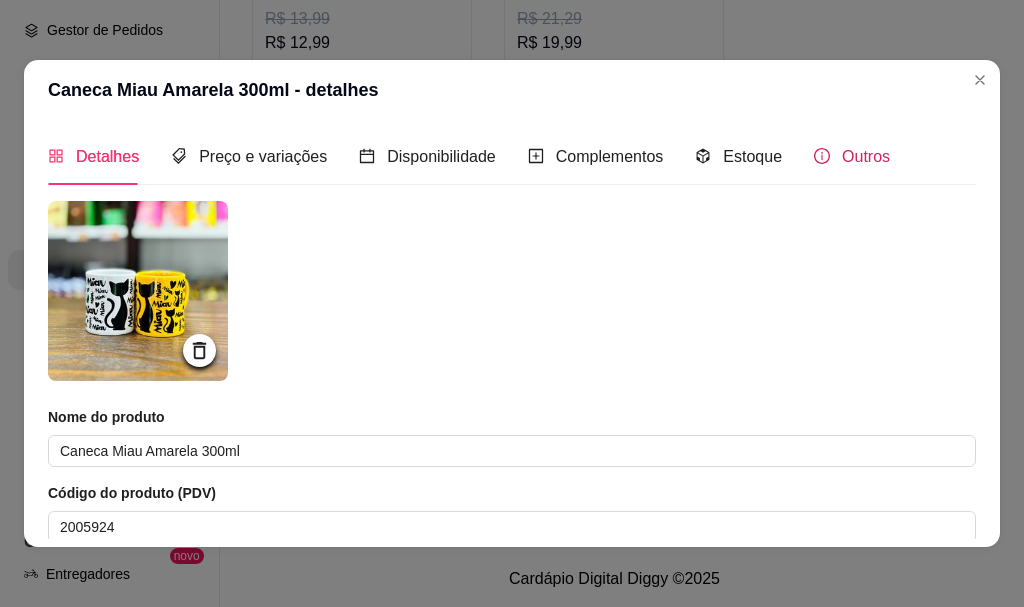click on "Outros" at bounding box center [852, 156] 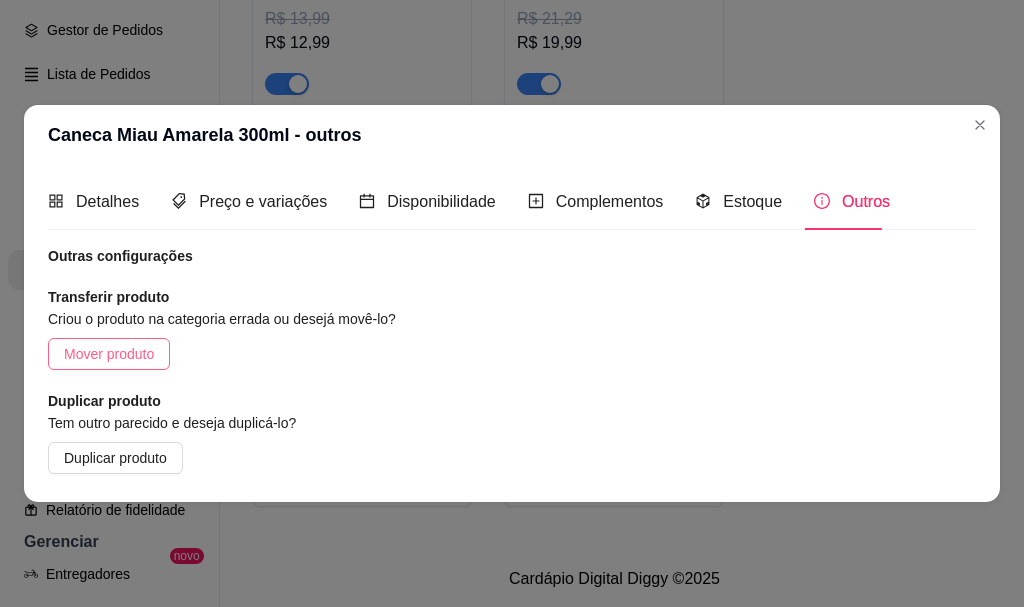 click on "Mover produto" at bounding box center [109, 354] 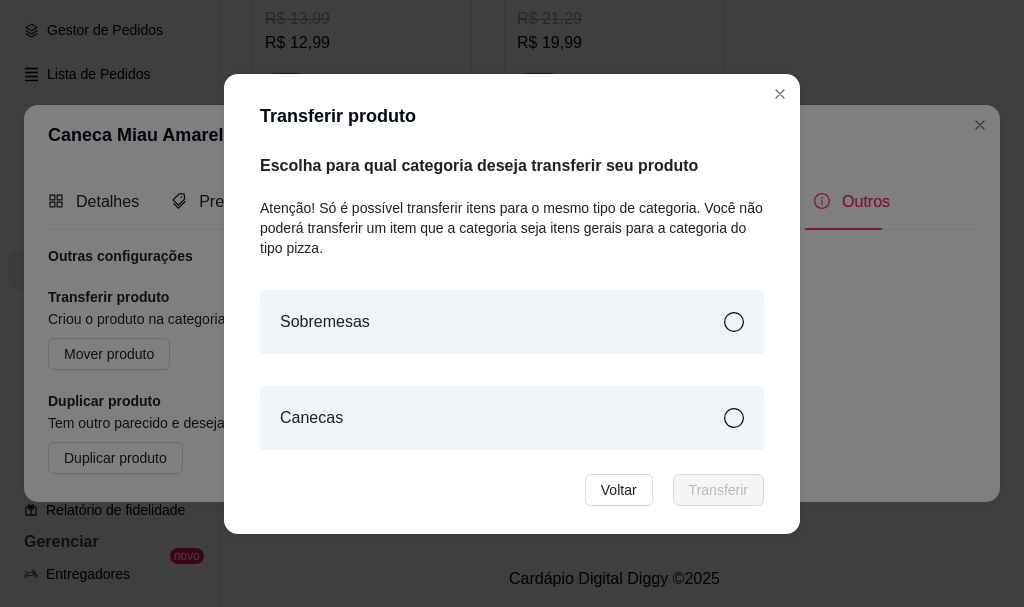 click on "Canecas" at bounding box center (512, 418) 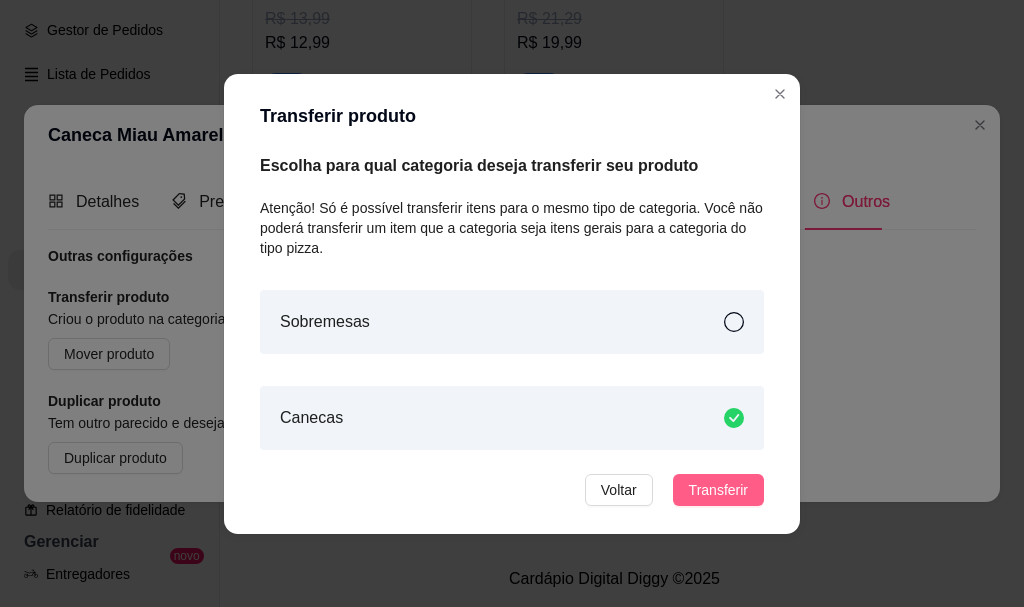 click on "Transferir" at bounding box center (718, 490) 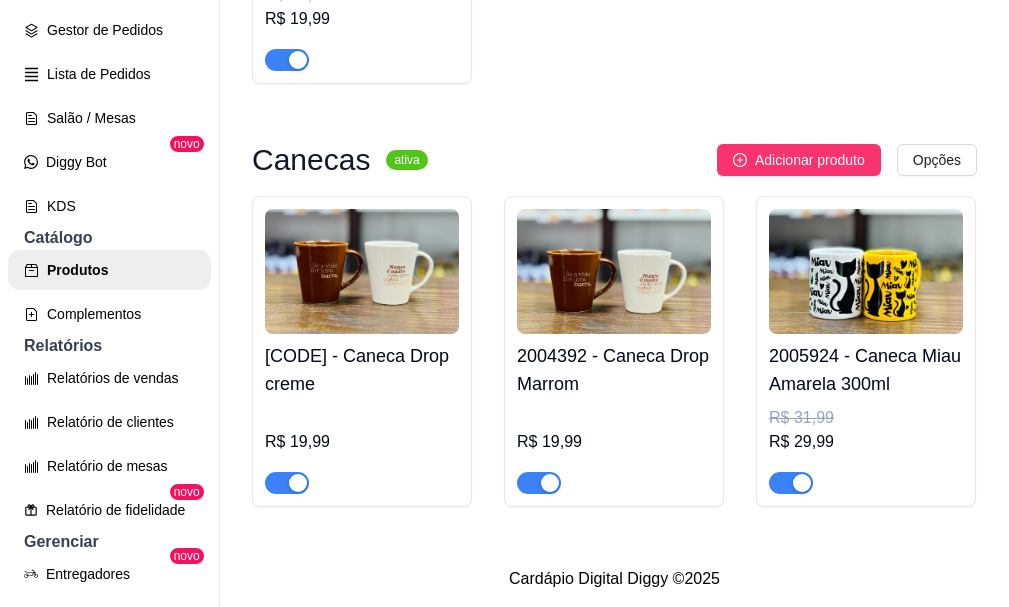 click at bounding box center [614, -495] 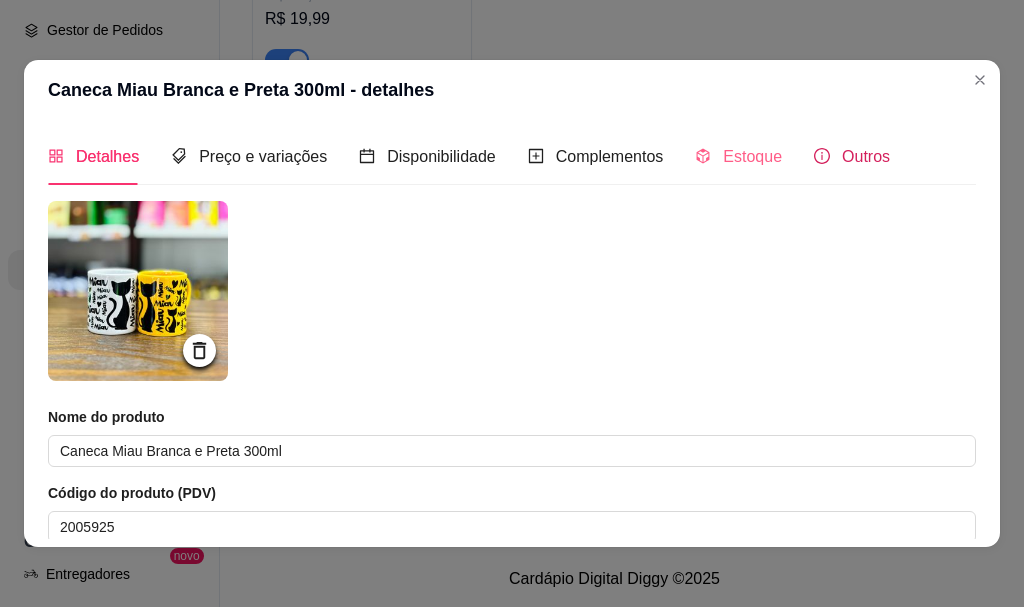drag, startPoint x: 863, startPoint y: 159, endPoint x: 758, endPoint y: 197, distance: 111.66467 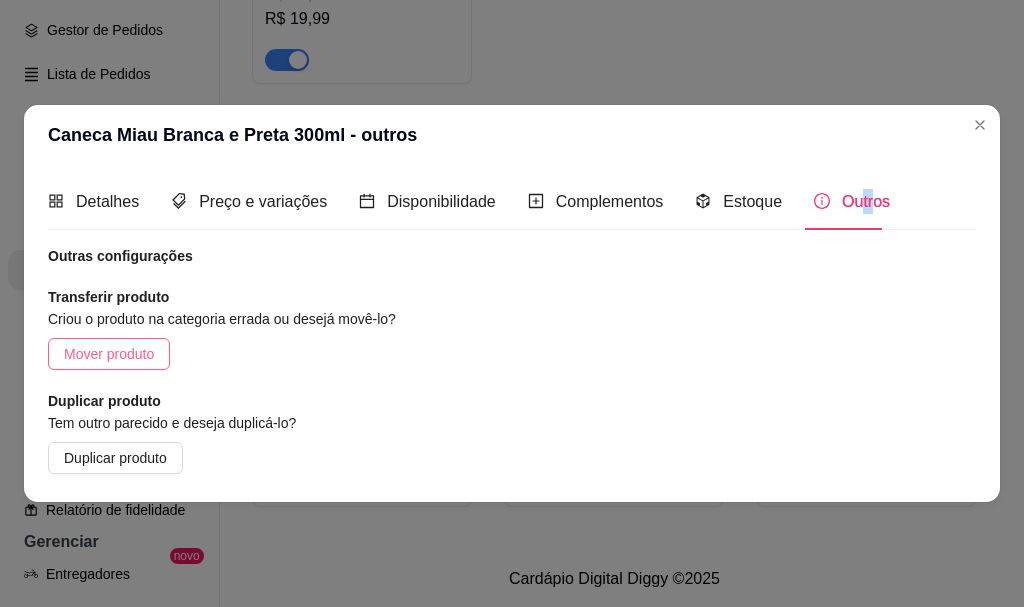 click on "Mover produto" at bounding box center (109, 354) 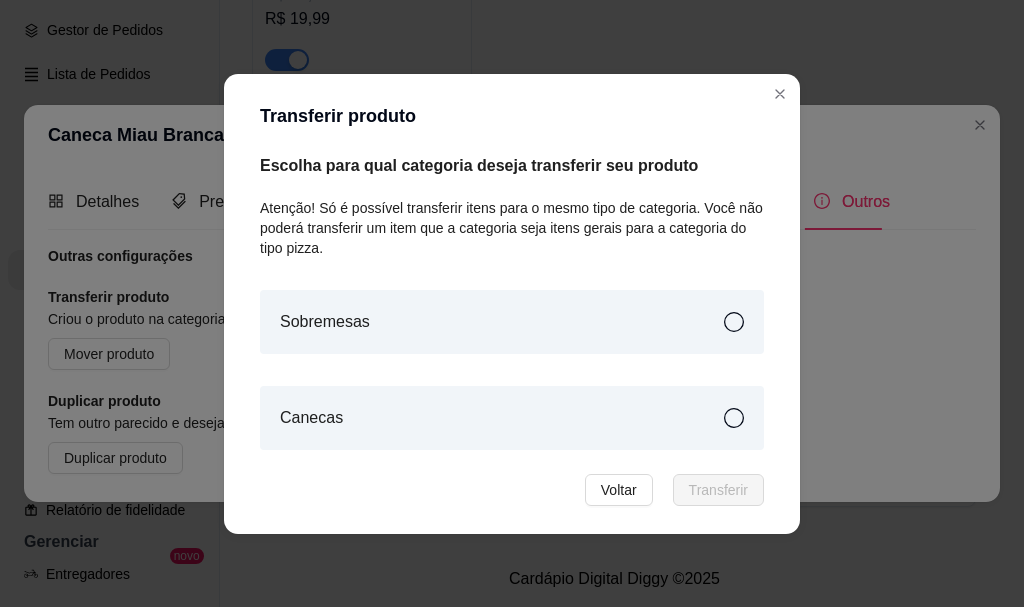 click on "Canecas" at bounding box center [512, 418] 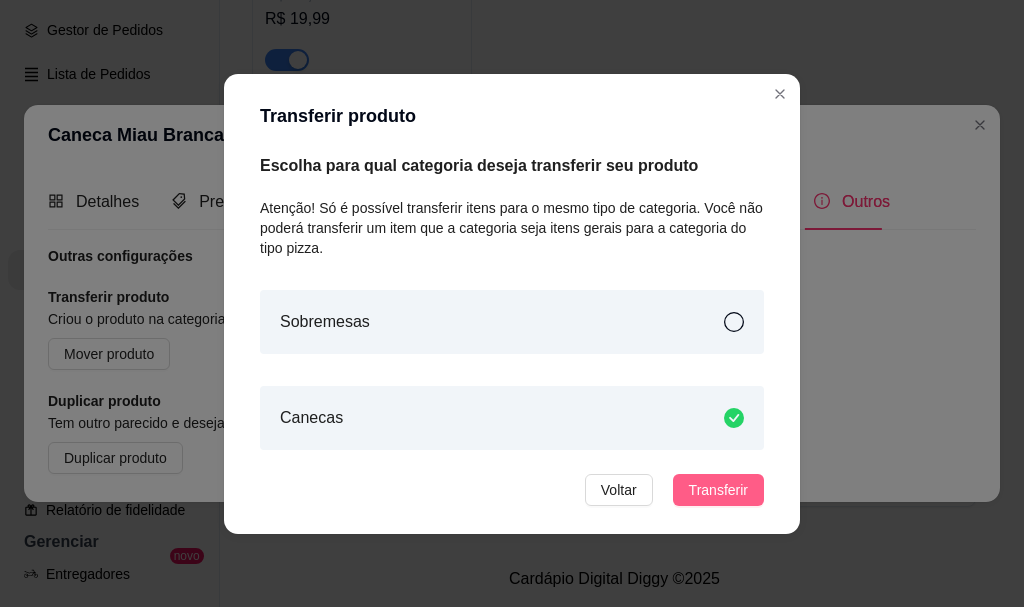 click on "Transferir" at bounding box center (718, 490) 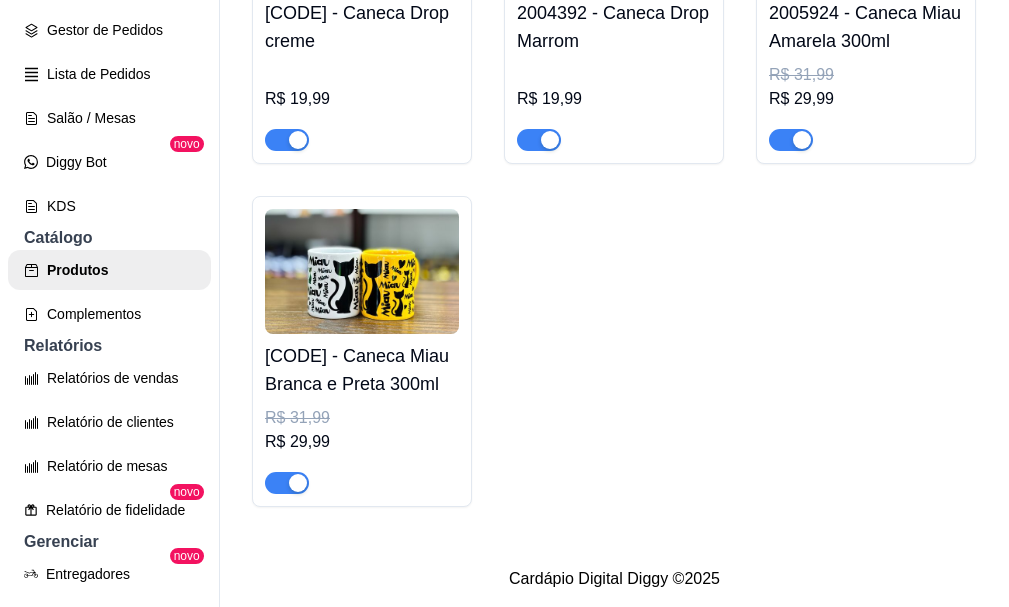 click at bounding box center (362, -495) 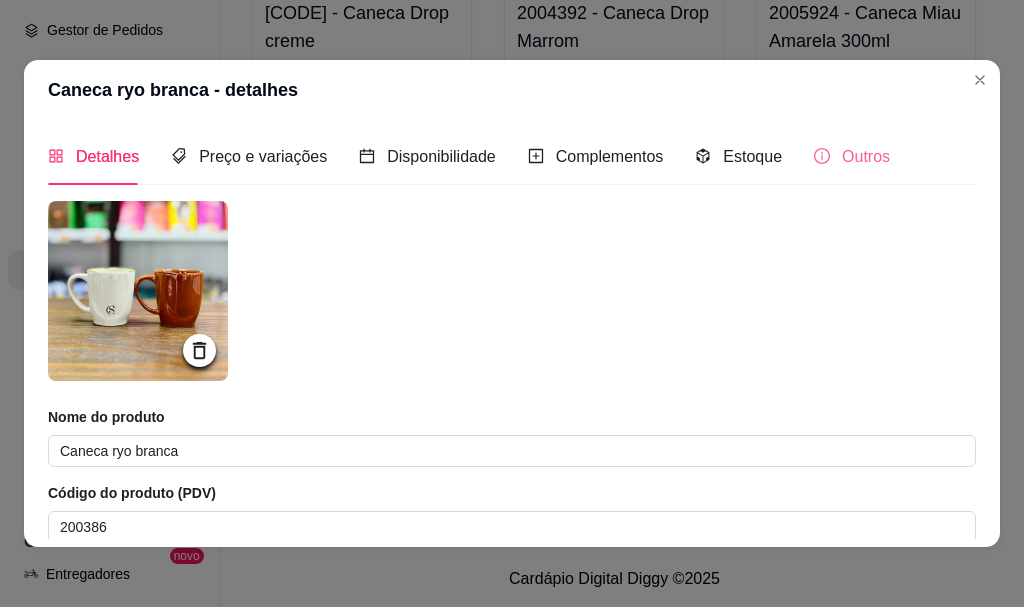 click on "Outros" at bounding box center [852, 156] 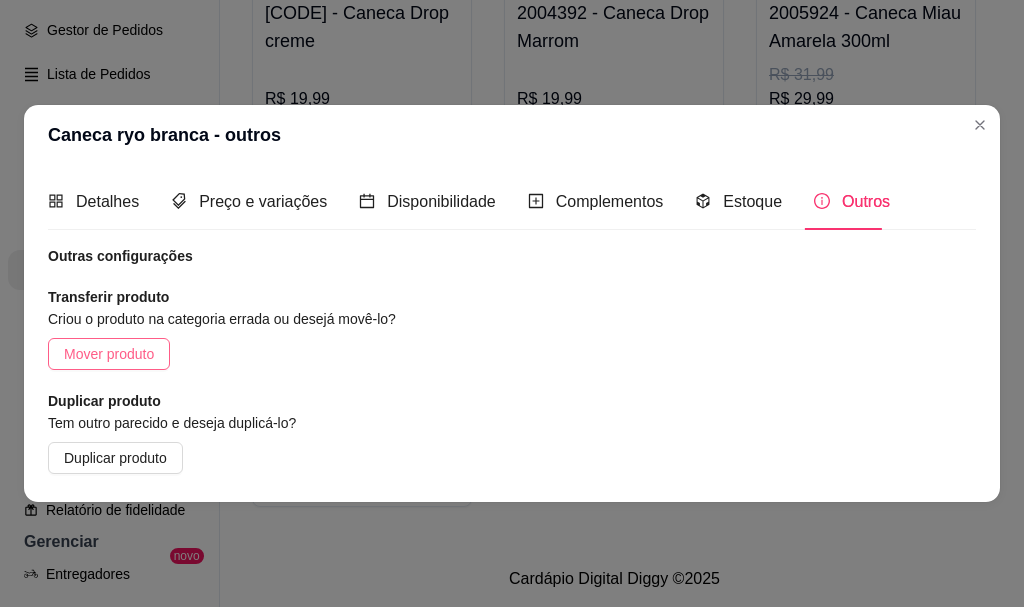 click on "Mover produto" at bounding box center (109, 354) 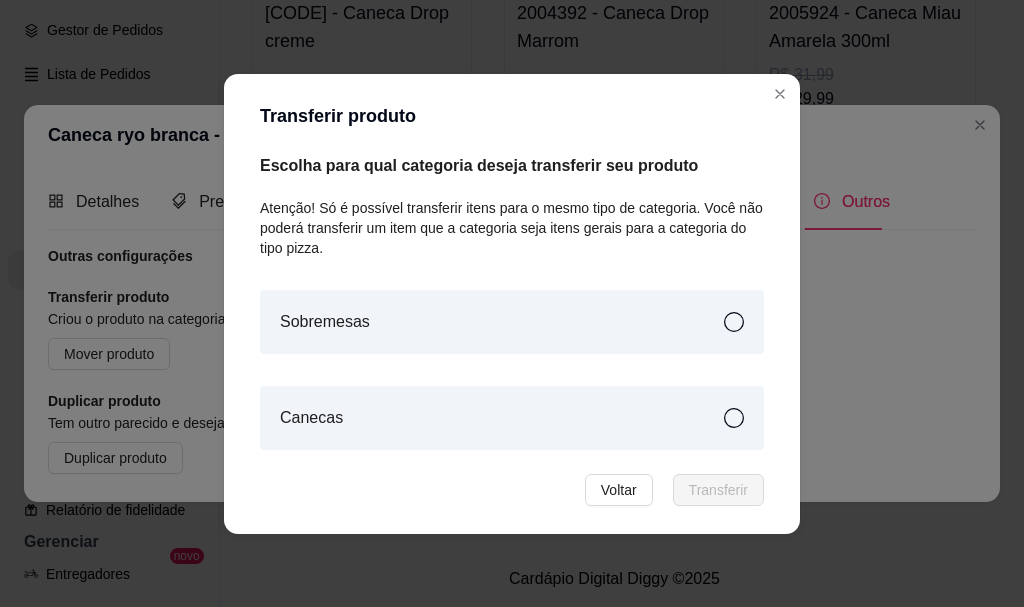 click 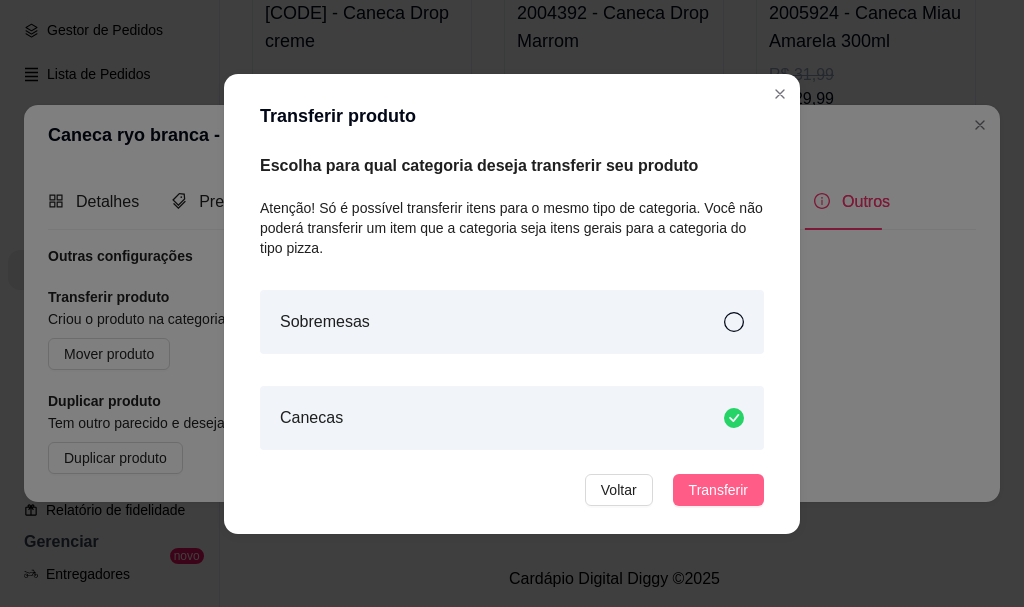 click on "Transferir" at bounding box center [718, 490] 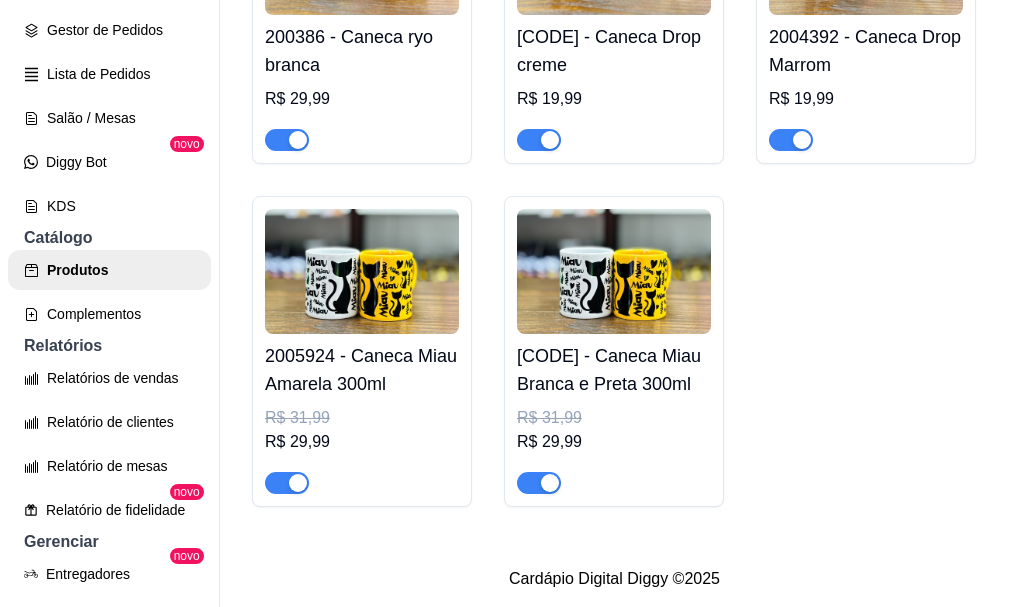 scroll, scrollTop: 12920, scrollLeft: 0, axis: vertical 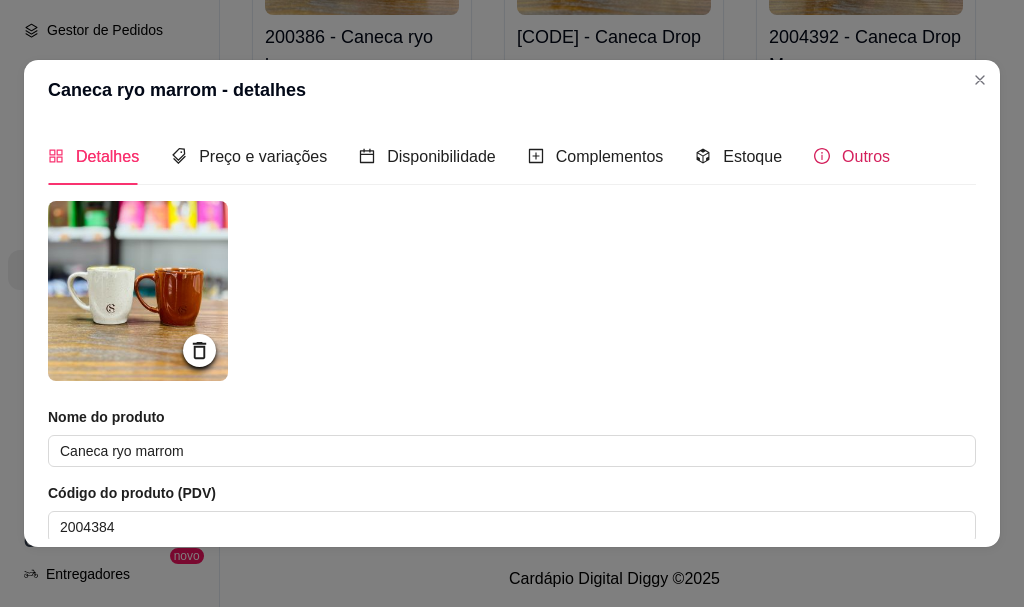 drag, startPoint x: 835, startPoint y: 155, endPoint x: 673, endPoint y: 198, distance: 167.60966 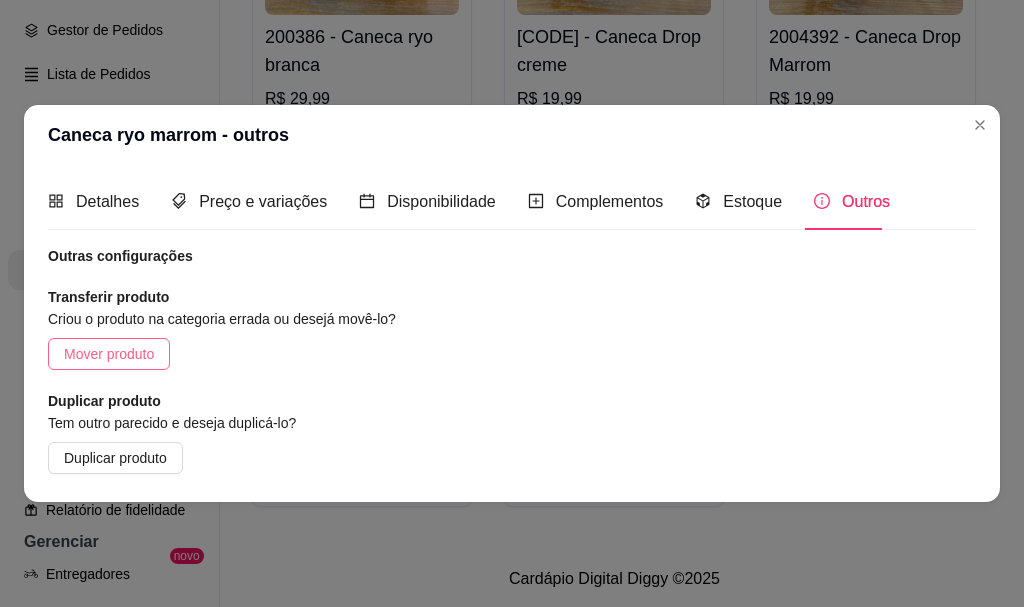 click on "Mover produto" at bounding box center (109, 354) 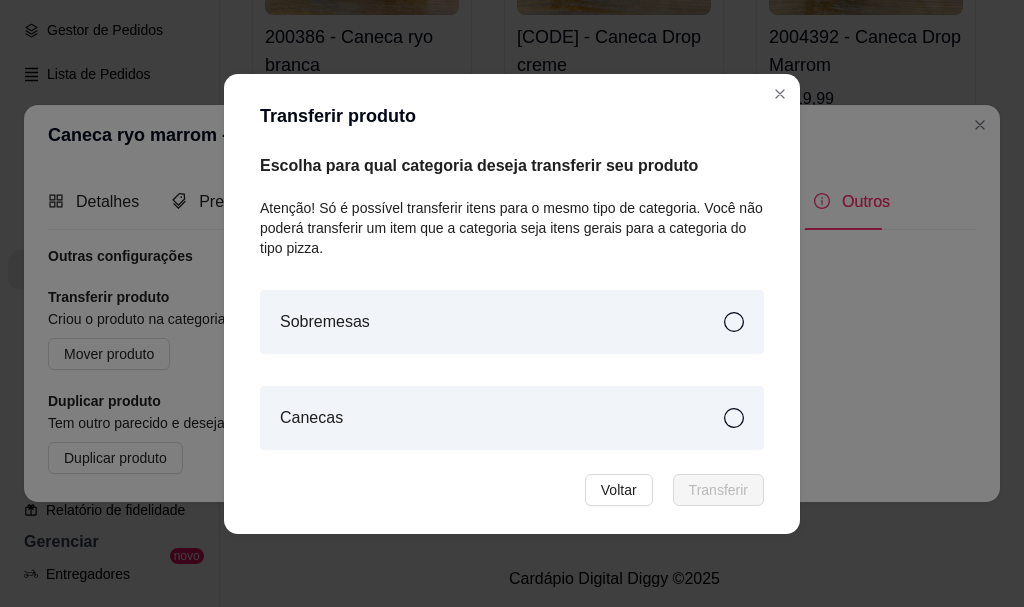 click on "Canecas" at bounding box center [512, 418] 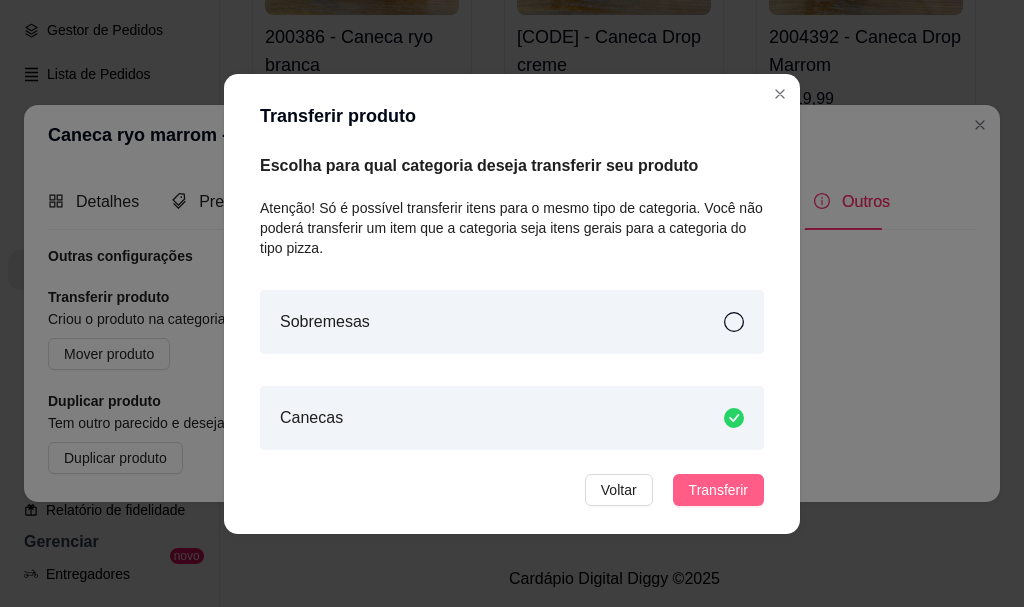 click on "Transferir" at bounding box center [718, 490] 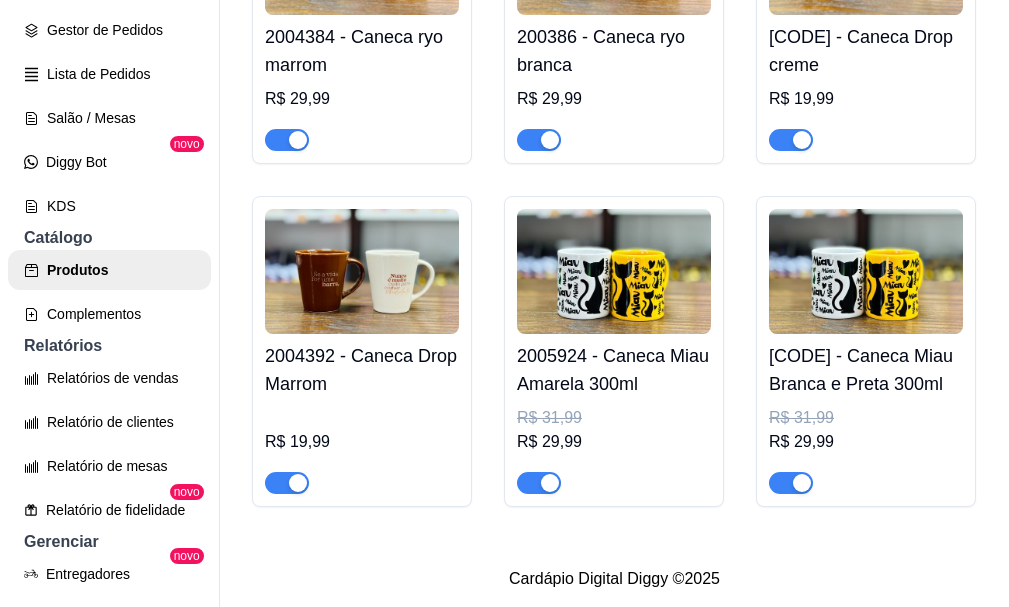 click at bounding box center [614, -814] 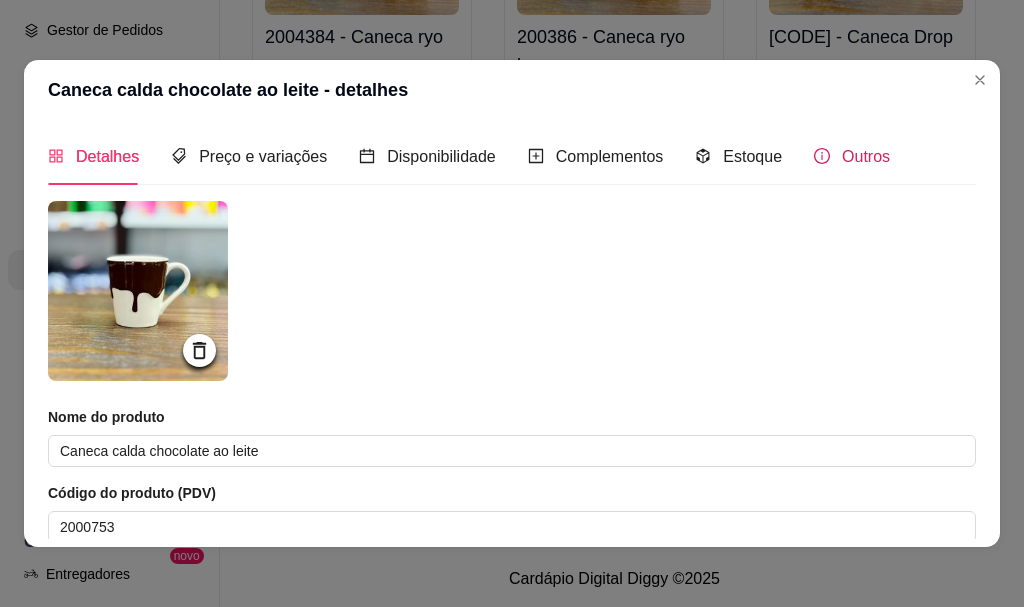 click on "Outros" at bounding box center [852, 156] 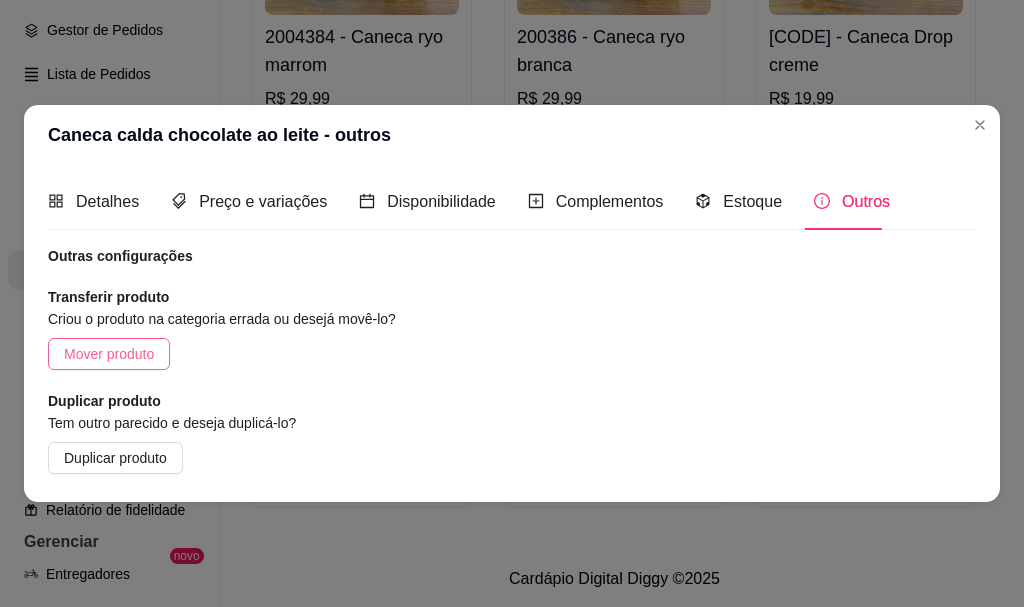 click on "Mover produto" at bounding box center (109, 354) 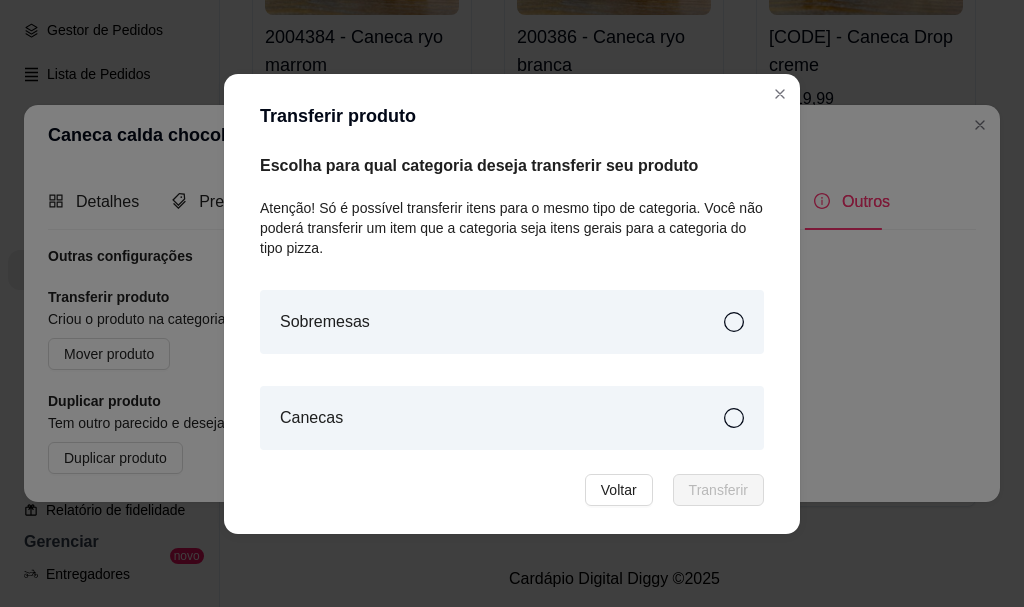 drag, startPoint x: 457, startPoint y: 405, endPoint x: 484, endPoint y: 406, distance: 27.018513 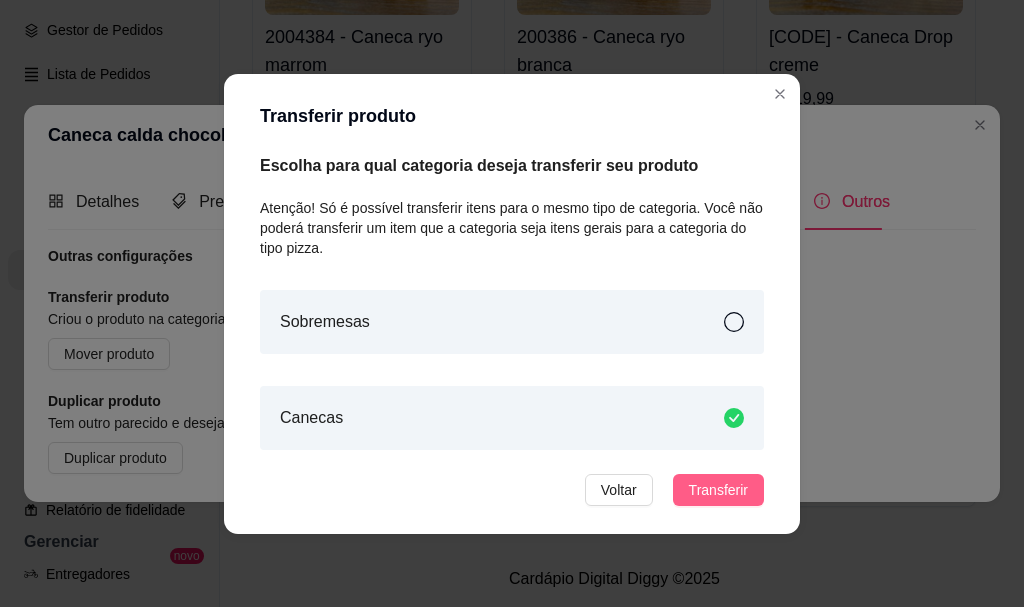 click on "Transferir" at bounding box center (718, 490) 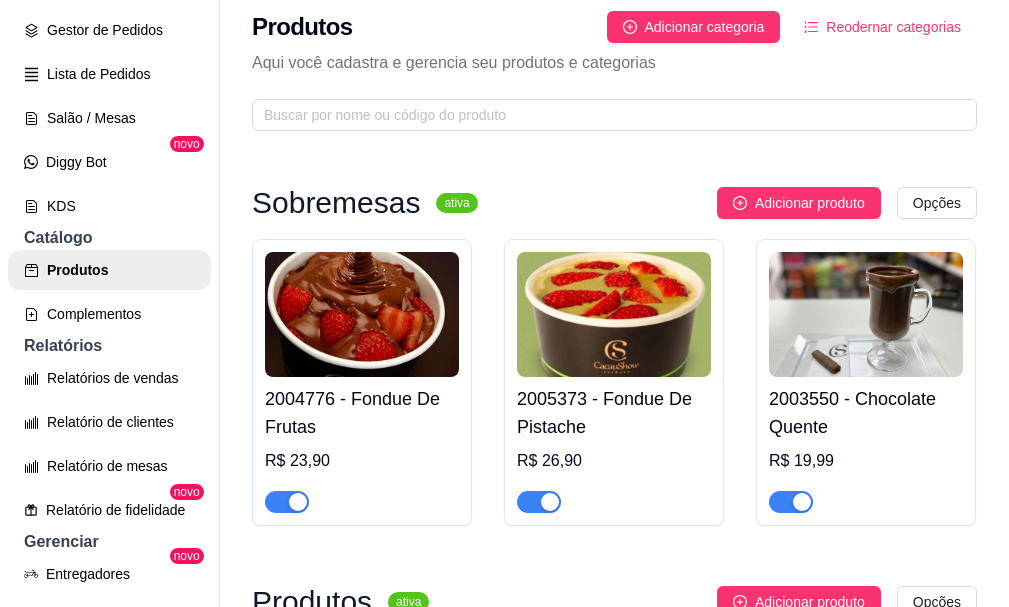 scroll, scrollTop: 0, scrollLeft: 0, axis: both 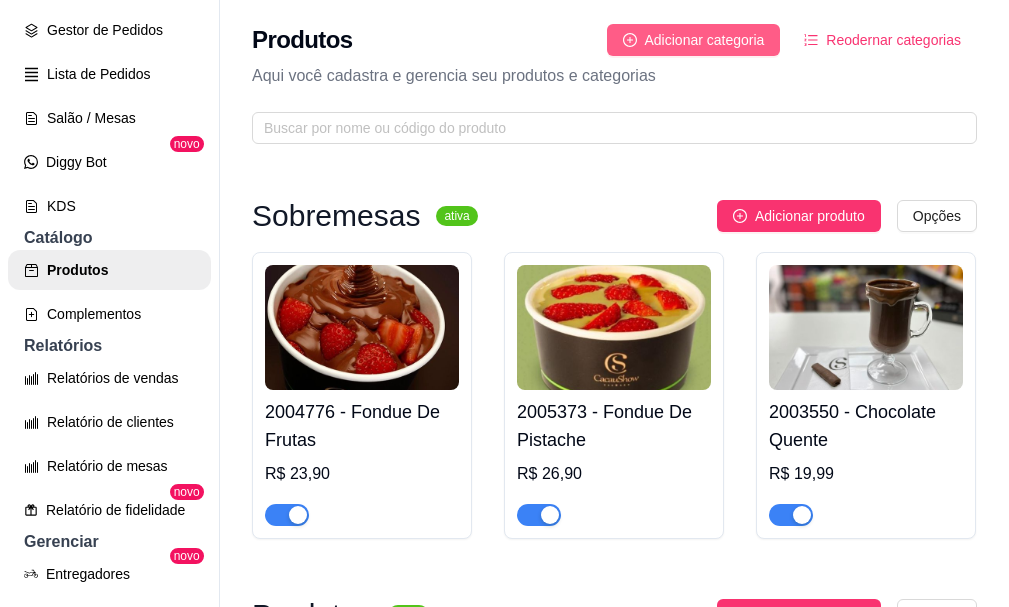 click on "Adicionar categoria" at bounding box center (705, 40) 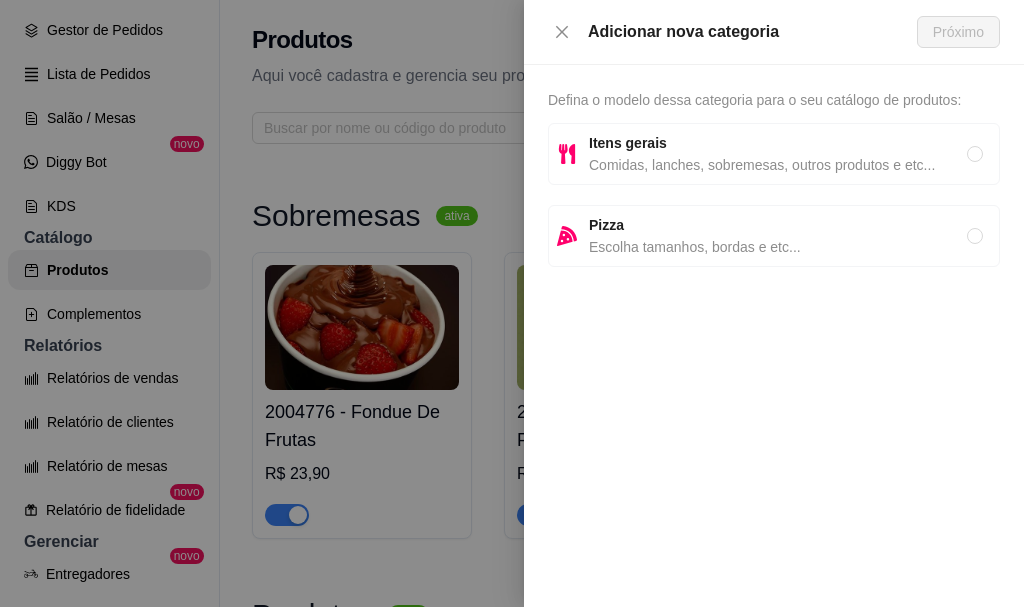 click on "Comidas, lanches, sobremesas, outros produtos e etc..." at bounding box center (778, 165) 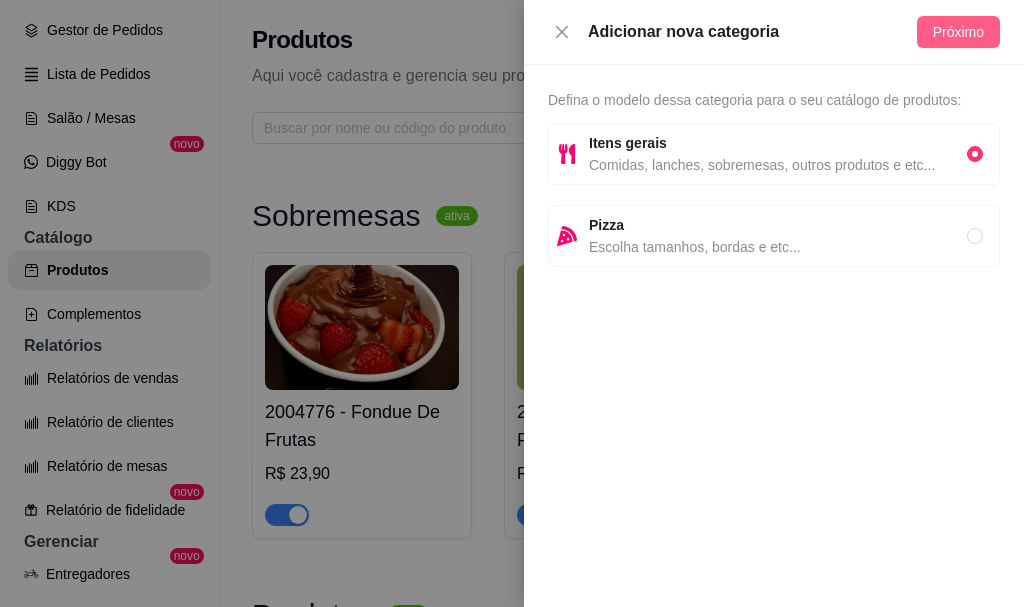 click on "Próximo" at bounding box center (958, 32) 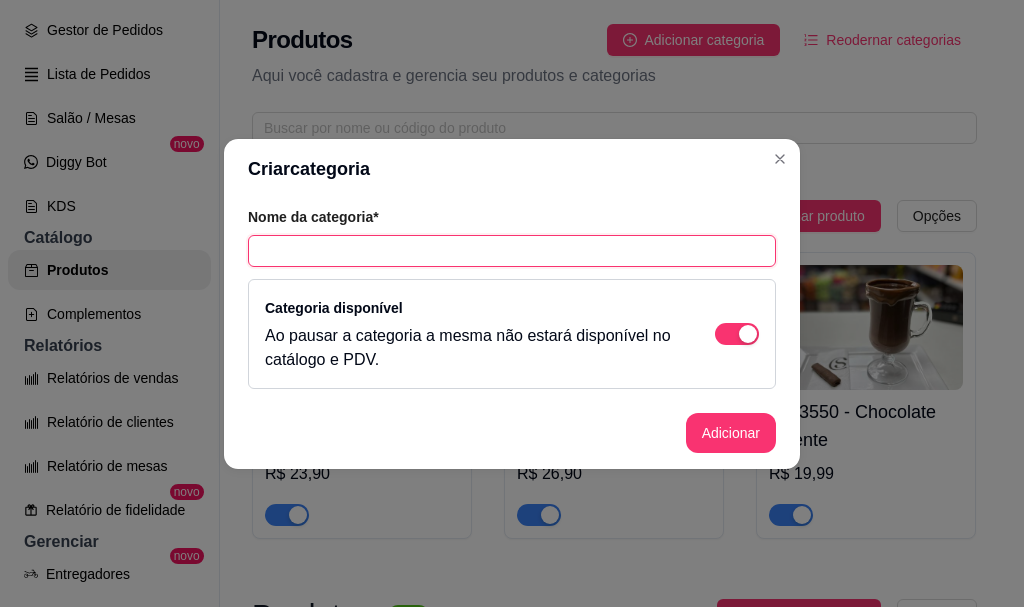 click at bounding box center [512, 251] 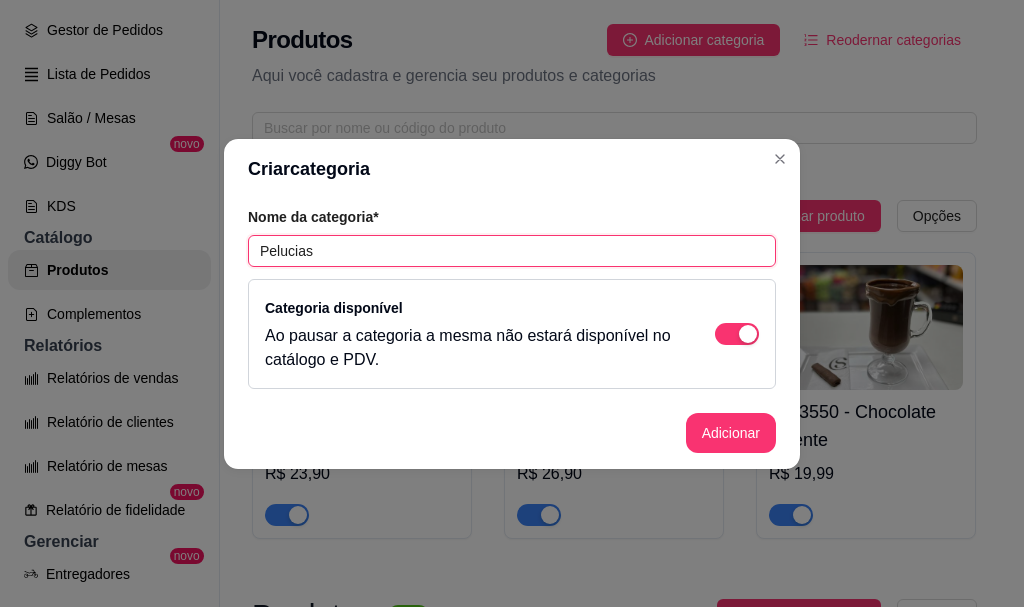 click on "Pelucias" at bounding box center (512, 251) 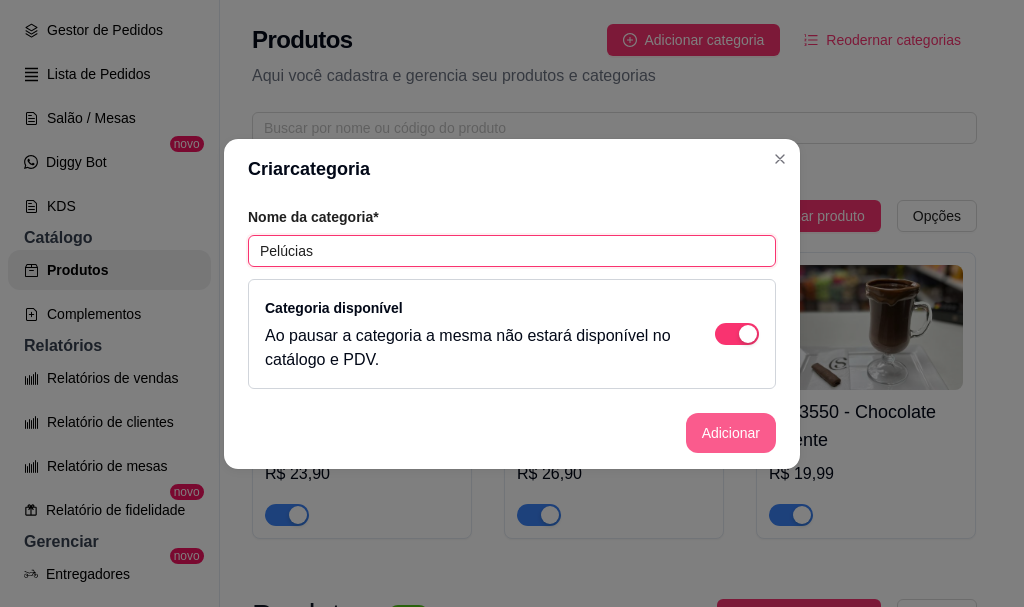 type on "Pelúcias" 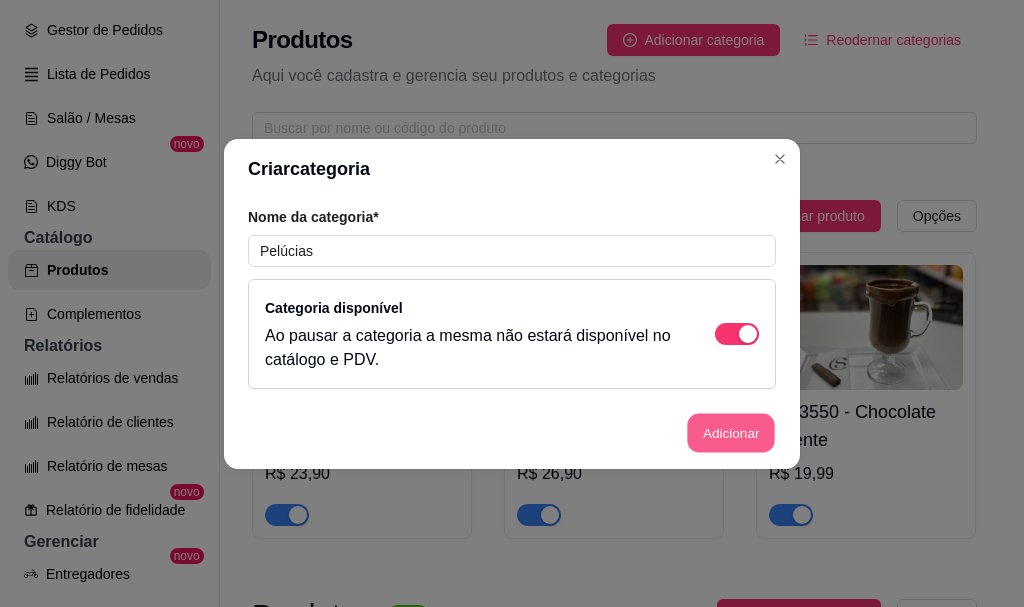 click on "Adicionar" at bounding box center (731, 432) 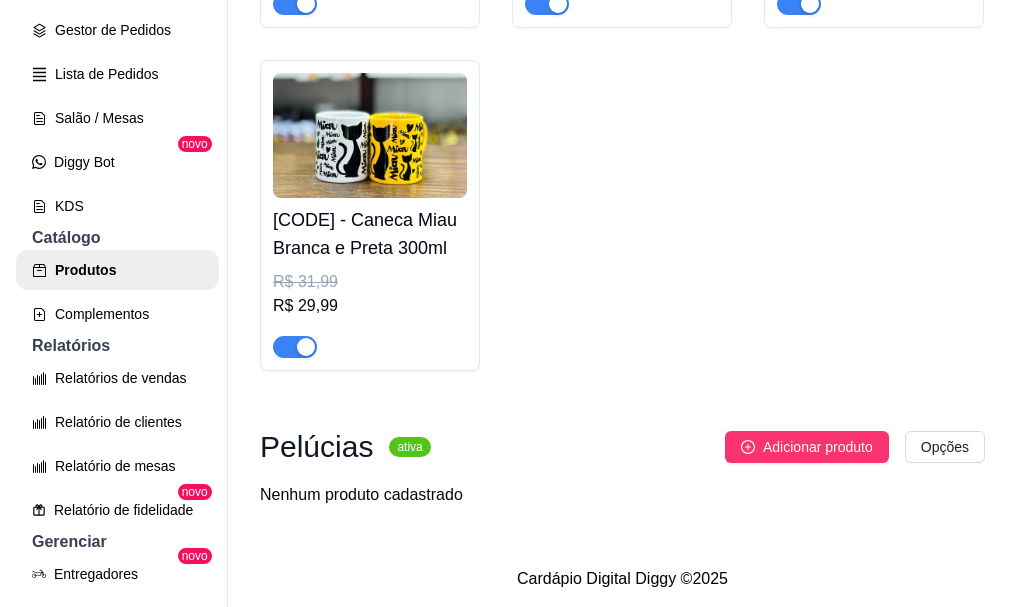 scroll, scrollTop: 10200, scrollLeft: 0, axis: vertical 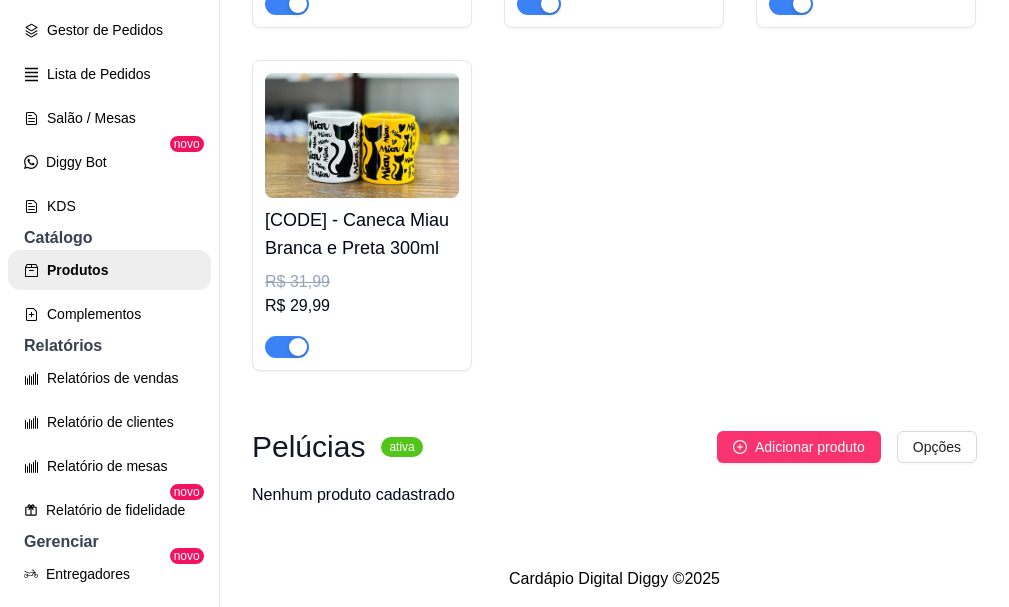 click on "2003417 - Urso de Pelúcia com Laço" at bounding box center [362, -2566] 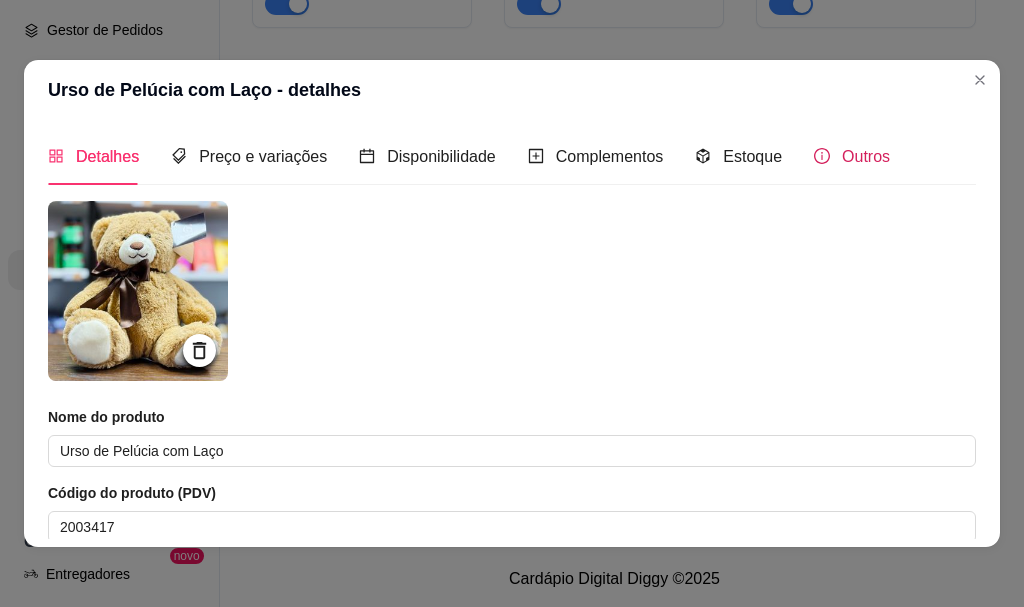 drag, startPoint x: 842, startPoint y: 168, endPoint x: 817, endPoint y: 165, distance: 25.179358 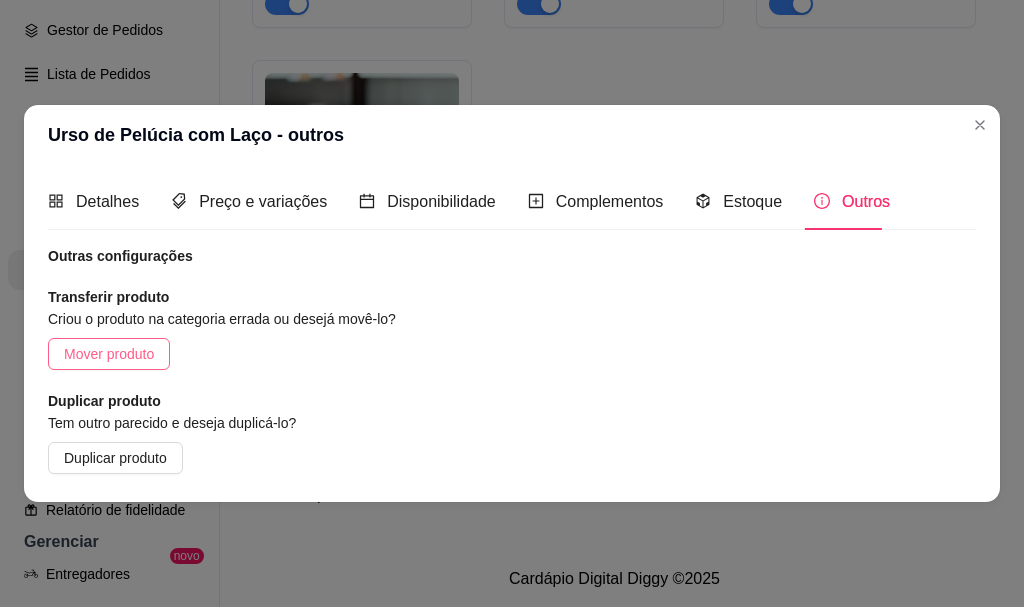click on "Mover produto" at bounding box center (109, 354) 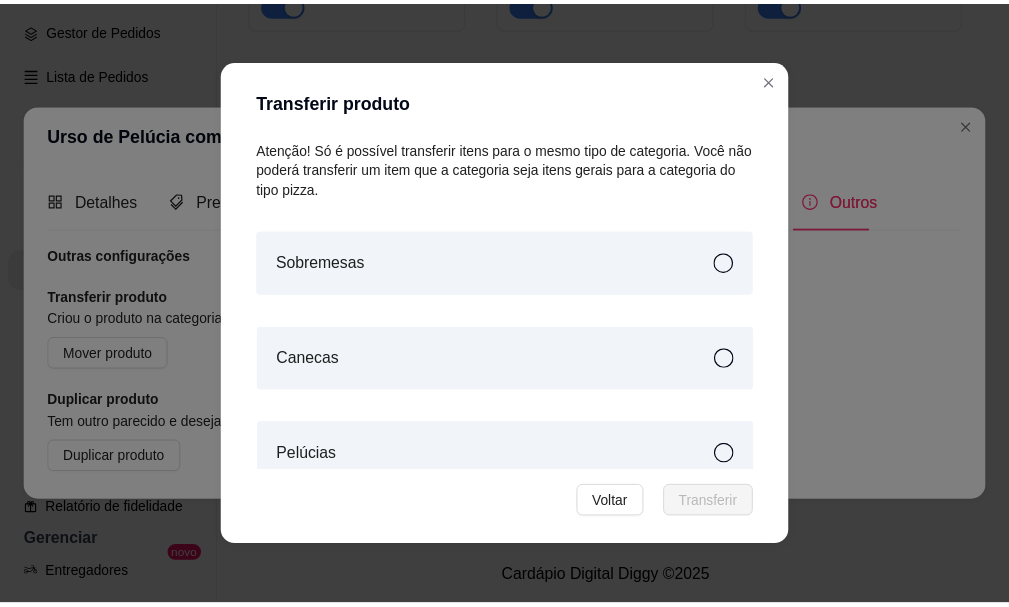 scroll, scrollTop: 69, scrollLeft: 0, axis: vertical 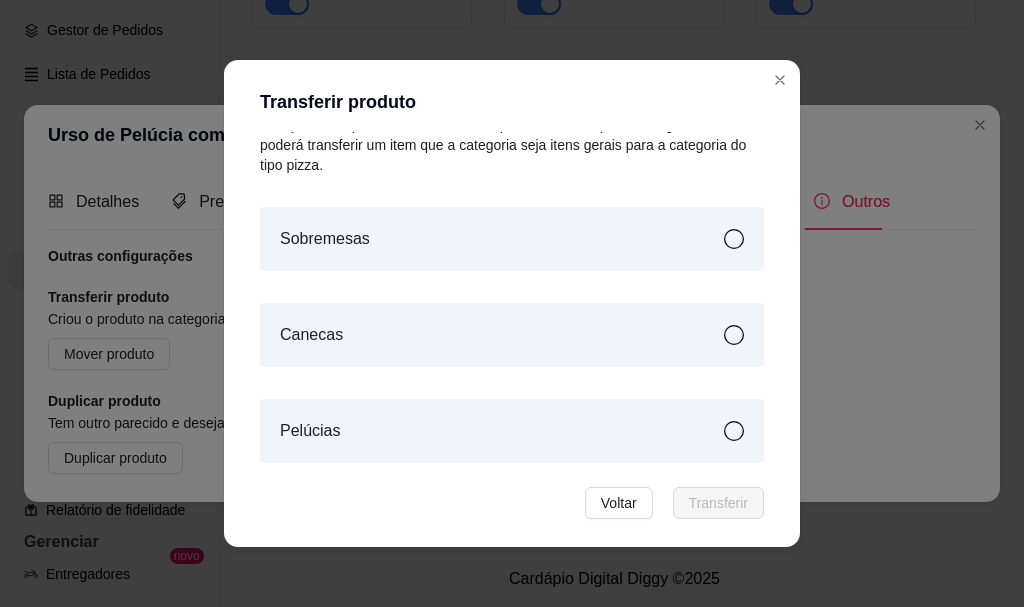 click on "Pelúcias" at bounding box center (512, 431) 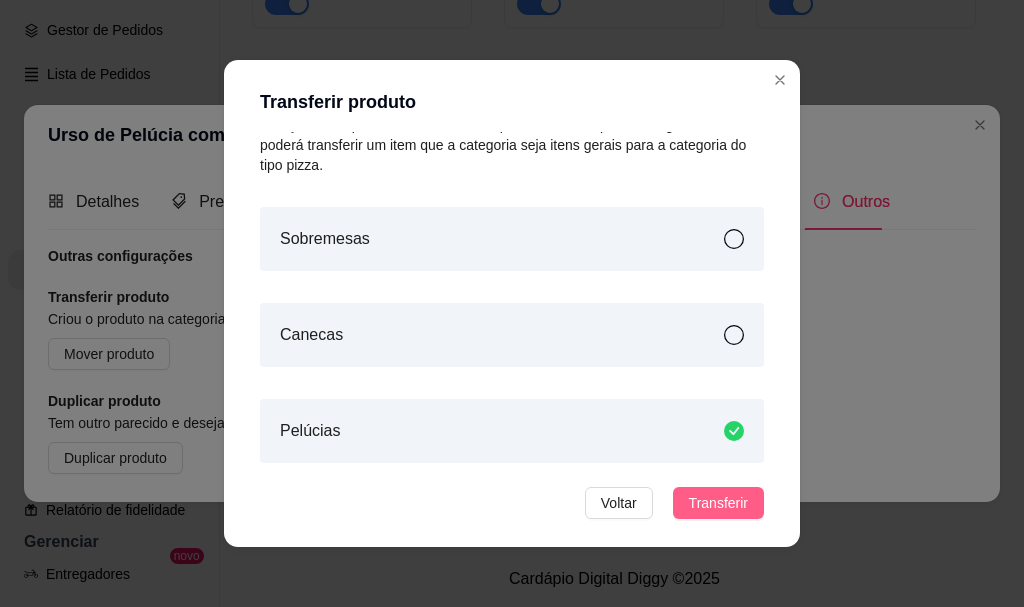 click on "Transferir" at bounding box center (718, 503) 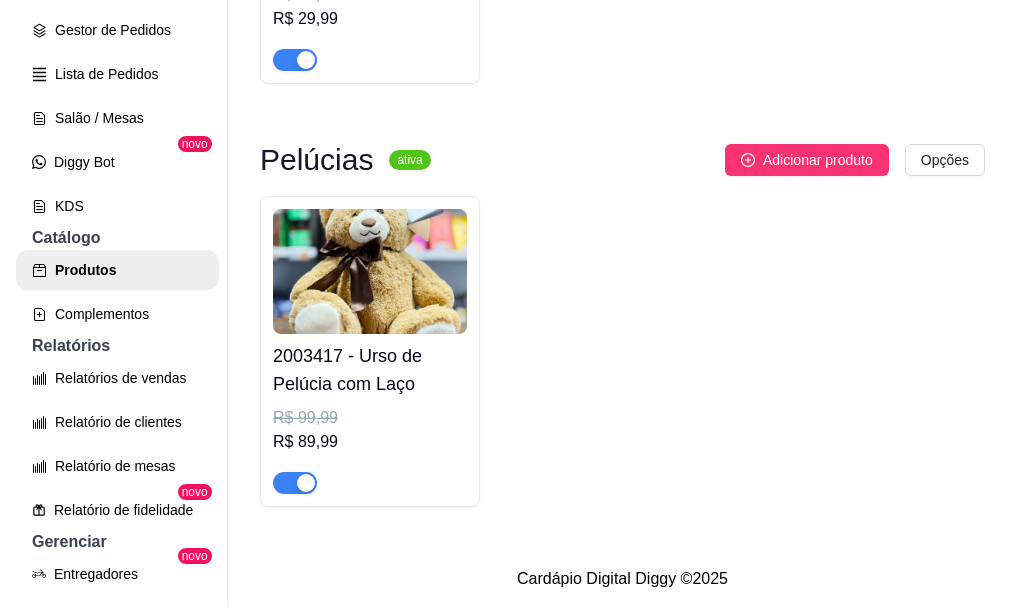 scroll, scrollTop: 12100, scrollLeft: 0, axis: vertical 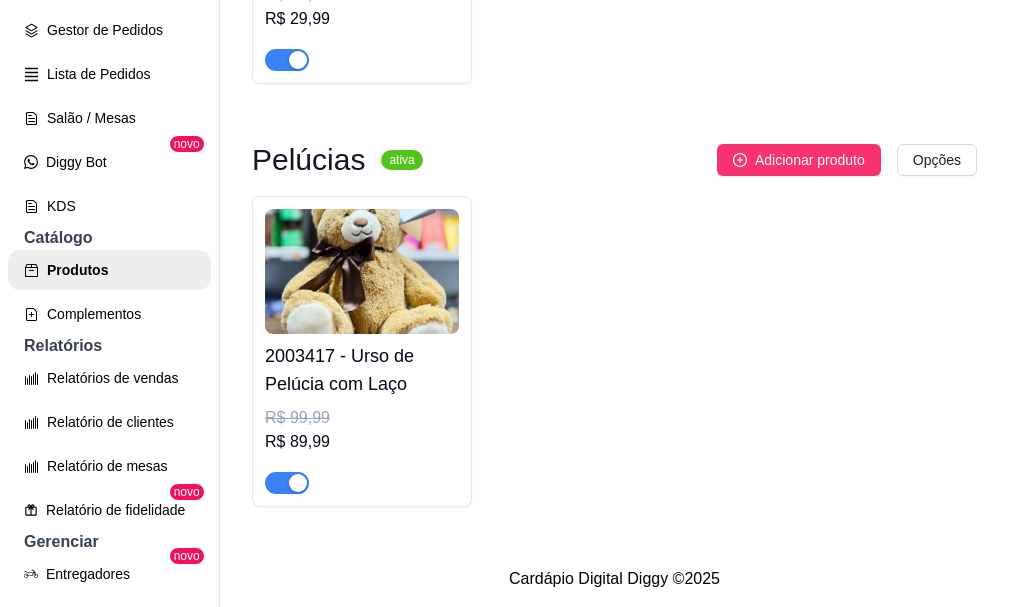 click on "[CODE] - Pelúcia de Urso Marrom G" at bounding box center [362, -1481] 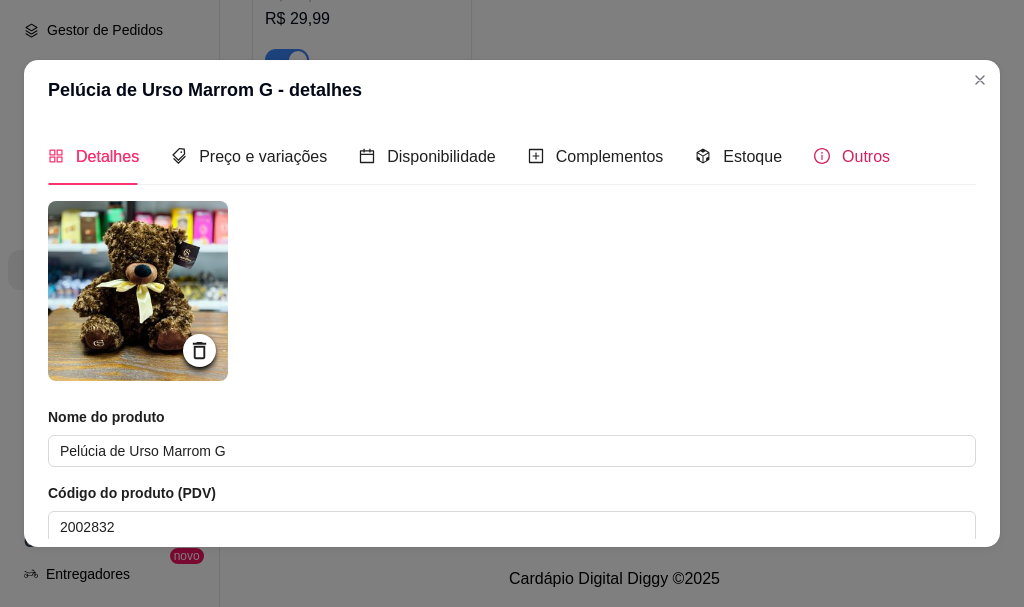 click on "Outros" at bounding box center (866, 156) 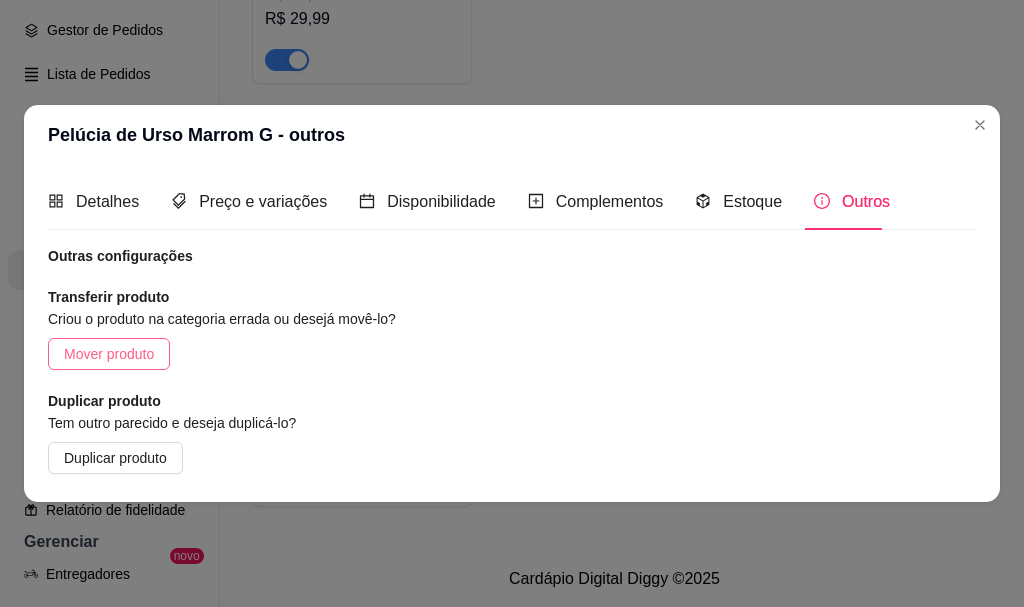 click on "Mover produto" at bounding box center [109, 354] 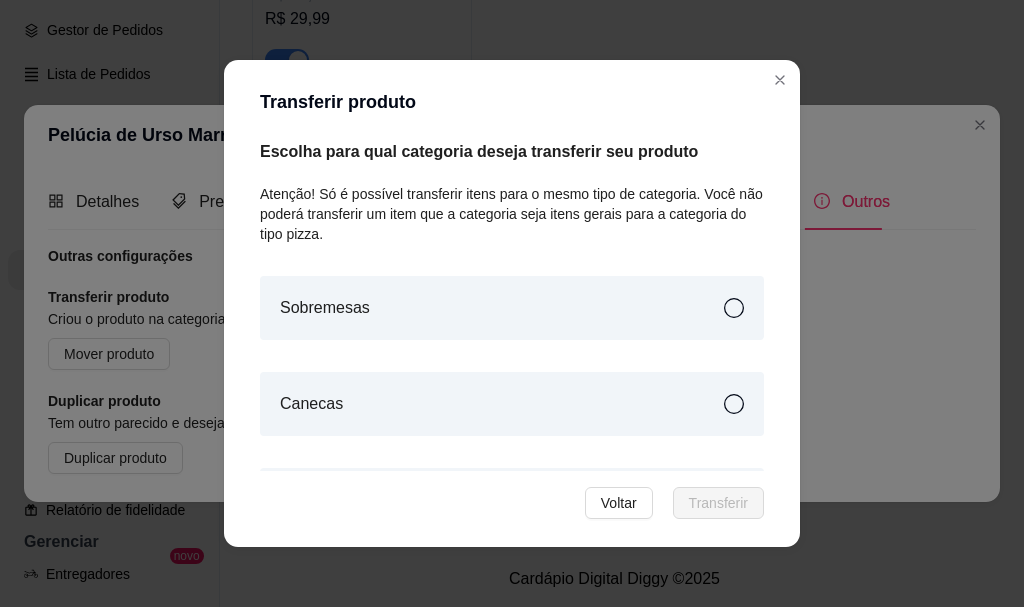 scroll, scrollTop: 69, scrollLeft: 0, axis: vertical 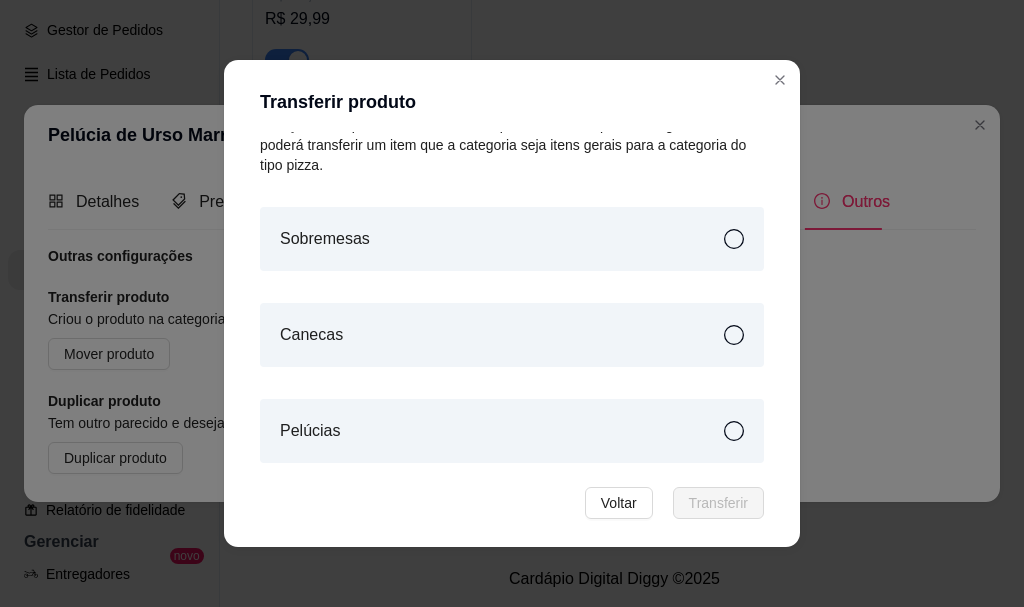 click on "Pelúcias" at bounding box center (512, 431) 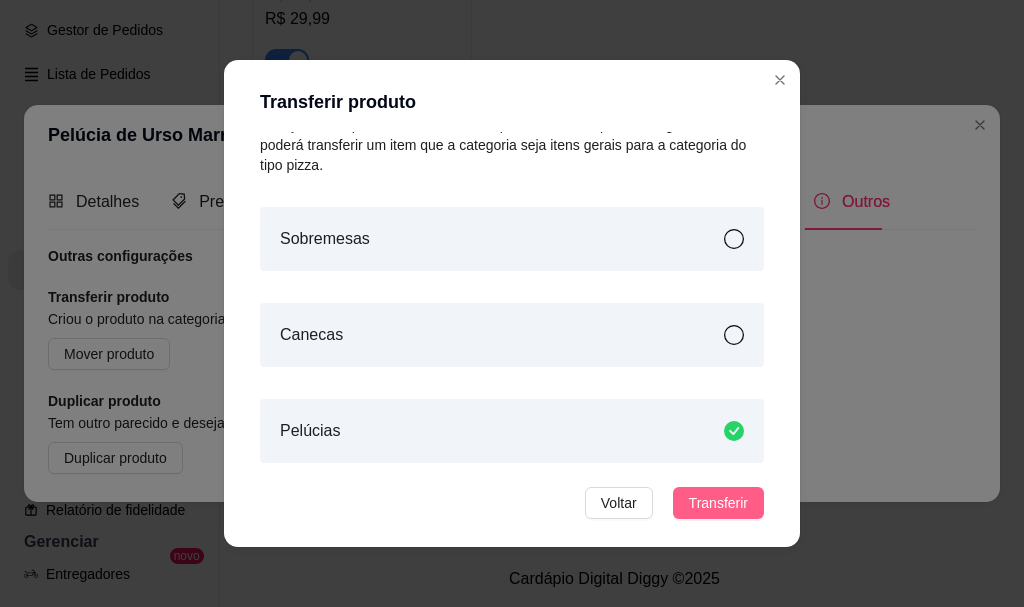click on "Transferir" at bounding box center (718, 503) 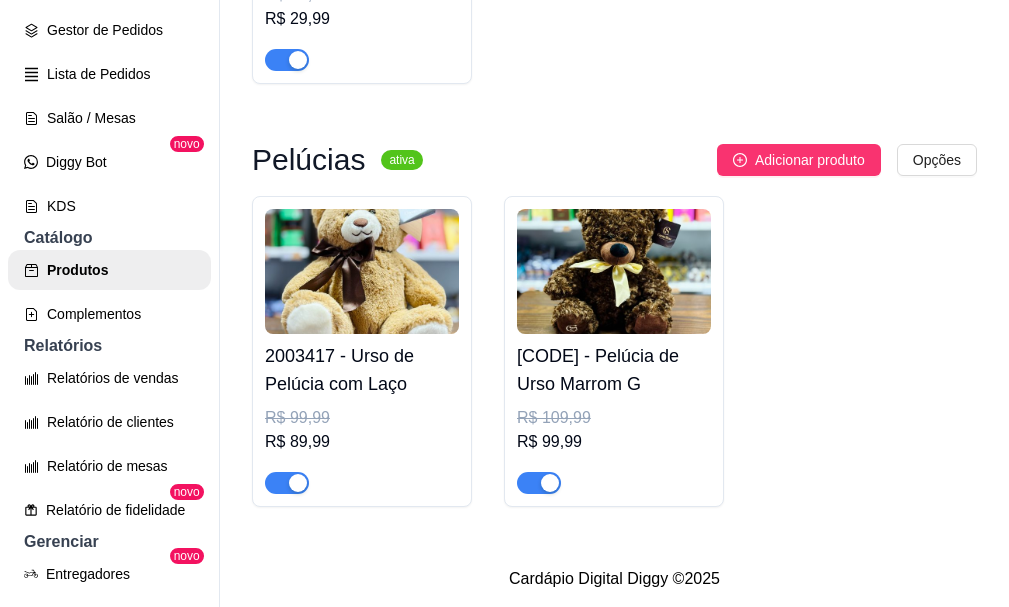 click at bounding box center (362, -1580) 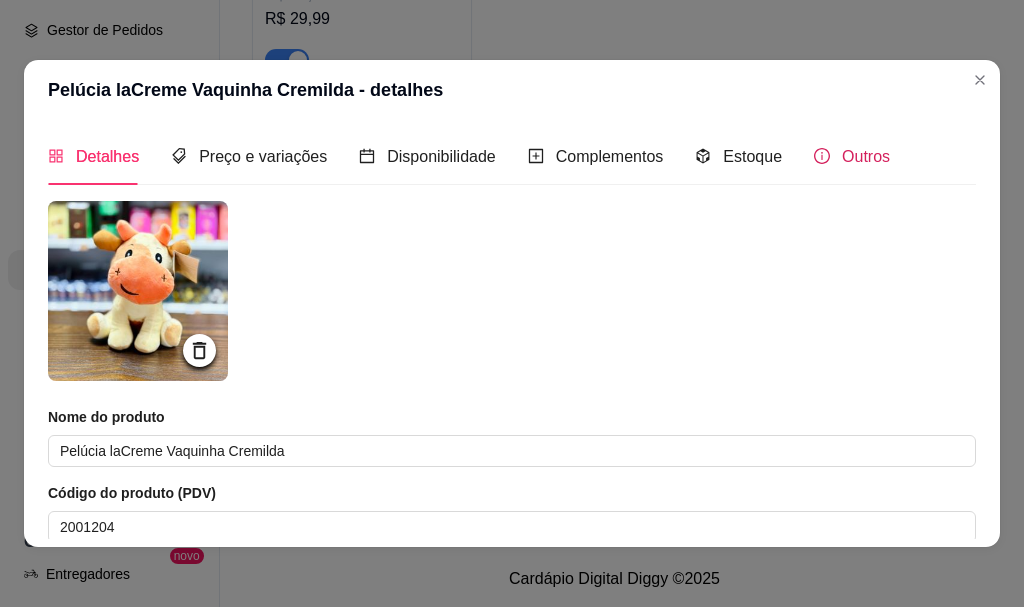 click on "Outros" at bounding box center (852, 156) 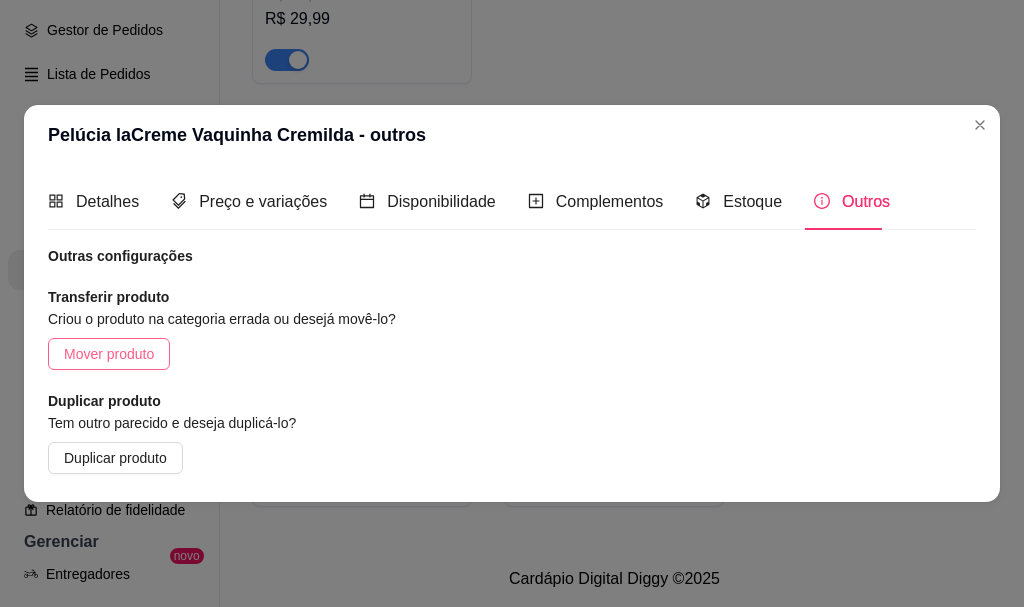 click on "Mover produto" at bounding box center (109, 354) 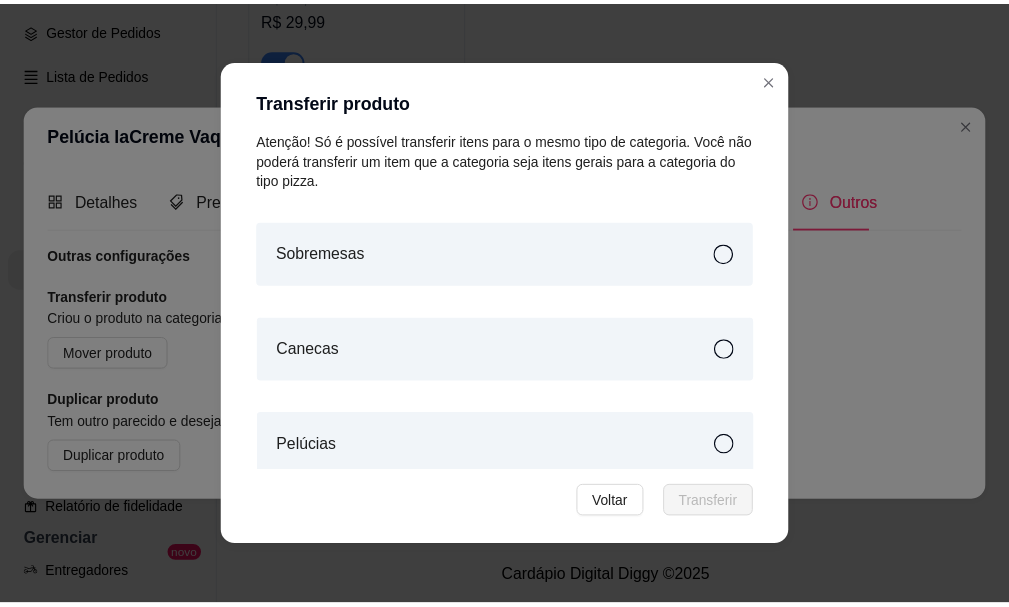 scroll, scrollTop: 69, scrollLeft: 0, axis: vertical 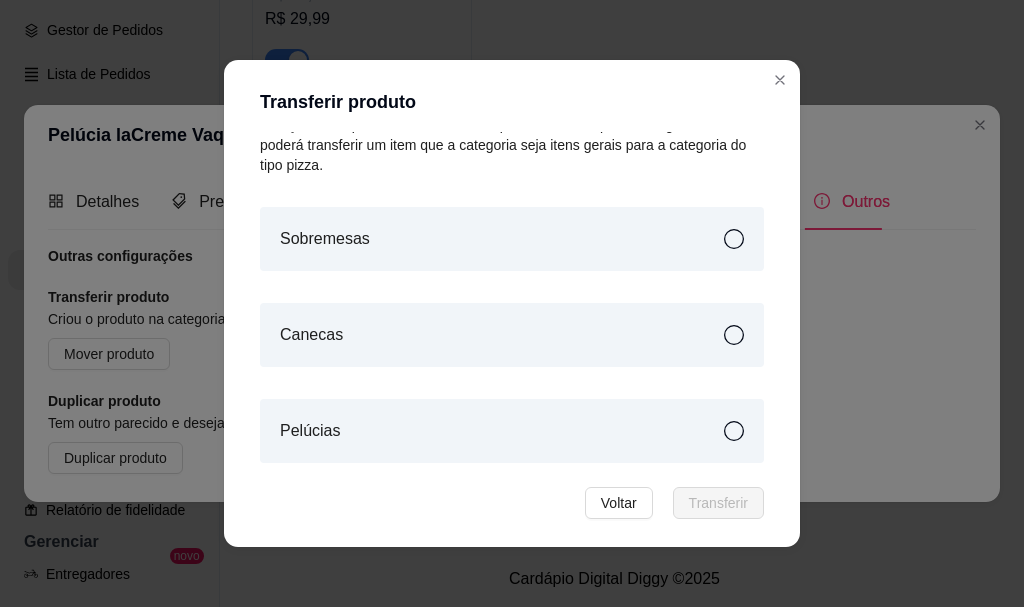 click on "Pelúcias" at bounding box center (512, 431) 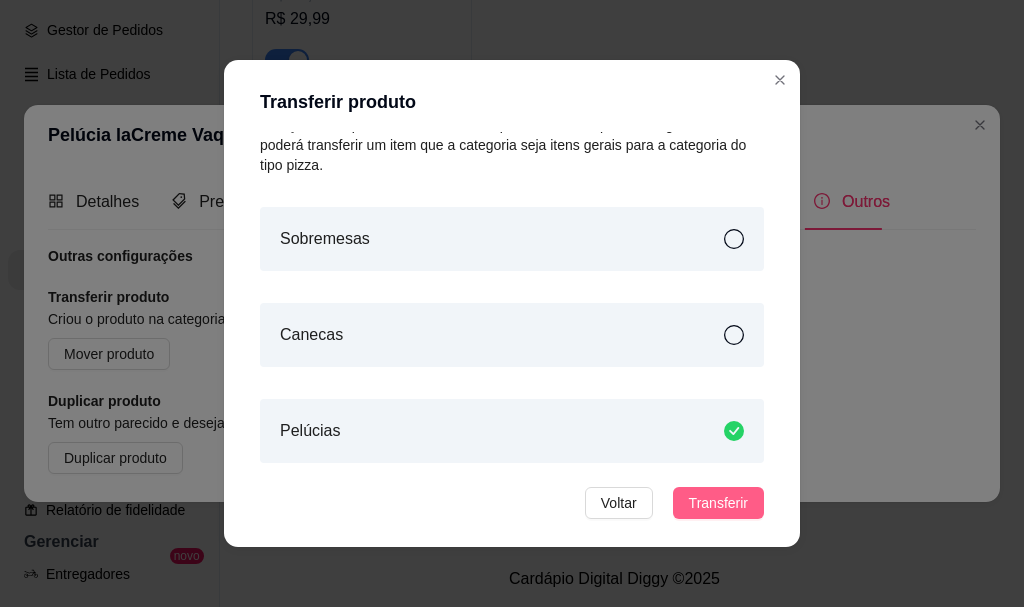 click on "Transferir" at bounding box center (718, 503) 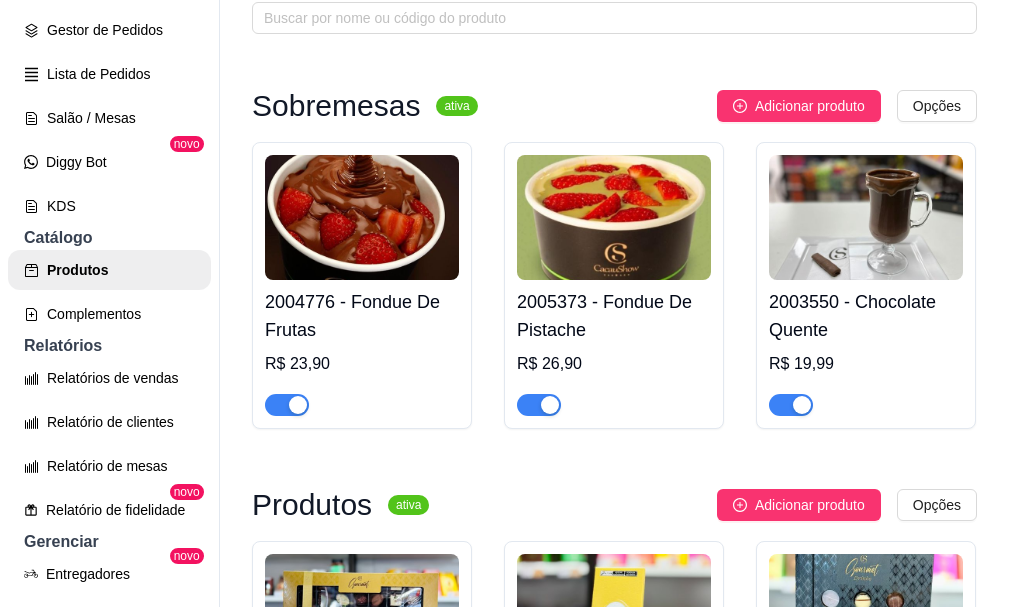 scroll, scrollTop: 0, scrollLeft: 0, axis: both 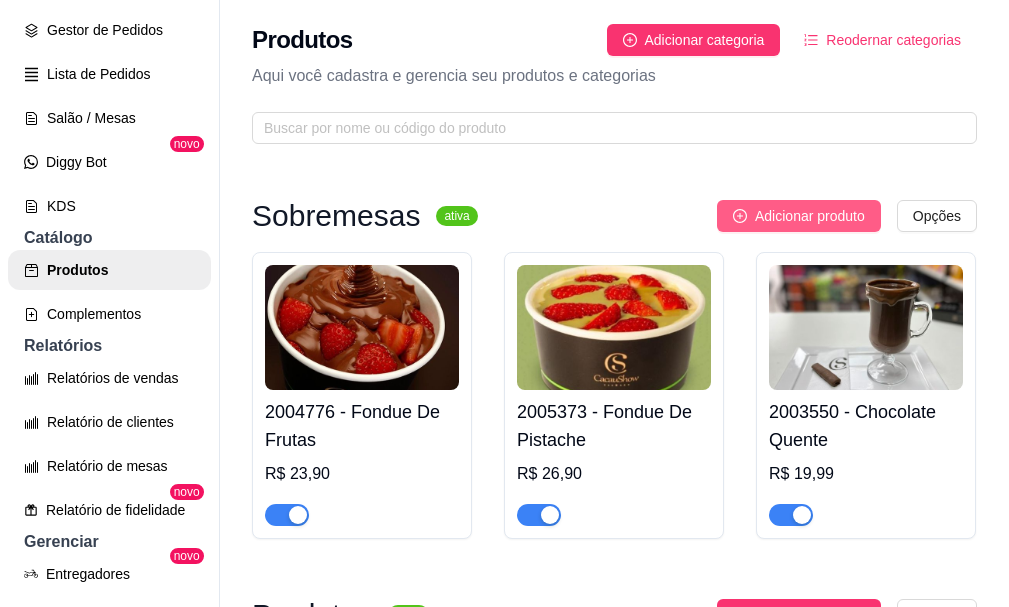 click on "Adicionar produto" at bounding box center [799, 216] 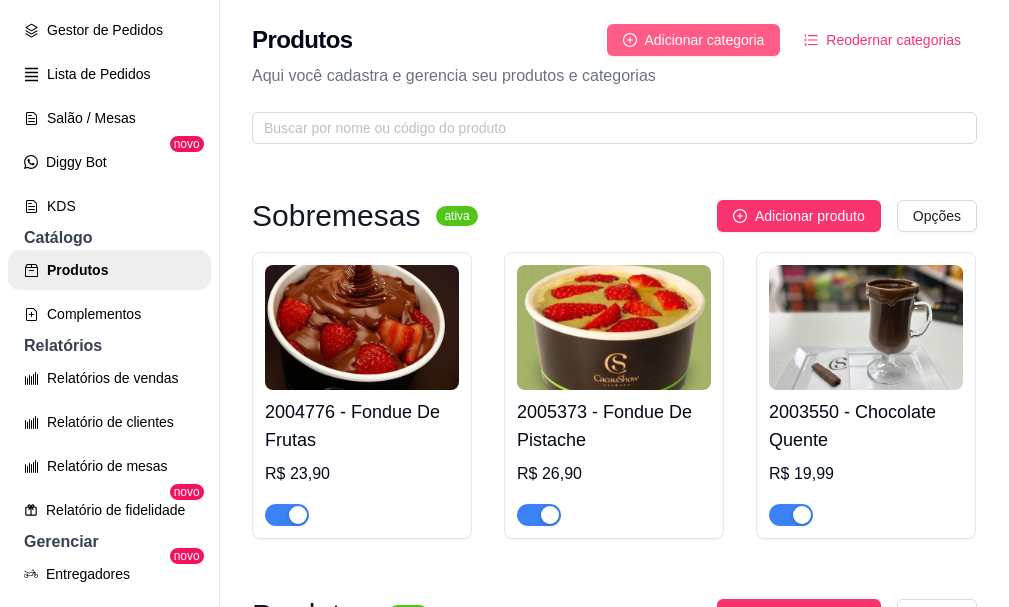 click on "Adicionar categoria" at bounding box center (705, 40) 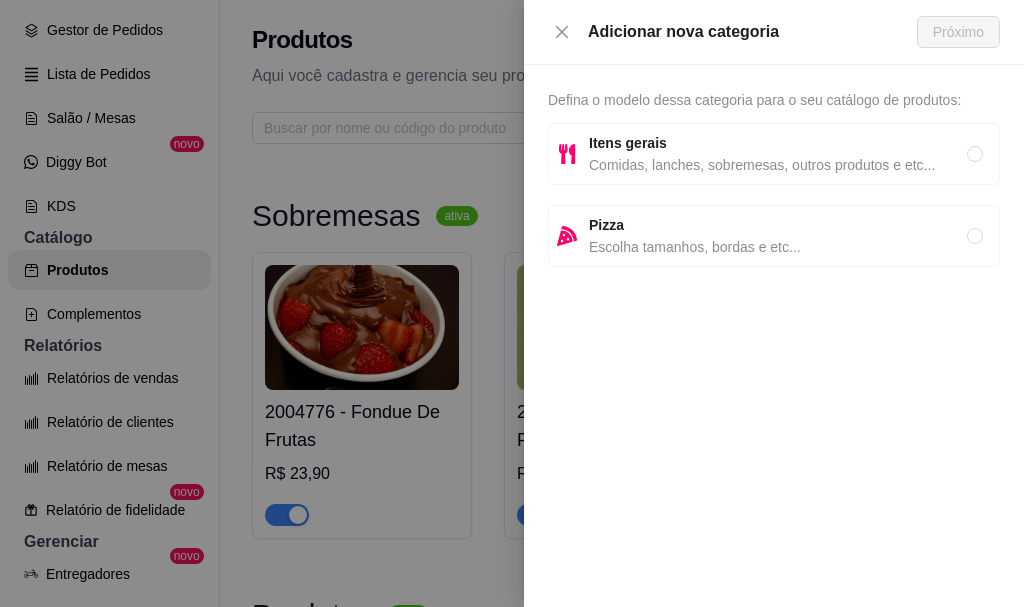 click on "Itens gerais" at bounding box center [778, 143] 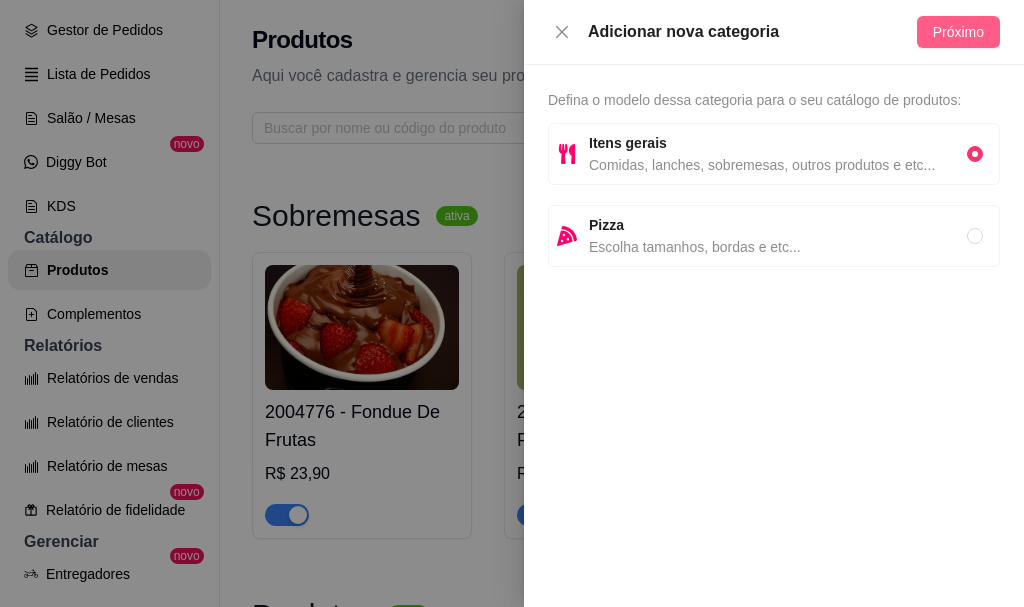click on "Próximo" at bounding box center (958, 32) 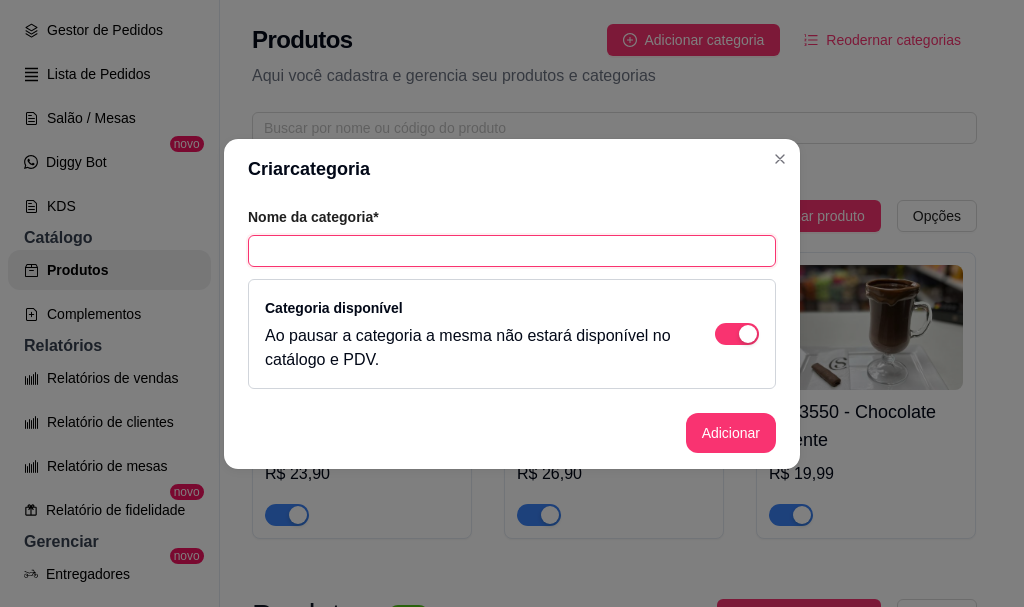 click at bounding box center [512, 251] 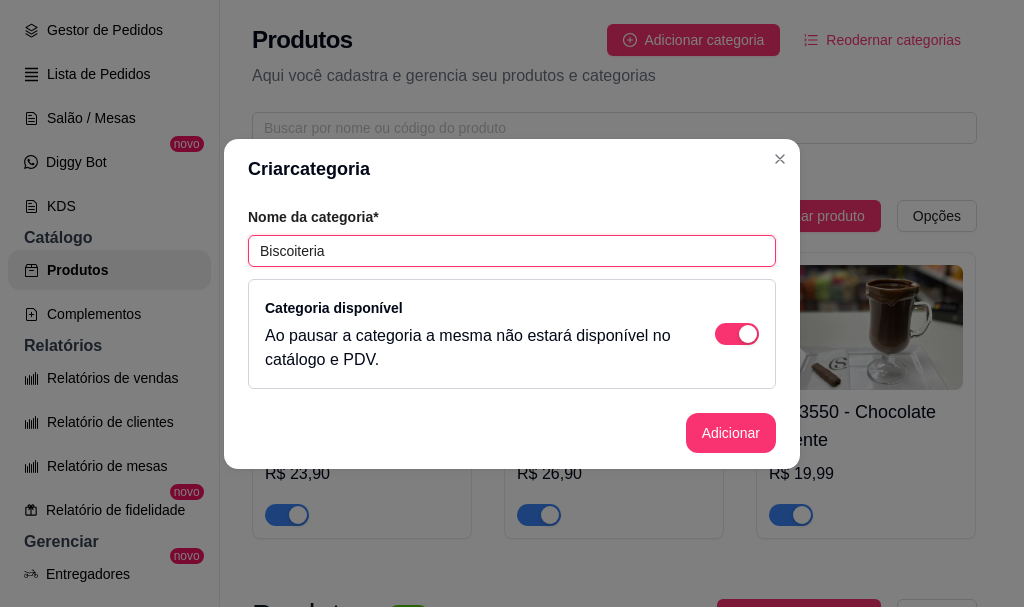 click on "Biscoiteria" at bounding box center (512, 251) 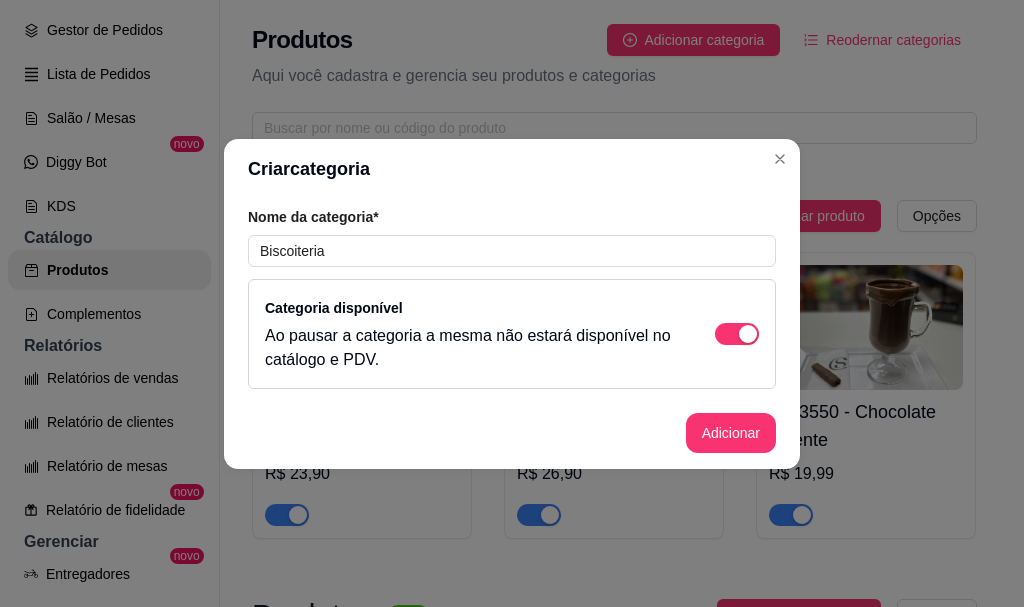 drag, startPoint x: 295, startPoint y: 258, endPoint x: 633, endPoint y: 203, distance: 342.44562 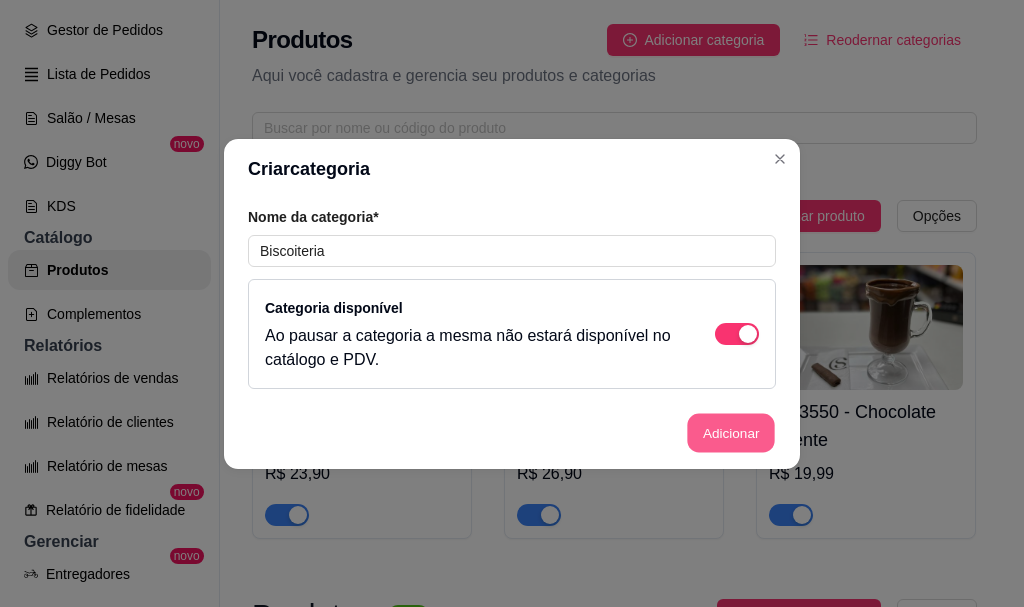 click on "Adicionar" at bounding box center (731, 432) 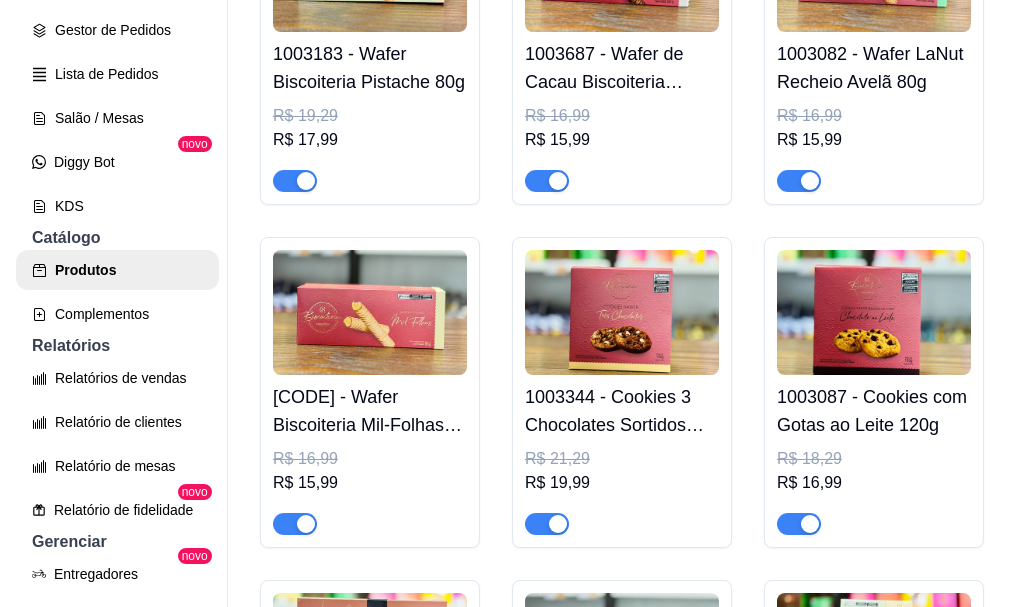 scroll, scrollTop: 2300, scrollLeft: 0, axis: vertical 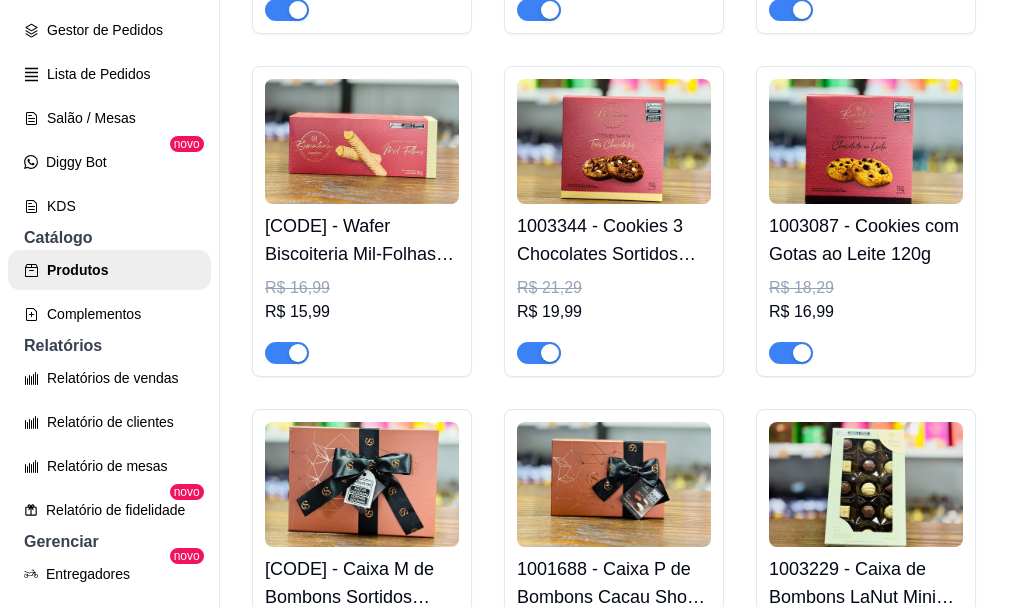 click at bounding box center (866, -888) 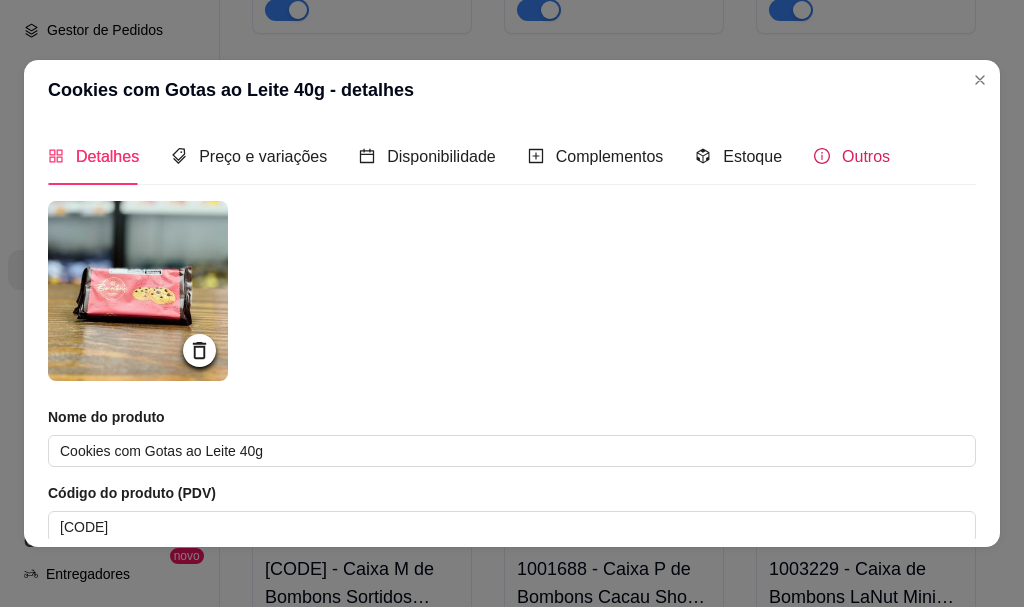 click on "Outros" at bounding box center [852, 156] 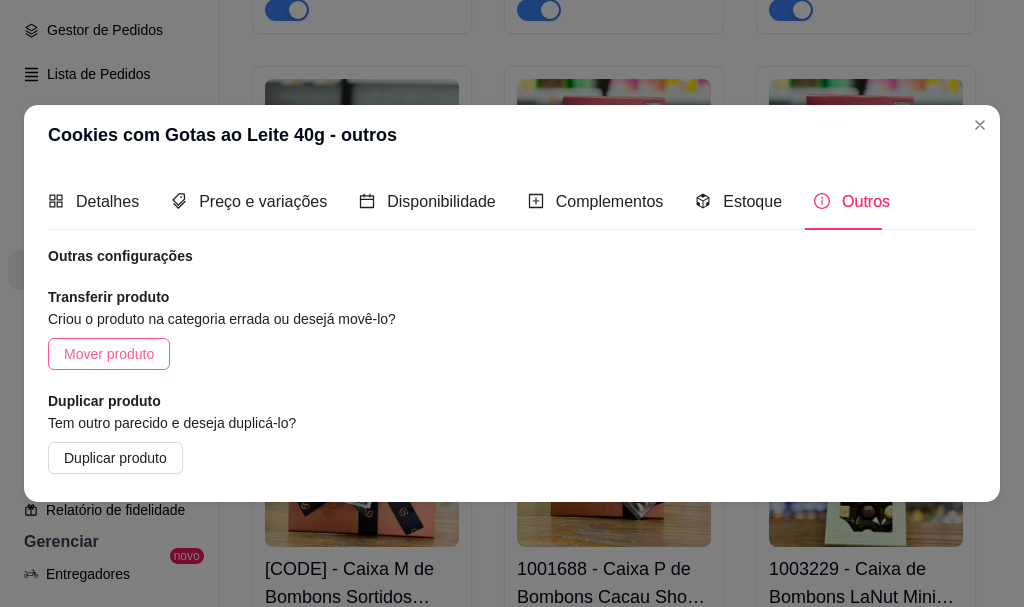 click on "Mover produto" at bounding box center [109, 354] 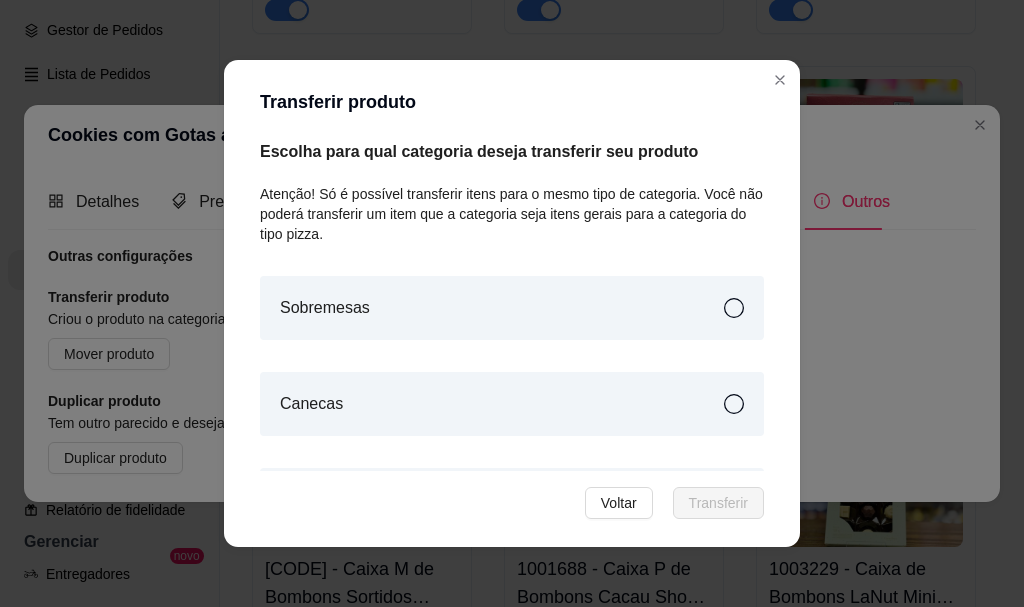 scroll, scrollTop: 165, scrollLeft: 0, axis: vertical 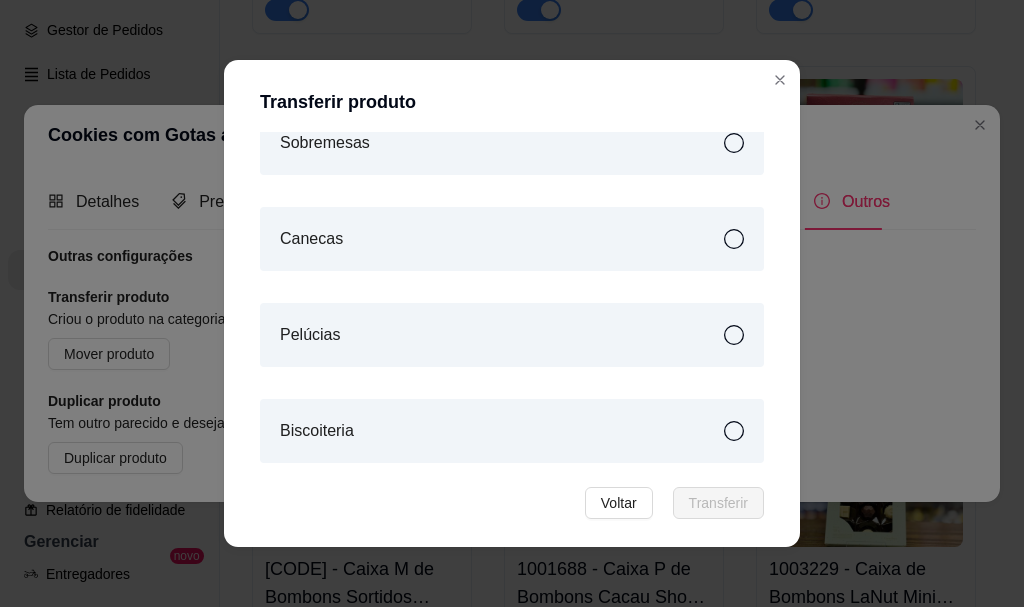 click 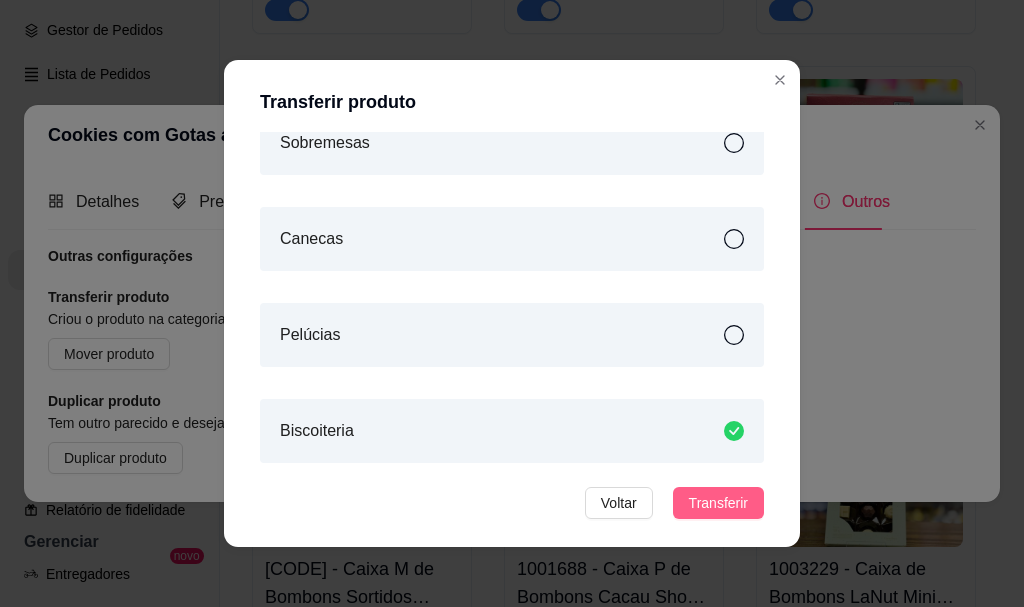 click on "Transferir" at bounding box center [718, 503] 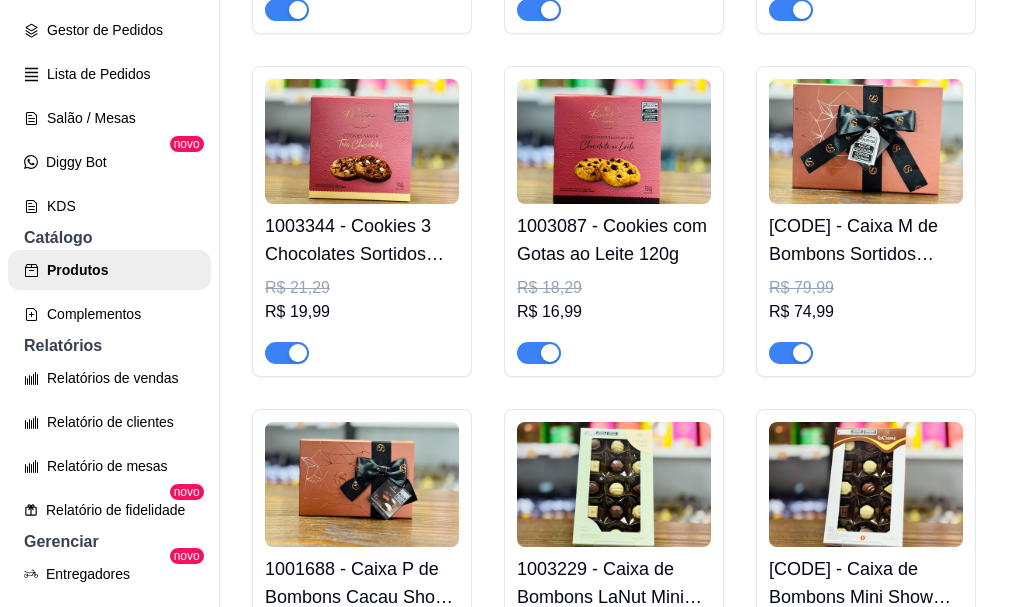 click at bounding box center (866, -888) 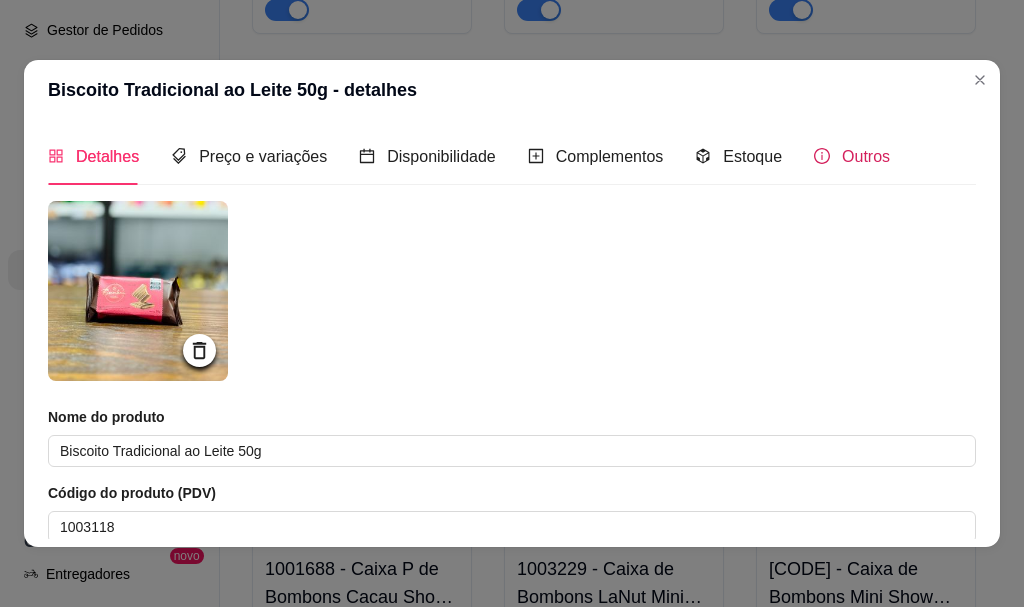 click 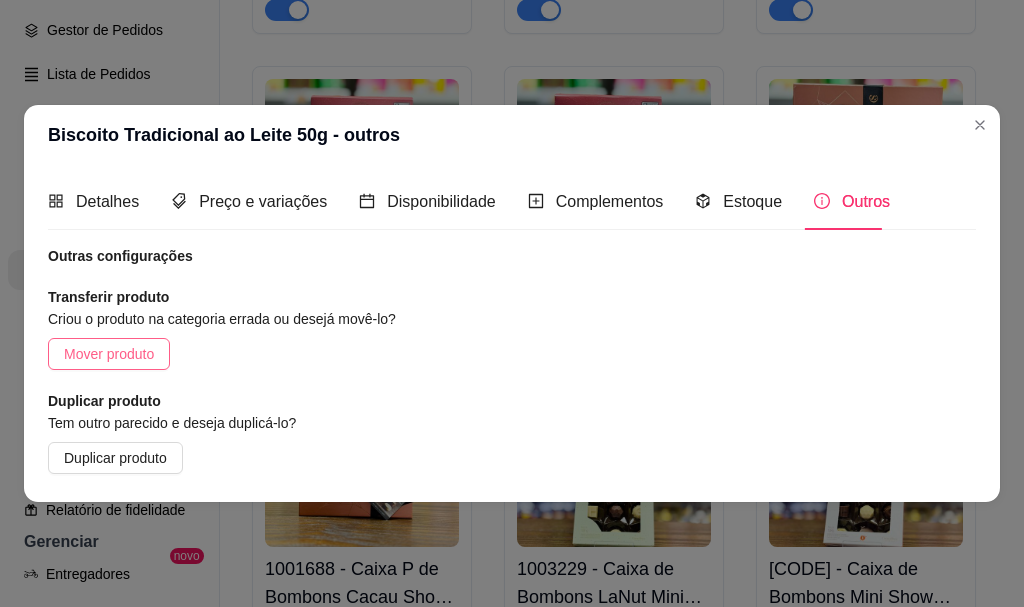 click on "Mover produto" at bounding box center (109, 354) 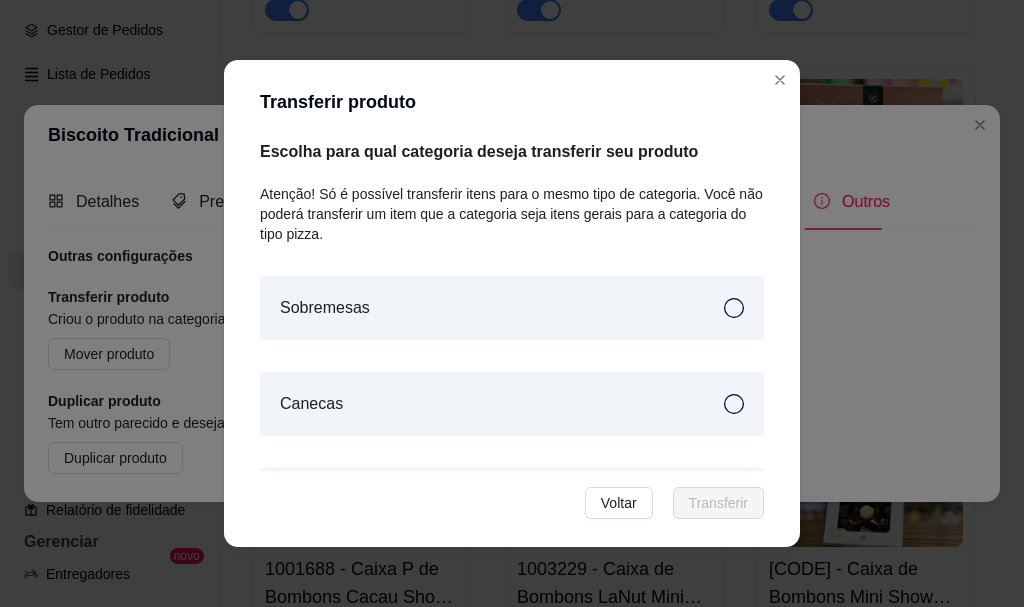 scroll, scrollTop: 165, scrollLeft: 0, axis: vertical 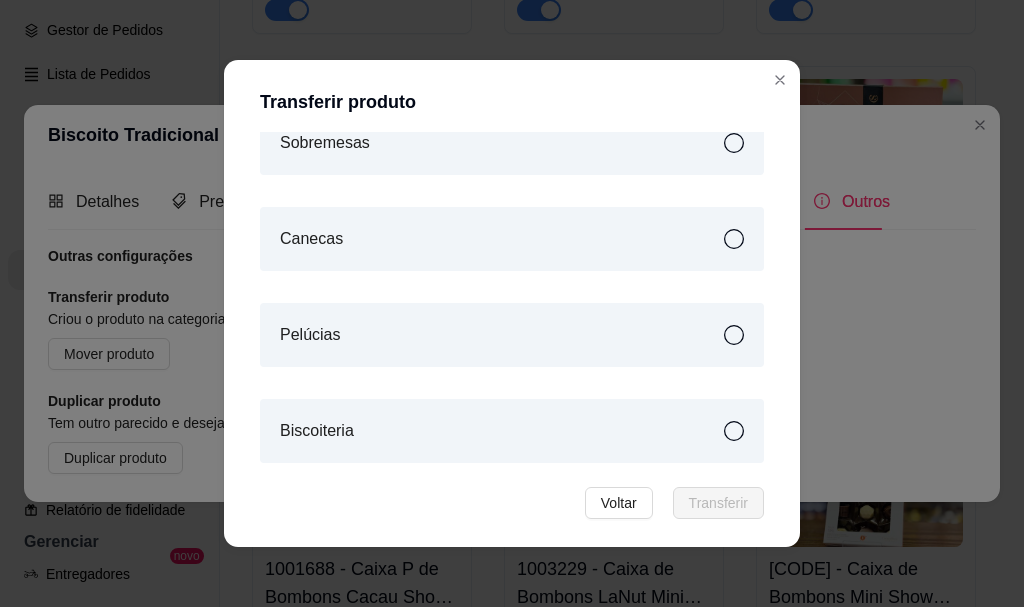 click on "Biscoiteria" at bounding box center (512, 431) 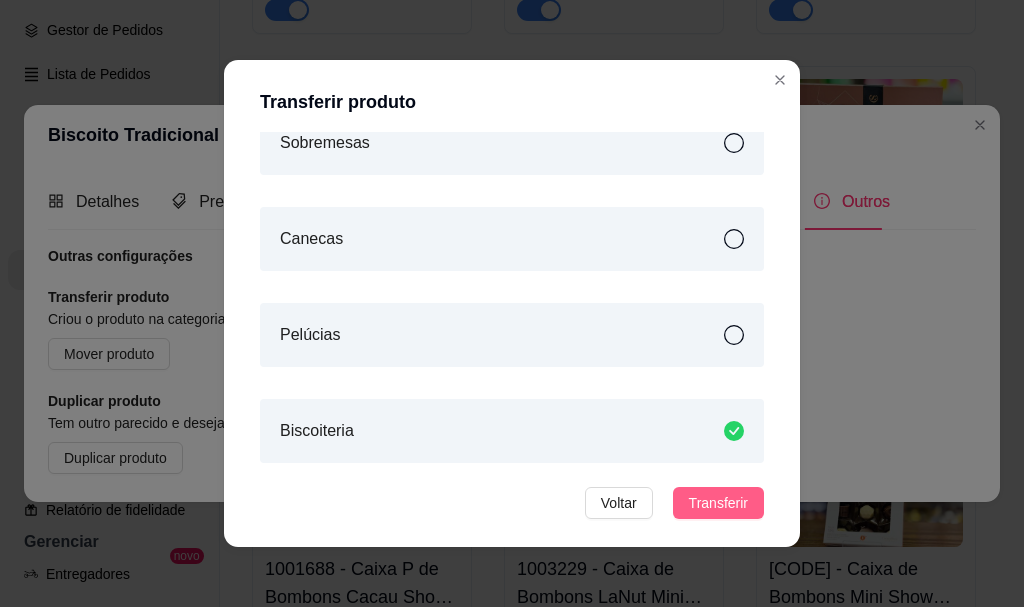 click on "Transferir" at bounding box center [718, 503] 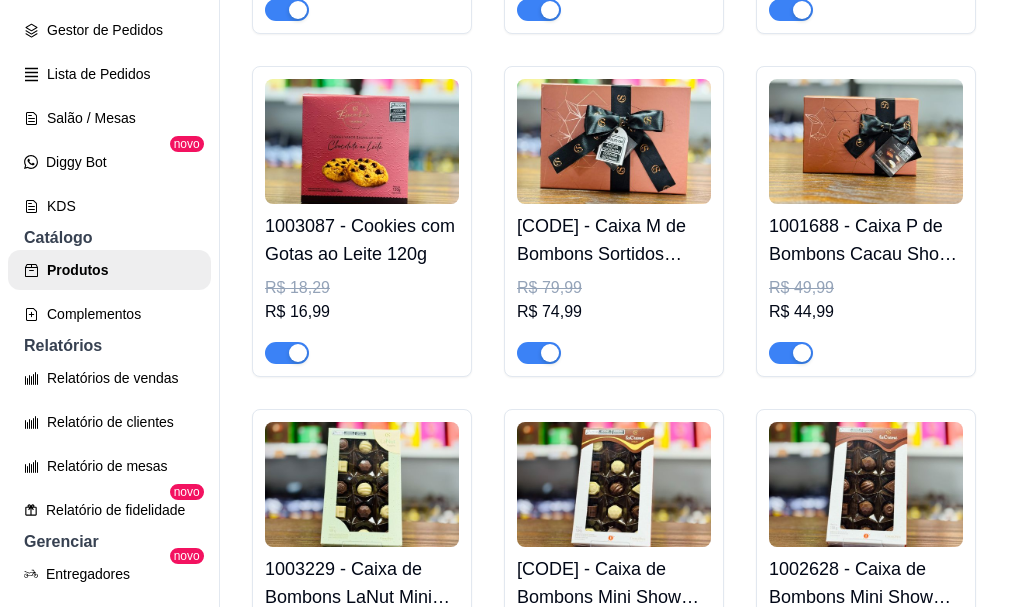 click at bounding box center [866, -888] 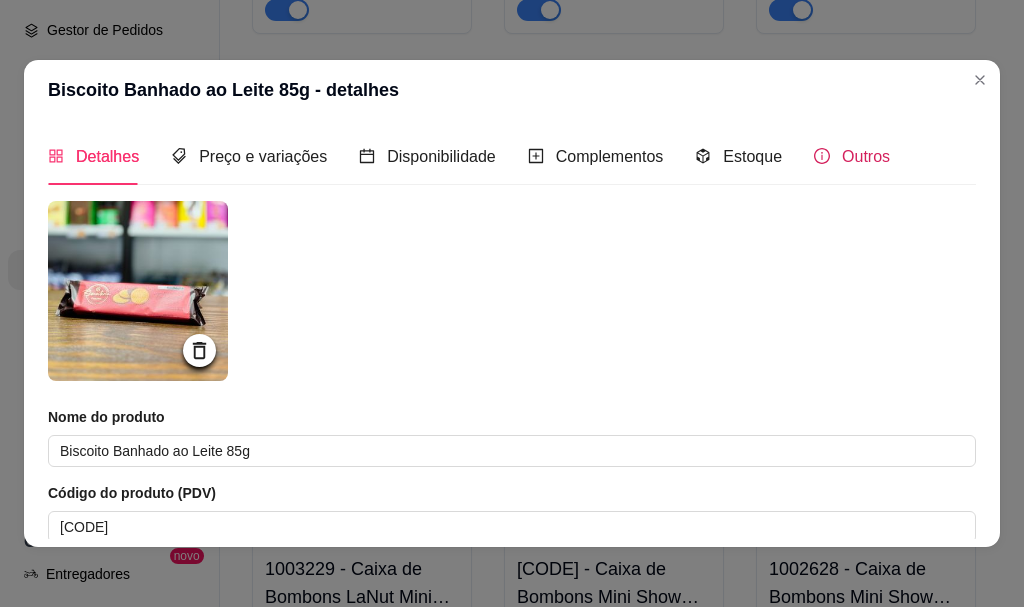 click on "Outros" at bounding box center (866, 156) 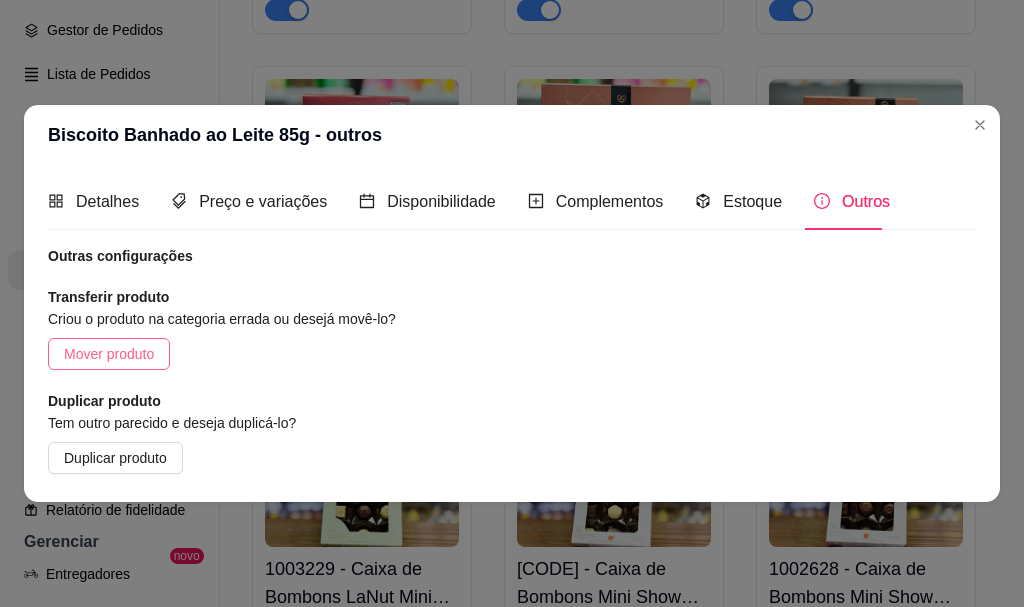 click on "Mover produto" at bounding box center (109, 354) 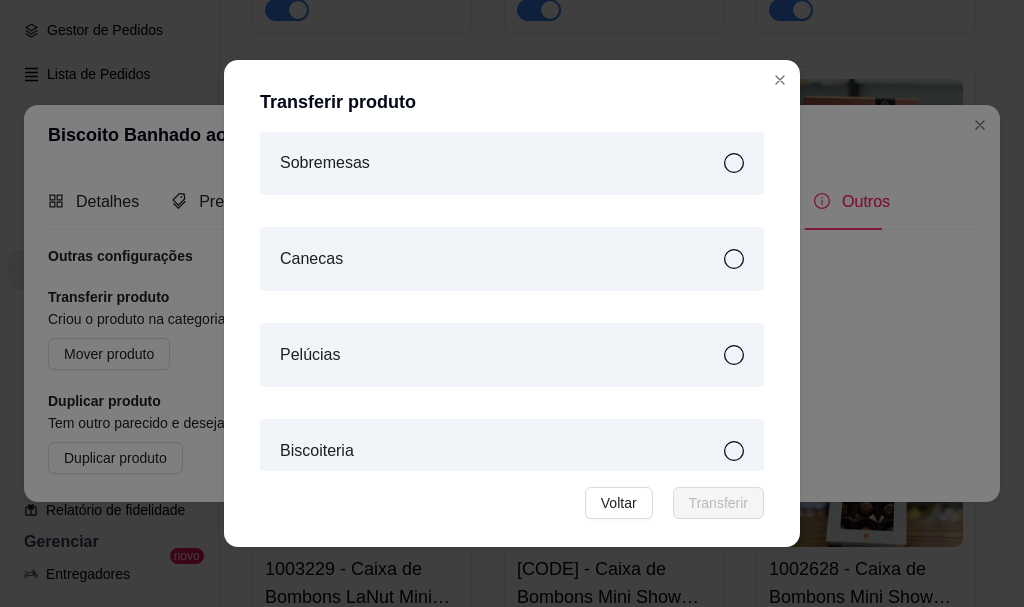 scroll, scrollTop: 165, scrollLeft: 0, axis: vertical 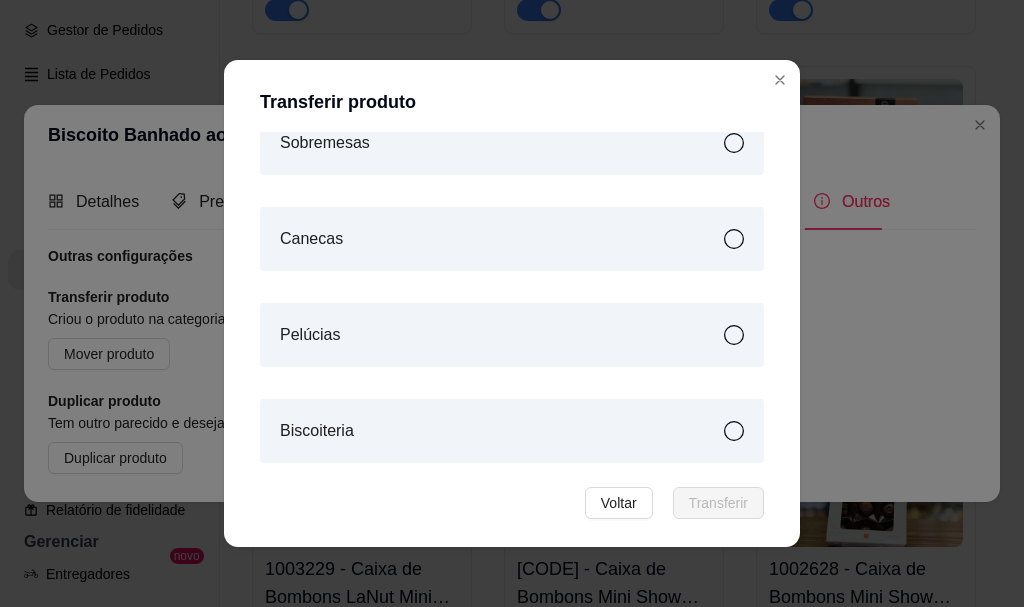click 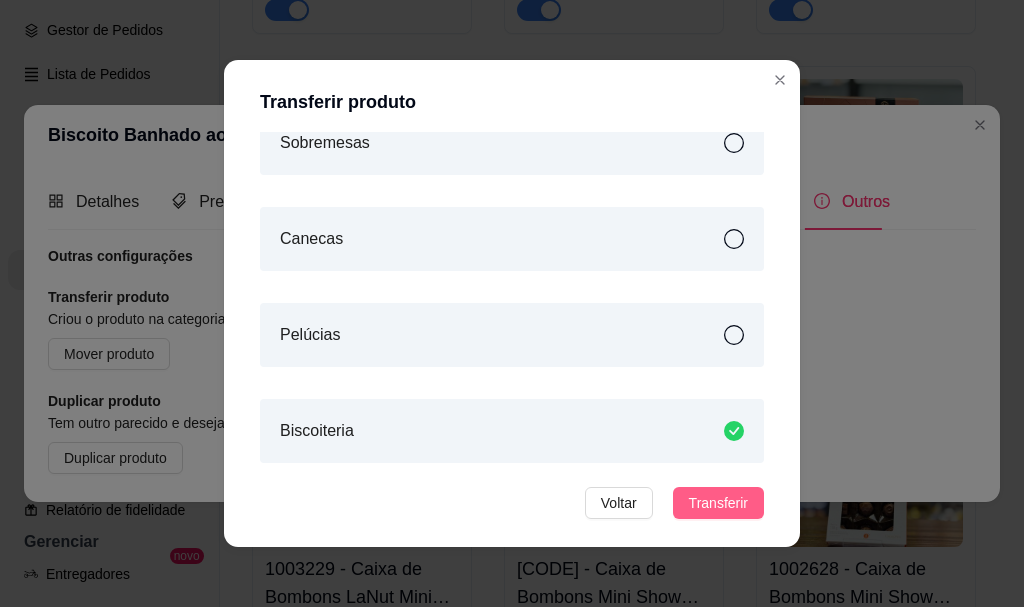 click on "Transferir" at bounding box center [718, 503] 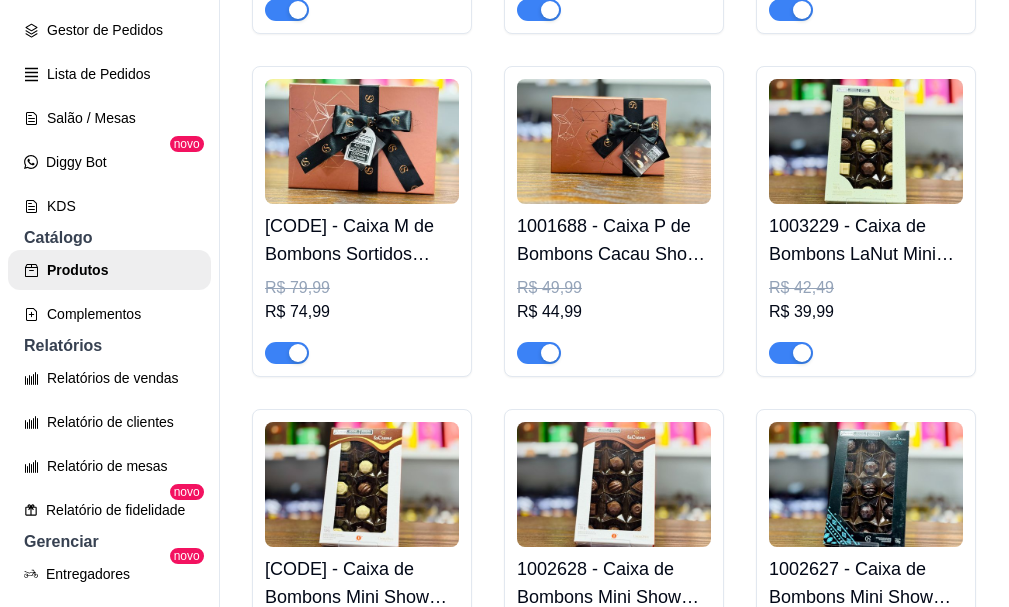 click at bounding box center (866, -888) 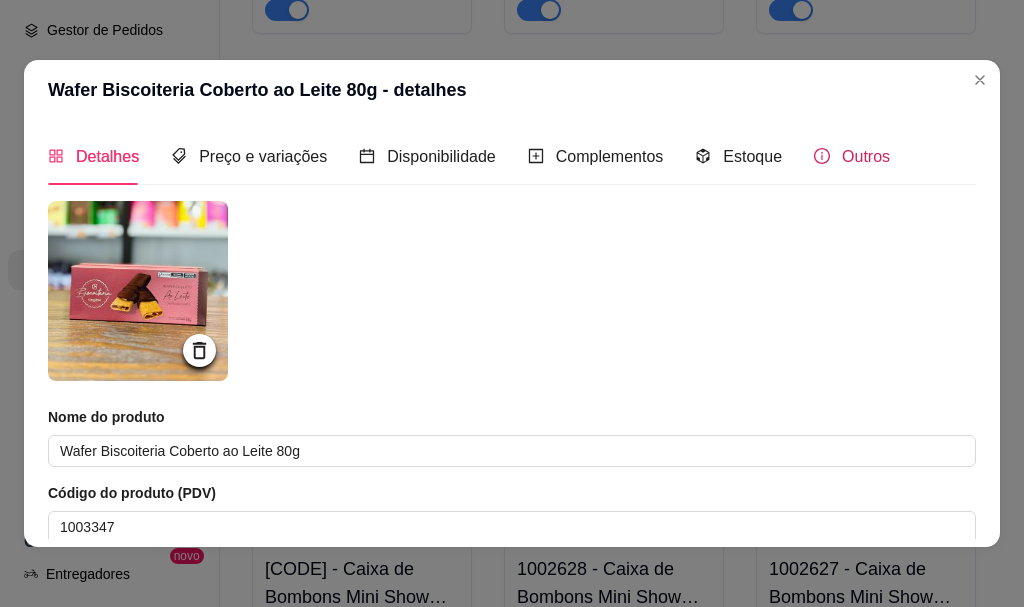 drag, startPoint x: 861, startPoint y: 165, endPoint x: 832, endPoint y: 183, distance: 34.132095 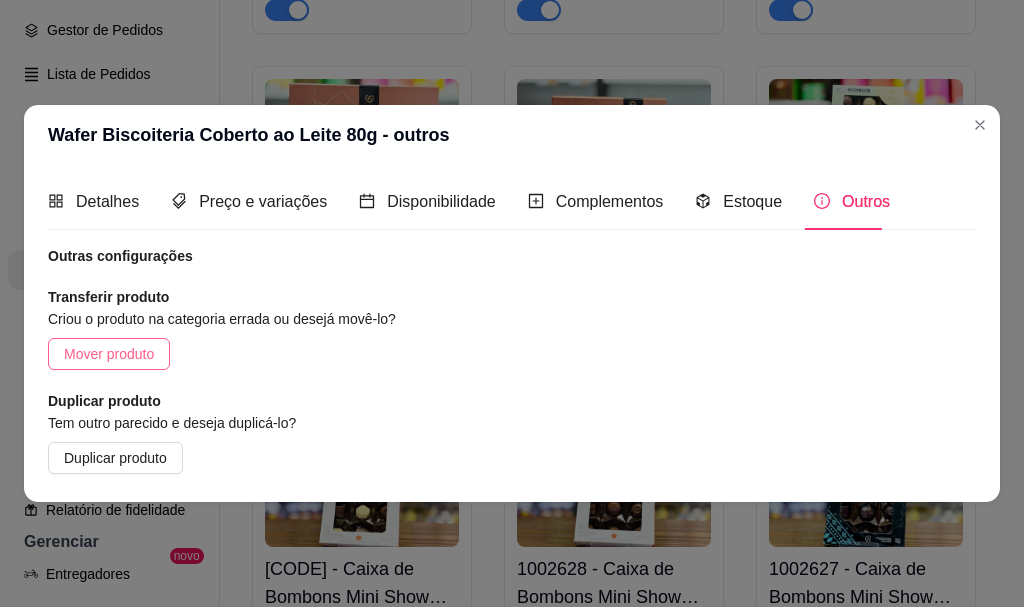 click on "Mover produto" at bounding box center (109, 354) 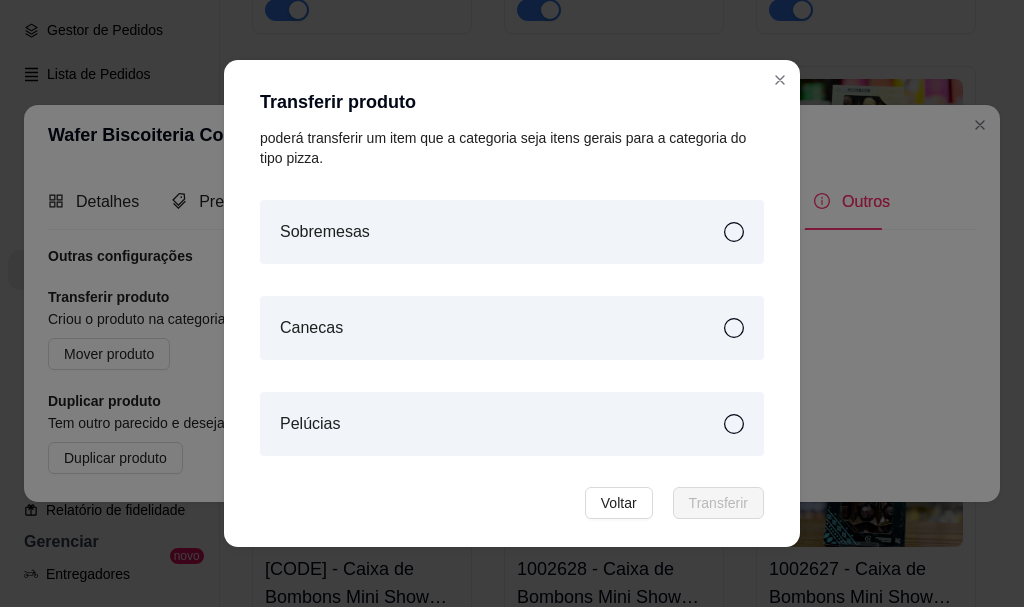 scroll, scrollTop: 165, scrollLeft: 0, axis: vertical 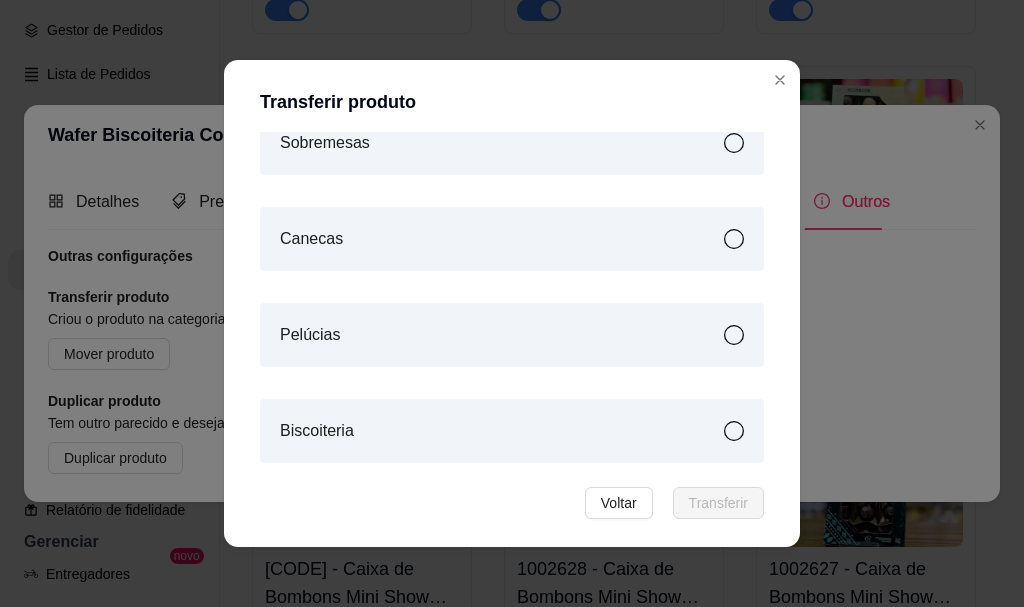 click 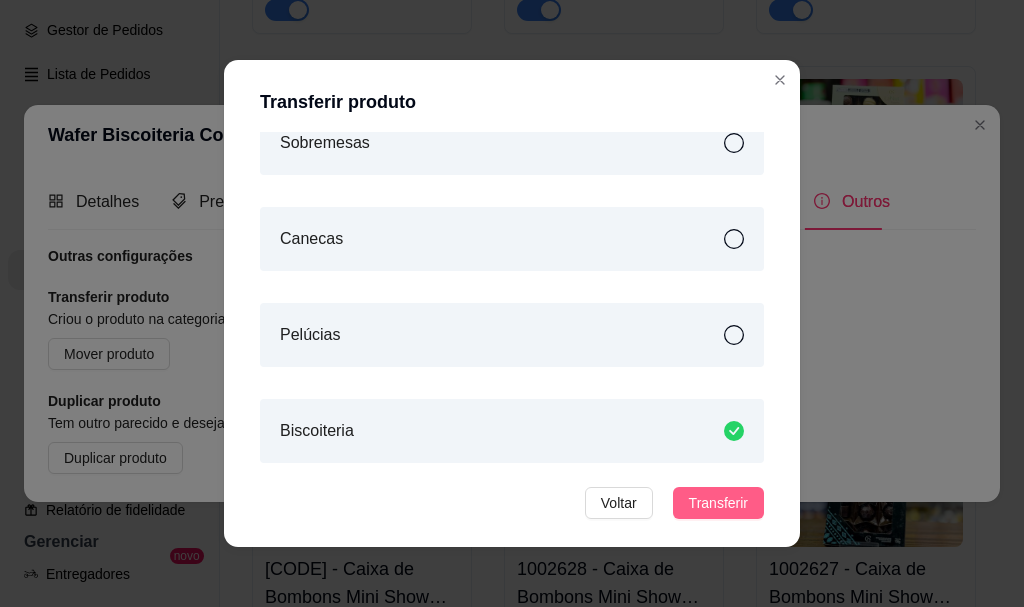 click on "Transferir" at bounding box center (718, 503) 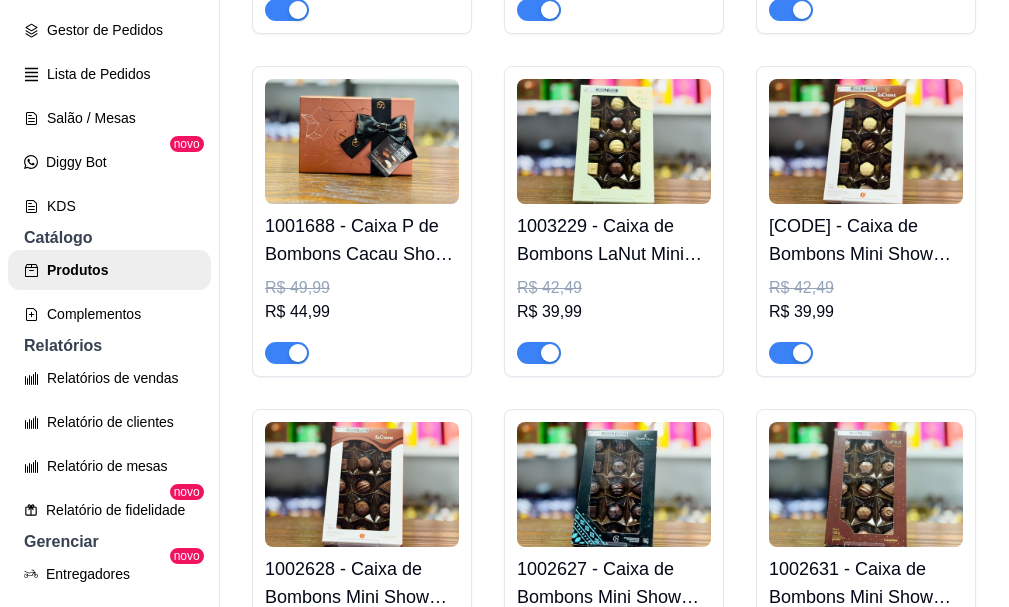 click at bounding box center [866, -888] 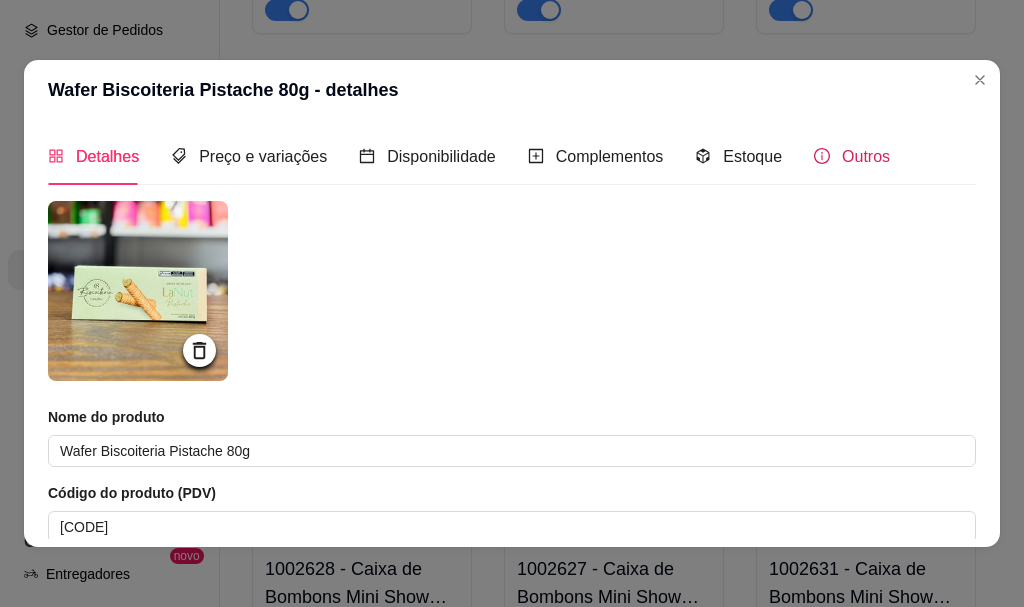 drag, startPoint x: 866, startPoint y: 161, endPoint x: 838, endPoint y: 164, distance: 28.160255 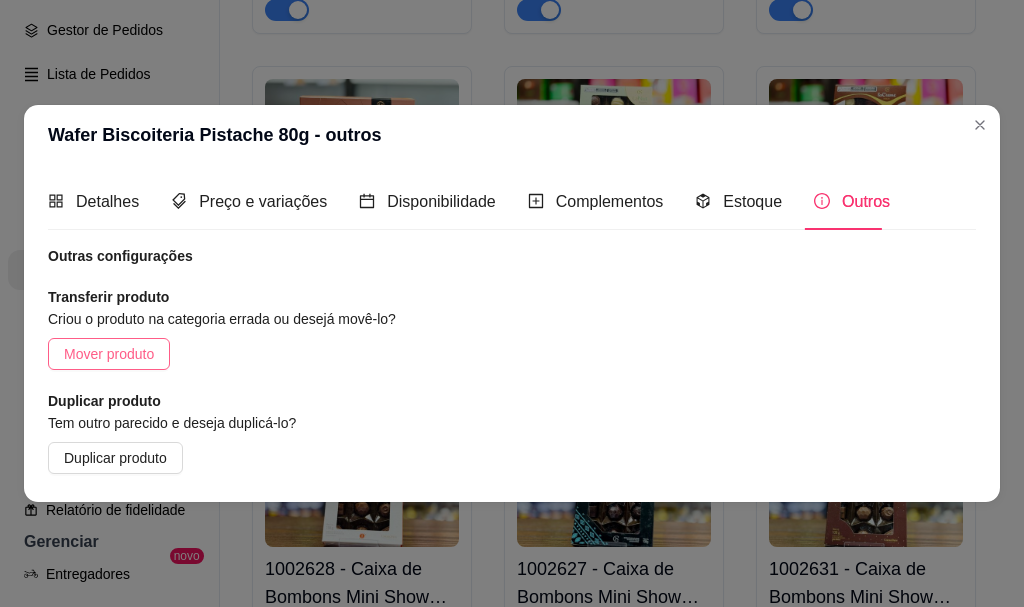 click on "Mover produto" at bounding box center (109, 354) 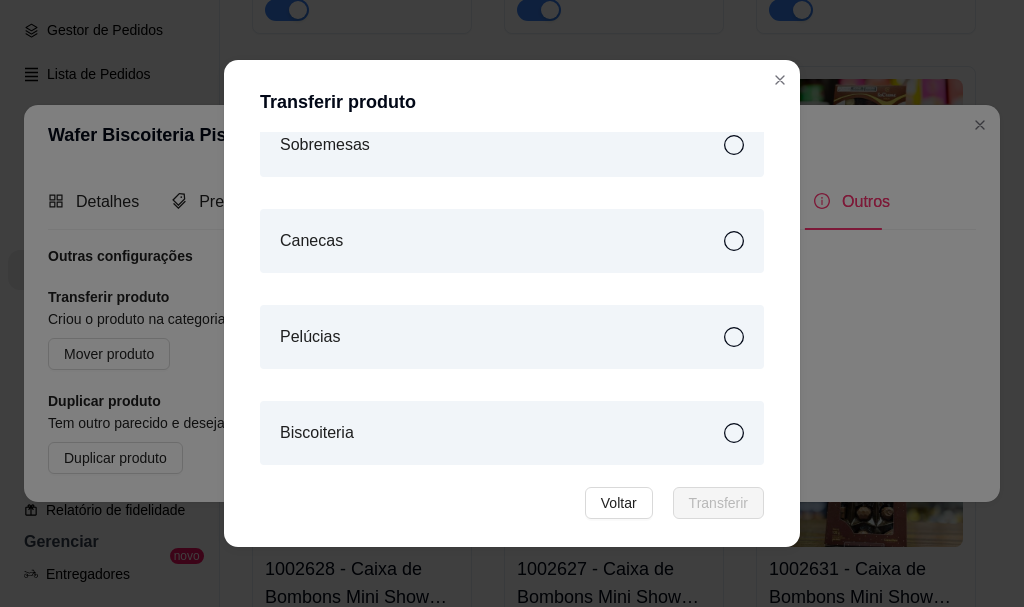 scroll, scrollTop: 165, scrollLeft: 0, axis: vertical 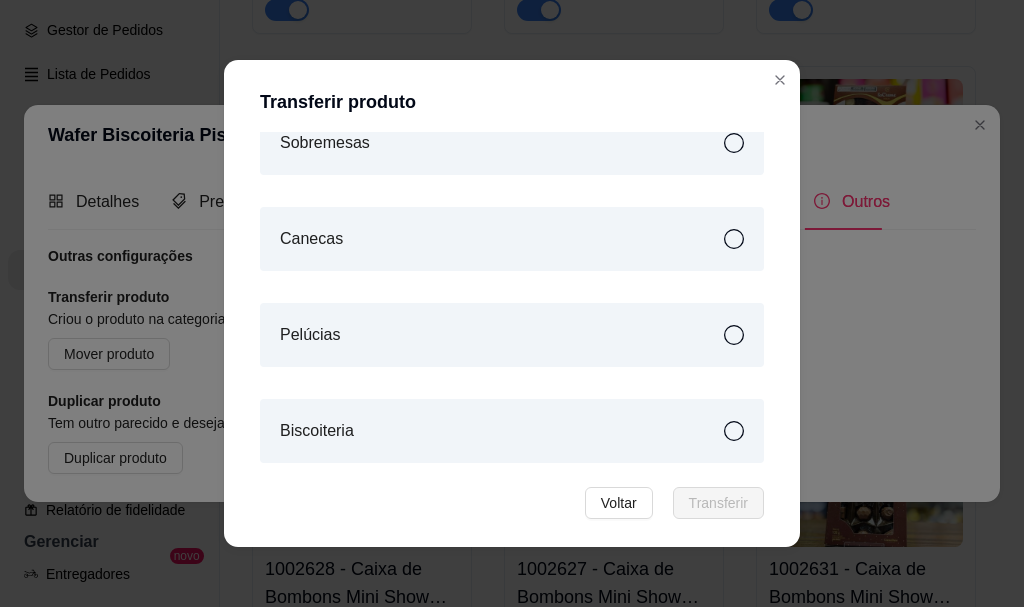 click on "Biscoiteria" at bounding box center [512, 431] 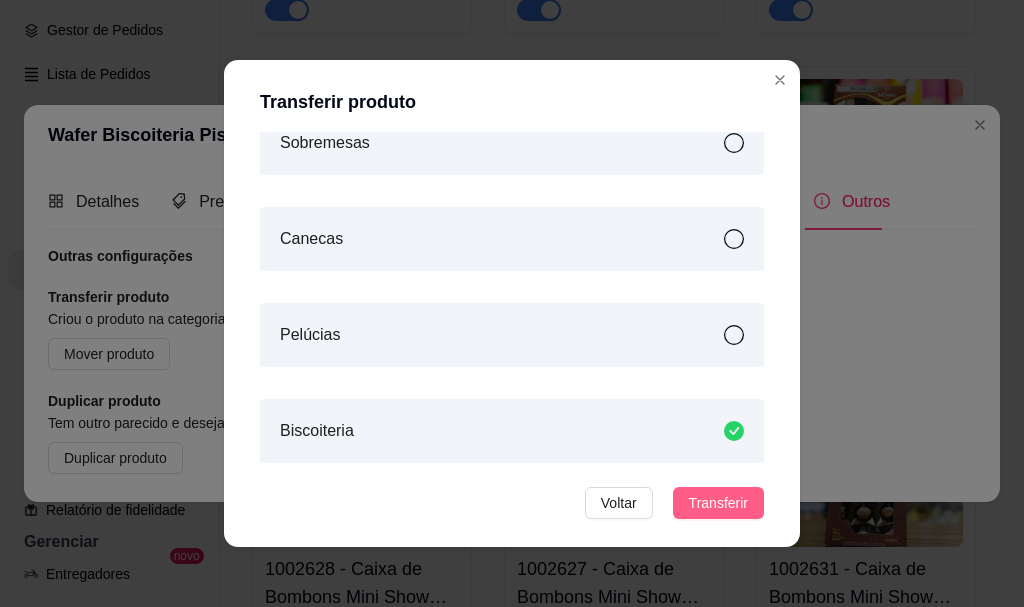 click on "Transferir" at bounding box center (718, 503) 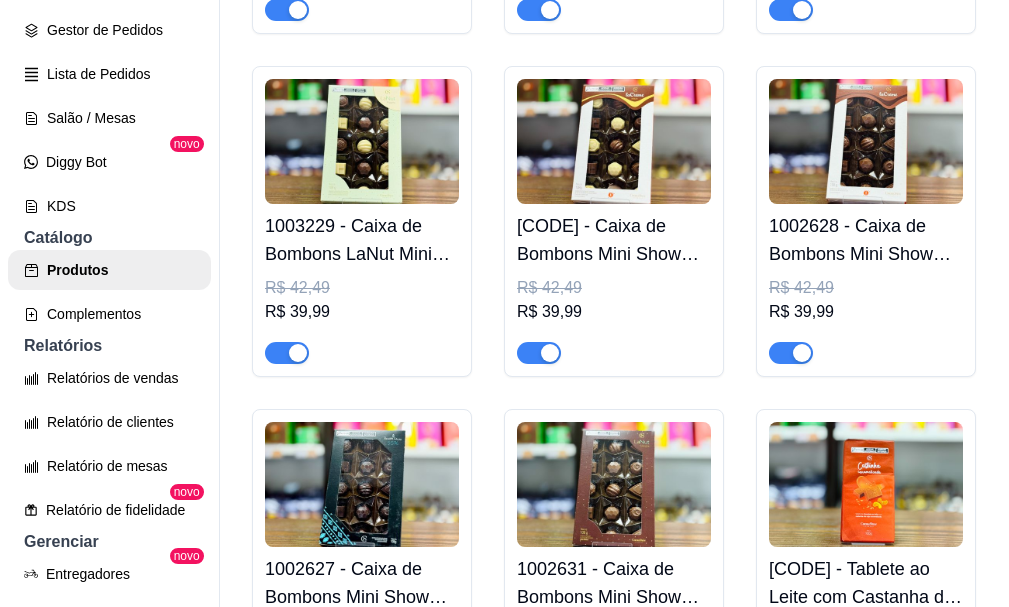 click on "1003687 - Wafer de Cacau Biscoiteria Recheio de Leite 80g" at bounding box center [866, -789] 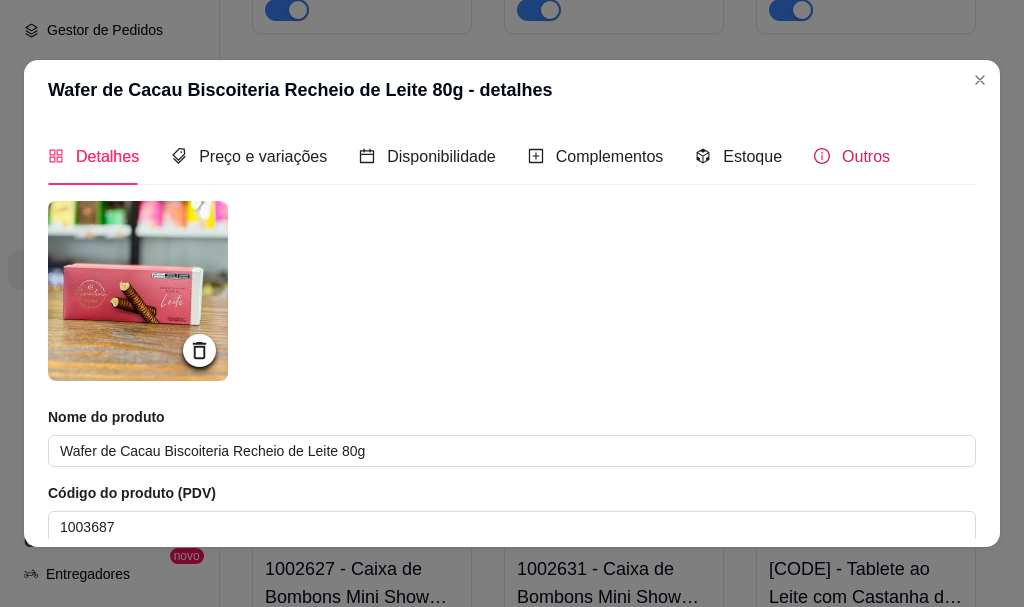 click on "Outros" at bounding box center [866, 156] 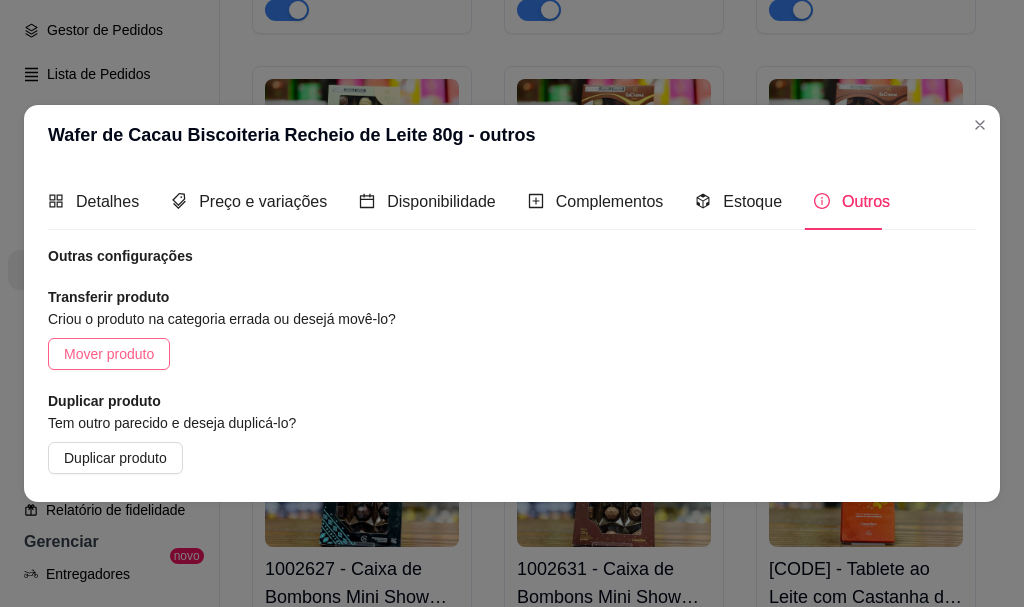 click on "Mover produto" at bounding box center (109, 354) 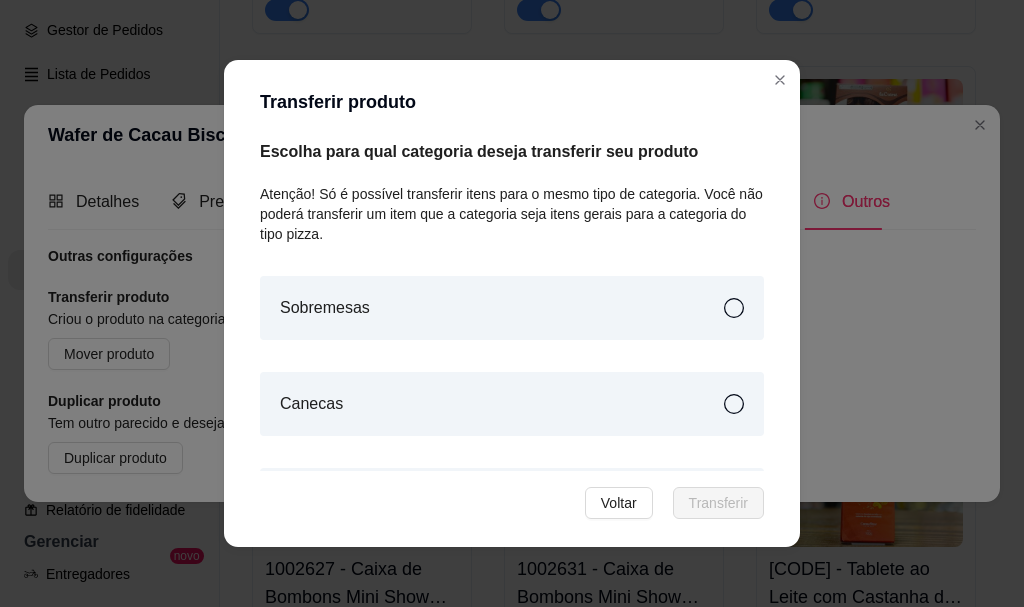 scroll, scrollTop: 165, scrollLeft: 0, axis: vertical 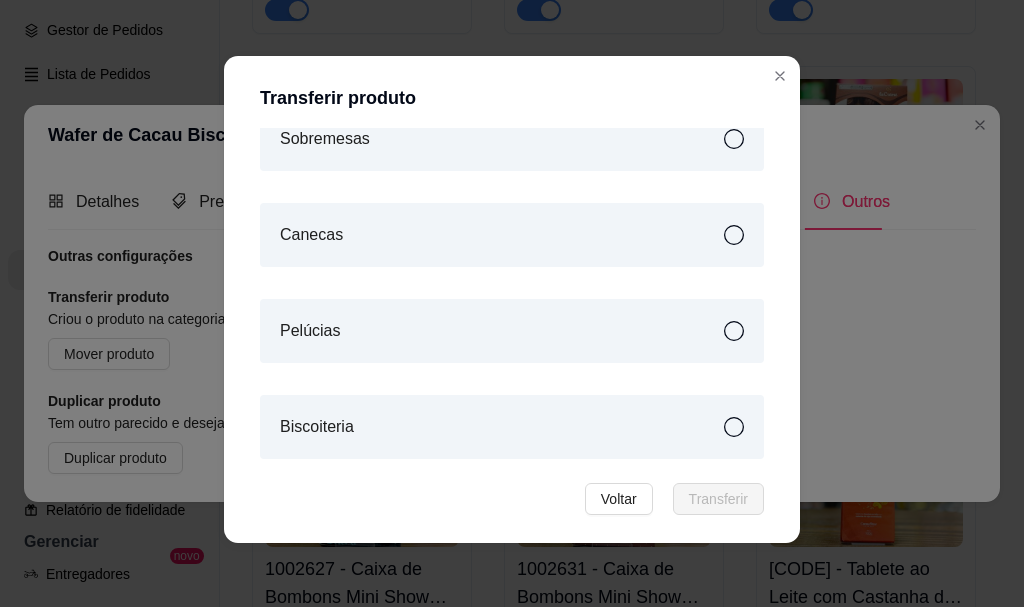 click 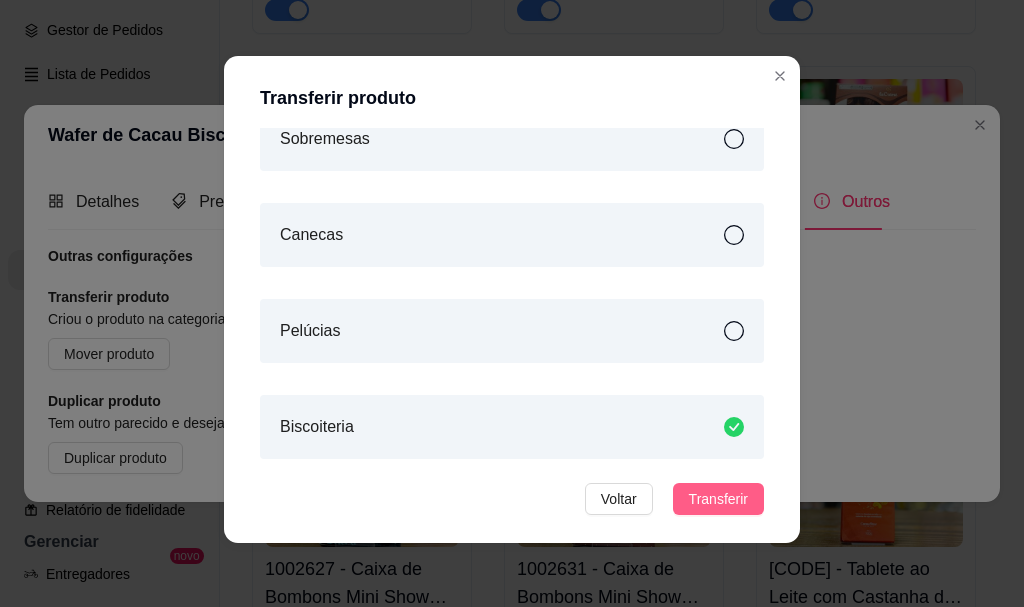 click on "Transferir" at bounding box center [718, 499] 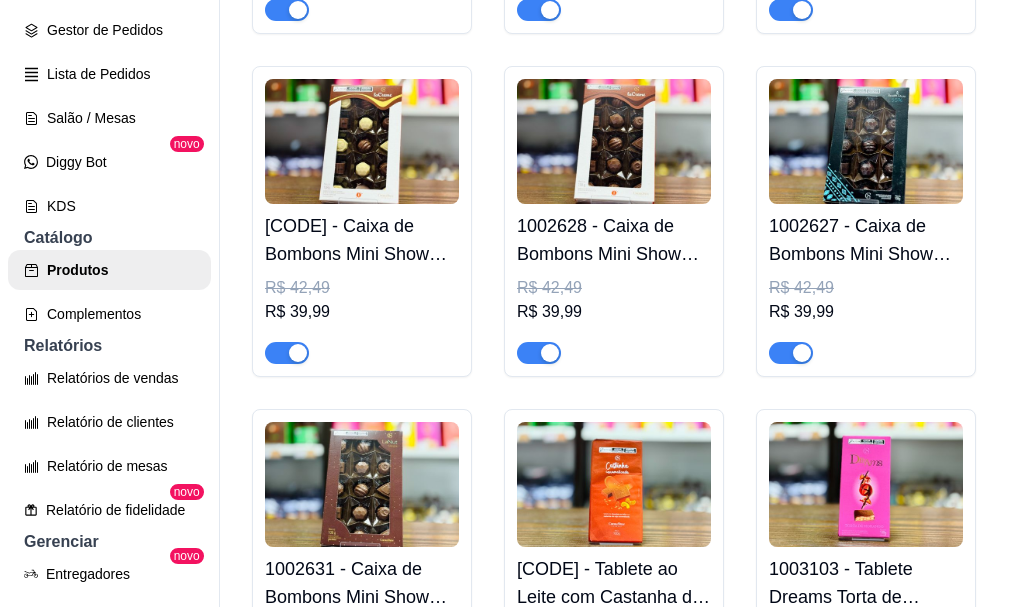 click at bounding box center (866, -888) 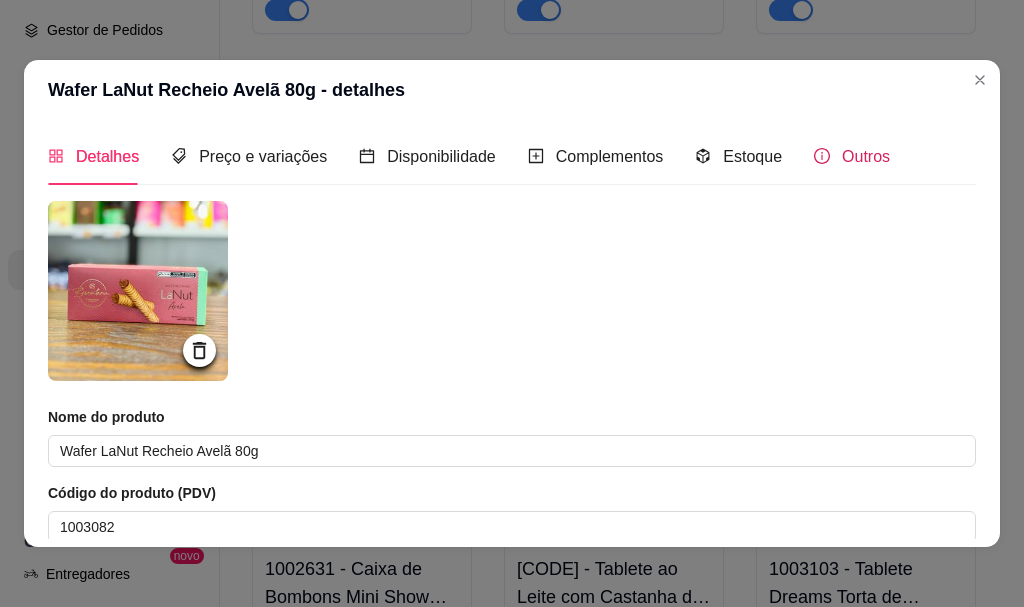 click 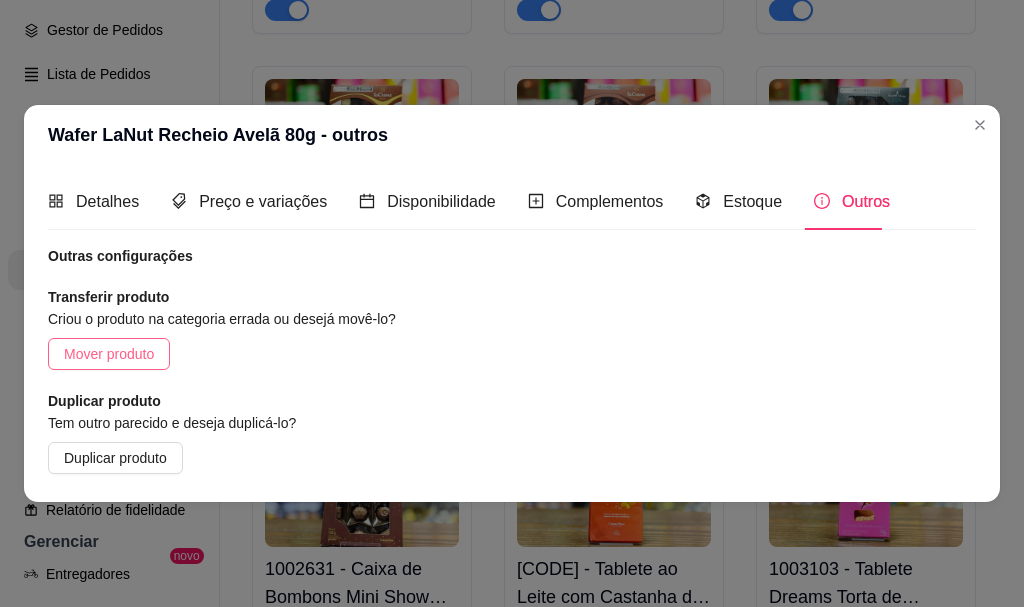 click on "Mover produto" at bounding box center (109, 354) 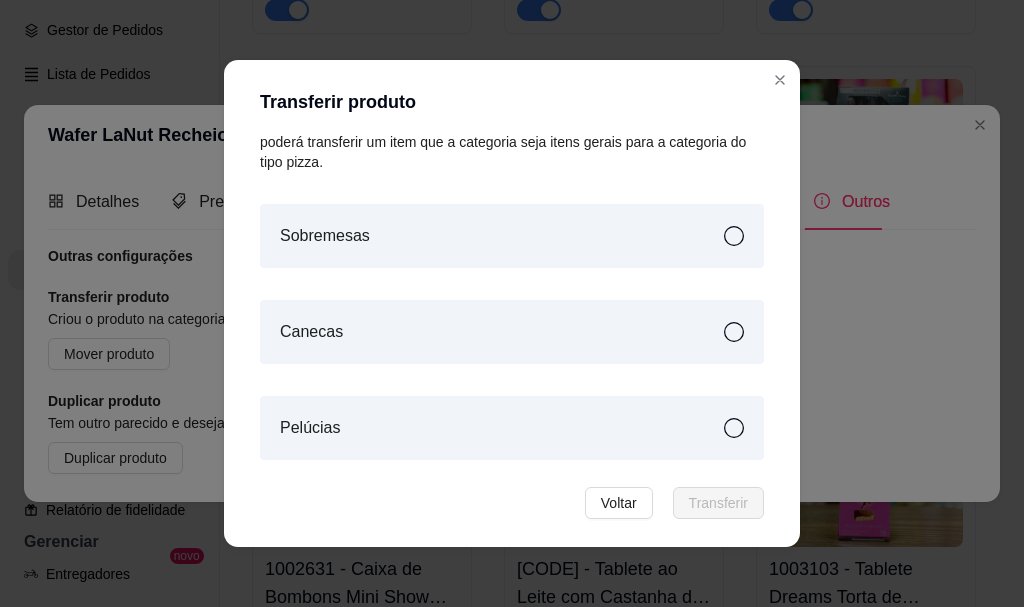scroll, scrollTop: 165, scrollLeft: 0, axis: vertical 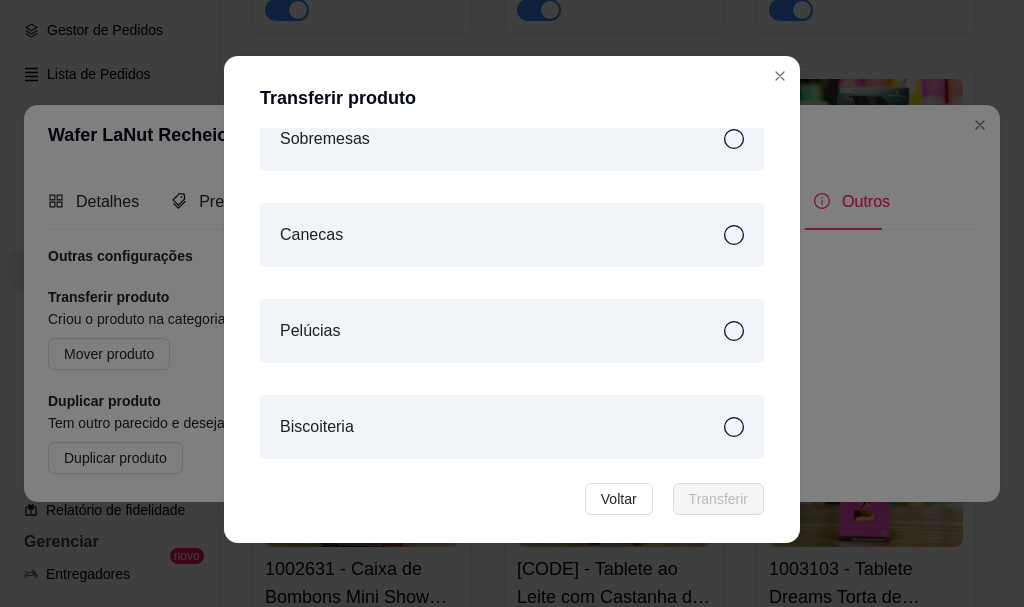 click on "Biscoiteria" at bounding box center (512, 427) 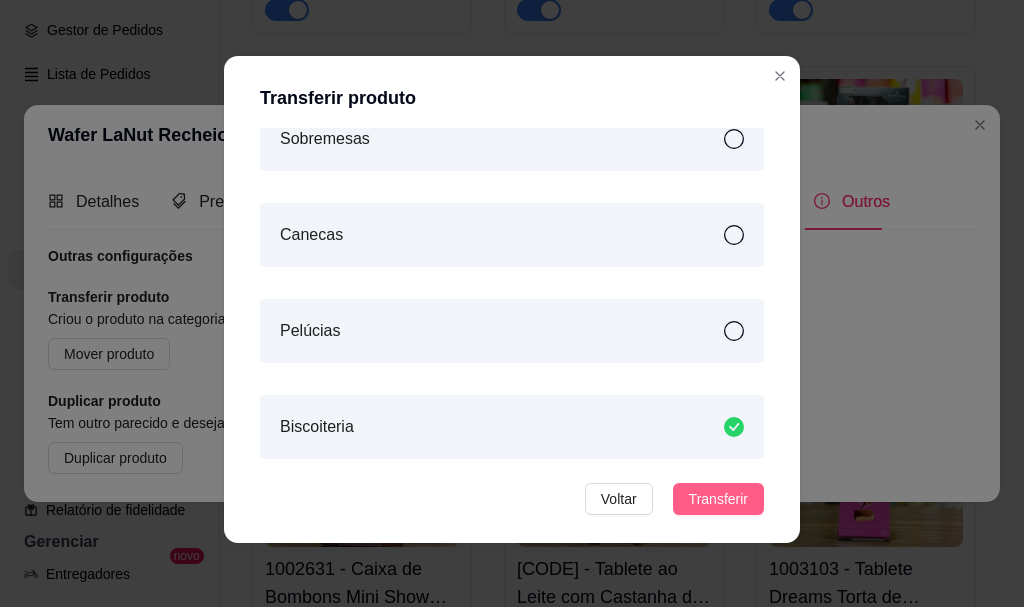 click on "Transferir" at bounding box center [718, 499] 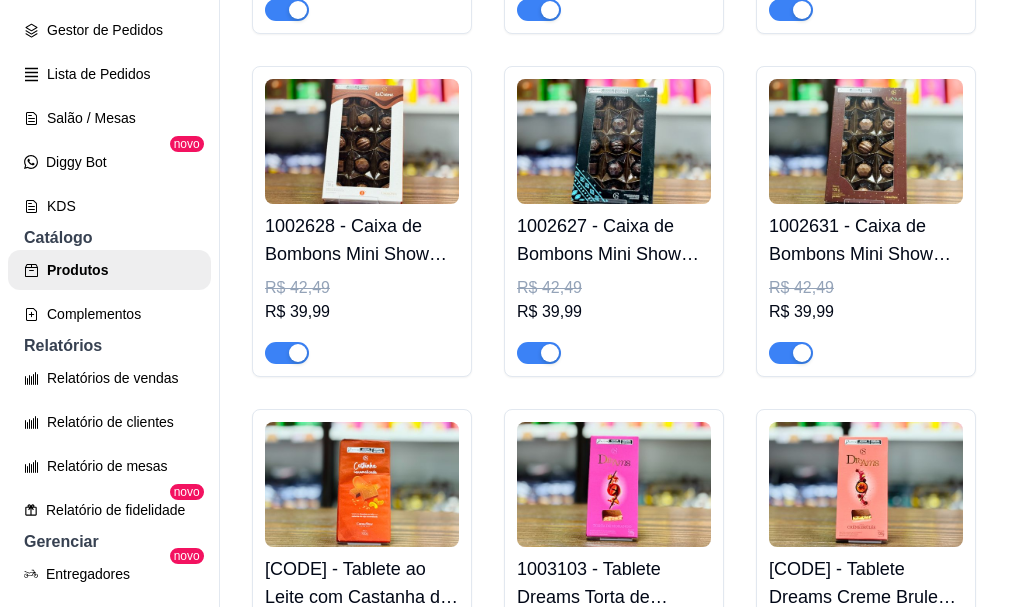 click on "[CODE] - Wafer Biscoiteria Mil-Folhas 80g   R$ [PRICE] R$ [PRICE]" at bounding box center [866, -745] 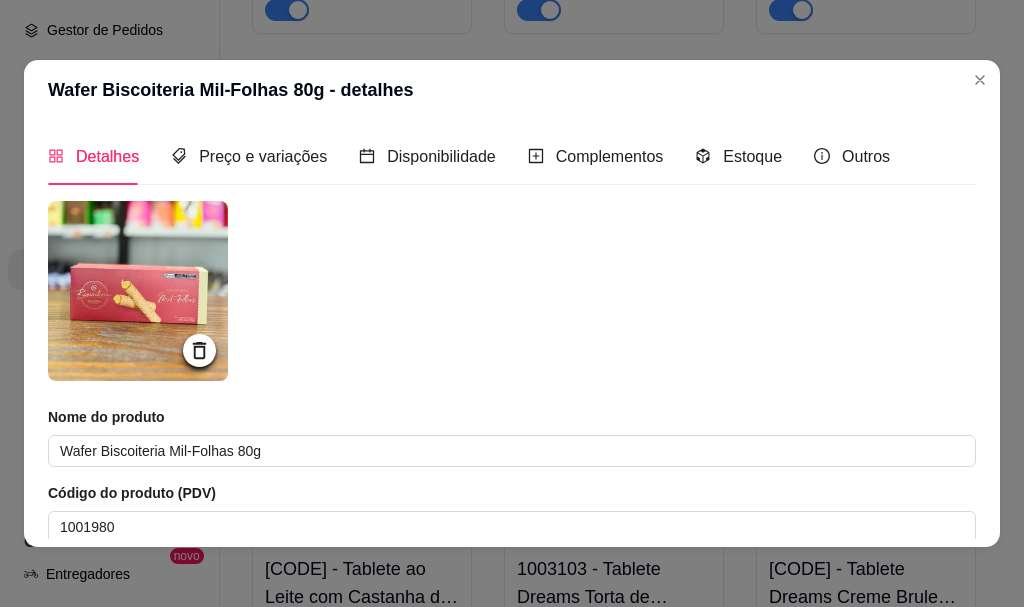 drag, startPoint x: 837, startPoint y: 143, endPoint x: 816, endPoint y: 160, distance: 27.018513 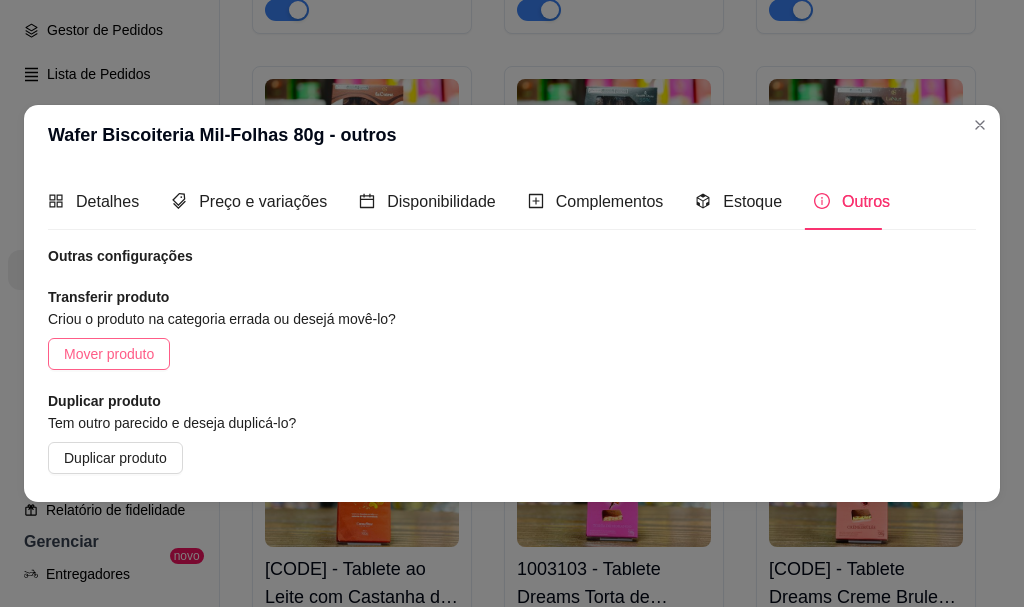 click on "Mover produto" at bounding box center [109, 354] 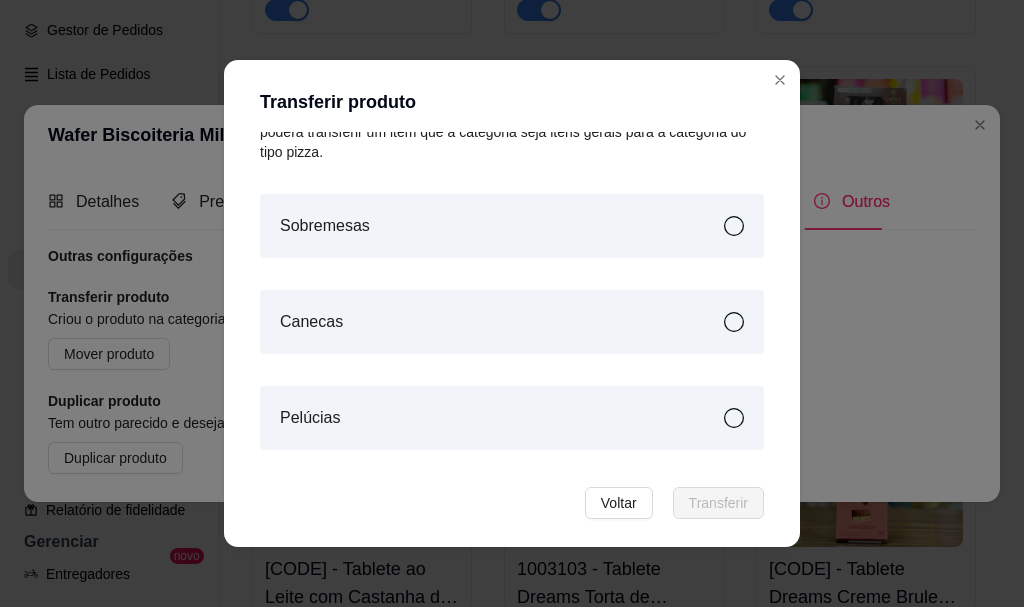 scroll, scrollTop: 165, scrollLeft: 0, axis: vertical 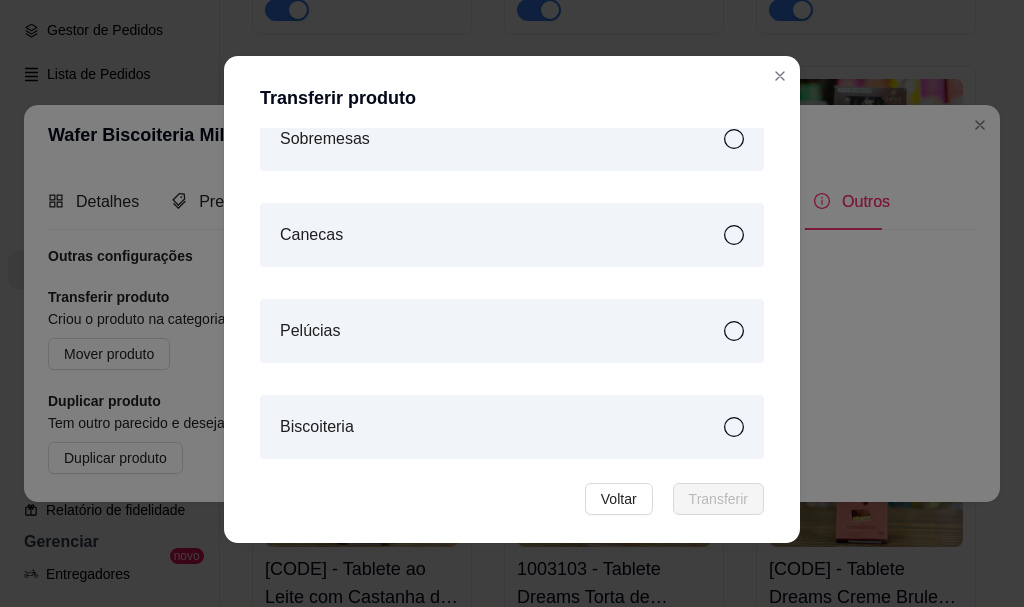 click on "Biscoiteria" at bounding box center (512, 427) 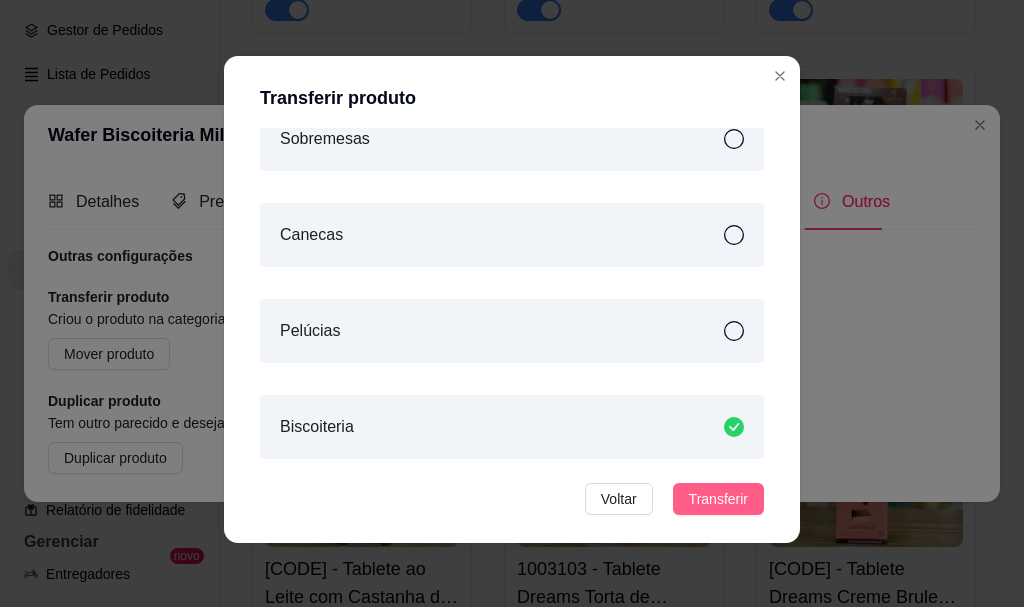 click on "Transferir" at bounding box center [718, 499] 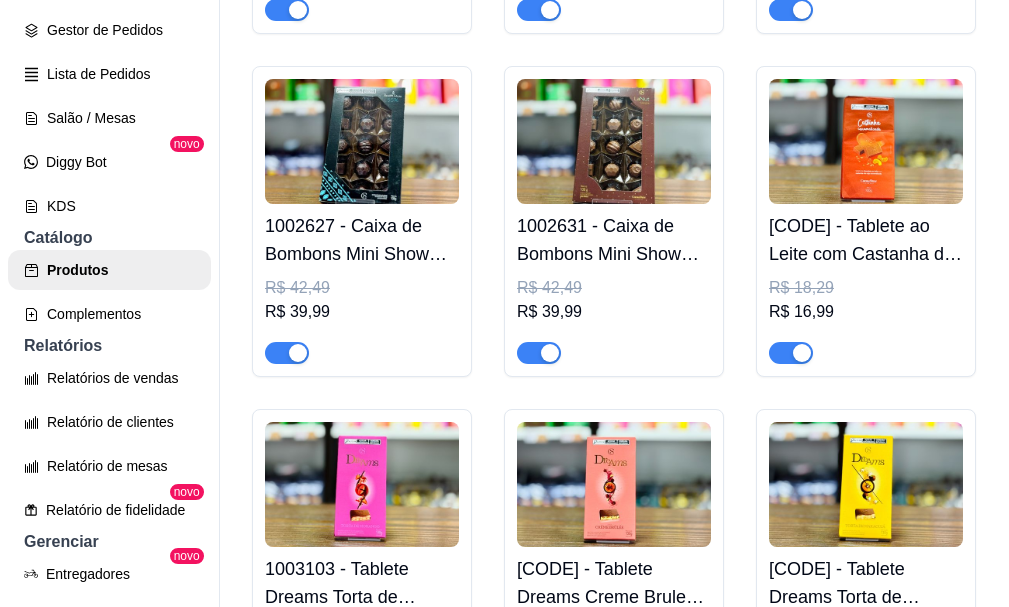 click at bounding box center (866, -888) 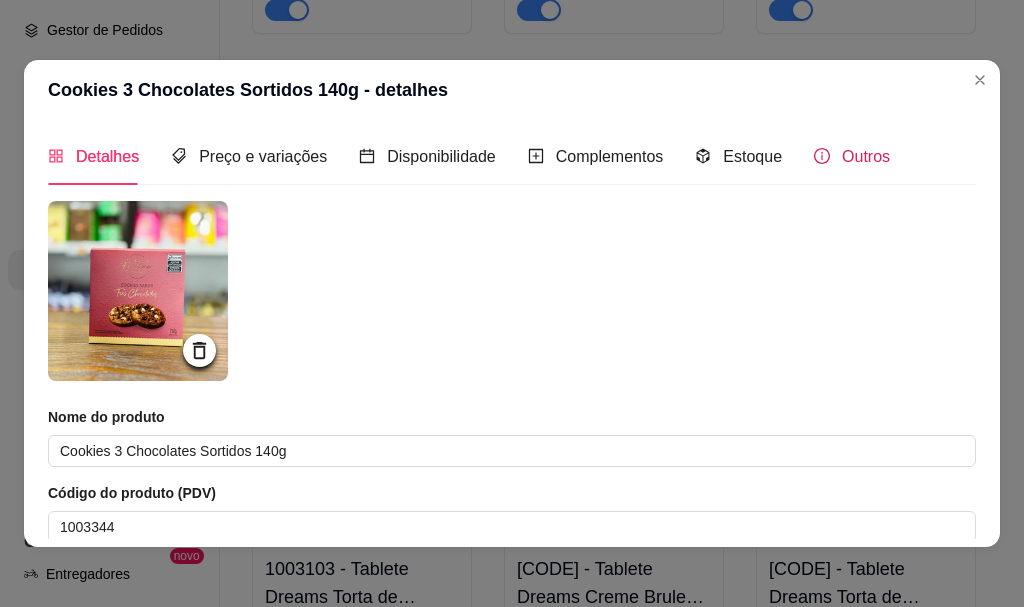 click on "Outros" at bounding box center (866, 156) 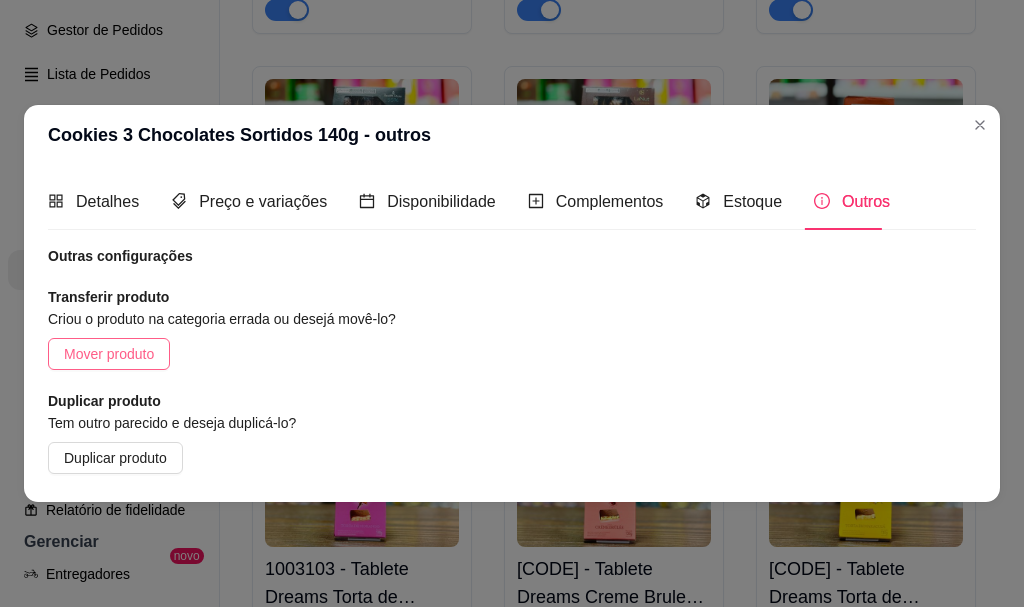 drag, startPoint x: 142, startPoint y: 335, endPoint x: 139, endPoint y: 345, distance: 10.440307 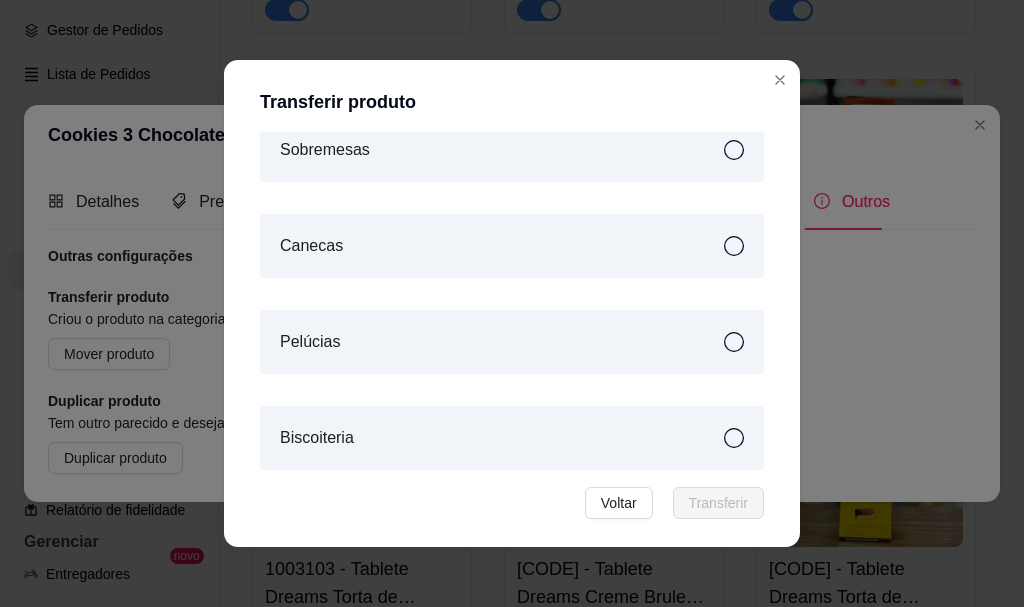scroll, scrollTop: 165, scrollLeft: 0, axis: vertical 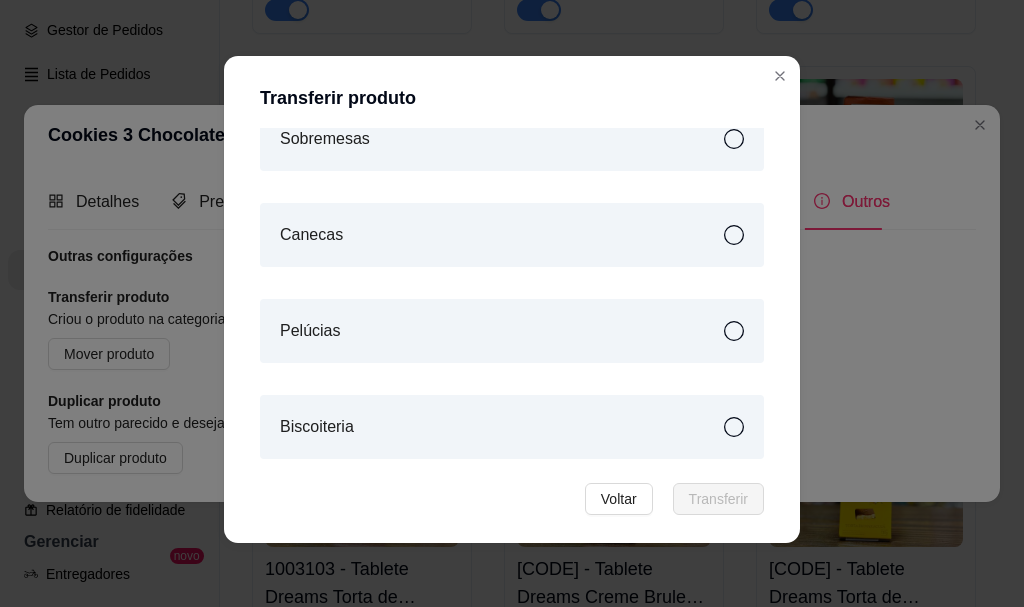 click 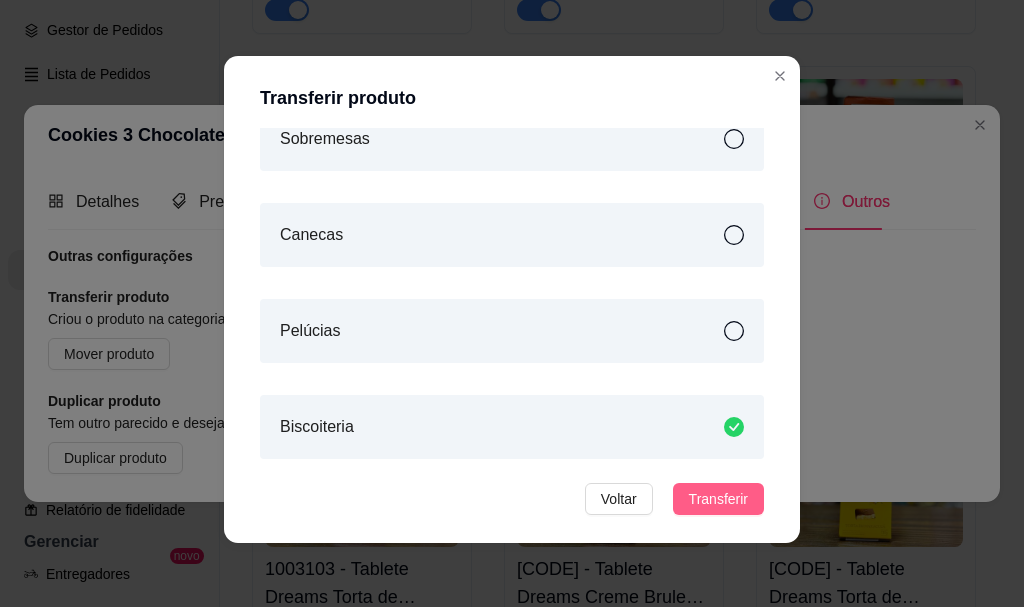click on "Transferir" at bounding box center (718, 499) 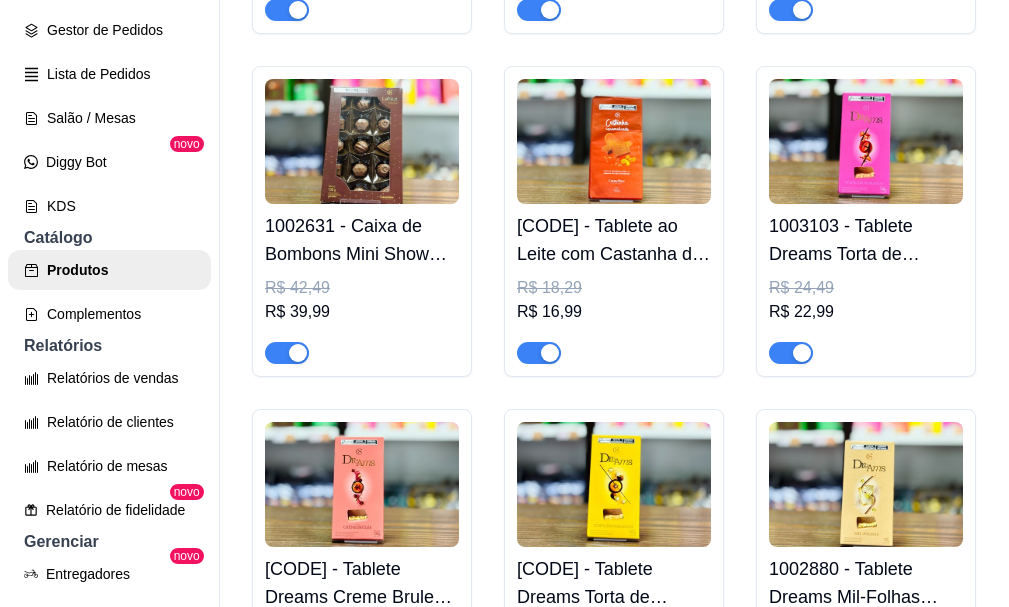 click at bounding box center [866, -888] 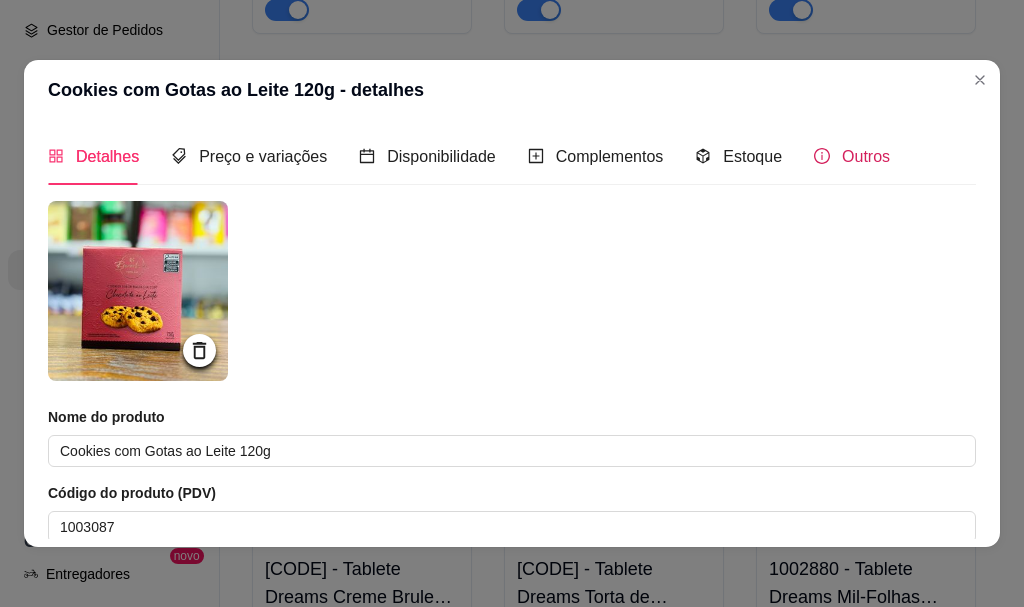click 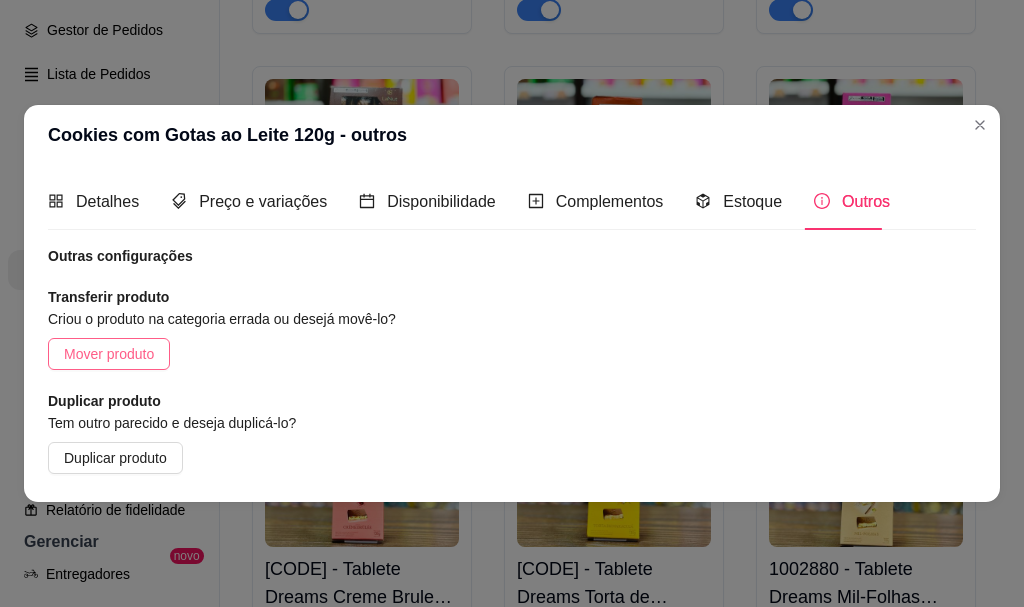 click on "Mover produto" at bounding box center (109, 354) 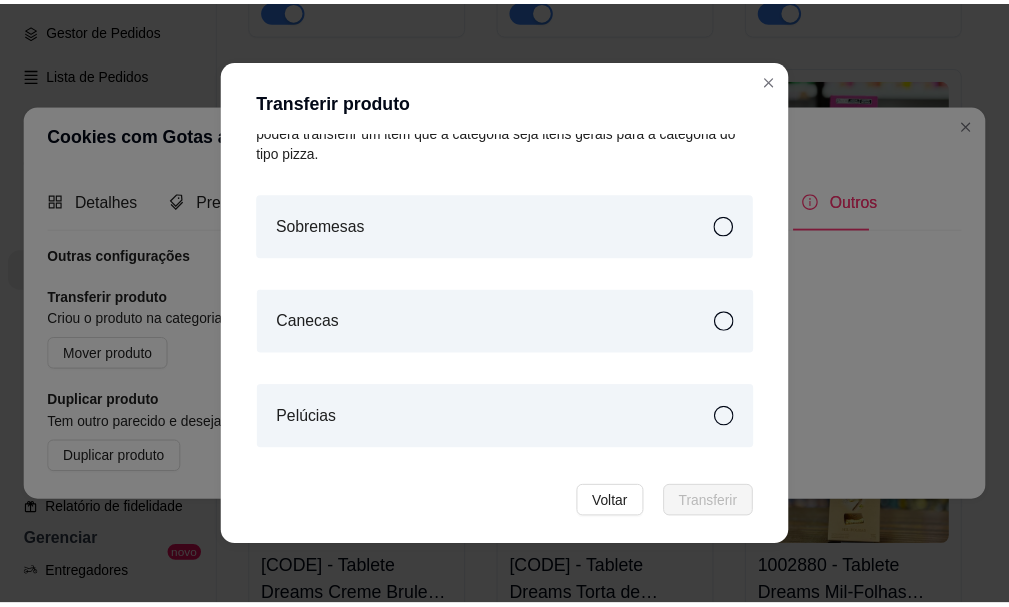 scroll, scrollTop: 165, scrollLeft: 0, axis: vertical 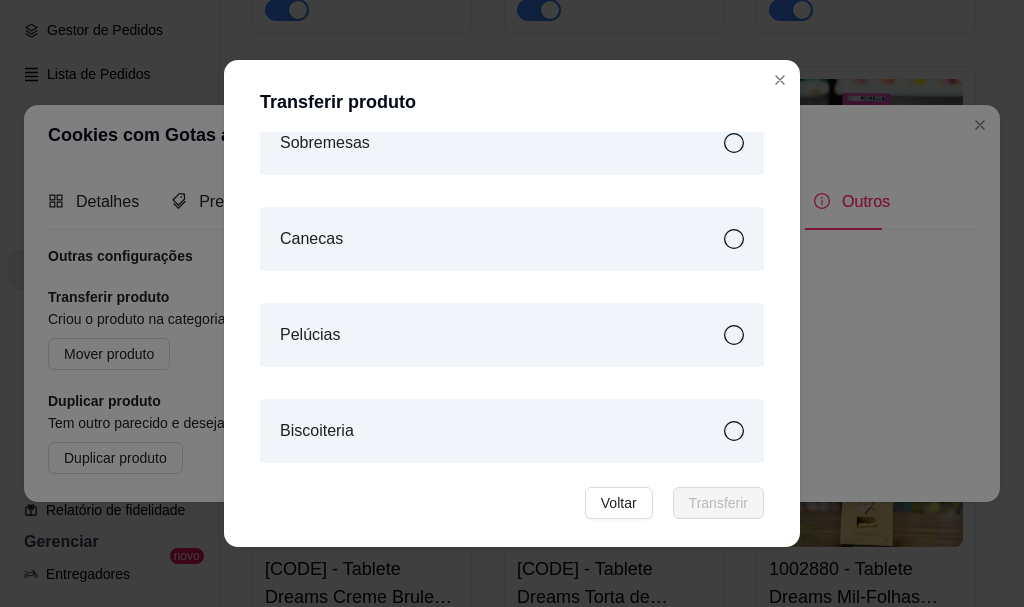 click on "Biscoiteria" at bounding box center [512, 431] 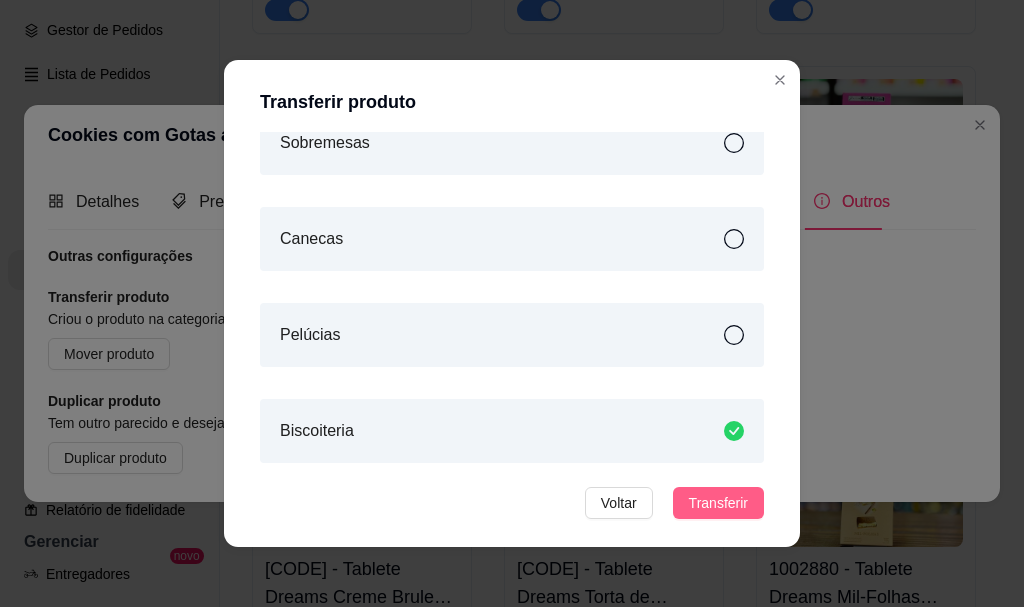 click on "Transferir" at bounding box center [718, 503] 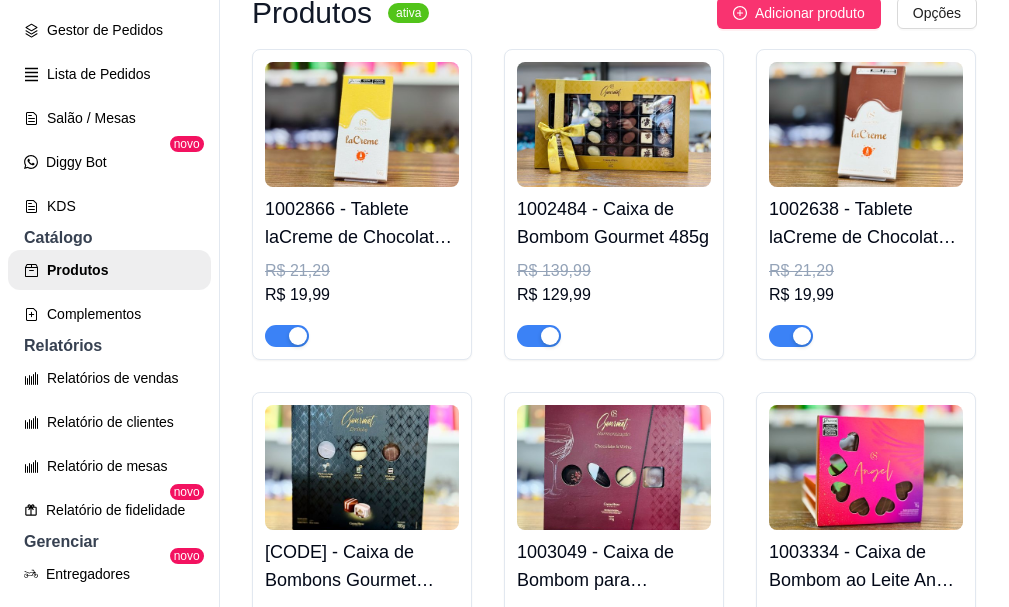 scroll, scrollTop: 600, scrollLeft: 0, axis: vertical 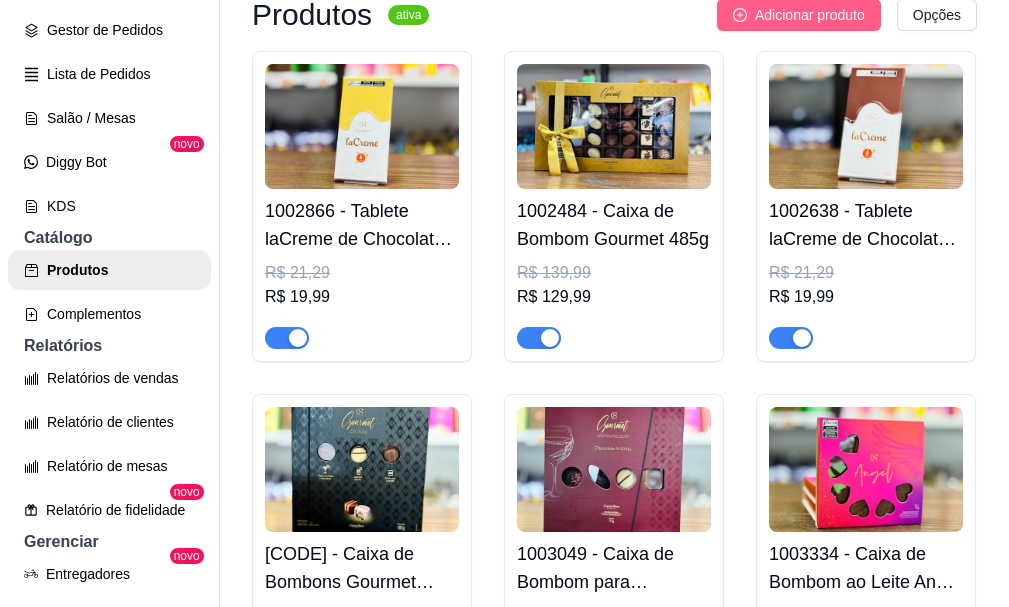 click on "Adicionar produto" at bounding box center [810, 15] 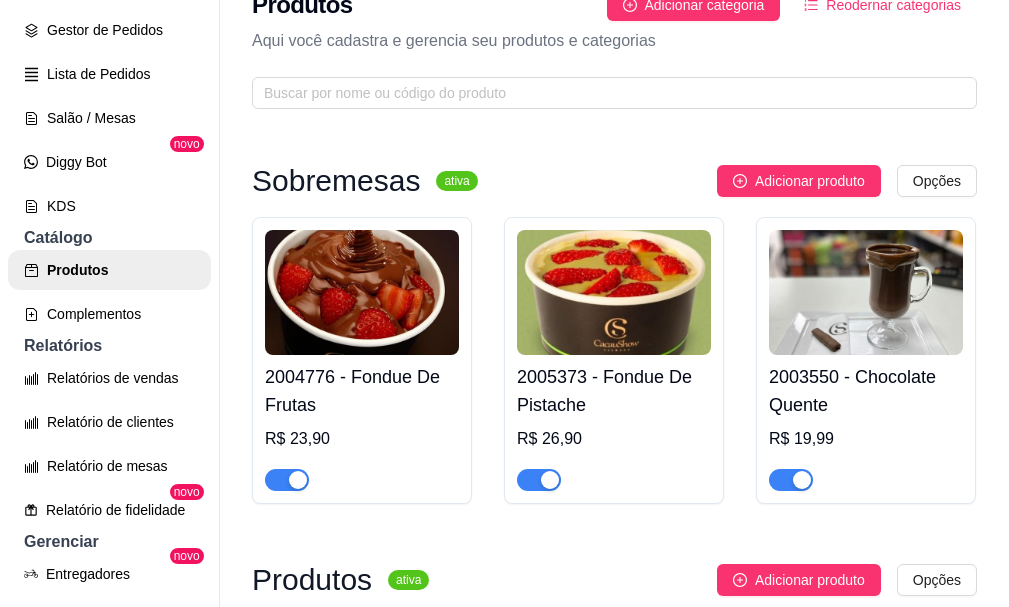 scroll, scrollTop: 0, scrollLeft: 0, axis: both 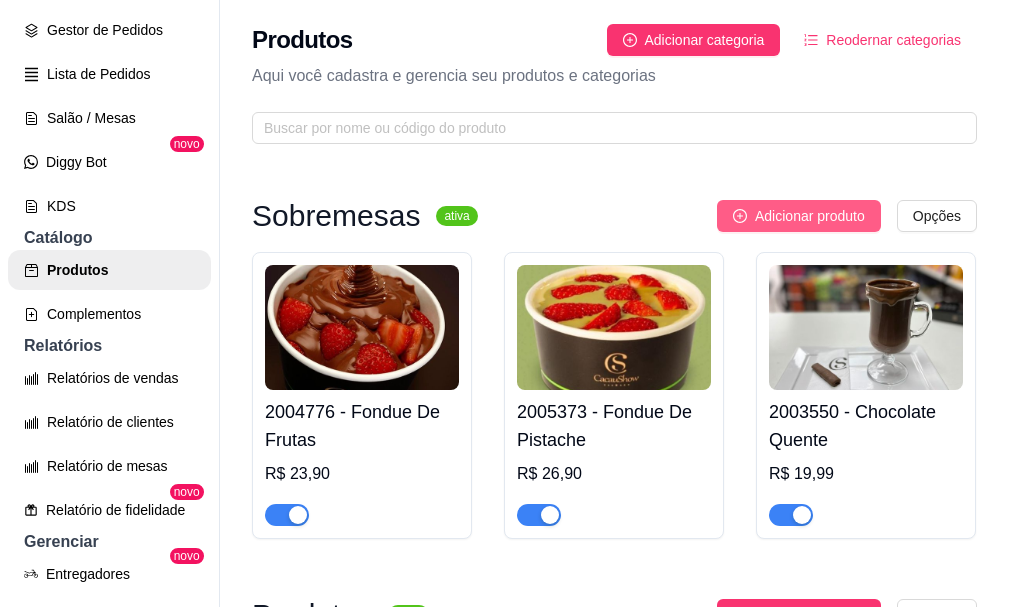 click on "Adicionar produto" at bounding box center [799, 216] 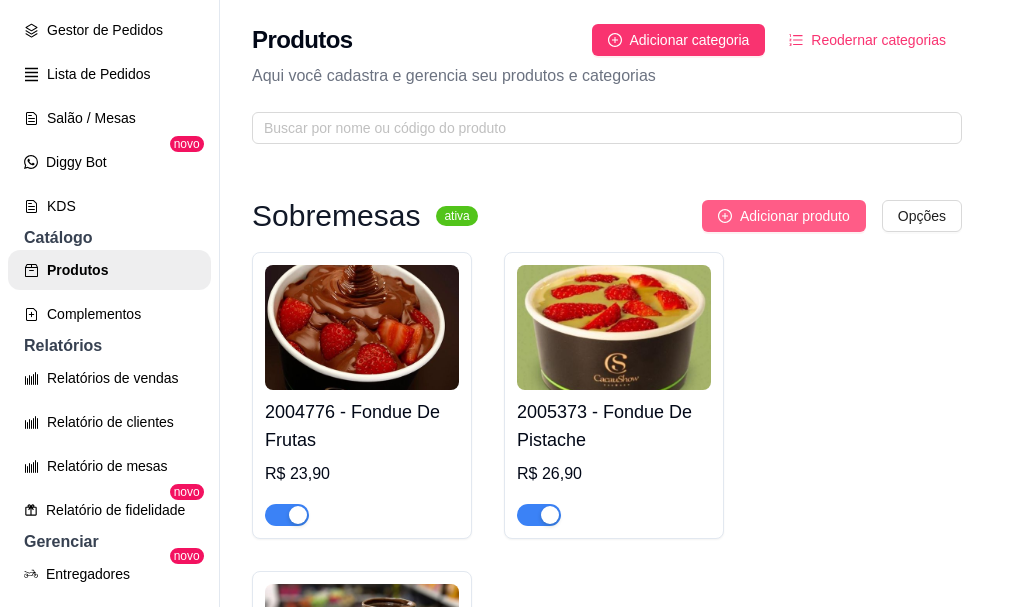 type 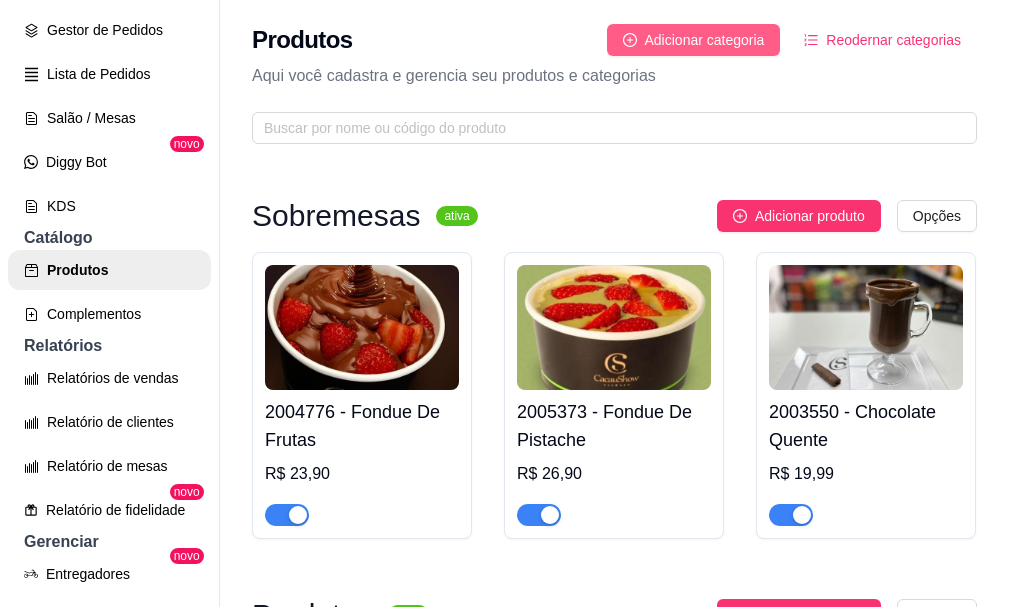 click on "Adicionar categoria" at bounding box center [705, 40] 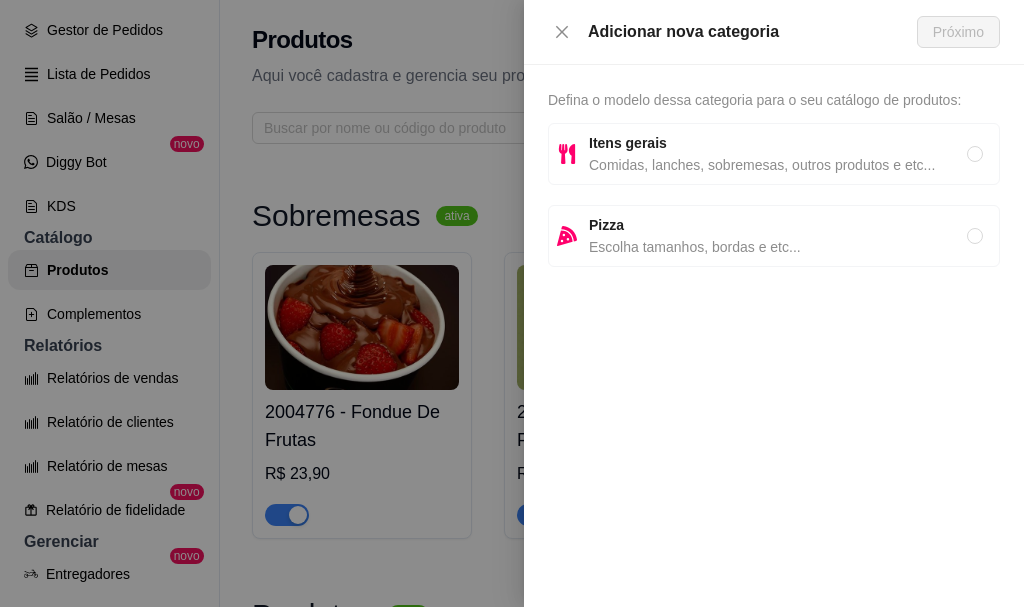 click on "Comidas, lanches, sobremesas, outros produtos e etc..." at bounding box center (778, 165) 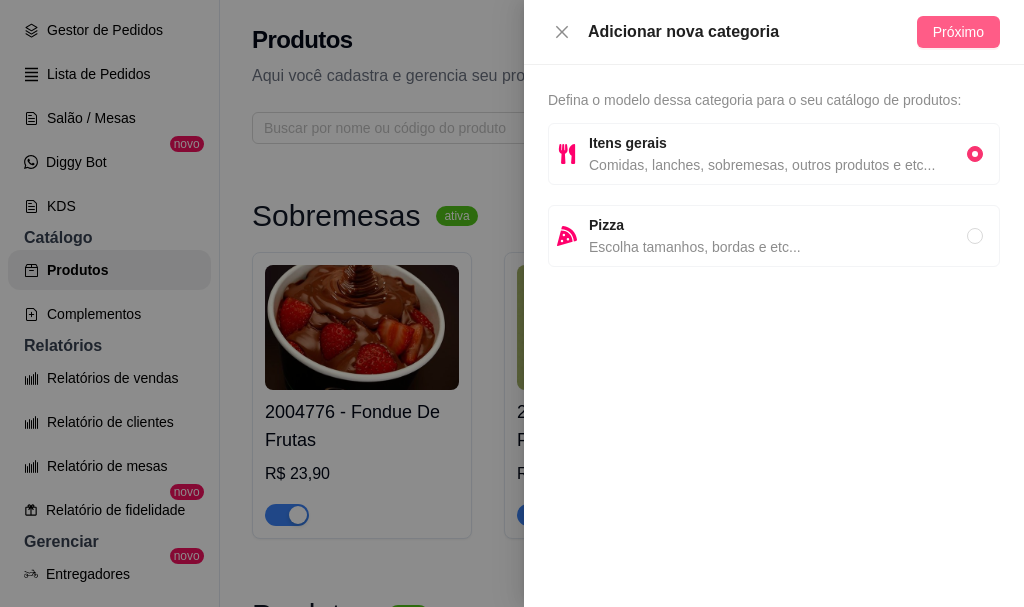 click on "Próximo" at bounding box center (958, 32) 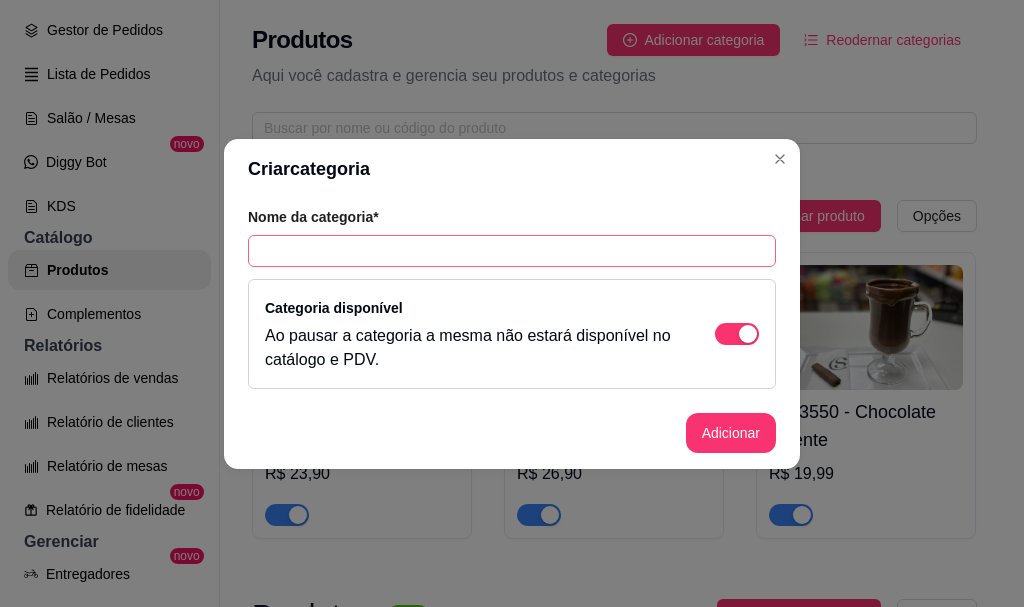 drag, startPoint x: 405, startPoint y: 229, endPoint x: 401, endPoint y: 244, distance: 15.524175 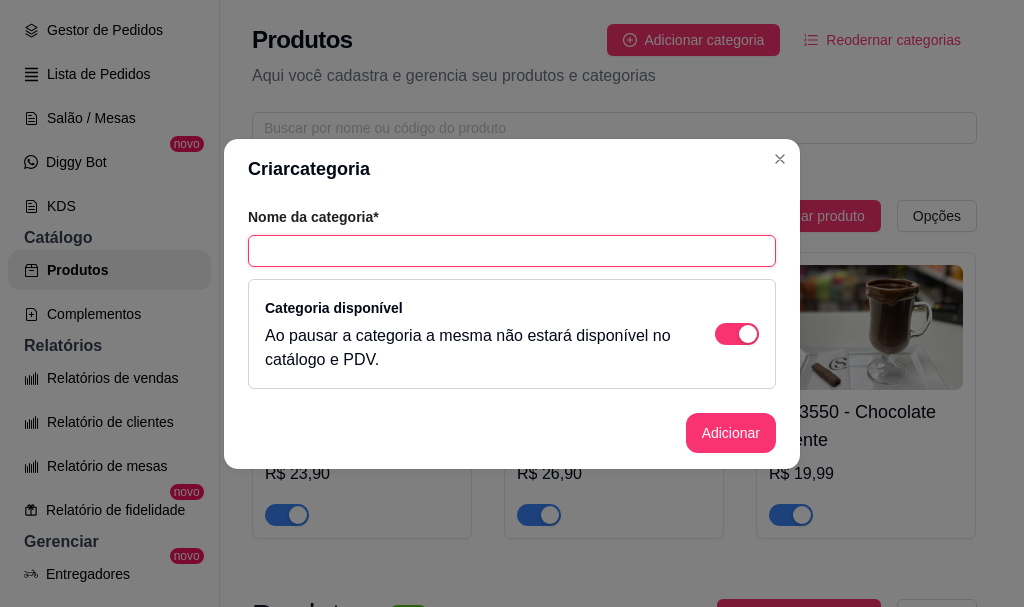 click at bounding box center (512, 251) 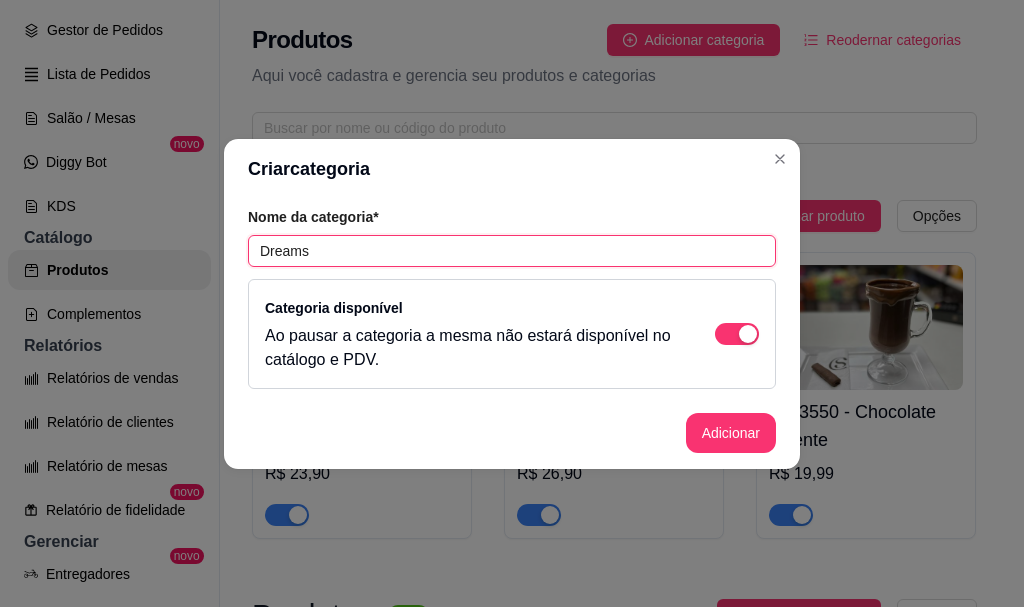 type on "Dreams" 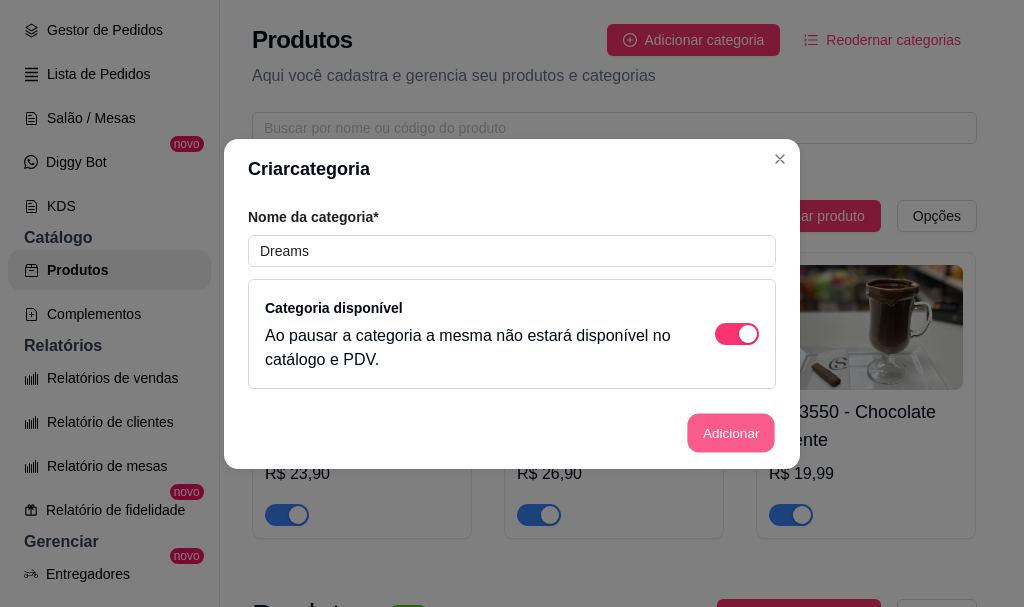 click on "Adicionar" at bounding box center (731, 432) 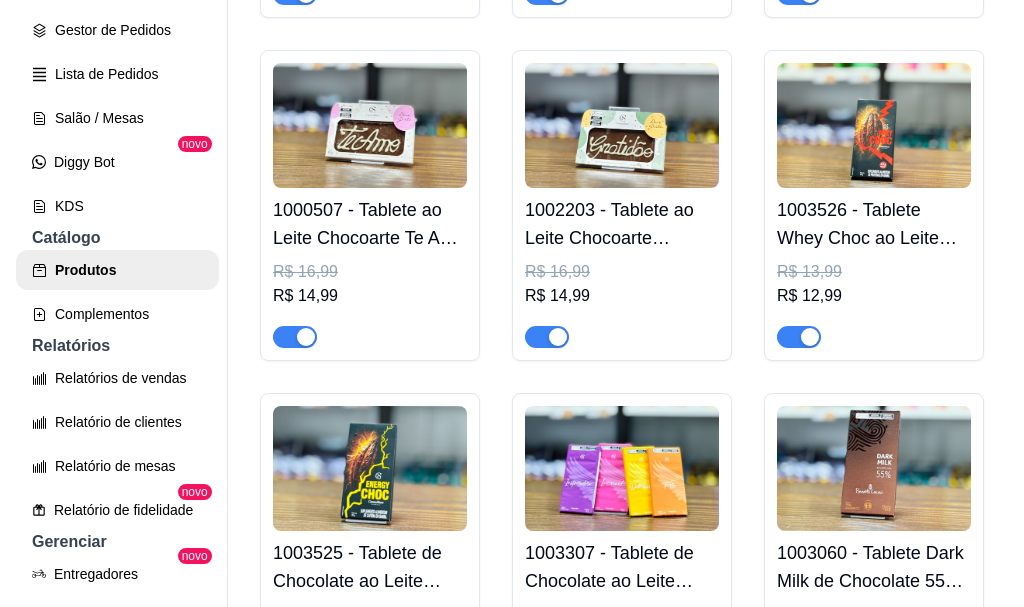 scroll, scrollTop: 3800, scrollLeft: 0, axis: vertical 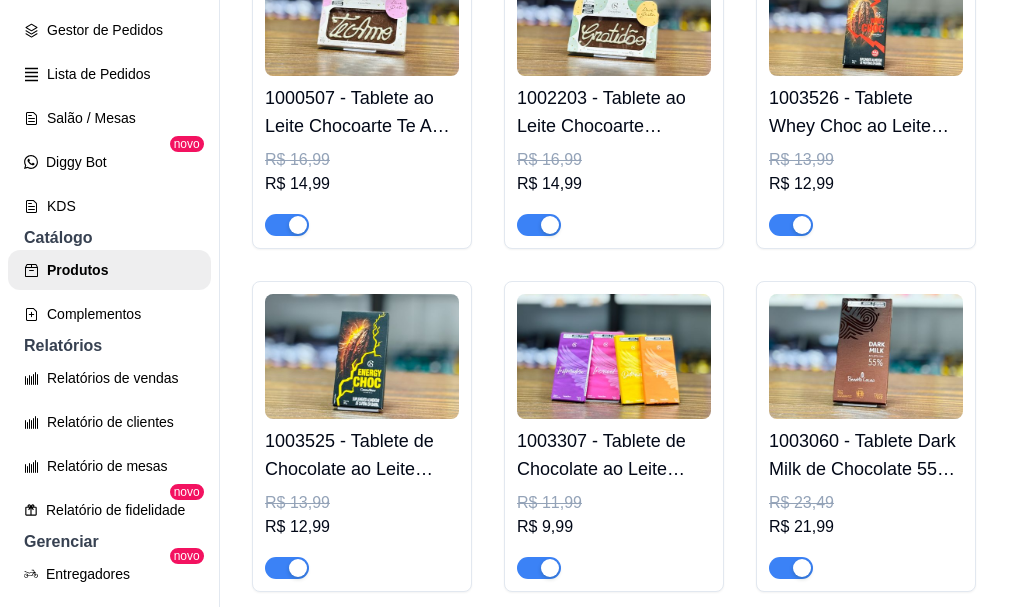 click on "1003103 - Tablete Dreams Torta de Morango 130g" at bounding box center [614, -1260] 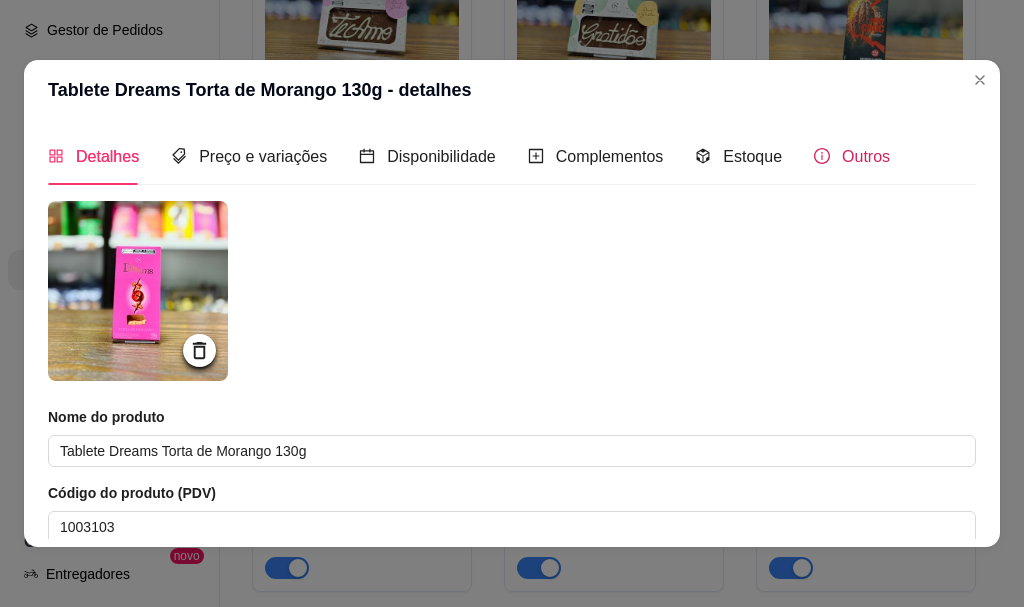 click on "Outros" at bounding box center (852, 156) 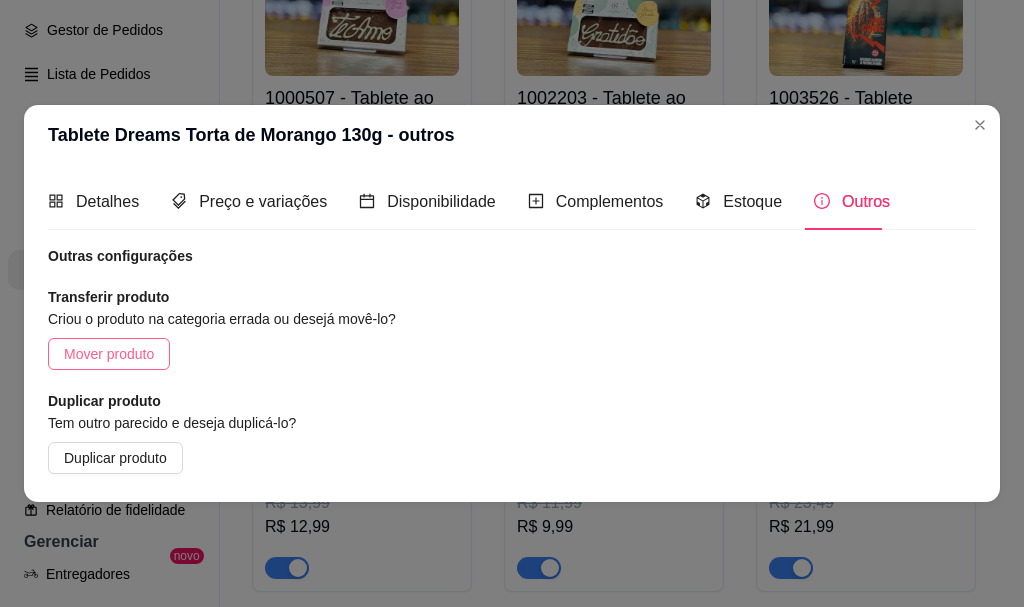 click on "Mover produto" at bounding box center (109, 354) 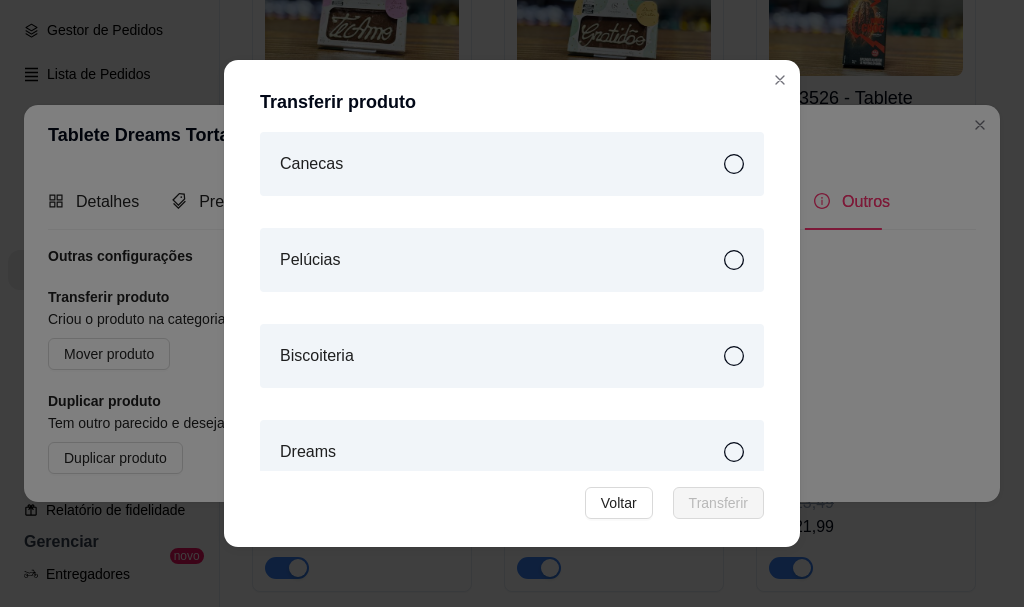 scroll, scrollTop: 261, scrollLeft: 0, axis: vertical 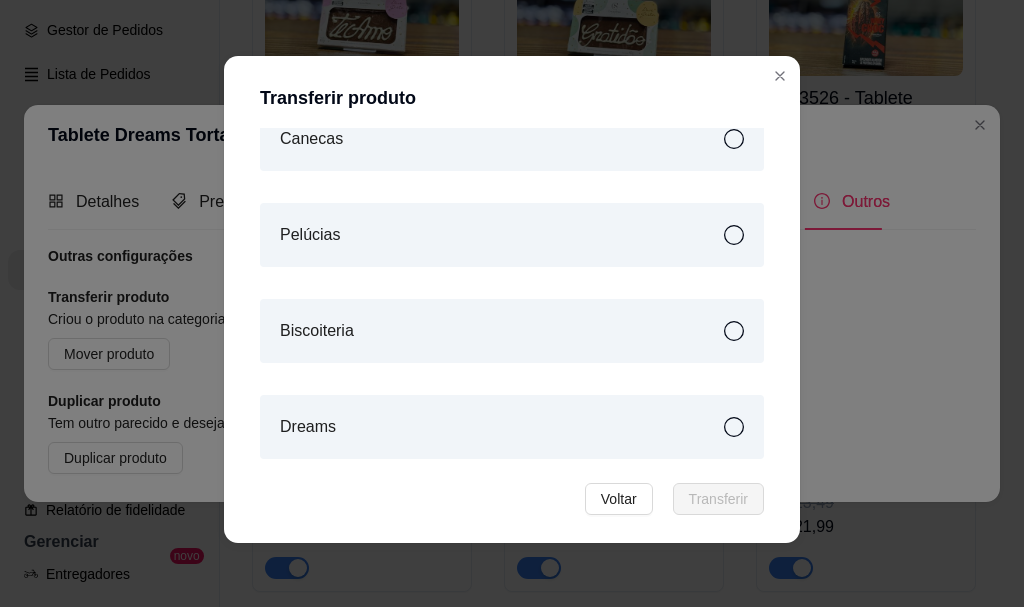 click on "Dreams" at bounding box center [512, 427] 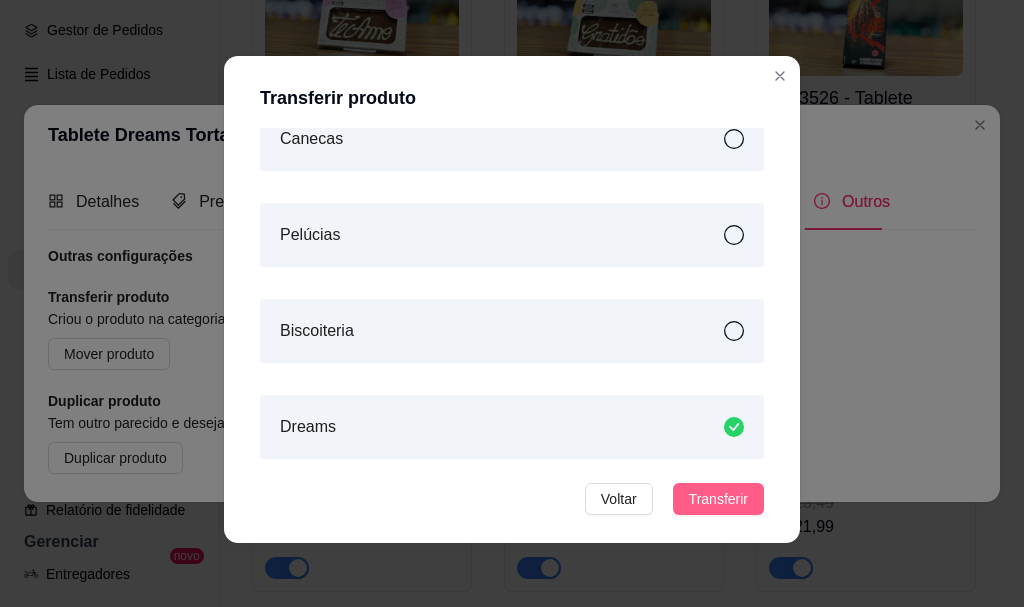 click on "Transferir" at bounding box center (718, 499) 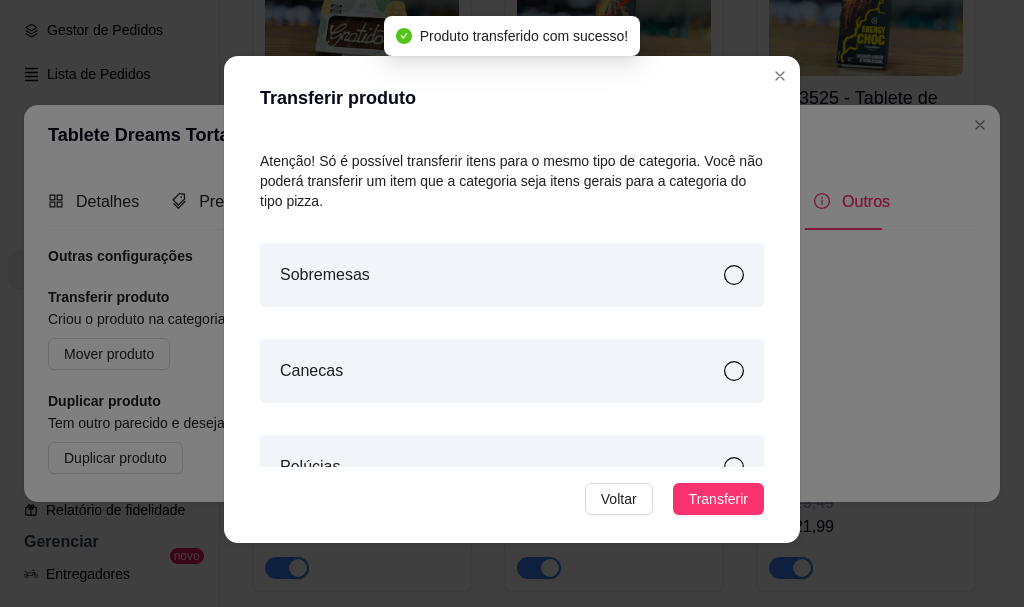 scroll, scrollTop: 0, scrollLeft: 0, axis: both 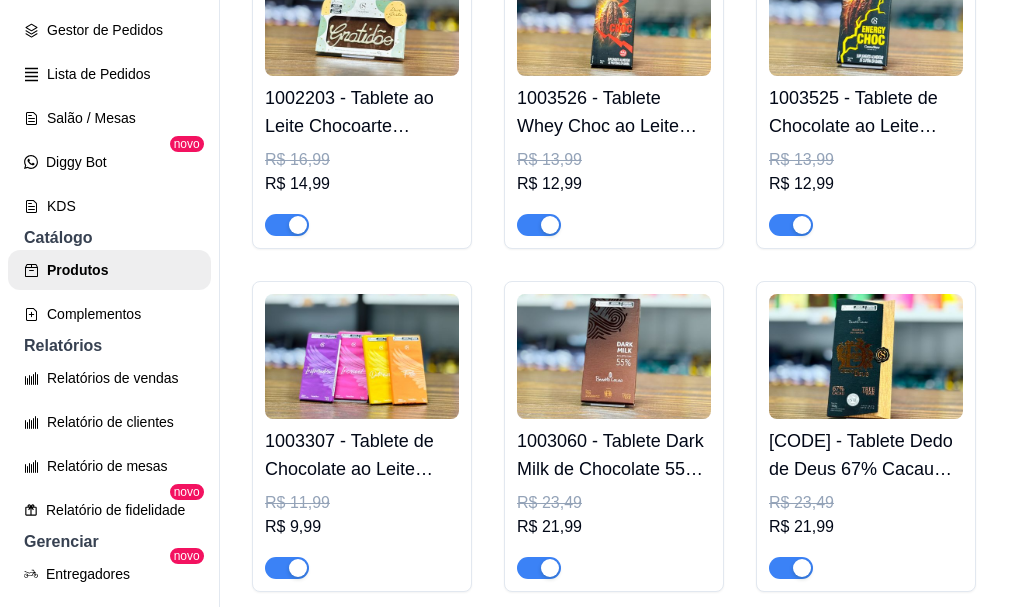 click on "[CODE] - Tablete Dreams Creme Brulee 130g" at bounding box center (614, -1260) 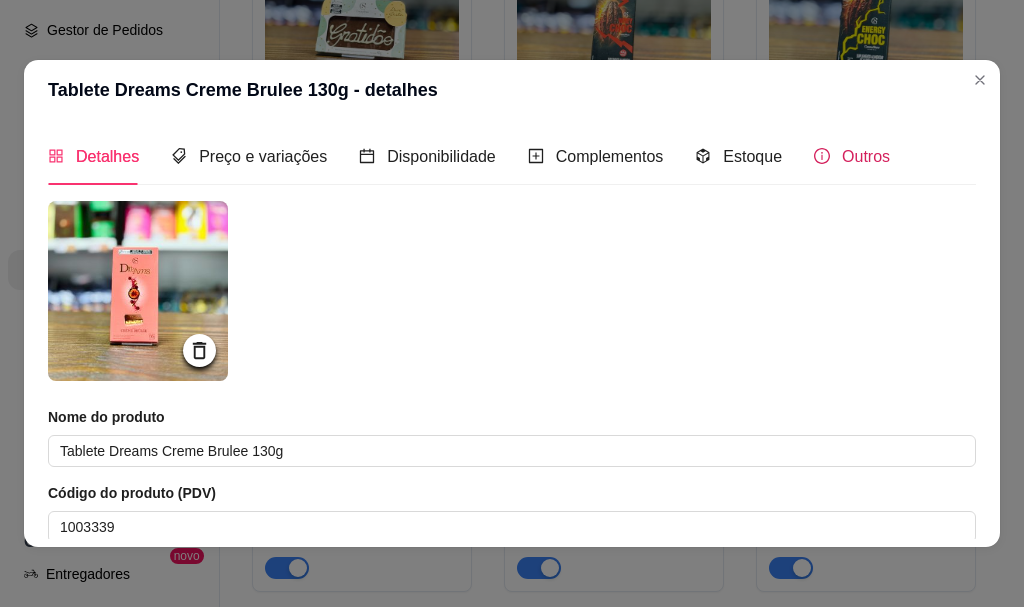 click on "Outros" at bounding box center [866, 156] 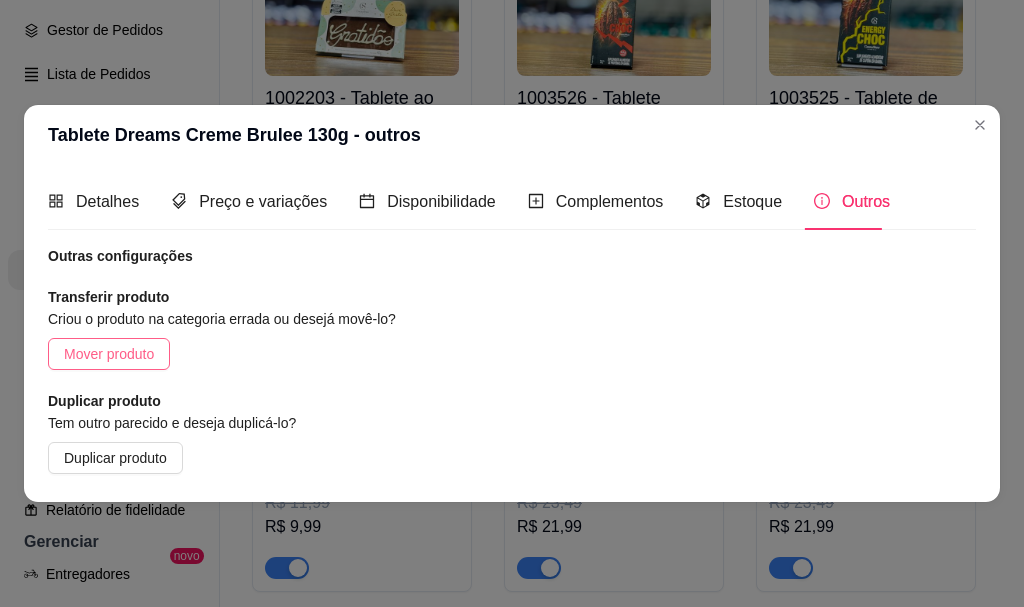 click on "Mover produto" at bounding box center (109, 354) 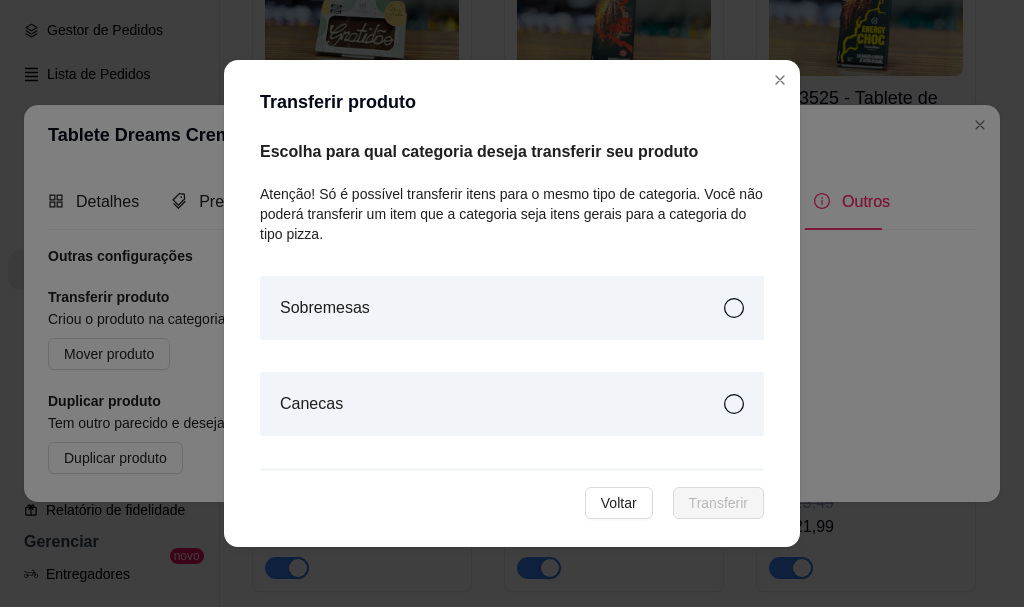 click 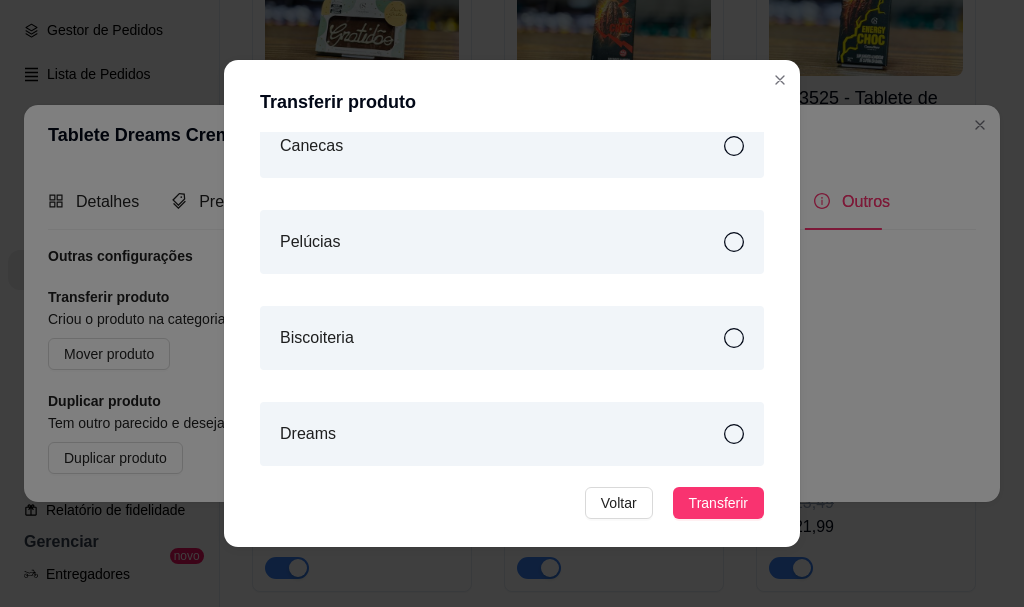 scroll, scrollTop: 261, scrollLeft: 0, axis: vertical 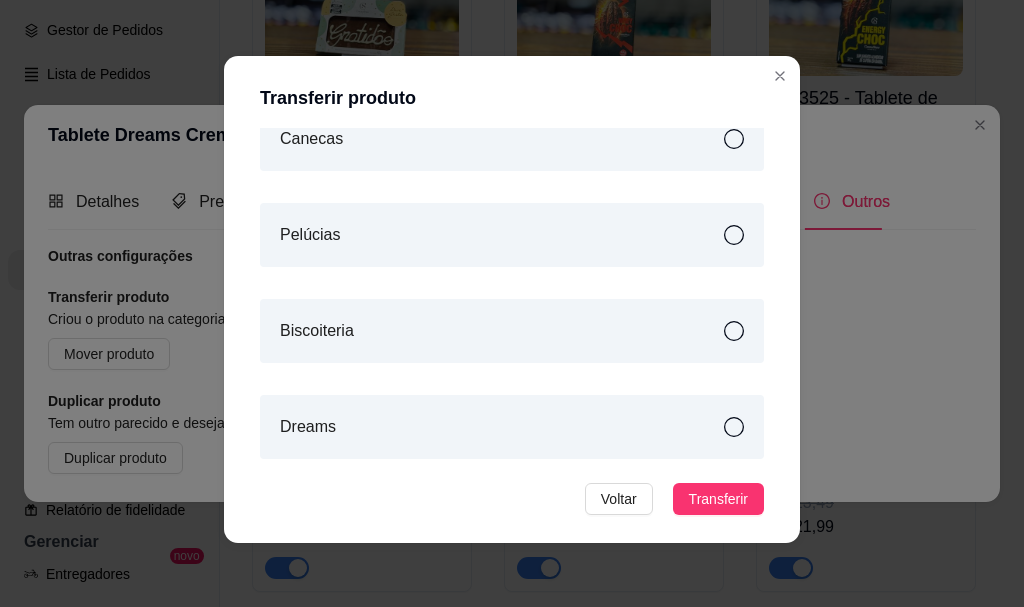 click on "Dreams" at bounding box center [512, 427] 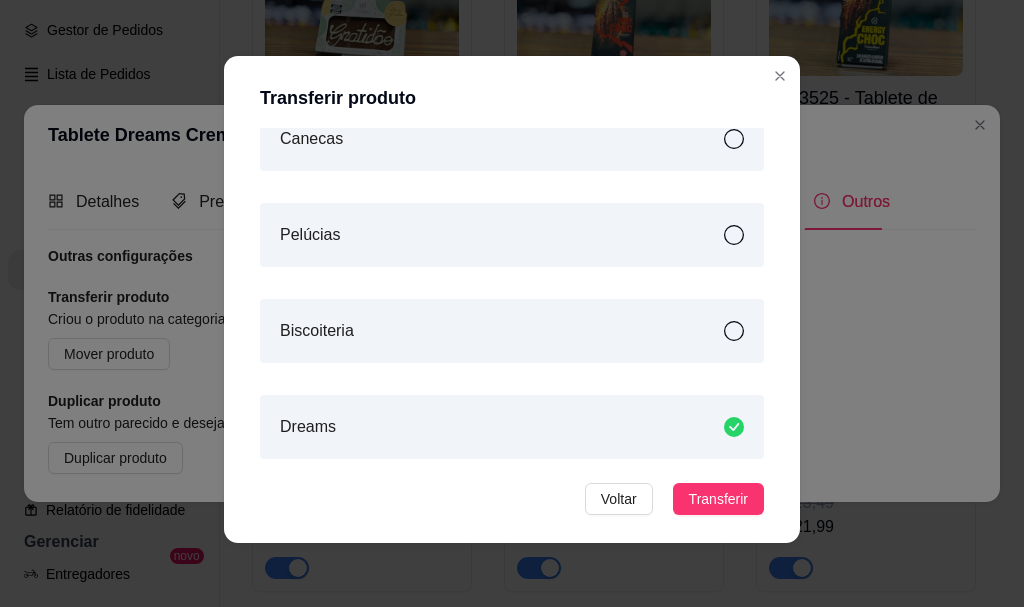 click on "Biscoiteria" at bounding box center [512, 331] 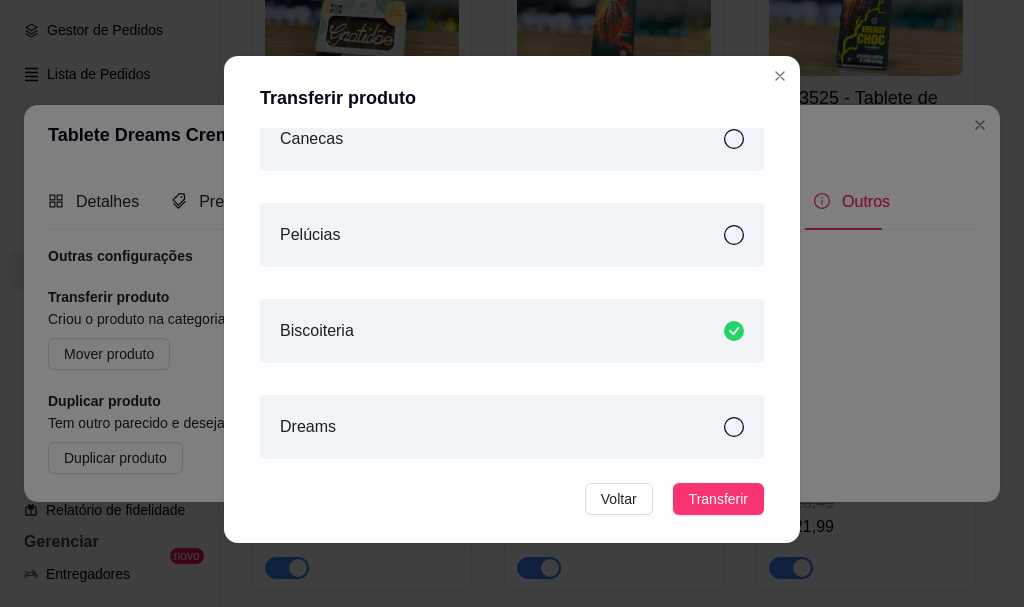 click 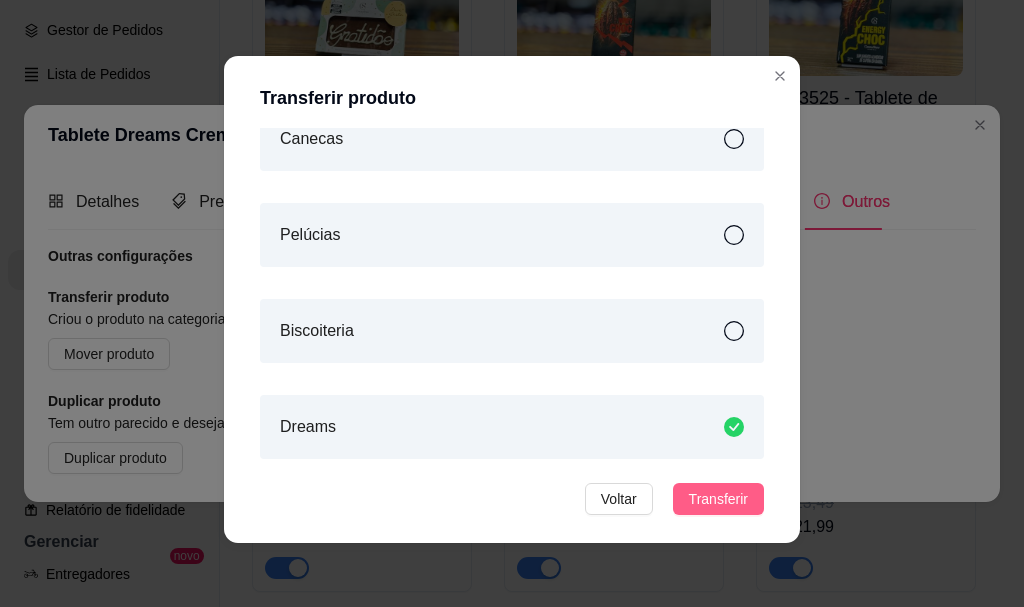 click on "Transferir" at bounding box center (718, 499) 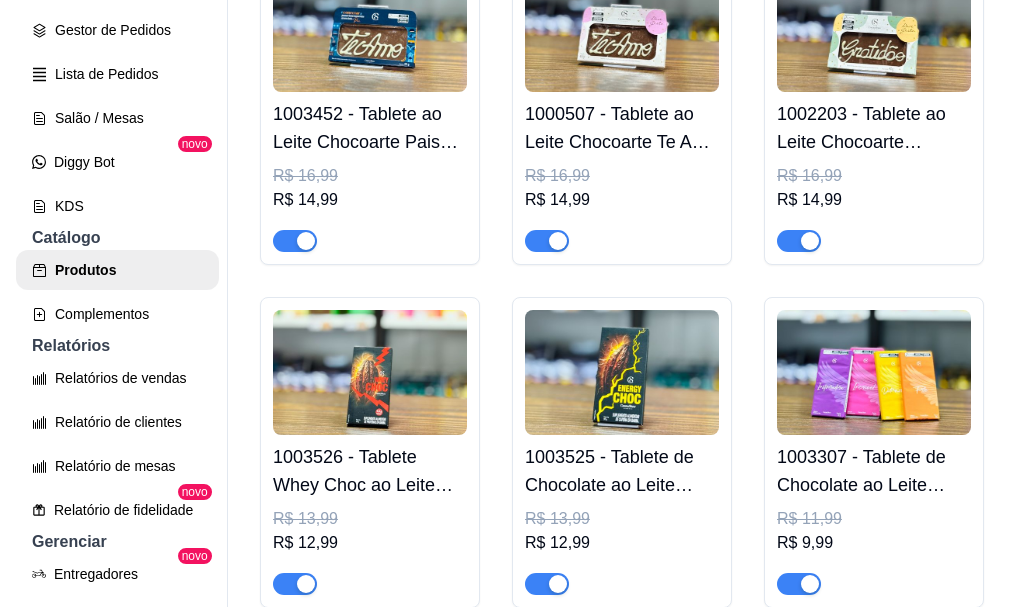 scroll, scrollTop: 3500, scrollLeft: 0, axis: vertical 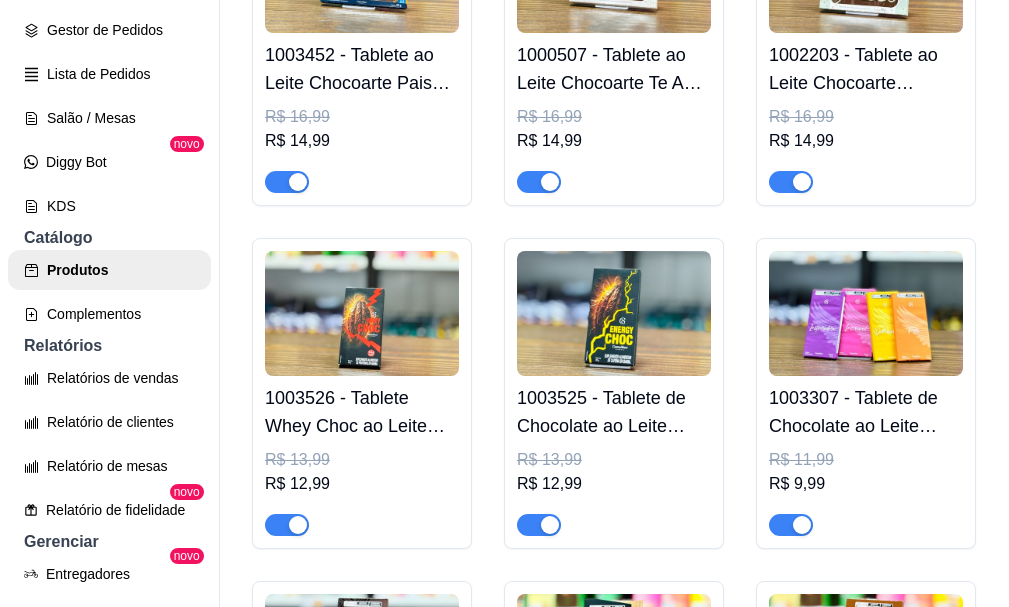 click at bounding box center [614, -1059] 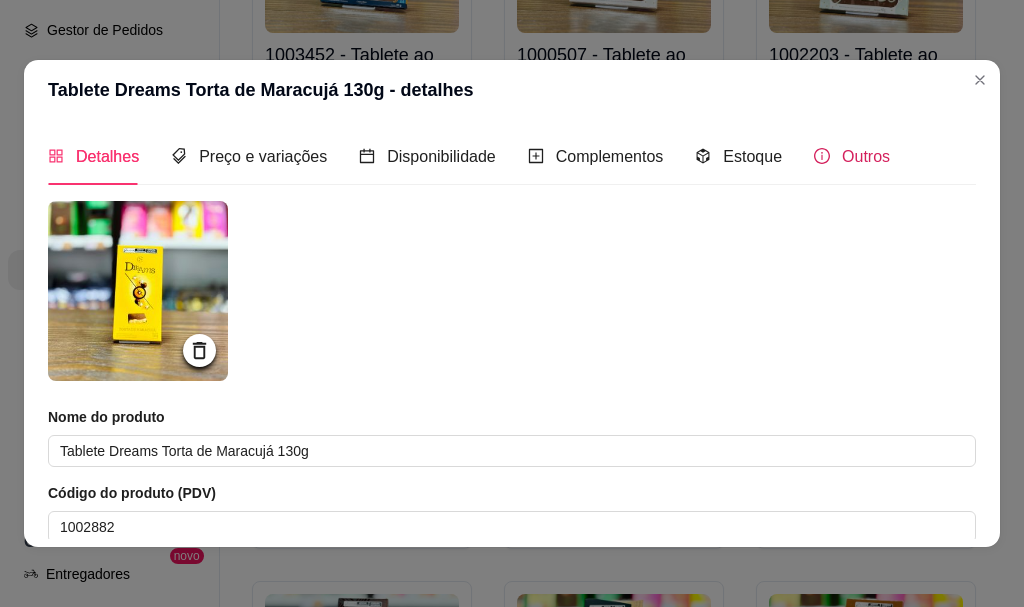 click 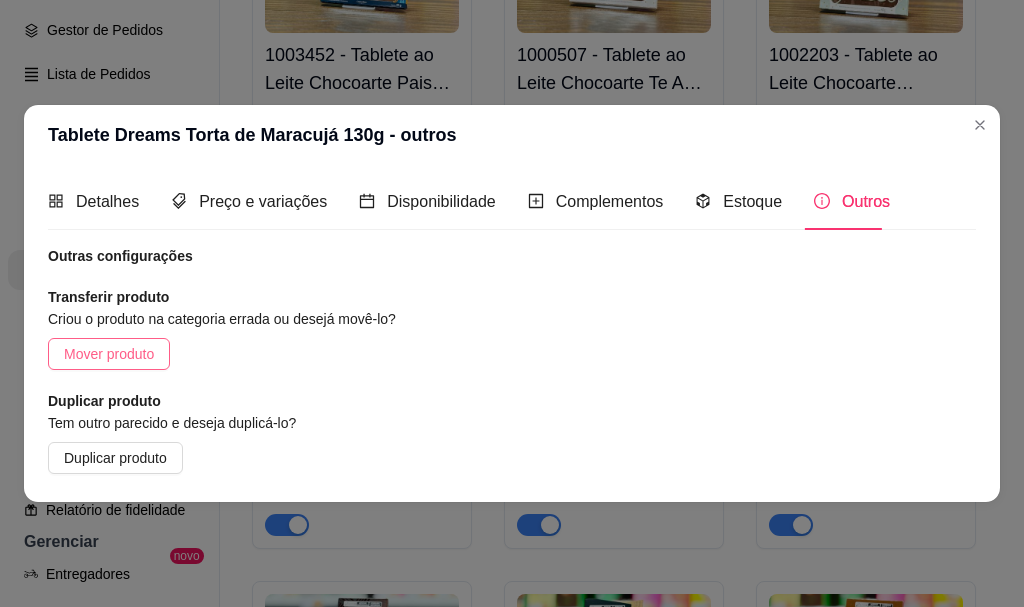 click on "Mover produto" at bounding box center (109, 354) 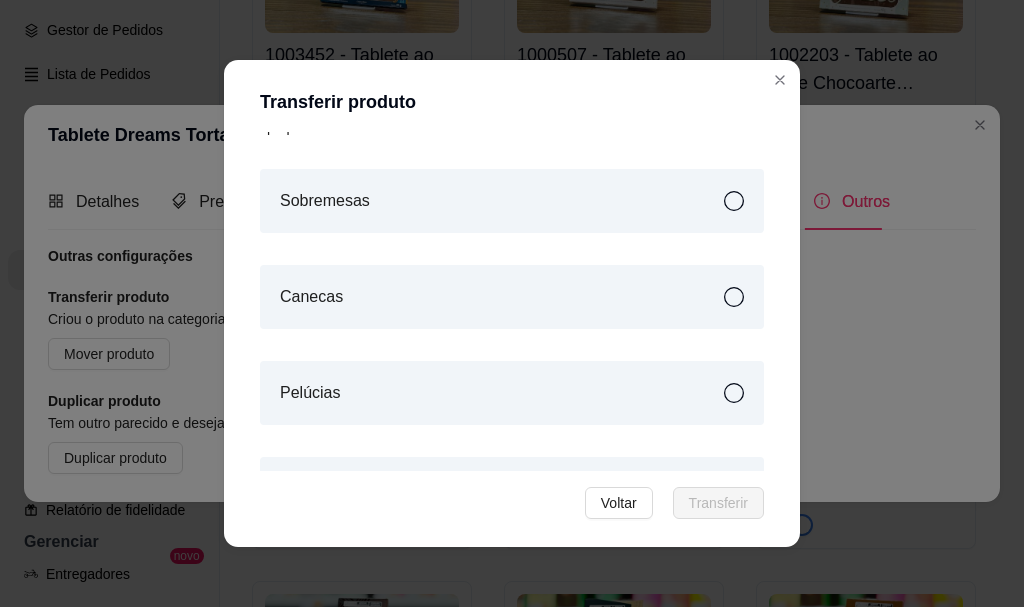 scroll, scrollTop: 261, scrollLeft: 0, axis: vertical 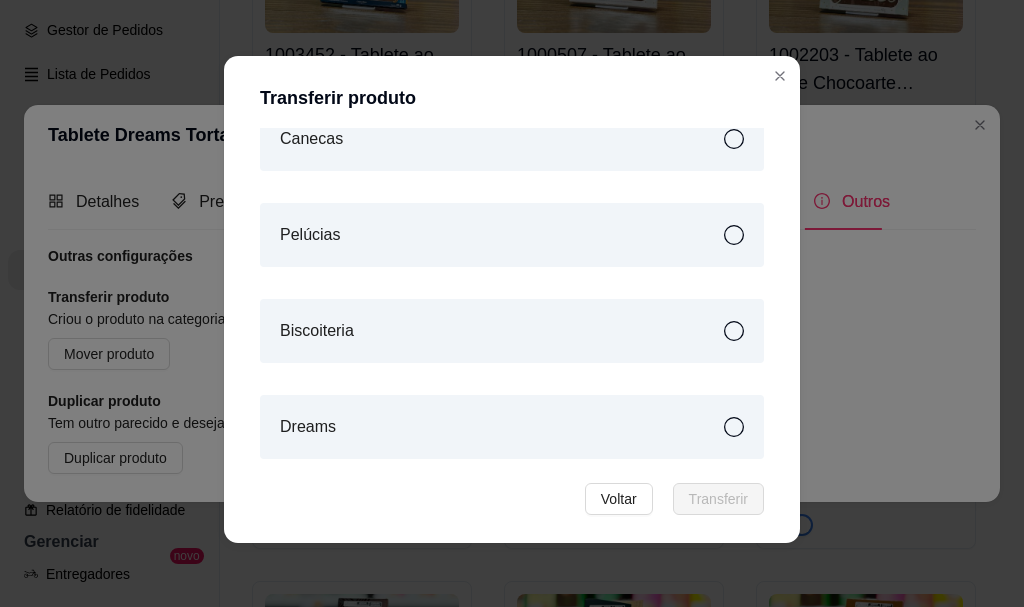 click 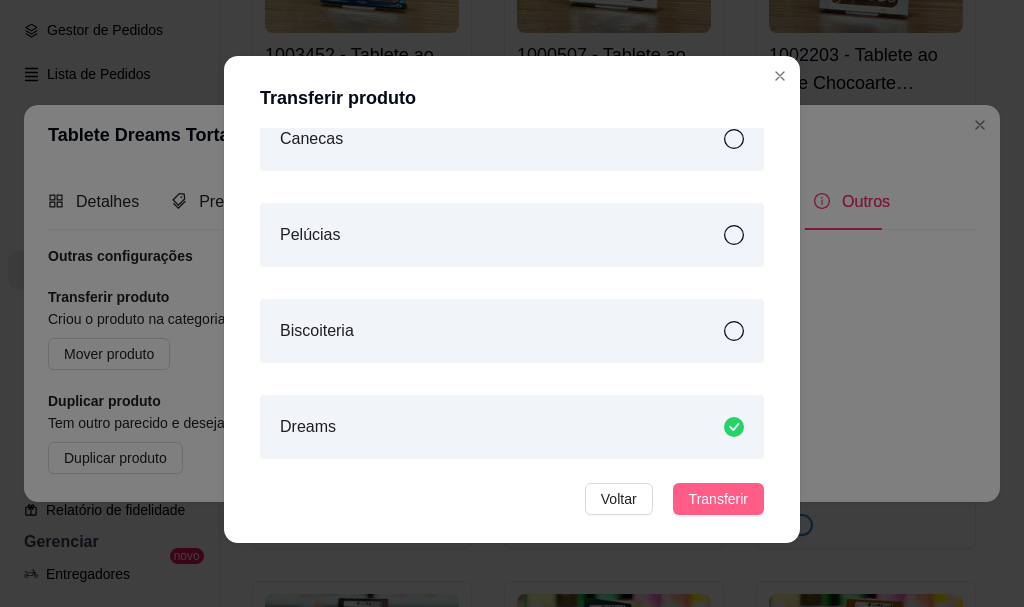 click on "Transferir" at bounding box center [718, 499] 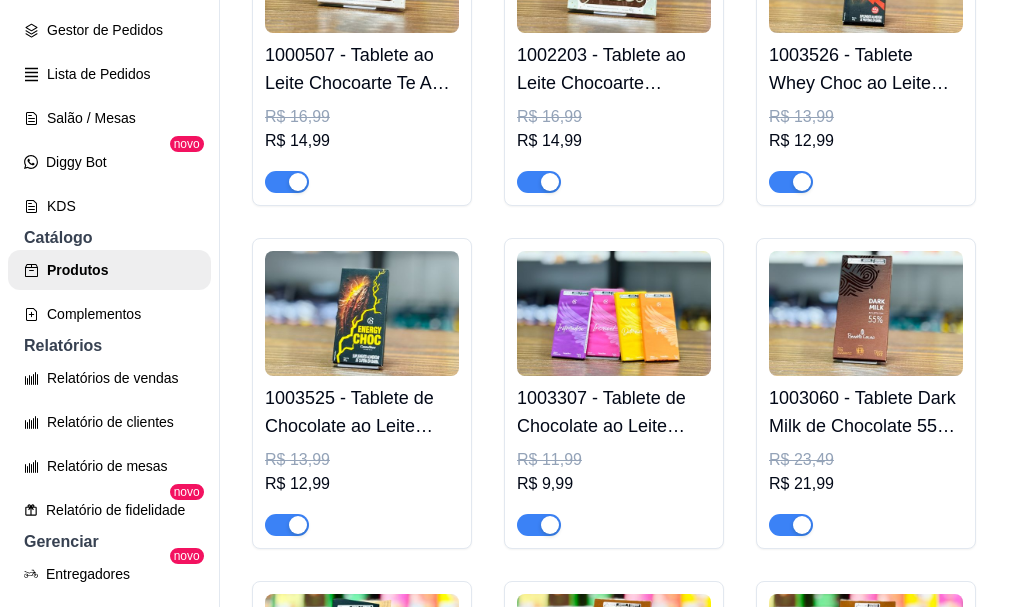 click at bounding box center (614, -1059) 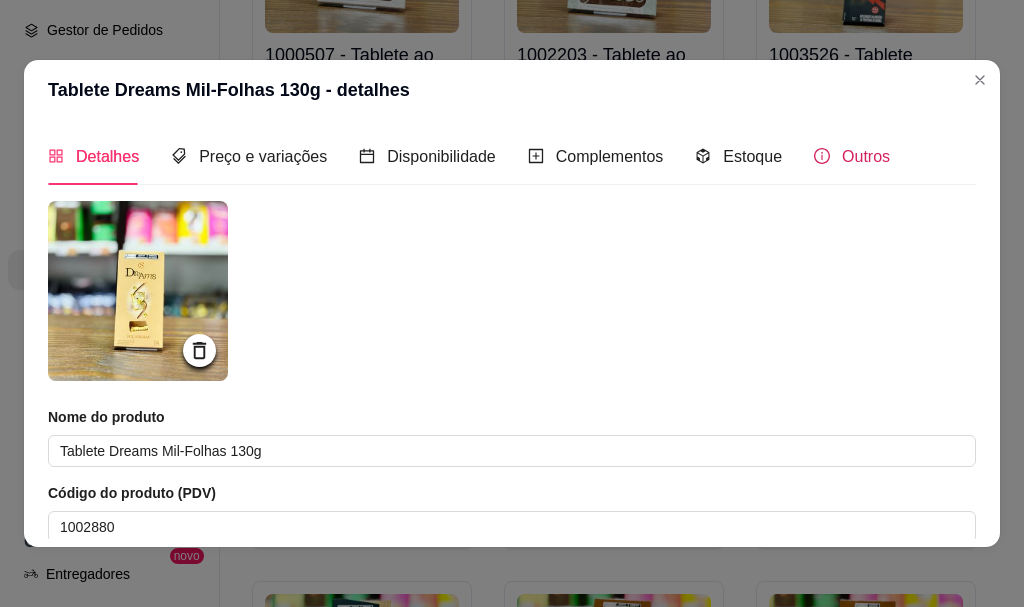 click 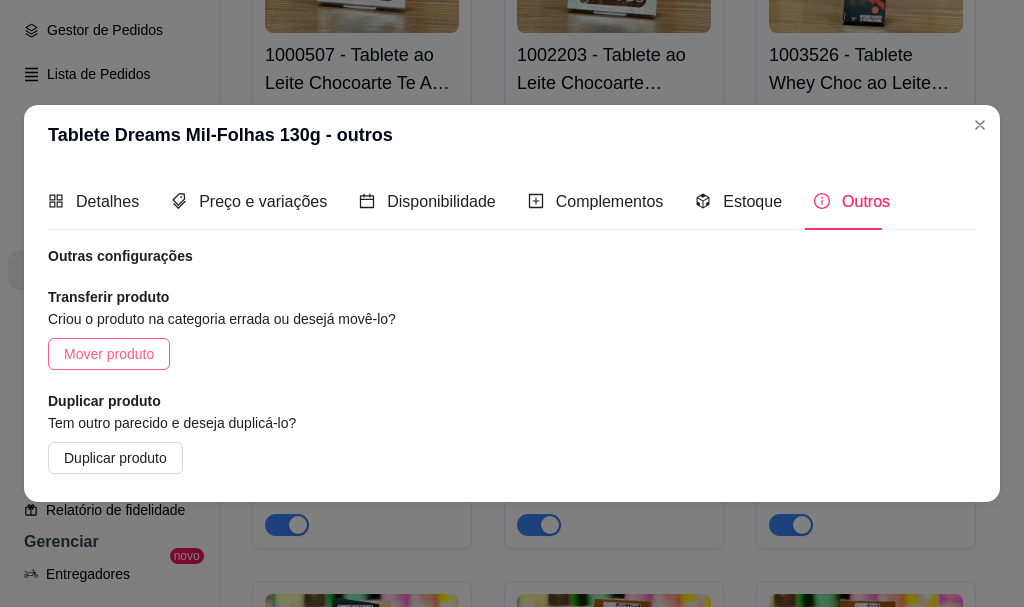 click on "Mover produto" at bounding box center [109, 354] 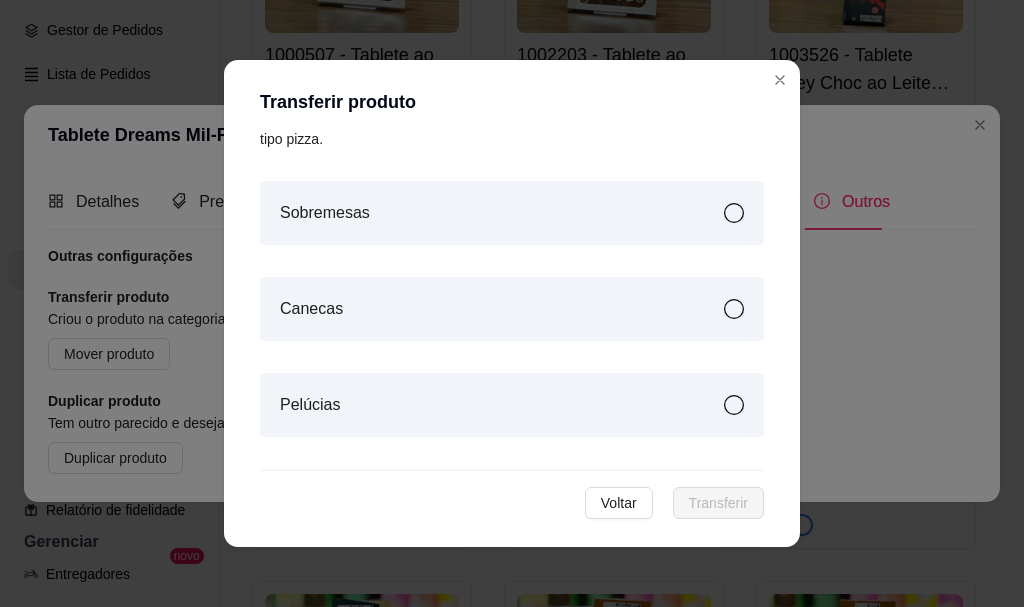scroll, scrollTop: 261, scrollLeft: 0, axis: vertical 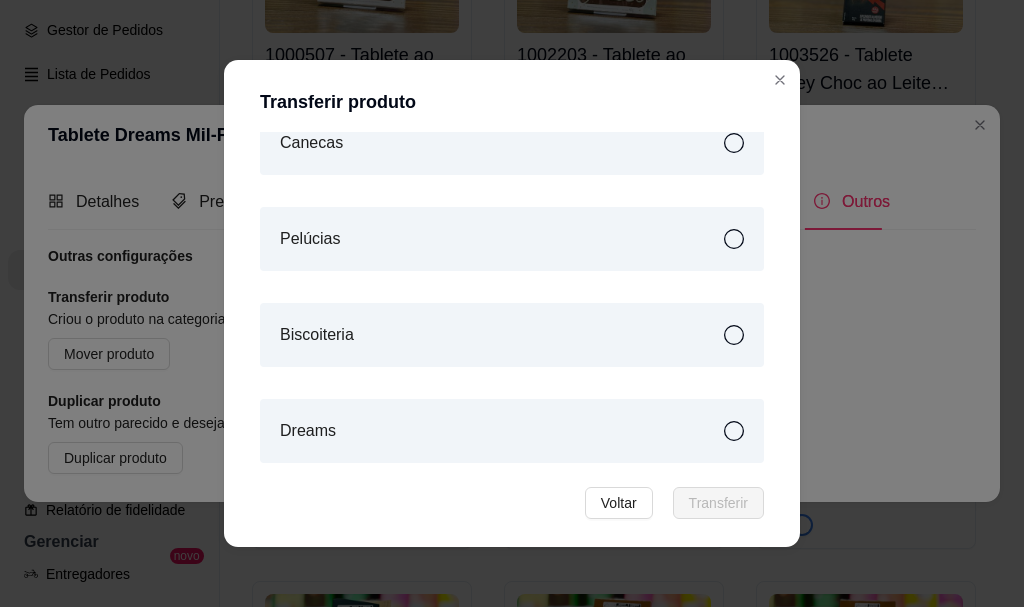 click 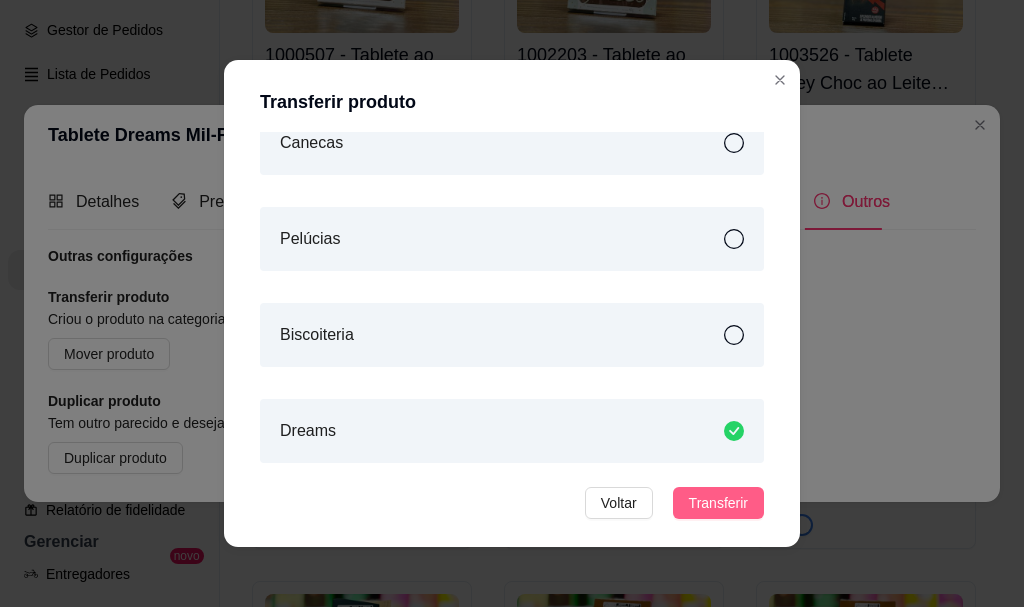 click on "Transferir" at bounding box center [718, 503] 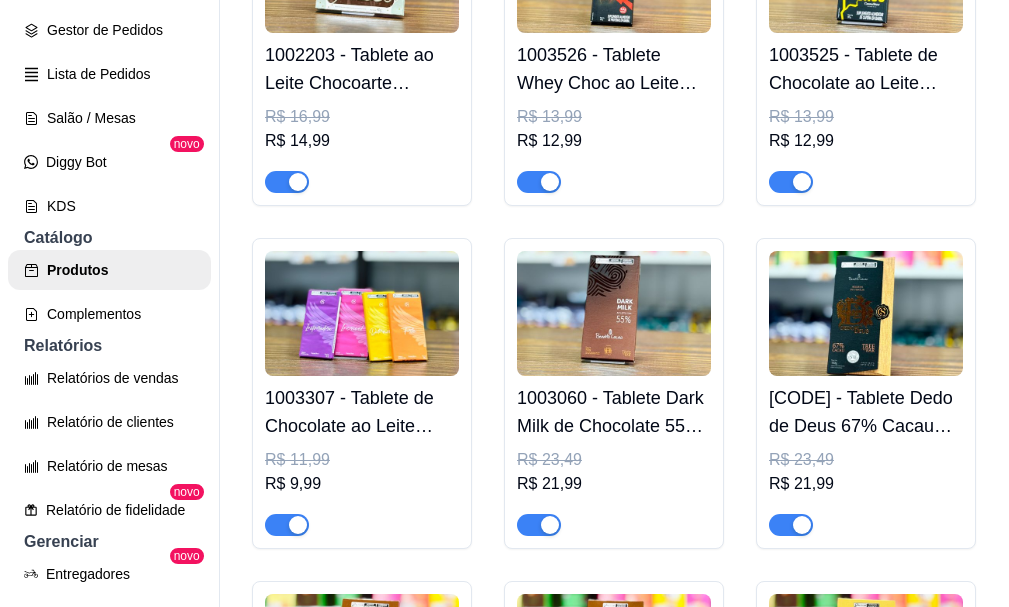 click at bounding box center (614, -1059) 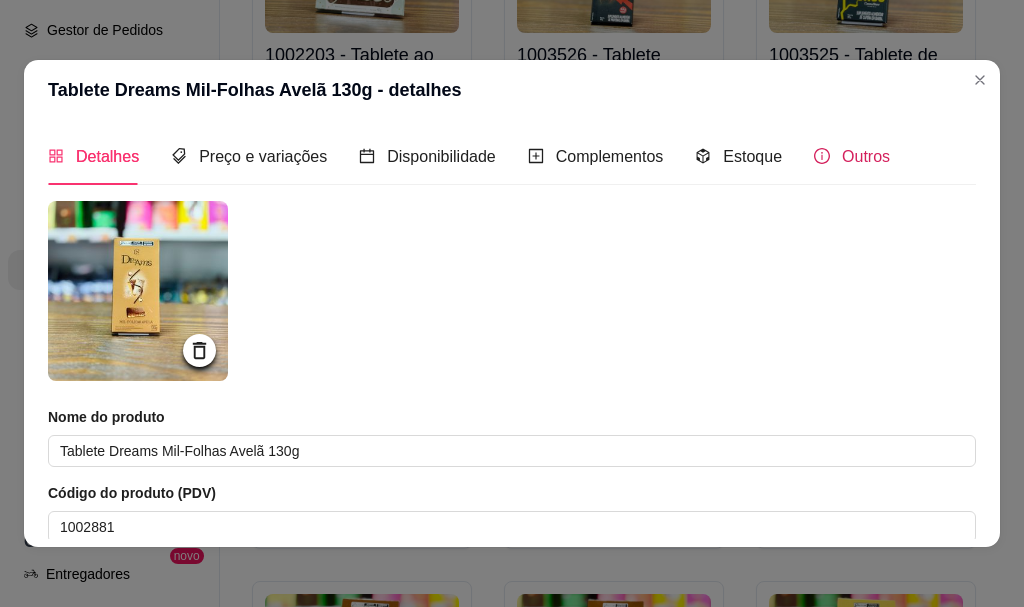 drag, startPoint x: 837, startPoint y: 149, endPoint x: 833, endPoint y: 161, distance: 12.649111 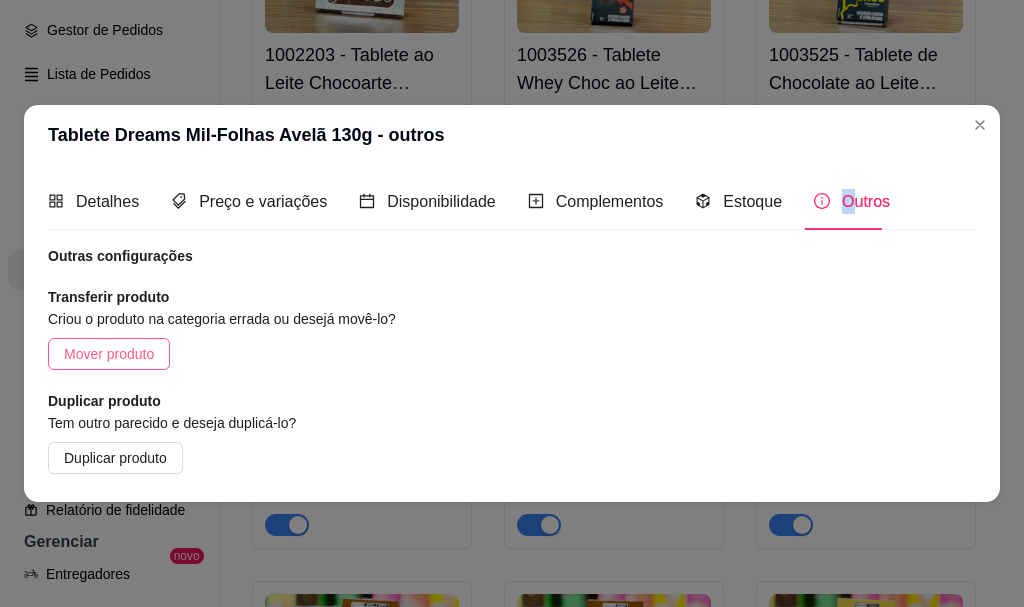 click on "Mover produto" at bounding box center (109, 354) 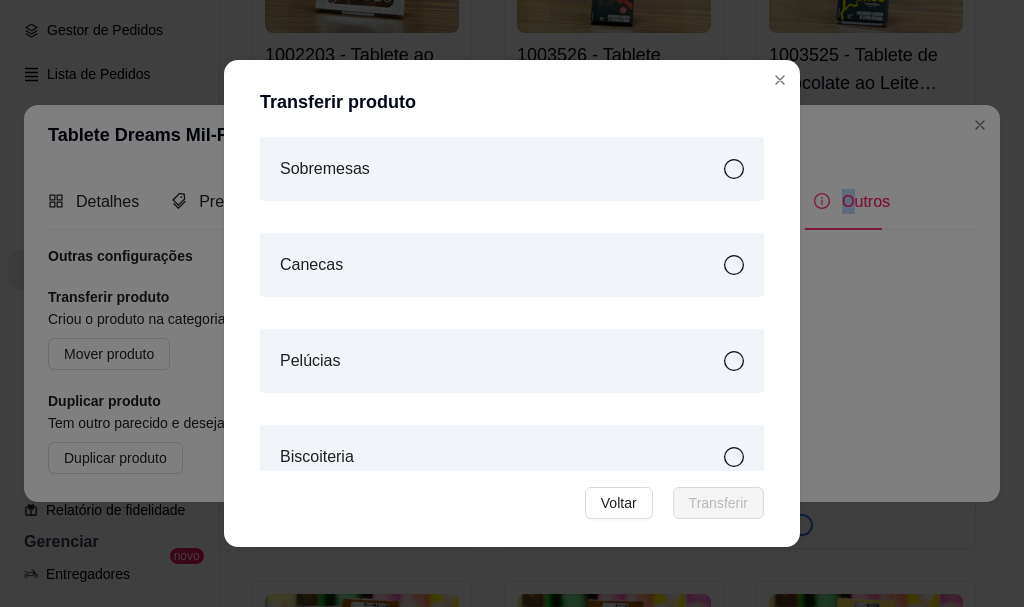 scroll, scrollTop: 261, scrollLeft: 0, axis: vertical 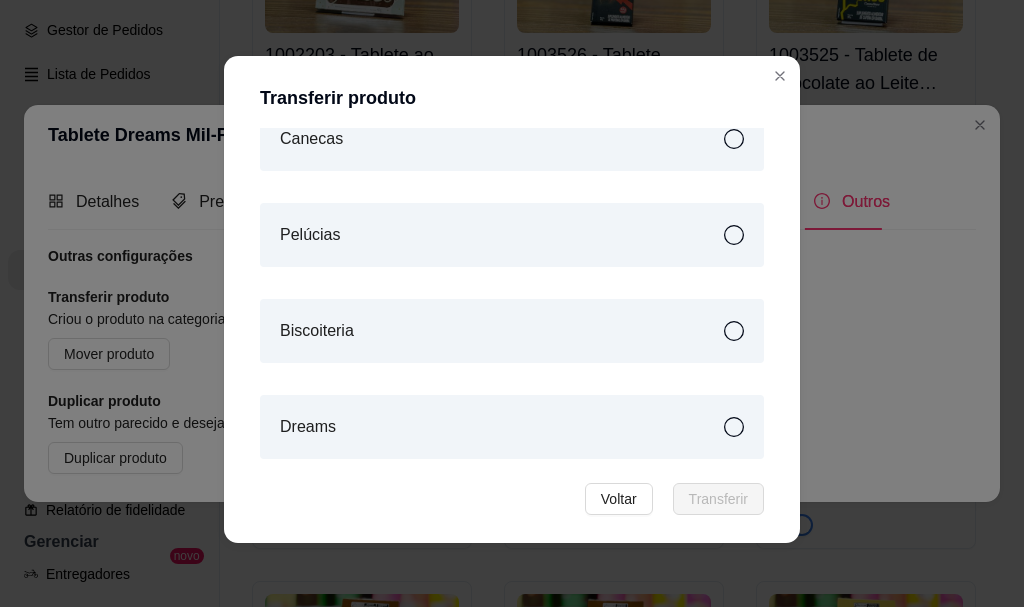 click 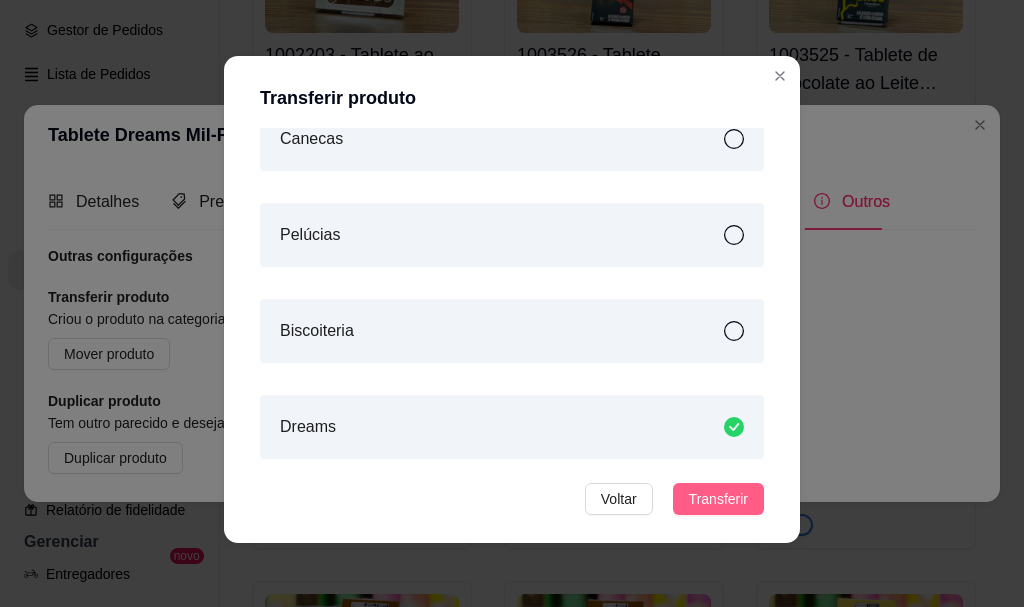 click on "Transferir" at bounding box center [718, 499] 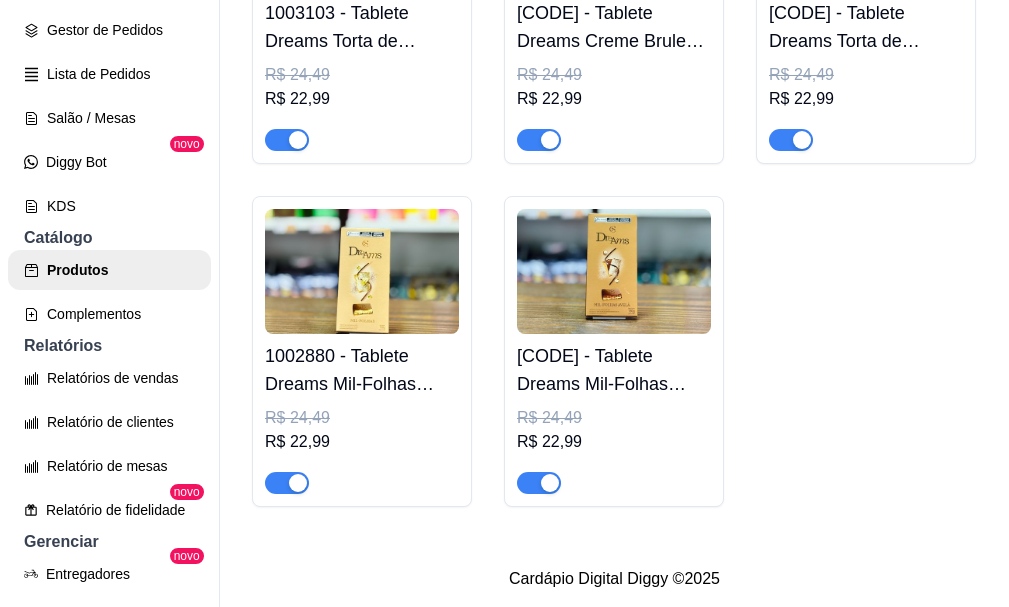 scroll, scrollTop: 14824, scrollLeft: 0, axis: vertical 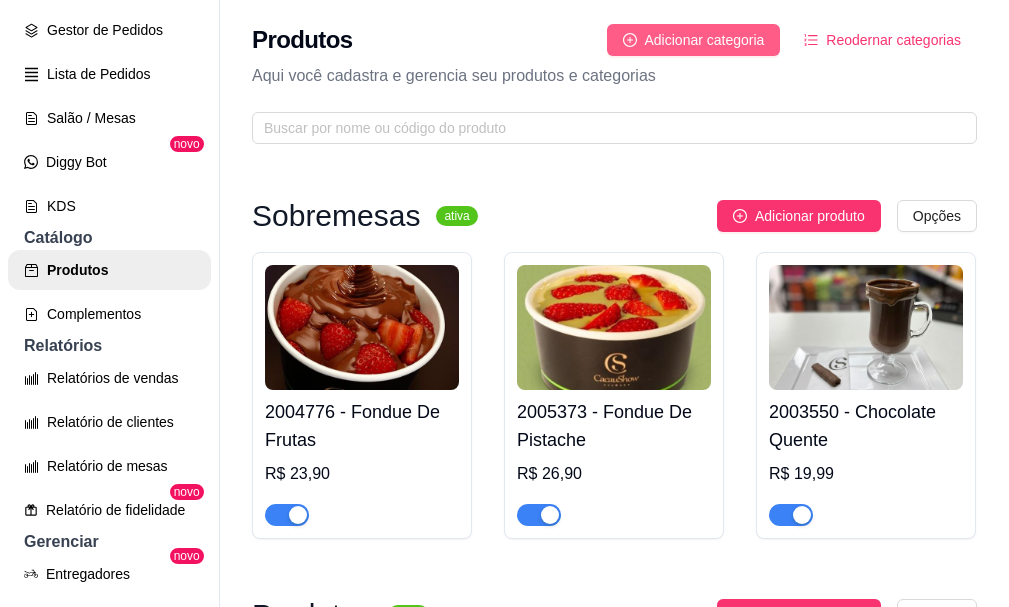 click on "Adicionar categoria" at bounding box center [705, 40] 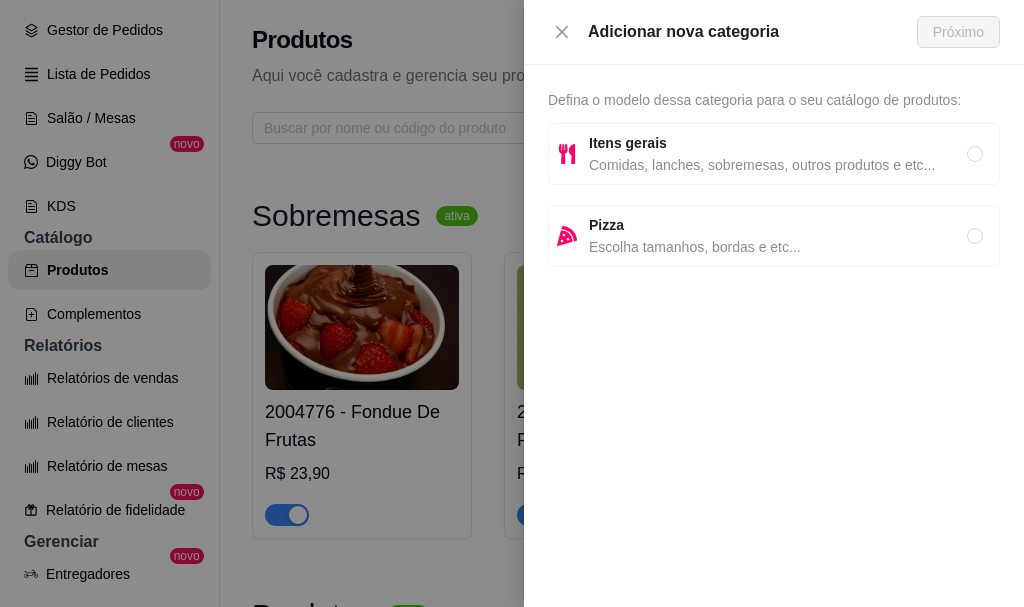 click on "Comidas, lanches, sobremesas, outros produtos e etc..." at bounding box center [778, 165] 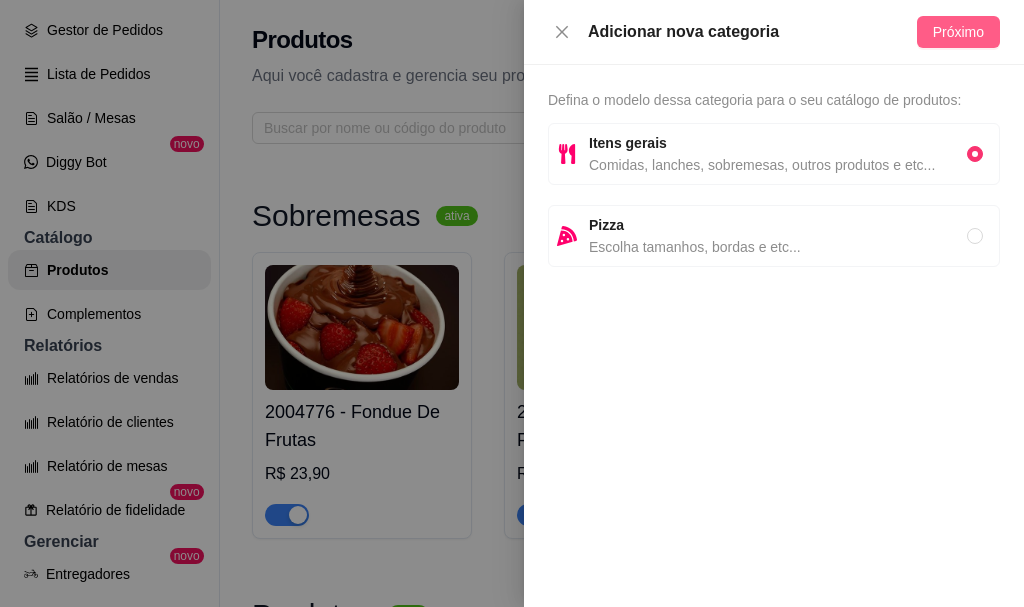 click on "Próximo" at bounding box center [958, 32] 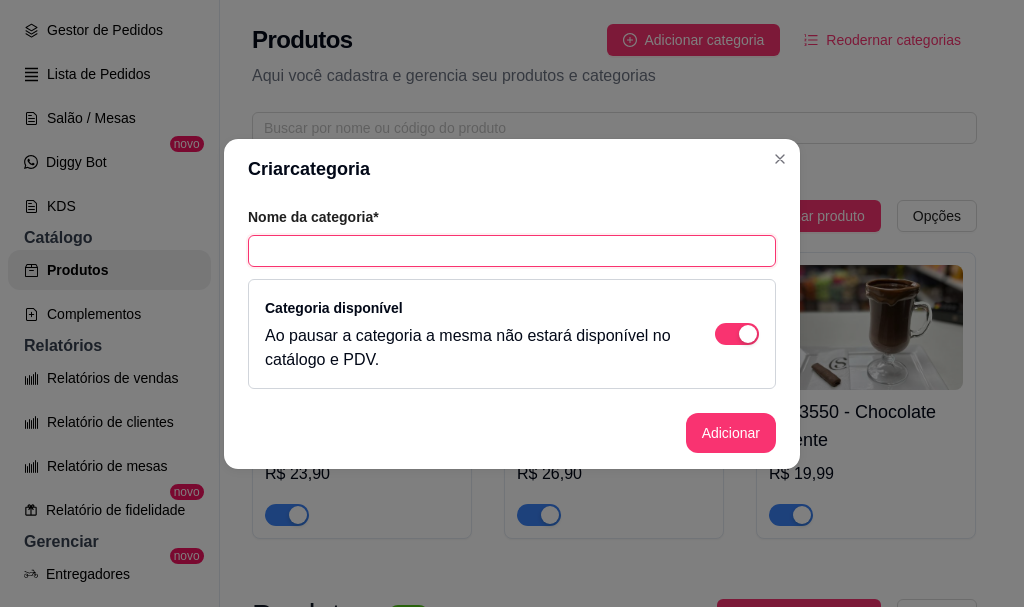 click at bounding box center [512, 251] 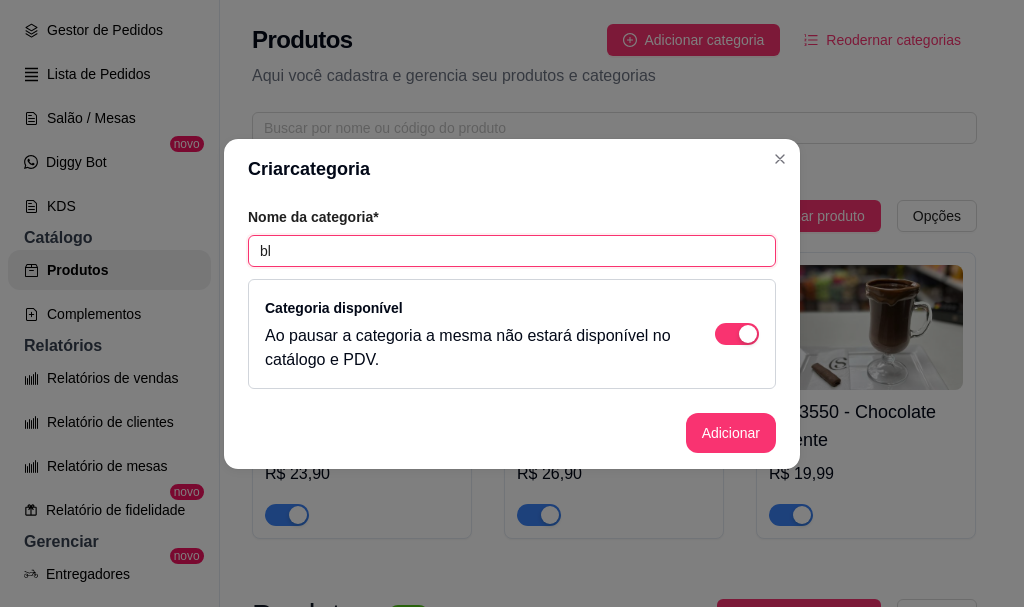type on "b" 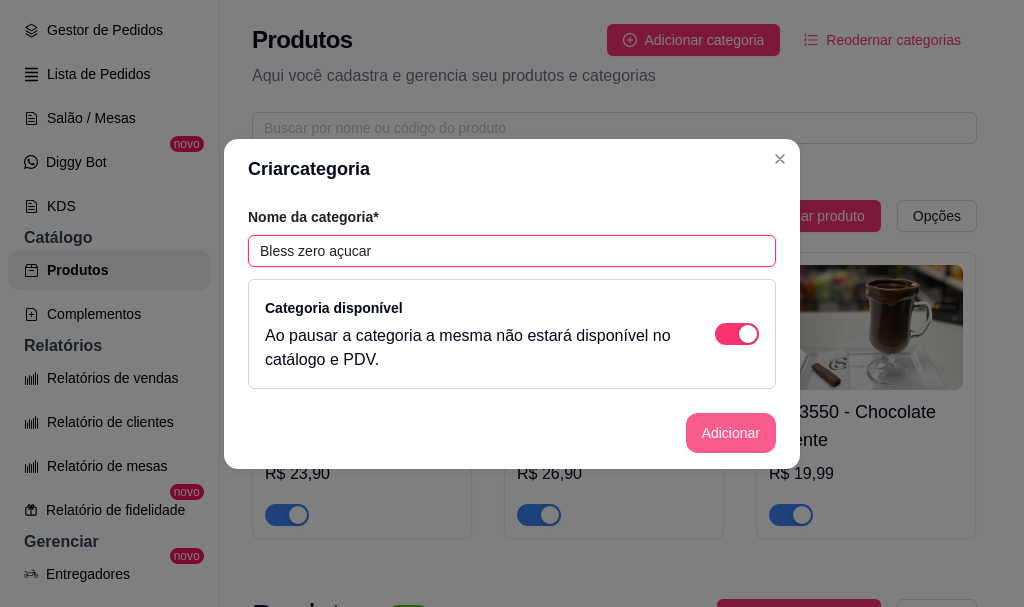 type on "Bless zero açucar" 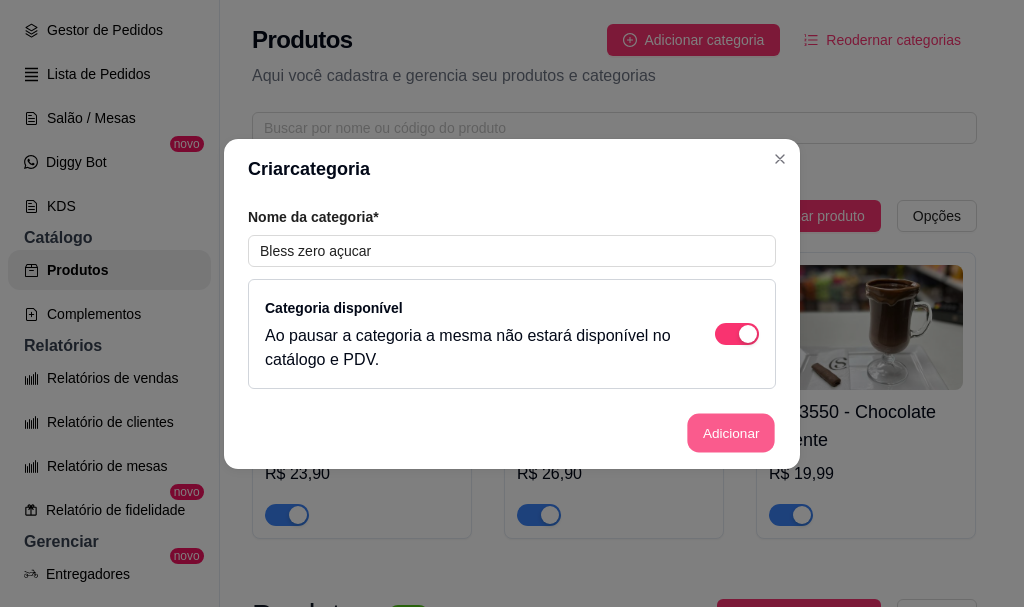 click on "Adicionar" at bounding box center (731, 432) 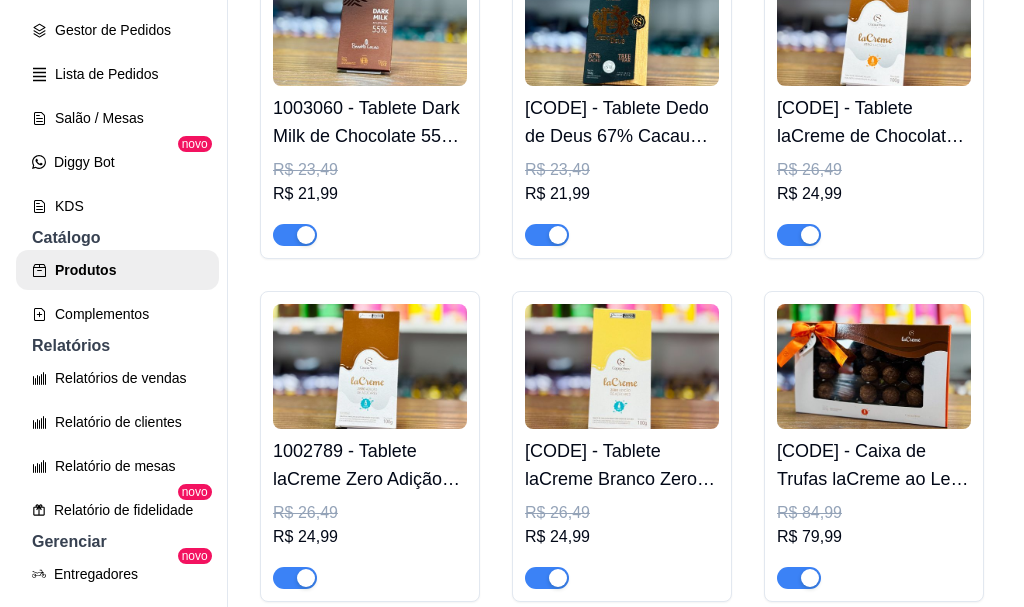 scroll, scrollTop: 3800, scrollLeft: 0, axis: vertical 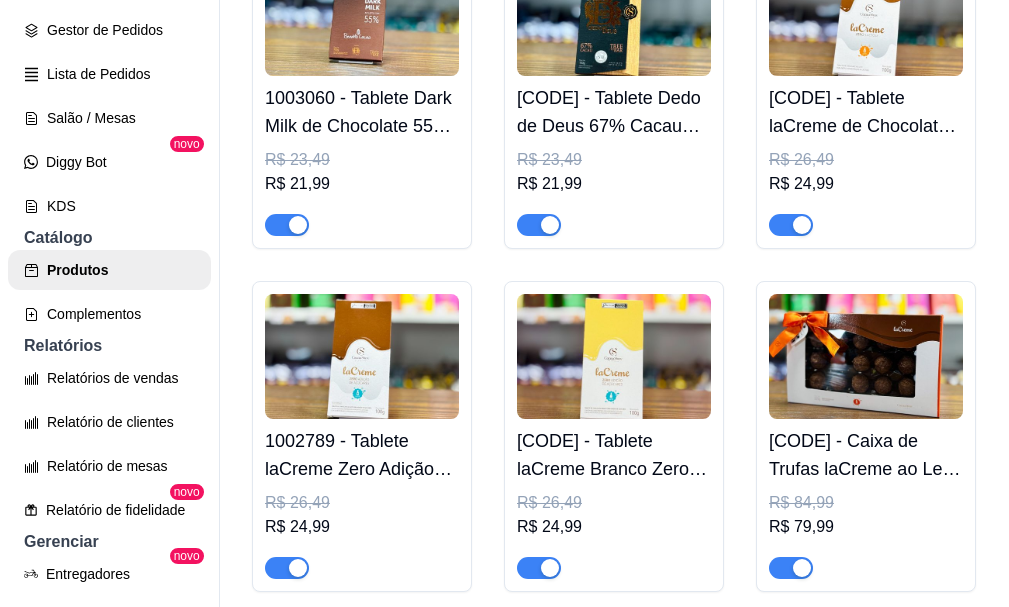 click on "R$ 34,99" at bounding box center (614, -1188) 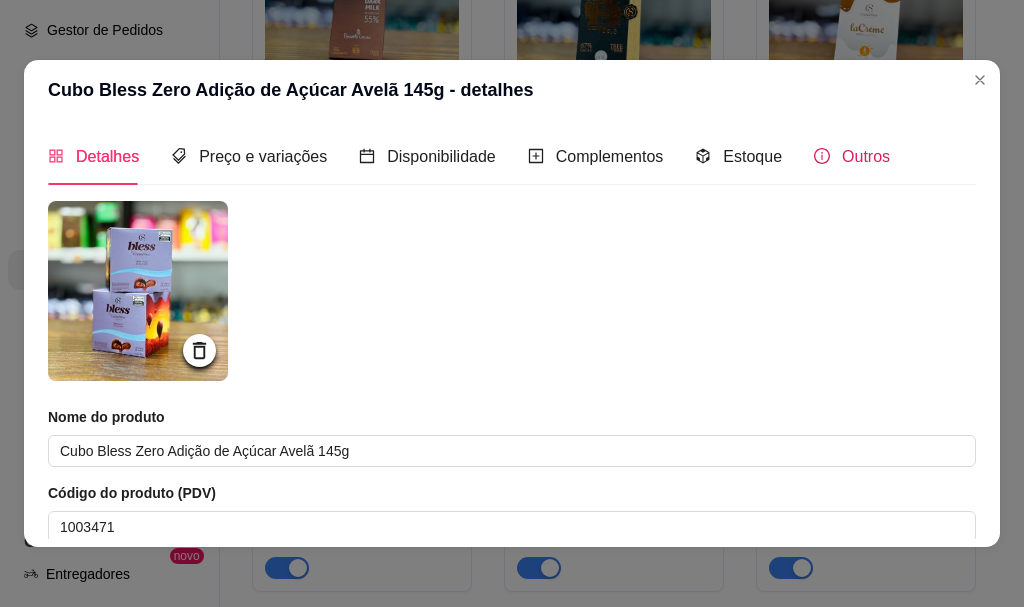 click 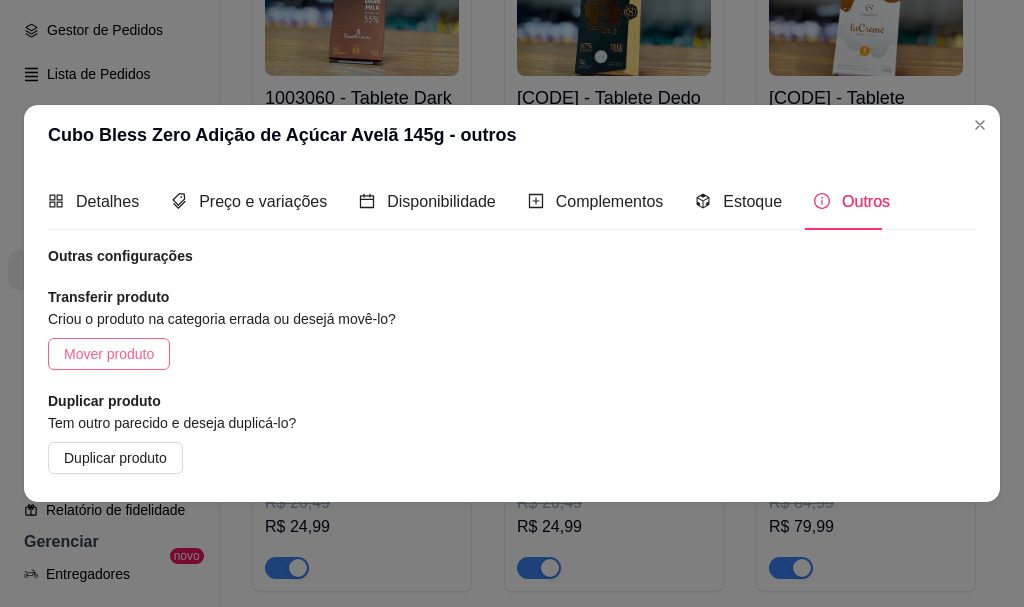 click on "Mover produto" at bounding box center [109, 354] 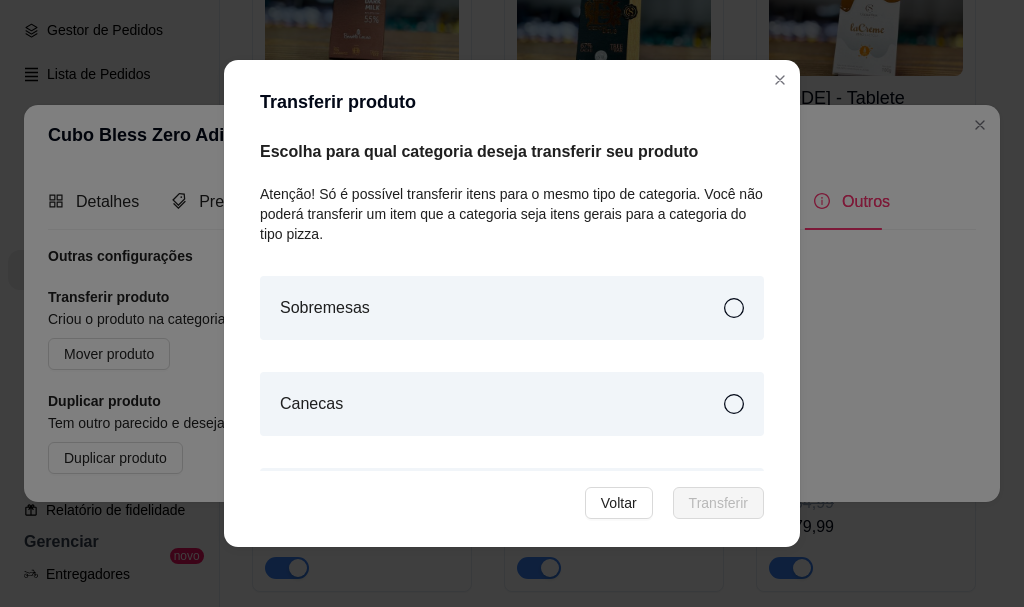 scroll, scrollTop: 357, scrollLeft: 0, axis: vertical 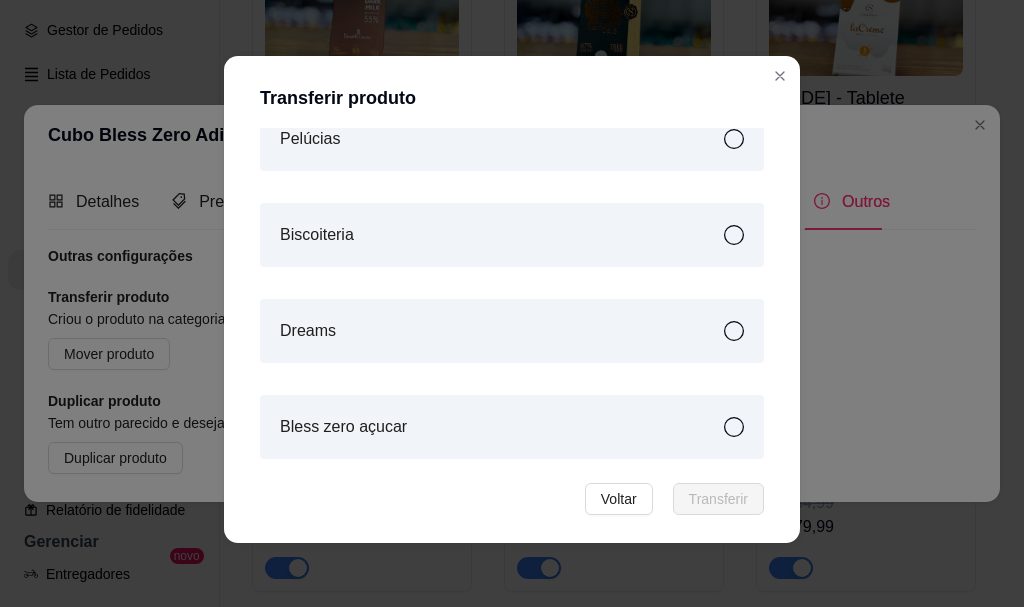 click on "Bless zero açucar" at bounding box center (512, 427) 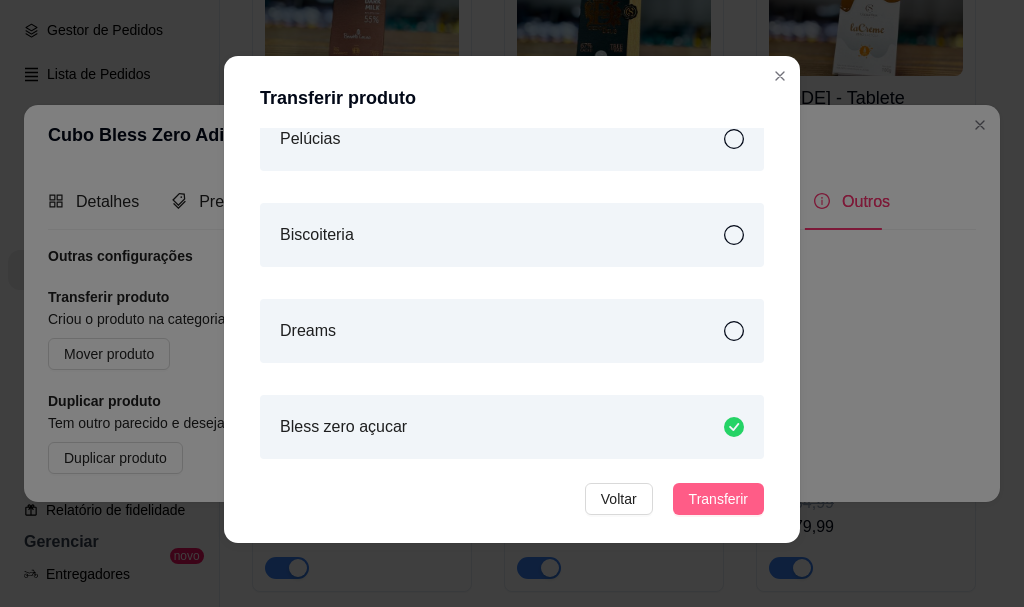 click on "Transferir" at bounding box center (718, 499) 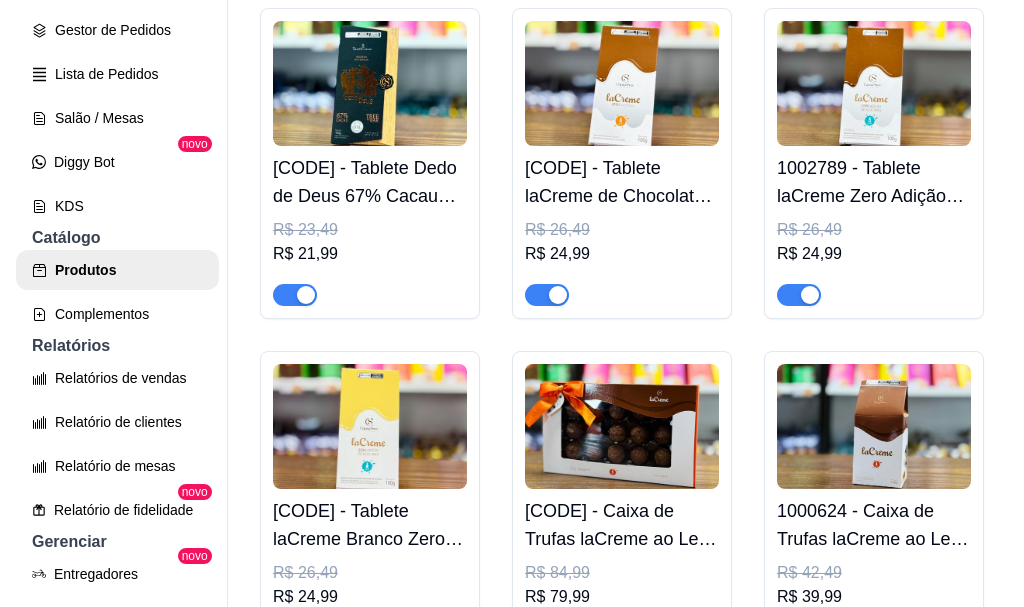 scroll, scrollTop: 3700, scrollLeft: 0, axis: vertical 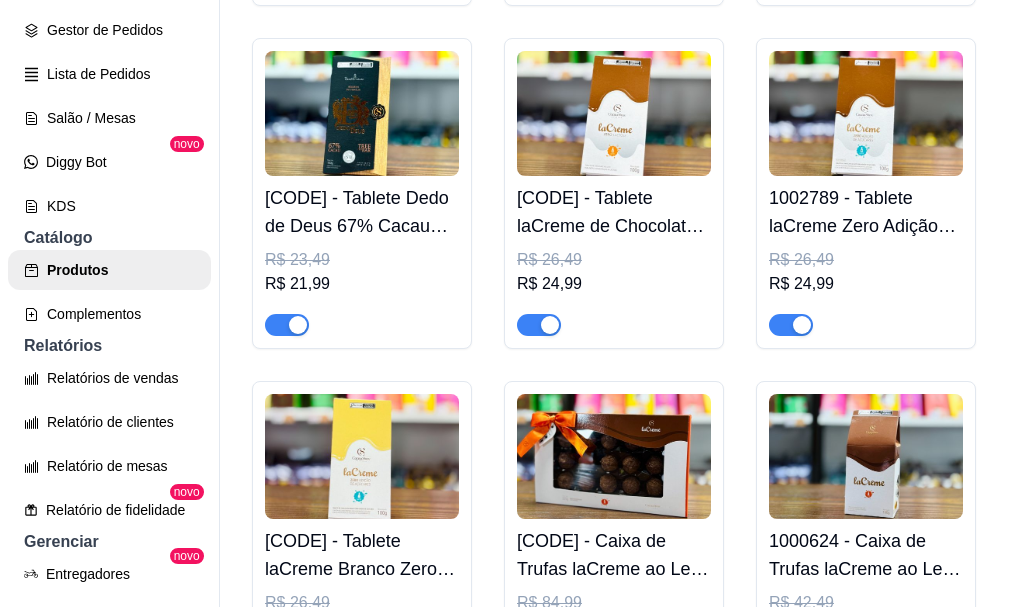 click on "[CODE] - Drageado Bless Zero Adição de Açúcar ao Leite 150g" at bounding box center [614, -1160] 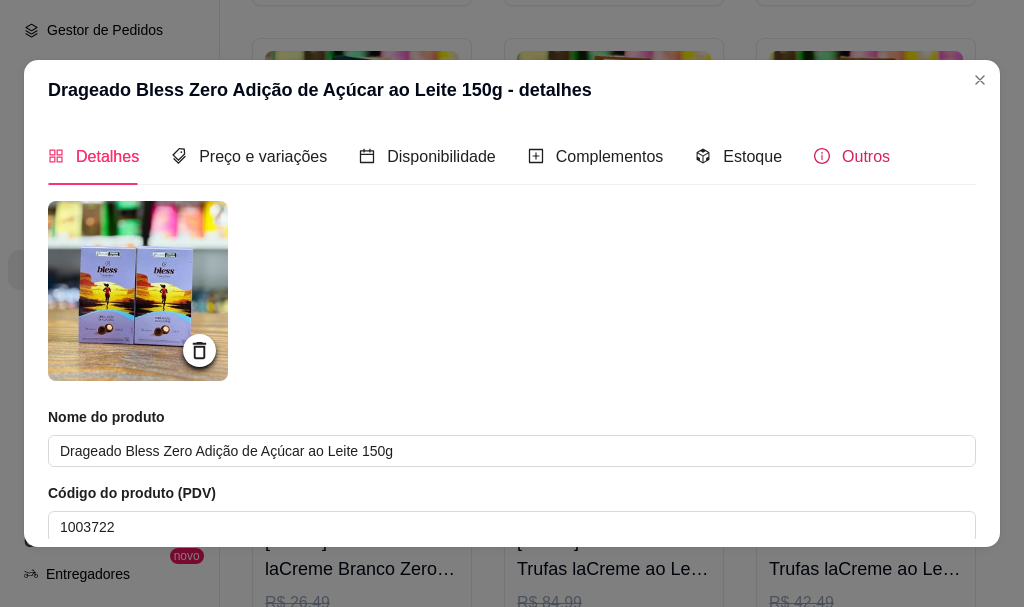 drag, startPoint x: 835, startPoint y: 161, endPoint x: 771, endPoint y: 161, distance: 64 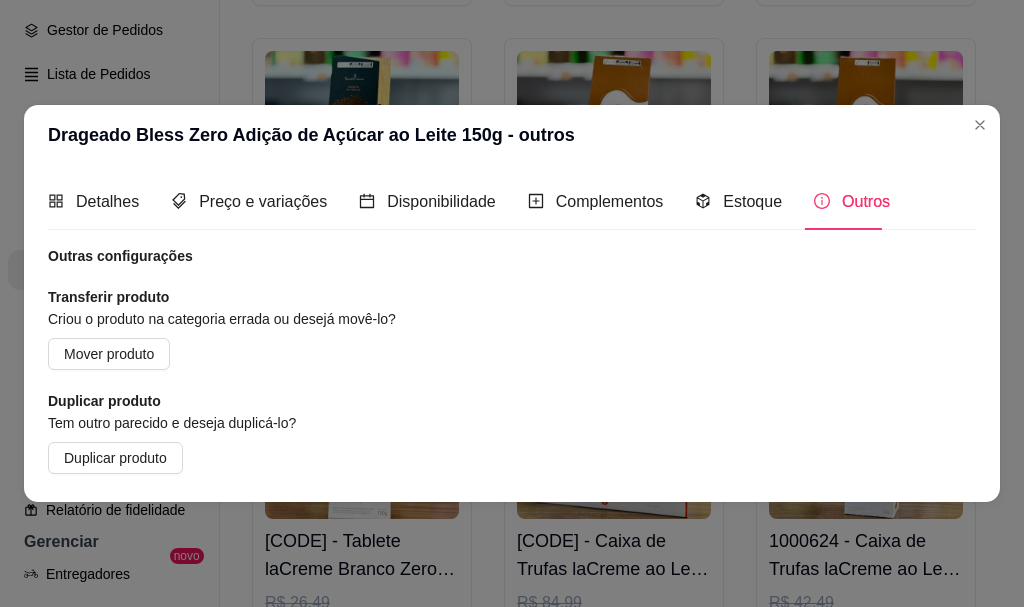 click on "Outras configurações Transferir produto Criou o produto na categoria errada ou desejá movê-lo? Mover produto Duplicar produto Tem outro parecido e deseja duplicá-lo? Duplicar produto" at bounding box center [512, 360] 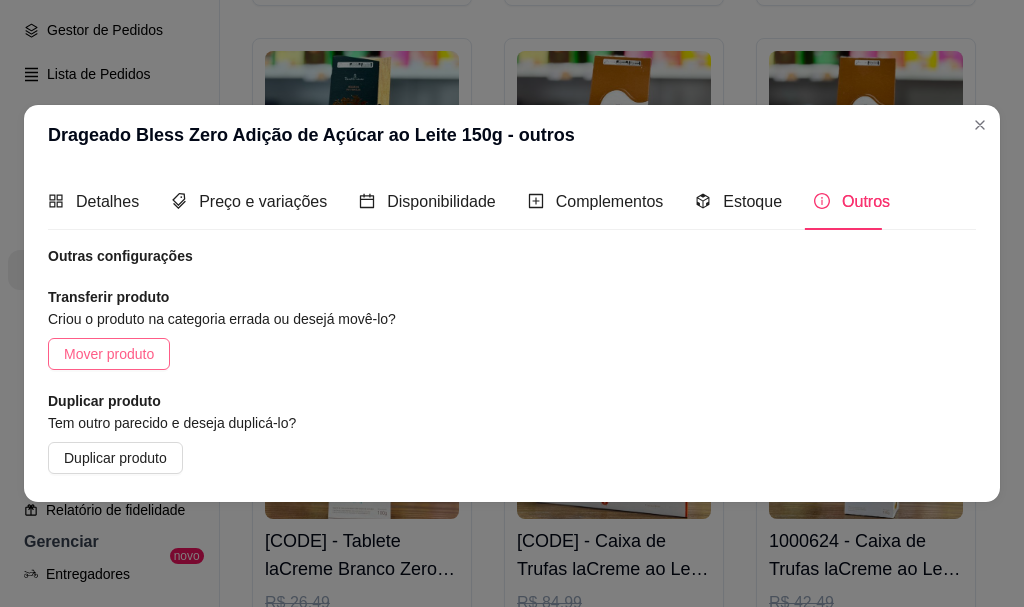 click on "Mover produto" at bounding box center [109, 354] 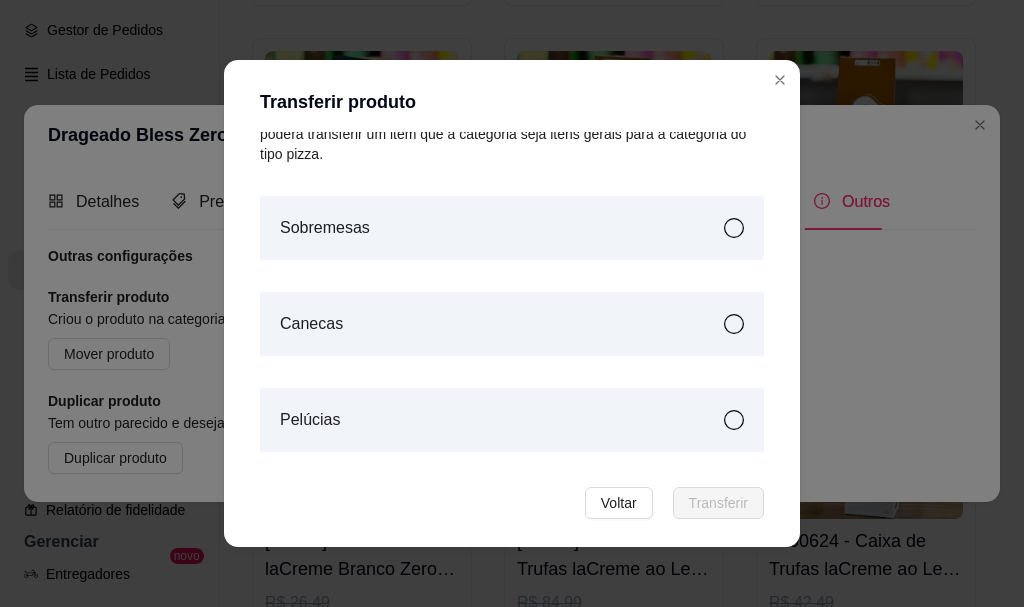 scroll, scrollTop: 357, scrollLeft: 0, axis: vertical 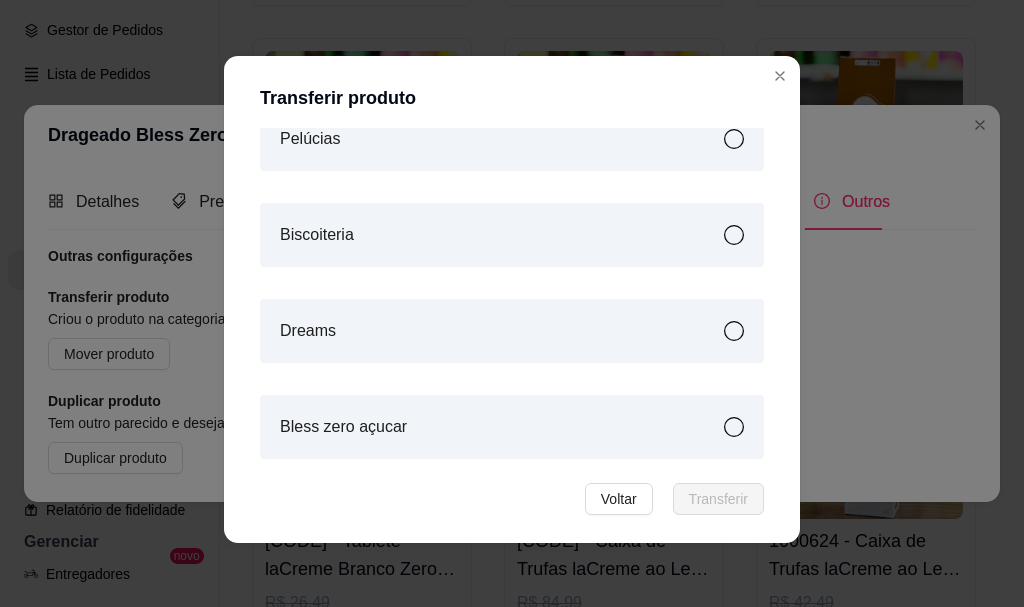 click on "Bless zero açucar" at bounding box center [512, 427] 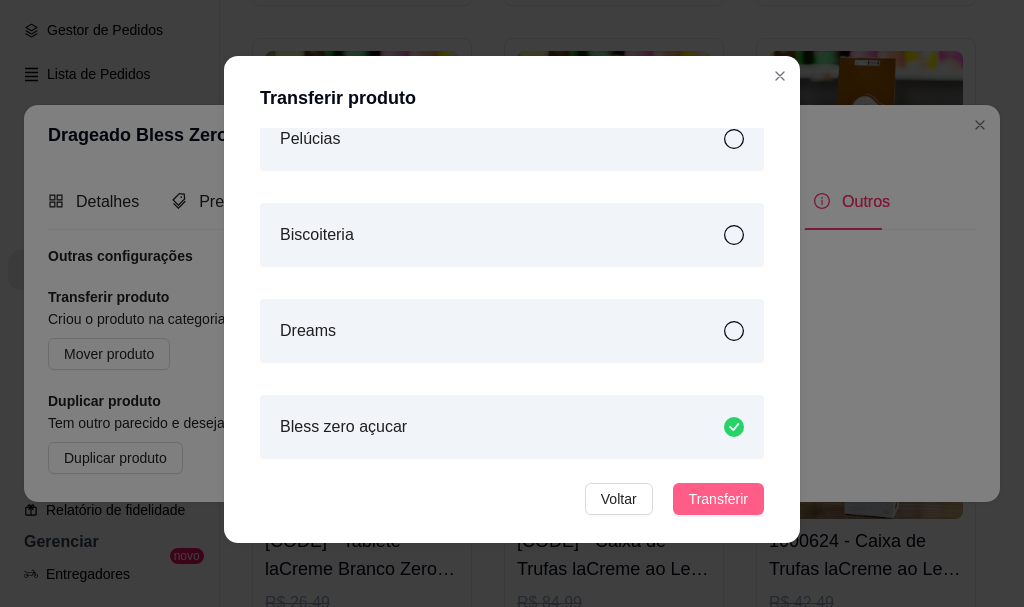 click on "Transferir" at bounding box center [718, 499] 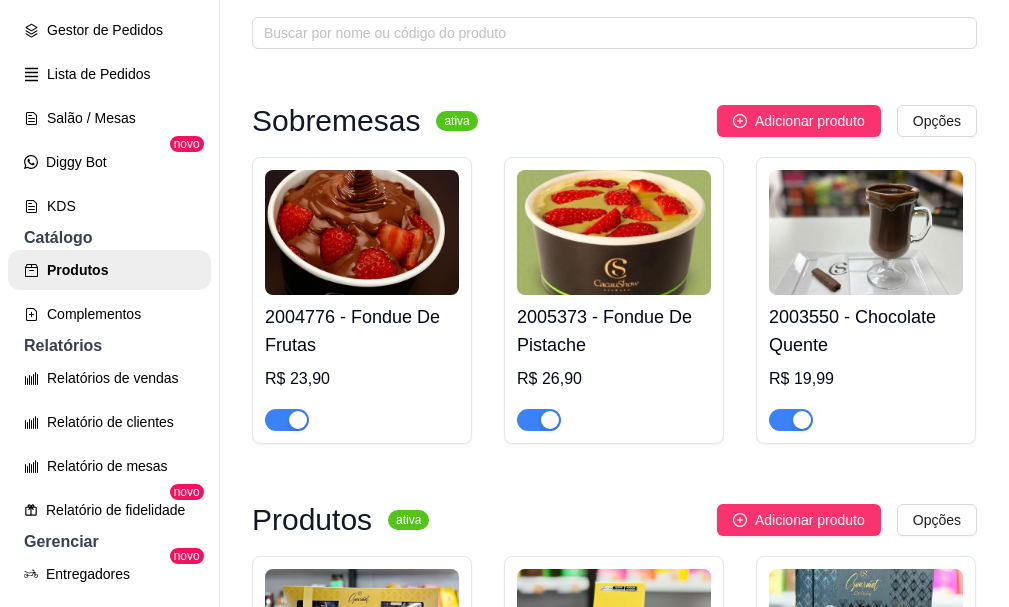 scroll, scrollTop: 0, scrollLeft: 0, axis: both 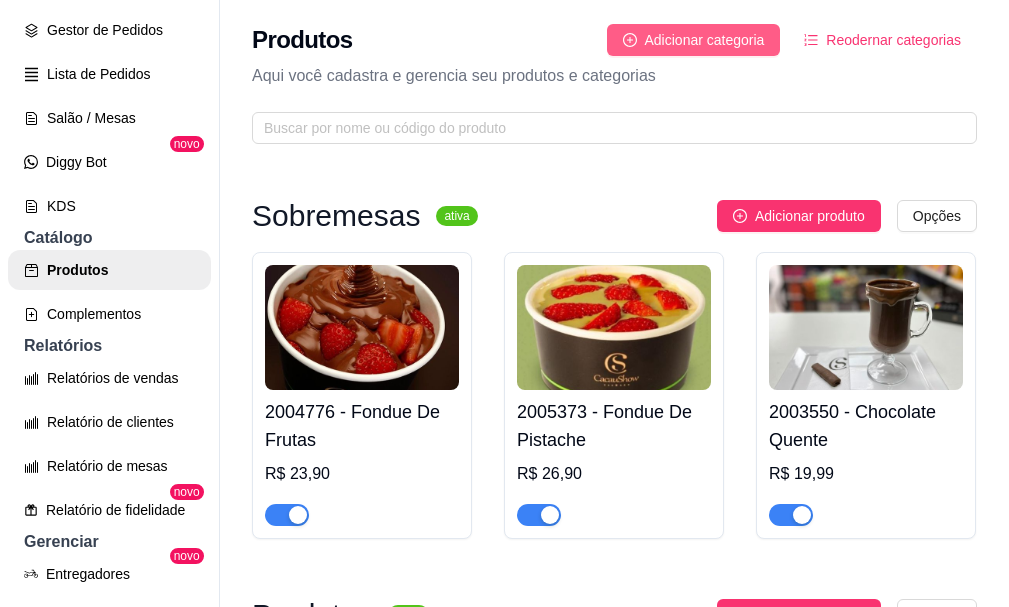 click on "Adicionar categoria" at bounding box center (705, 40) 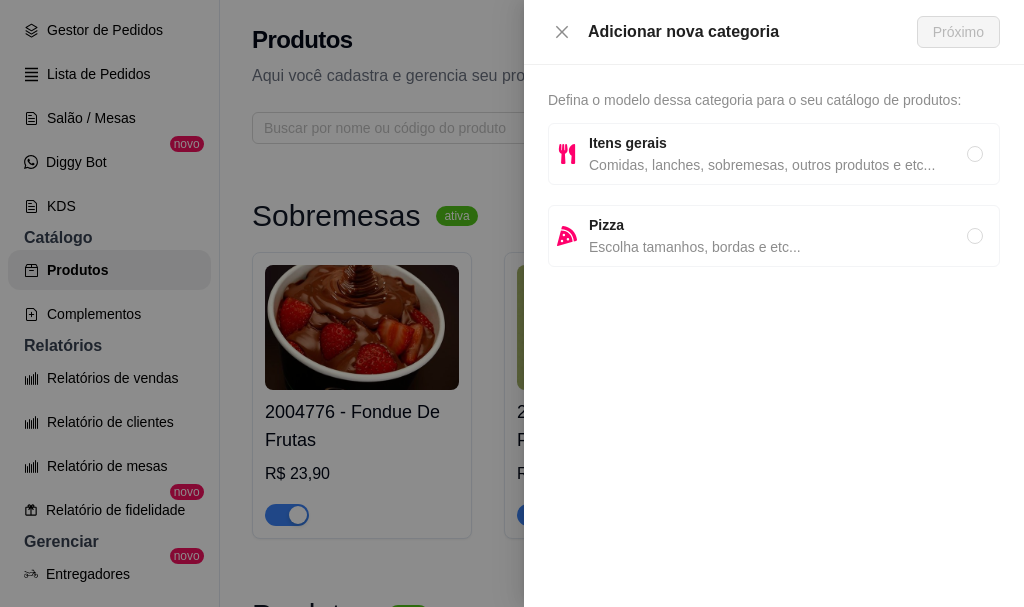 click on "Itens gerais Comidas, lanches, sobremesas, outros produtos e etc..." at bounding box center (774, 154) 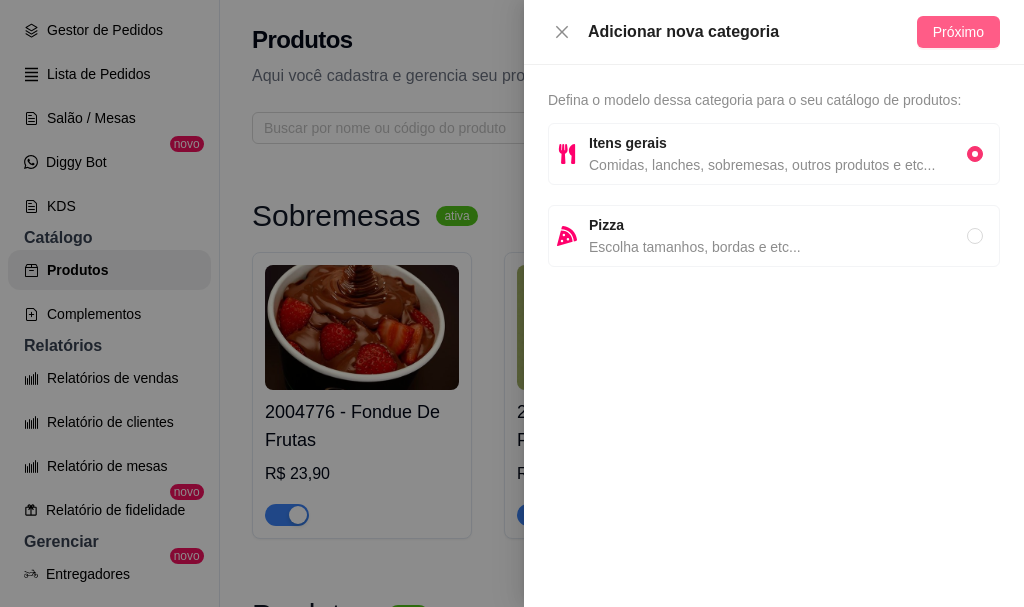click on "Próximo" at bounding box center [958, 32] 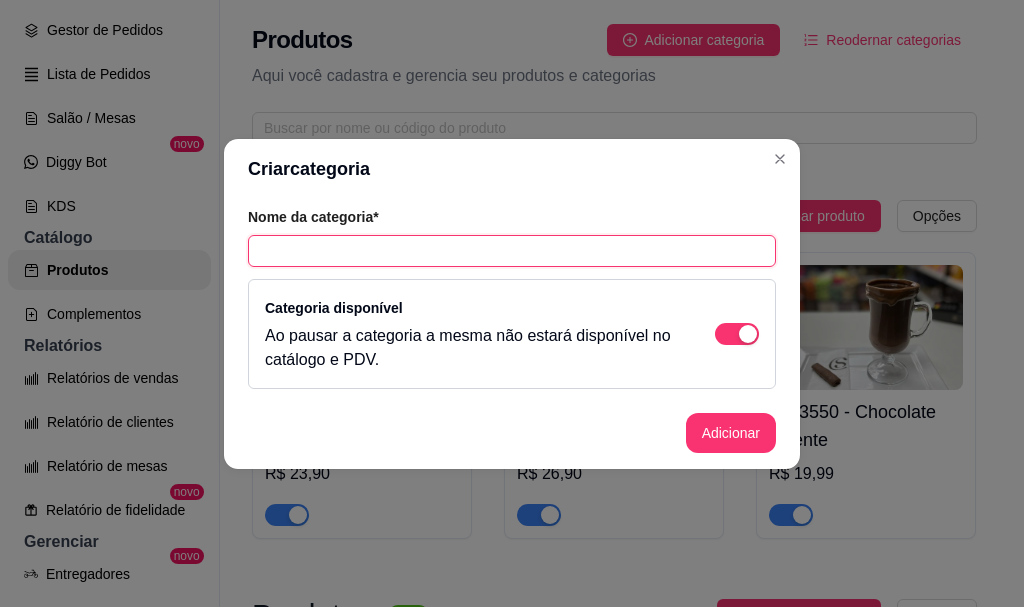 click at bounding box center (512, 251) 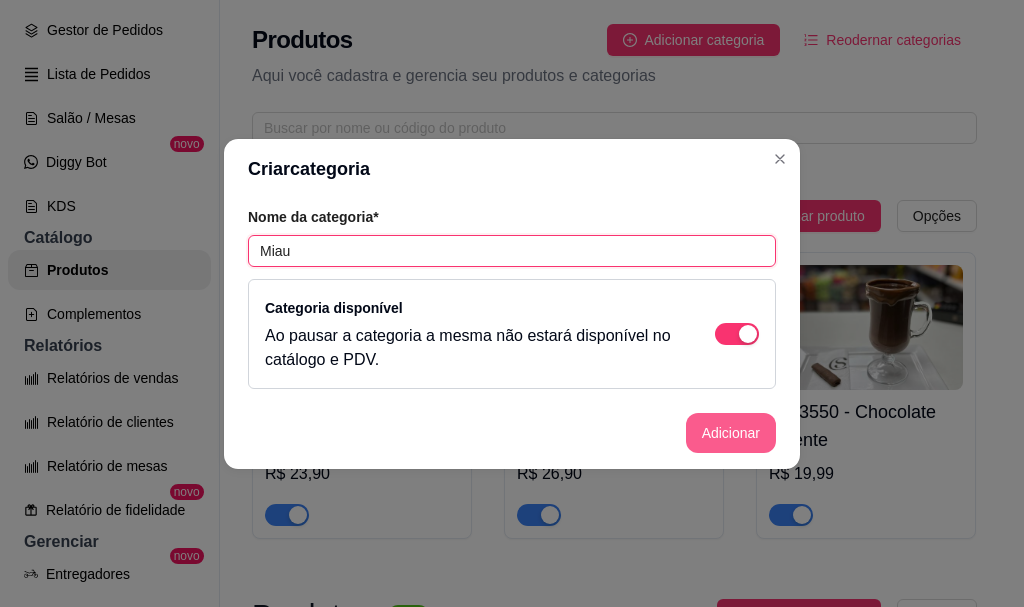 type on "Miau" 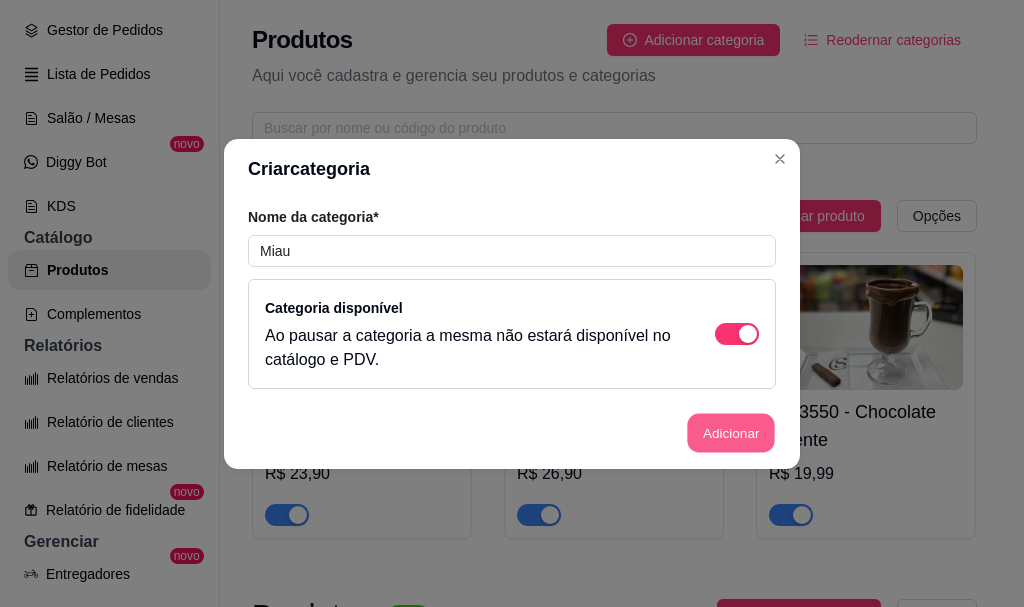 click on "Adicionar" at bounding box center [731, 432] 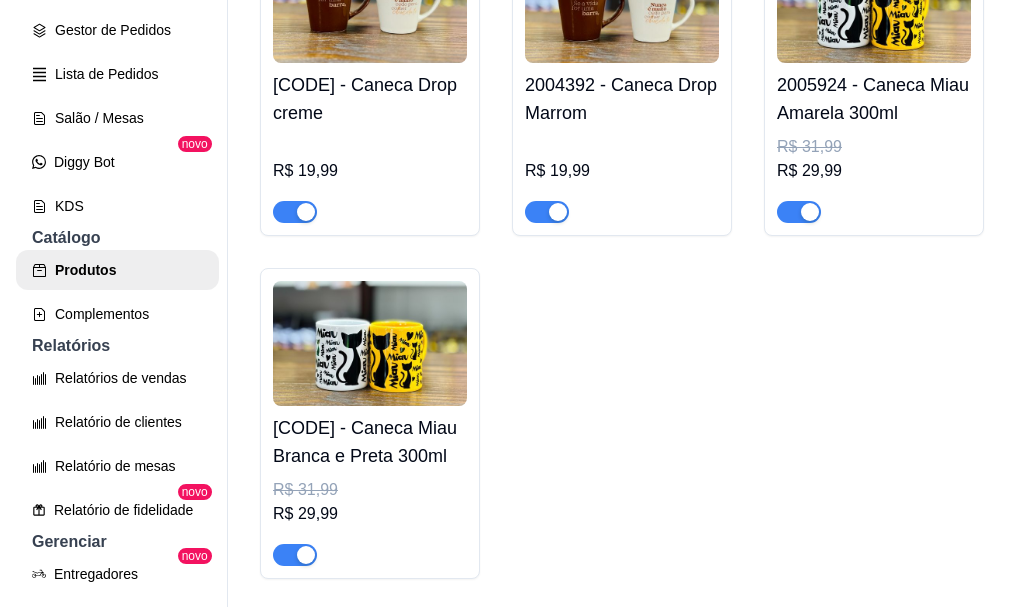 scroll, scrollTop: 7300, scrollLeft: 0, axis: vertical 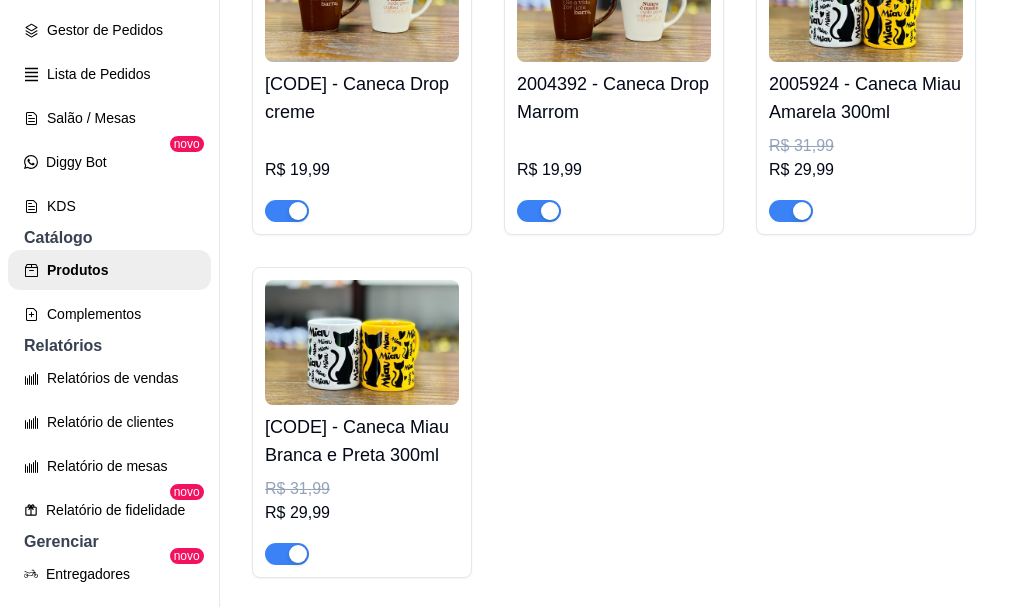 click on "[CODE] - Tablete Miau ao Leite Zero Lactose 70g" at bounding box center [614, -2359] 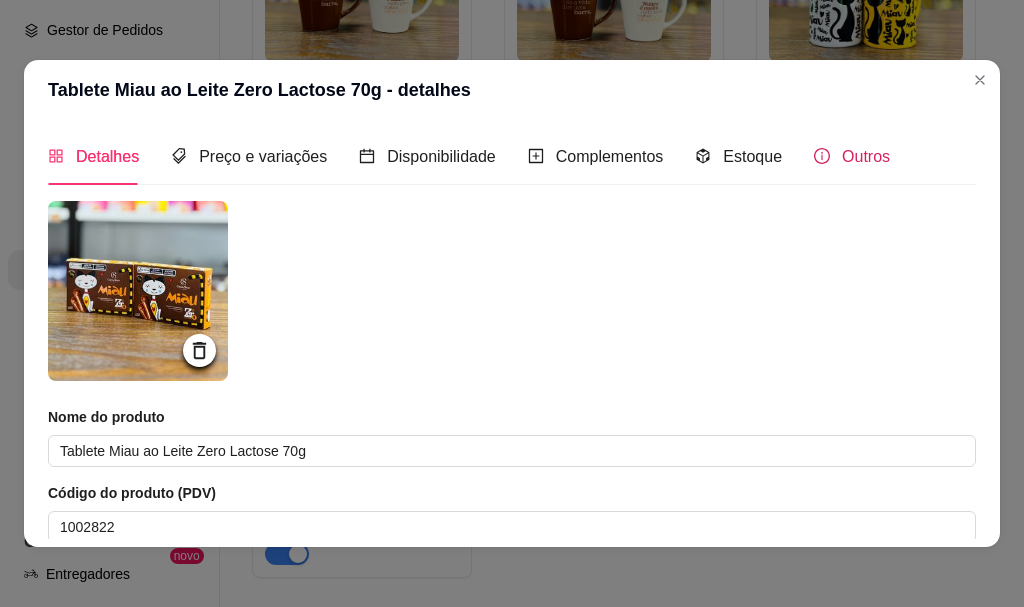 click on "Outros" at bounding box center [866, 156] 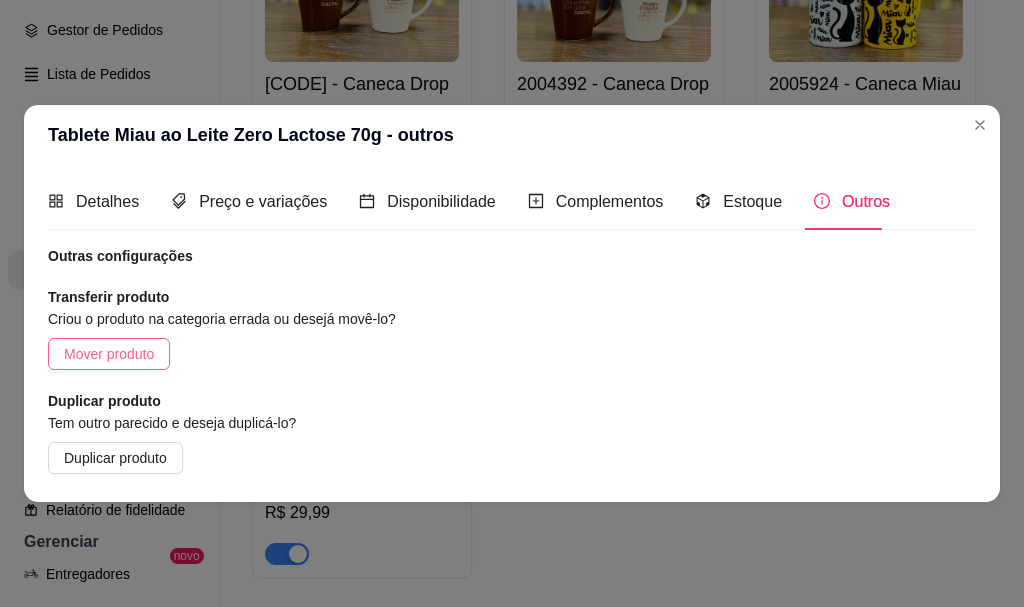 click on "Mover produto" at bounding box center [109, 354] 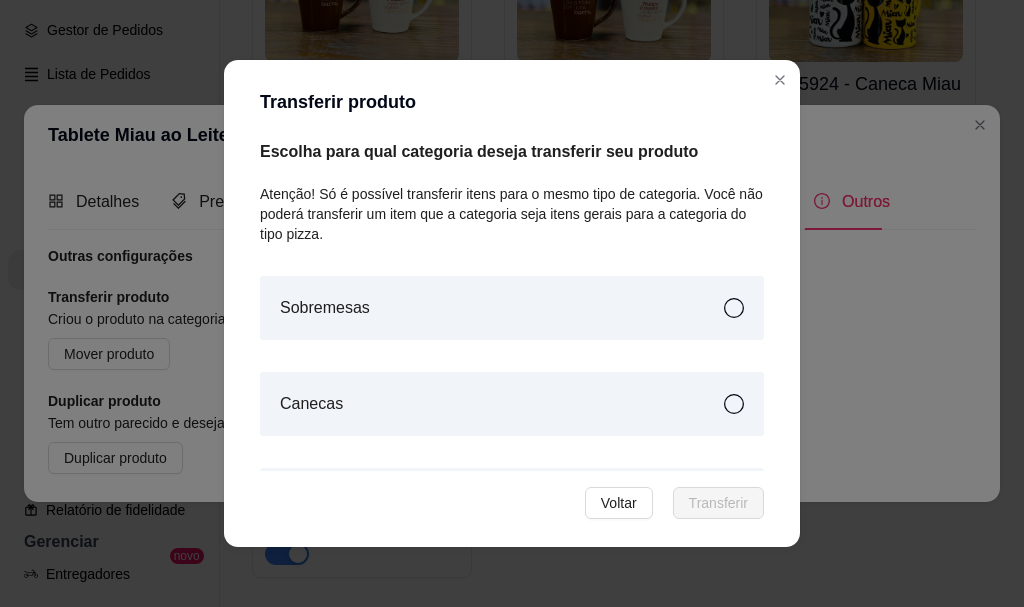 scroll, scrollTop: 453, scrollLeft: 0, axis: vertical 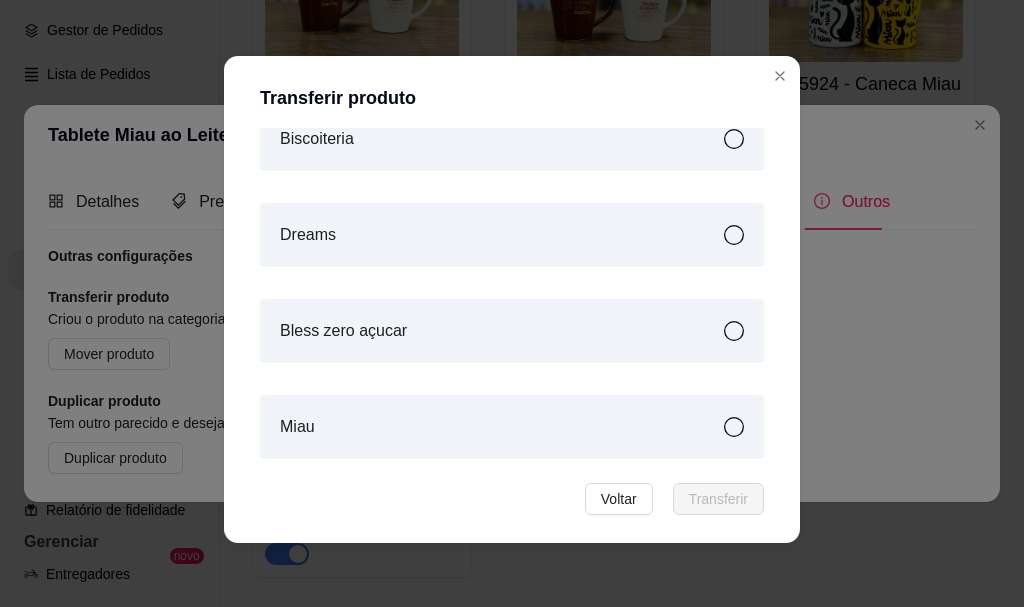 drag, startPoint x: 449, startPoint y: 442, endPoint x: 441, endPoint y: 466, distance: 25.298222 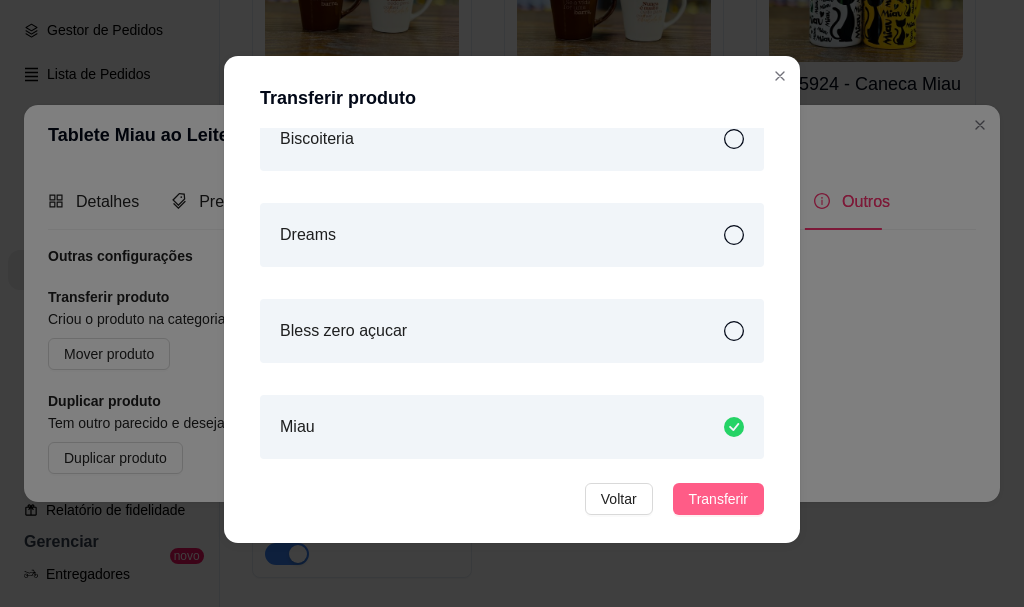 click on "Transferir" at bounding box center (718, 499) 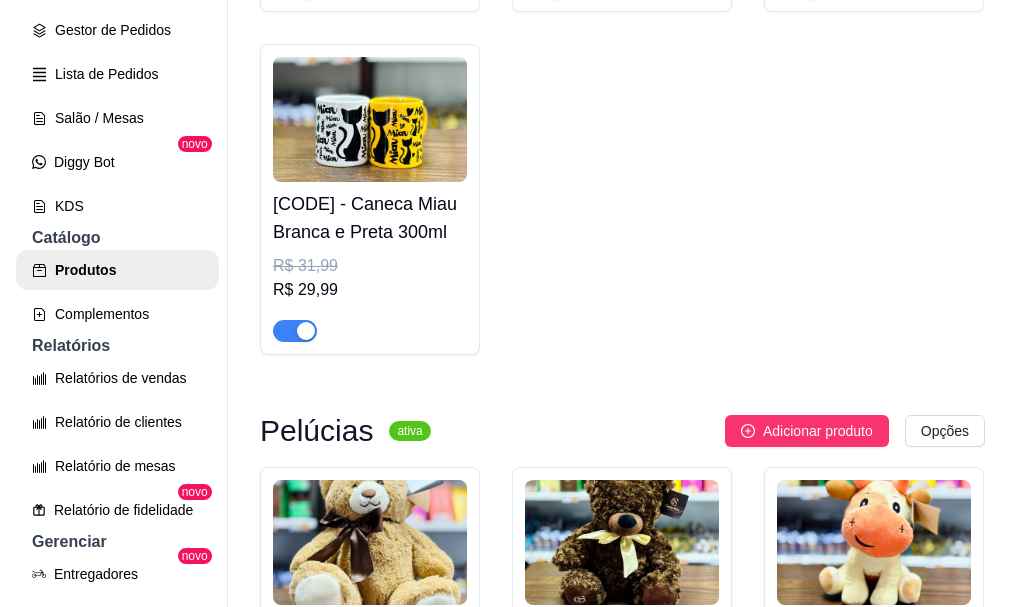 scroll, scrollTop: 7000, scrollLeft: 0, axis: vertical 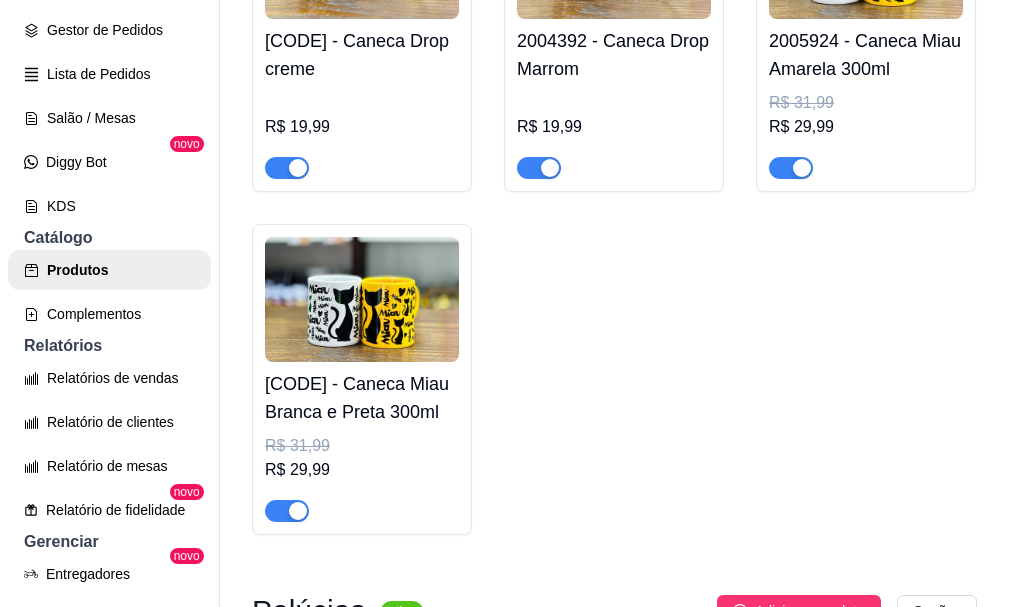 click at bounding box center [614, -2158] 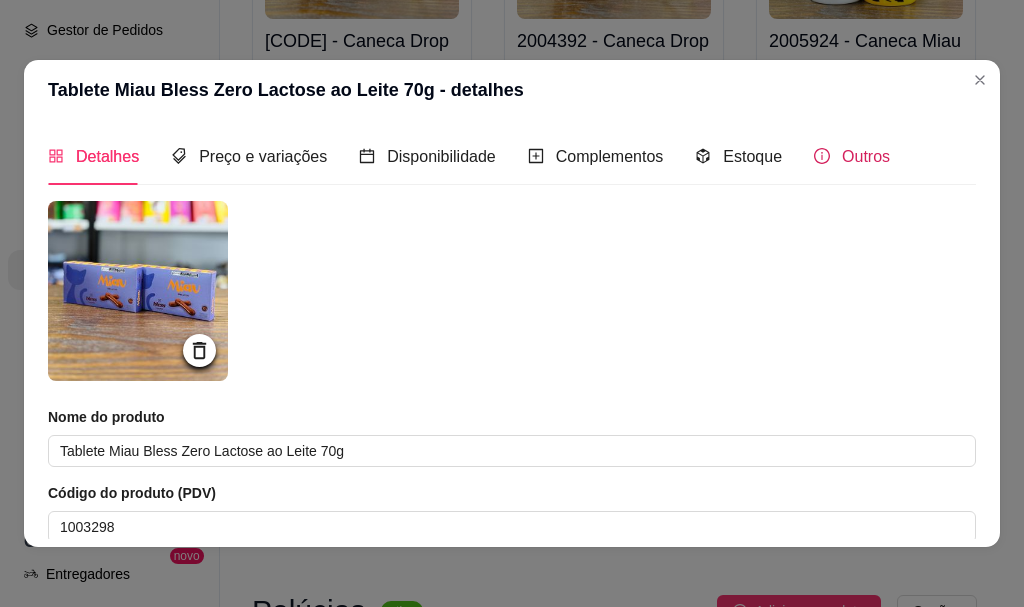 drag, startPoint x: 840, startPoint y: 154, endPoint x: 811, endPoint y: 178, distance: 37.64306 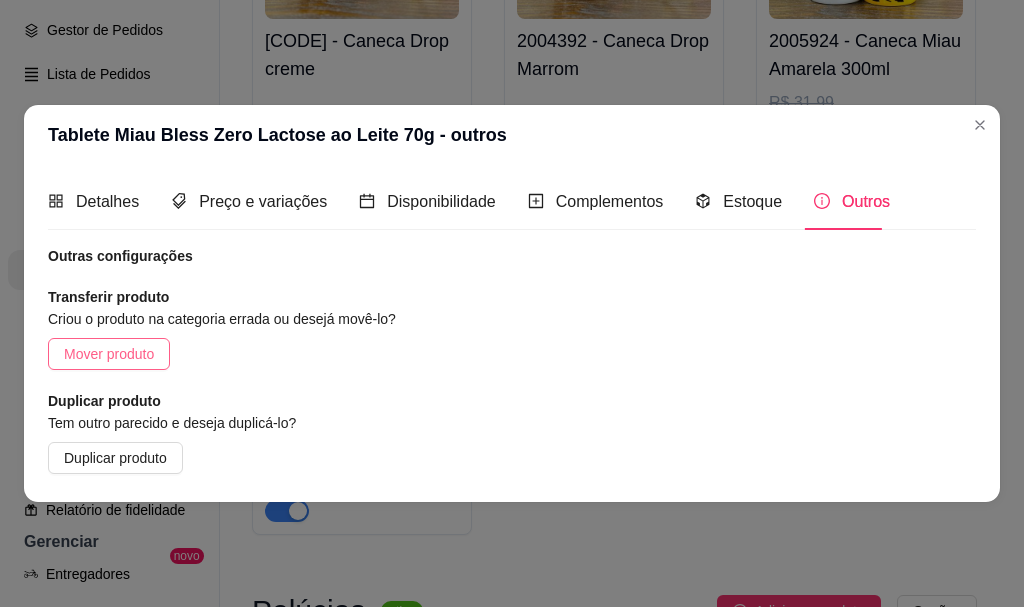 click on "Mover produto" at bounding box center [109, 354] 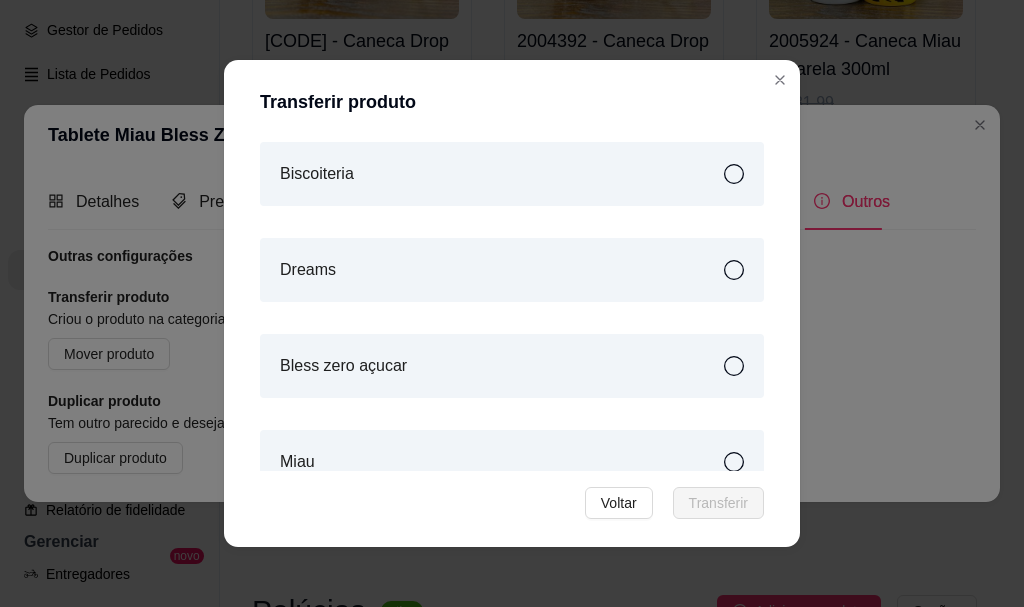 scroll, scrollTop: 453, scrollLeft: 0, axis: vertical 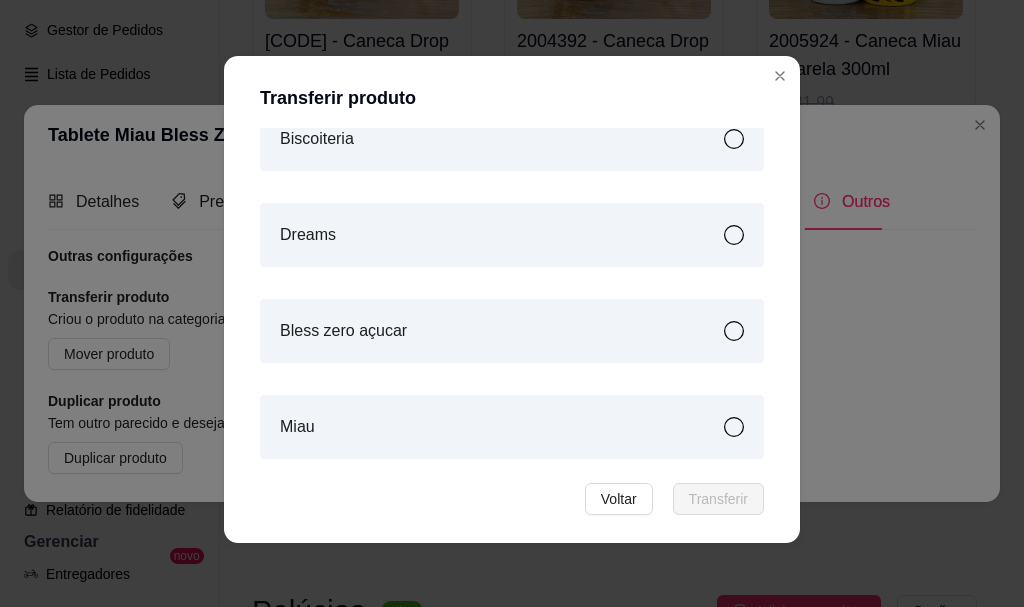 drag, startPoint x: 595, startPoint y: 421, endPoint x: 583, endPoint y: 449, distance: 30.463093 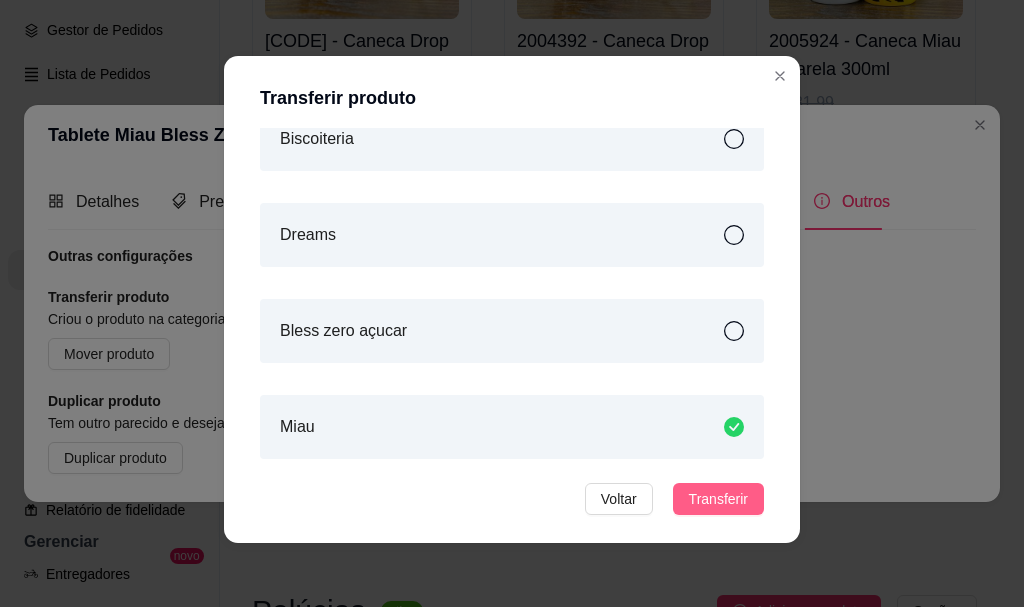 click on "Transferir" at bounding box center [718, 499] 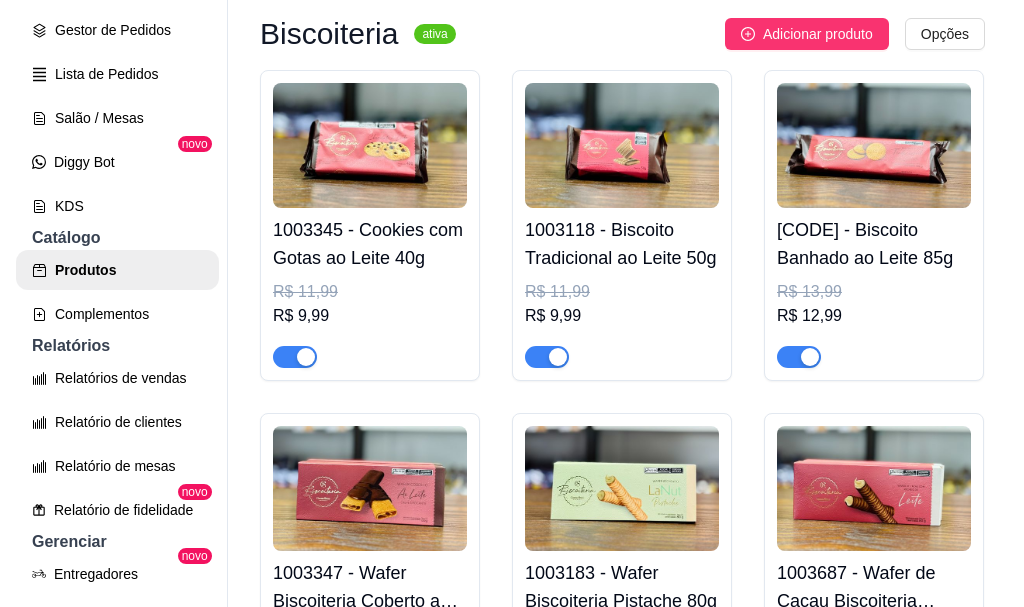 scroll, scrollTop: 8200, scrollLeft: 0, axis: vertical 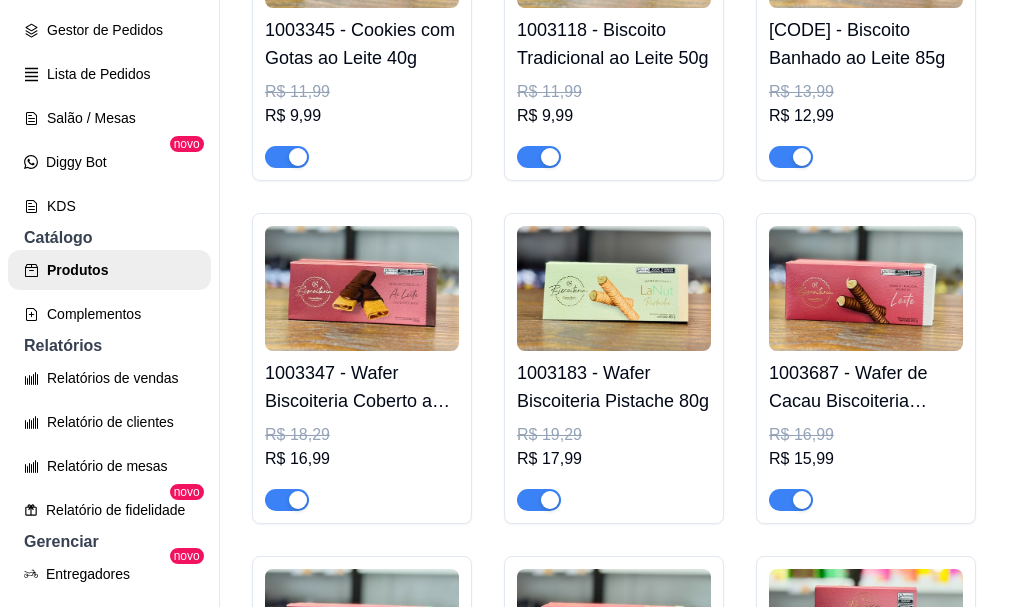 click on "[CODE] - Caixa de Tabletes Miau 210g" at bounding box center (614, -2573) 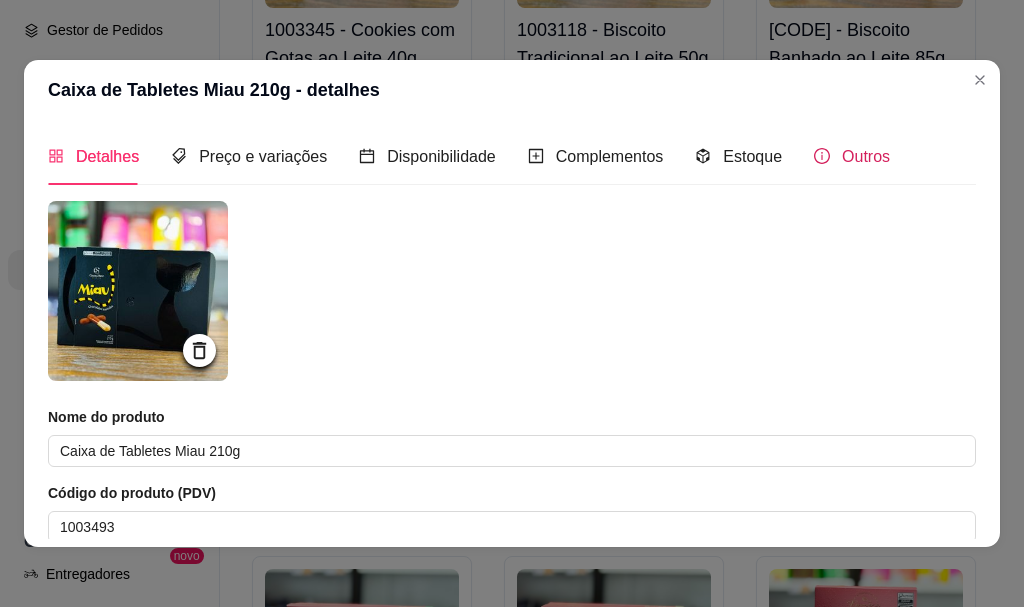 click on "Outros" at bounding box center [866, 156] 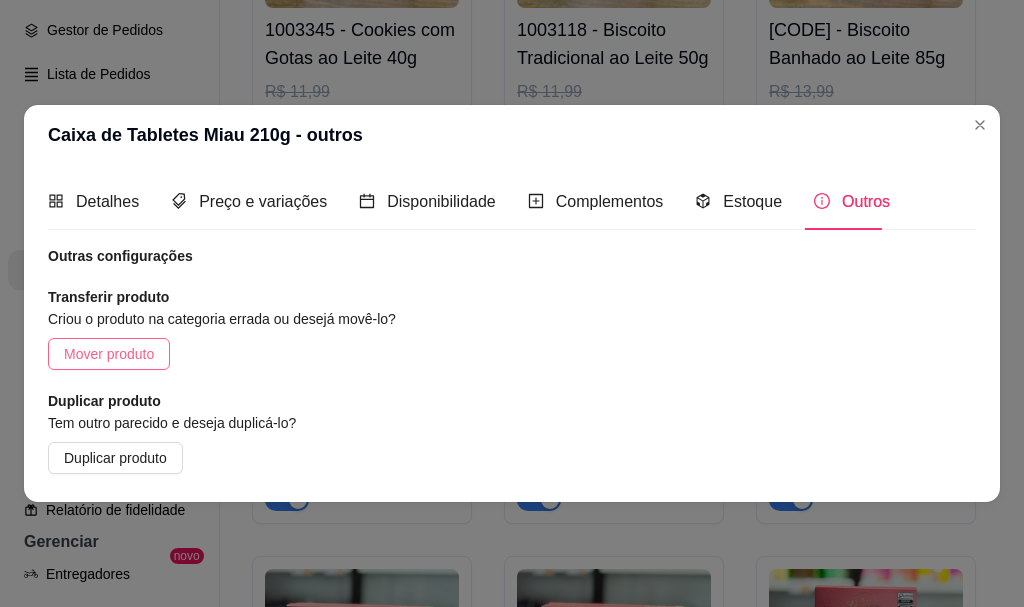 click on "Mover produto" at bounding box center [109, 354] 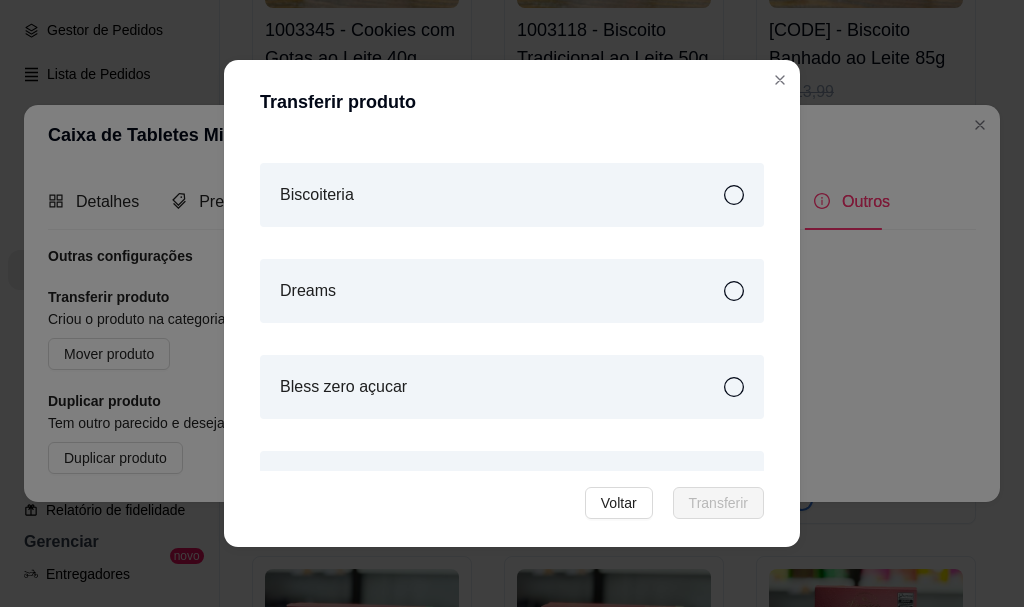 scroll, scrollTop: 453, scrollLeft: 0, axis: vertical 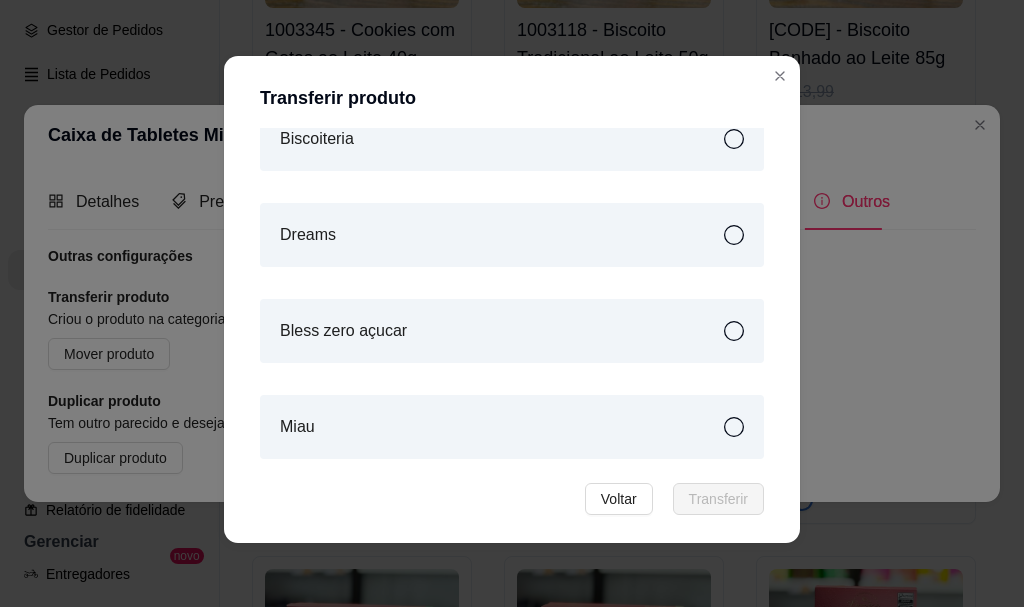 click on "Miau" at bounding box center [512, 427] 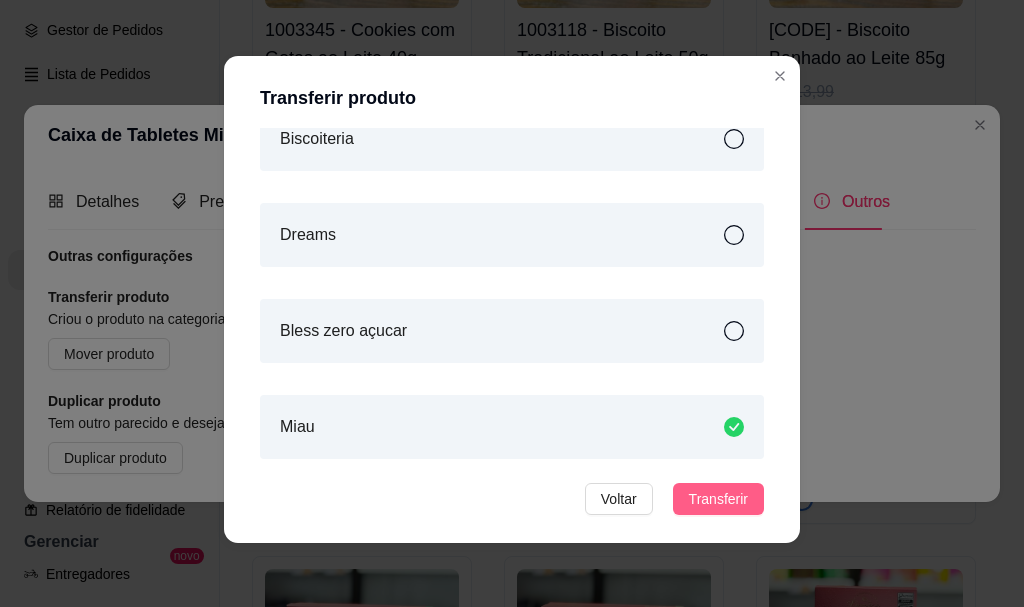click on "Transferir" at bounding box center (718, 499) 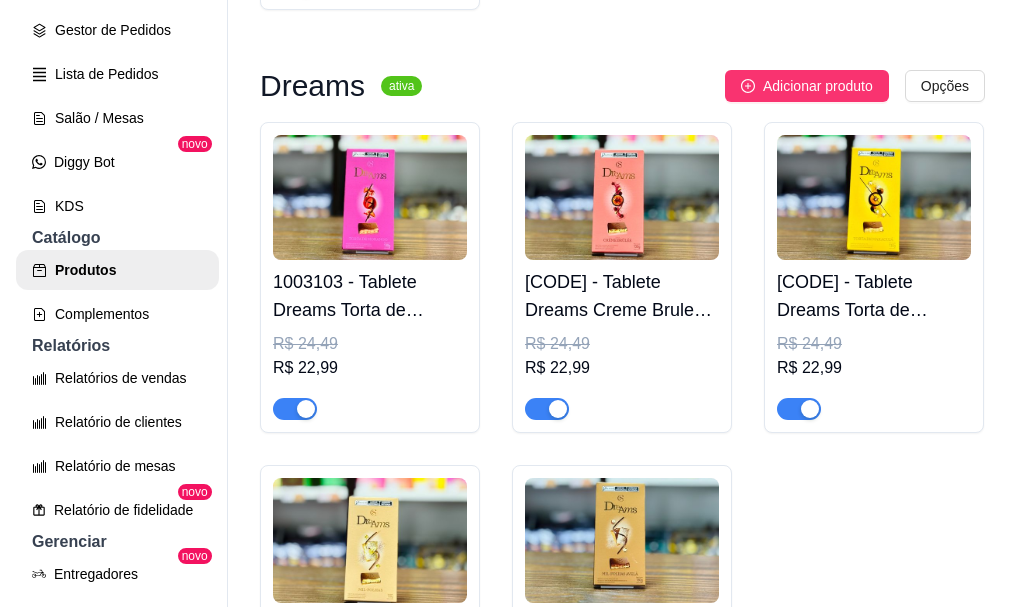 scroll, scrollTop: 9600, scrollLeft: 0, axis: vertical 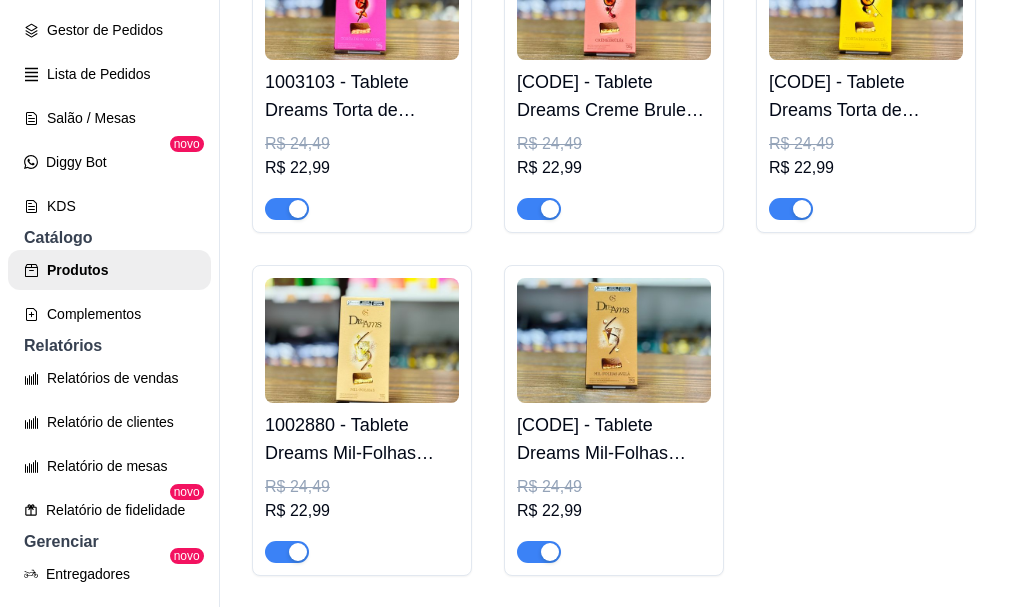 click on "2000753 - Caneca calda chocolate ao leite" at bounding box center [362, -2864] 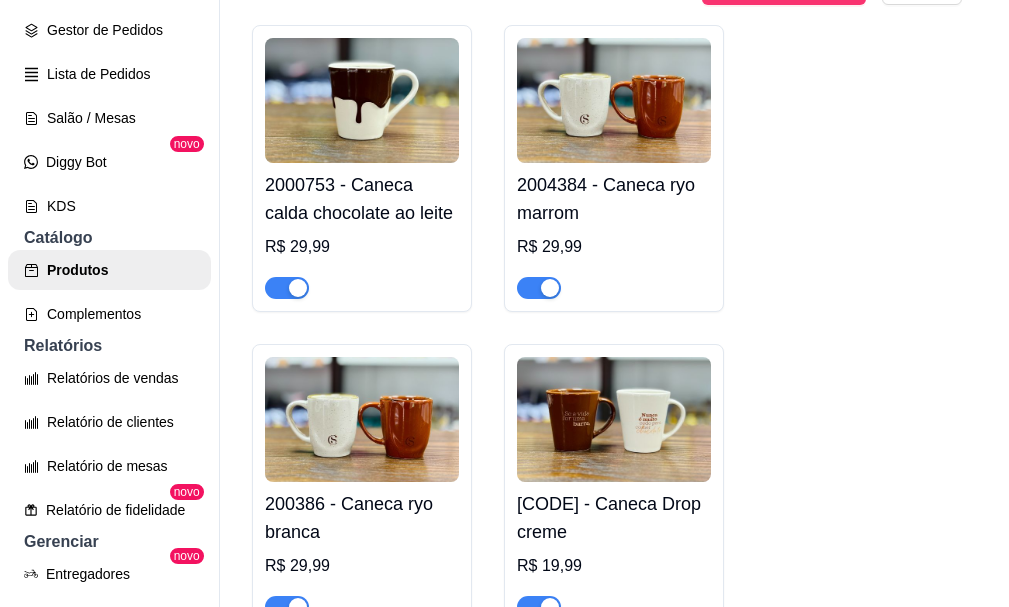 type 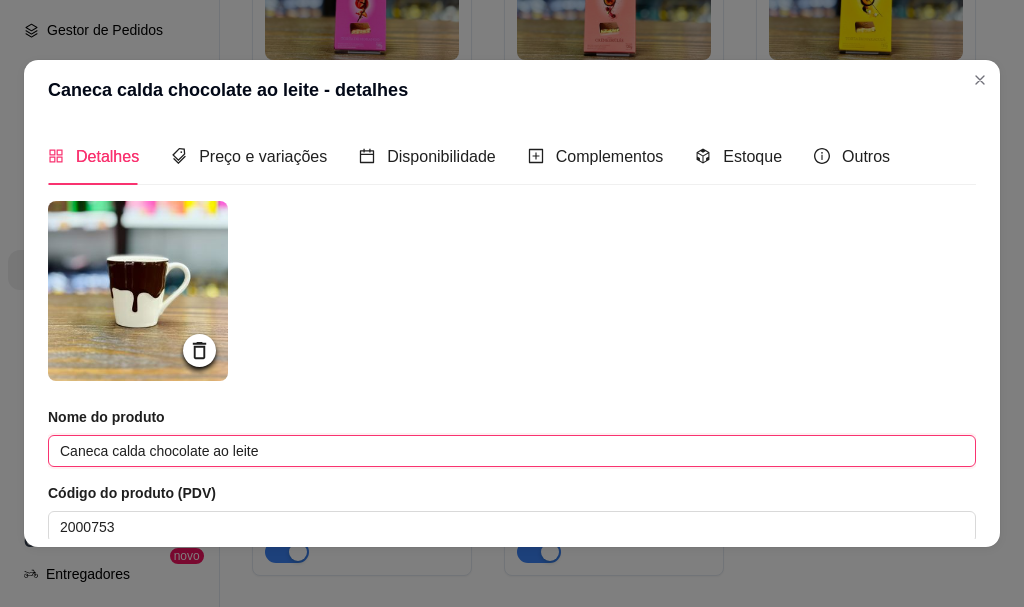click on "Caneca calda chocolate ao leite" at bounding box center [512, 451] 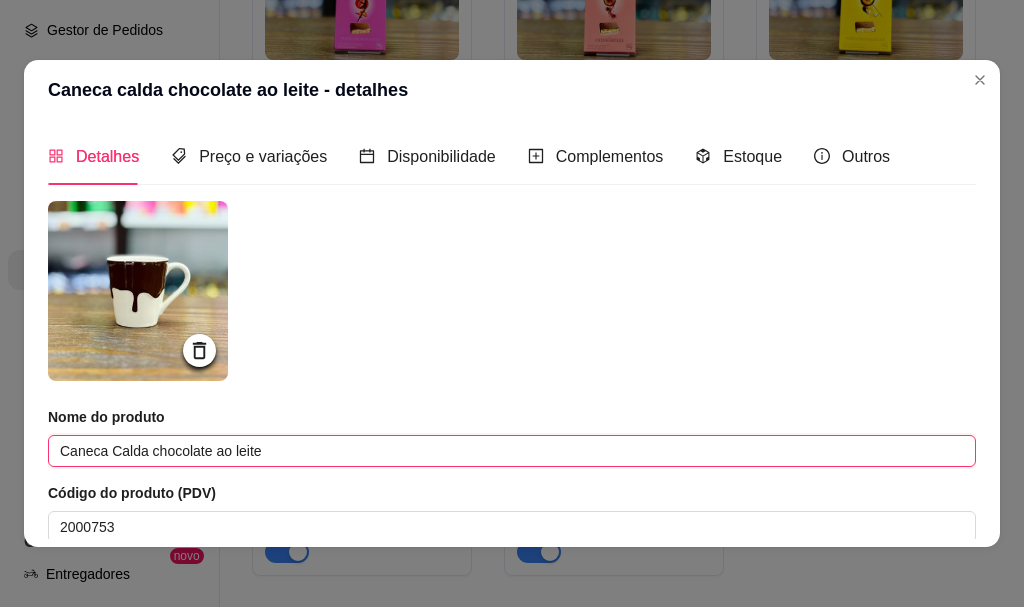 click on "Caneca Calda chocolate ao leite" at bounding box center (512, 451) 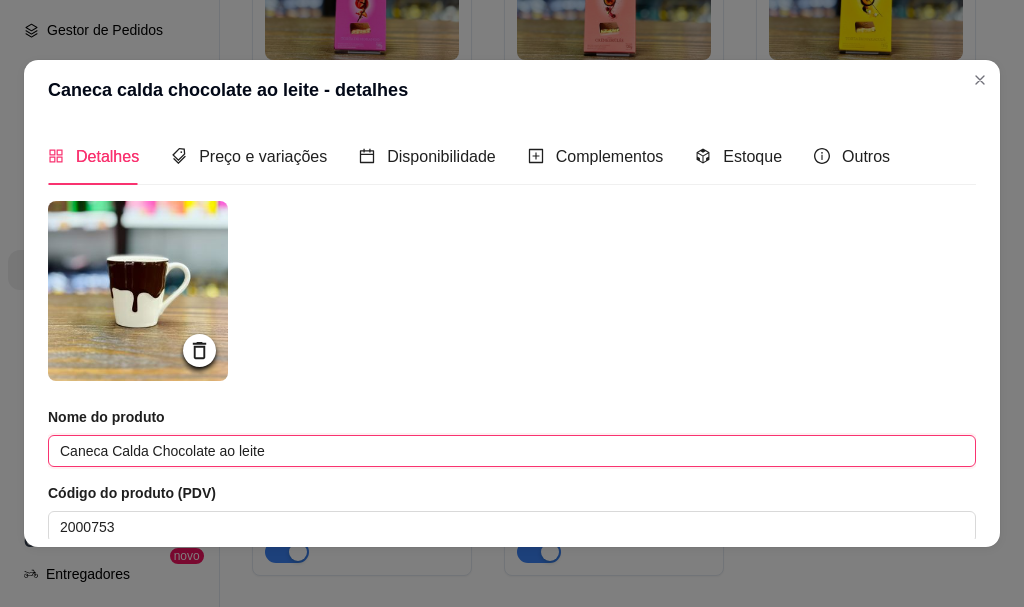 click on "Caneca Calda Chocolate ao leite" at bounding box center [512, 451] 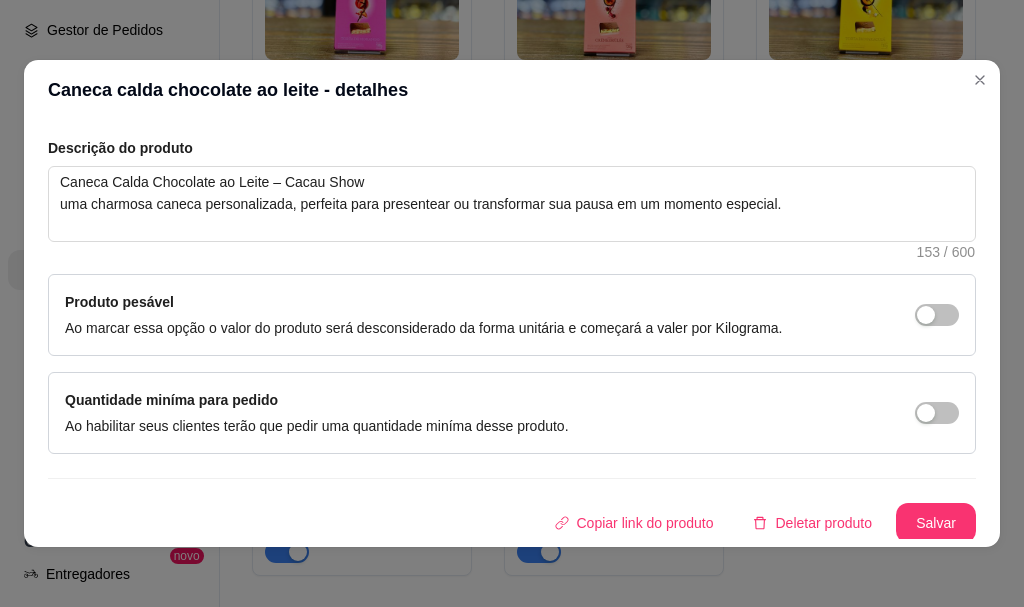 scroll, scrollTop: 425, scrollLeft: 0, axis: vertical 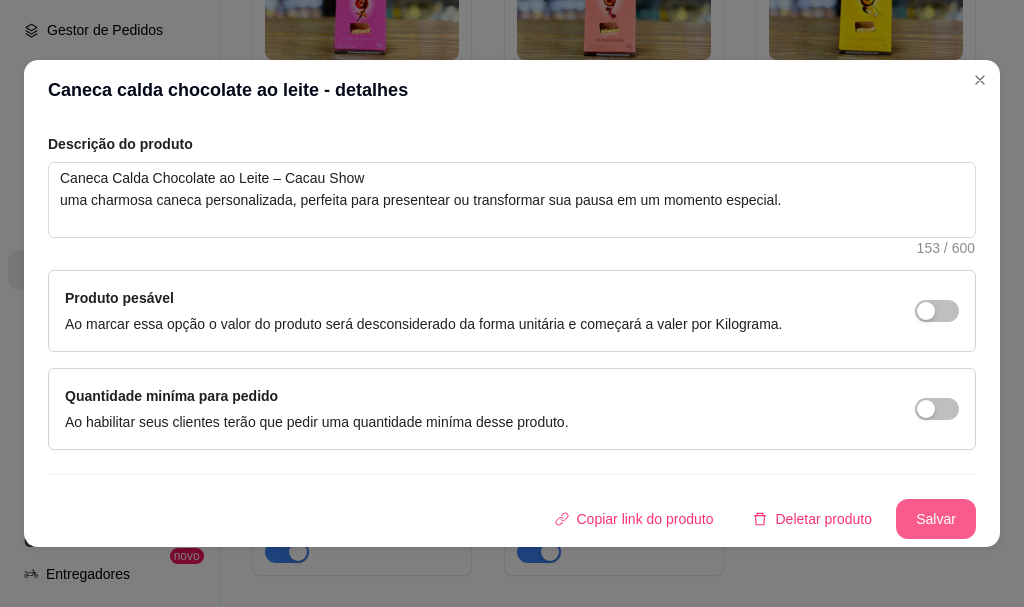 type on "Caneca Calda Chocolate ao Leite" 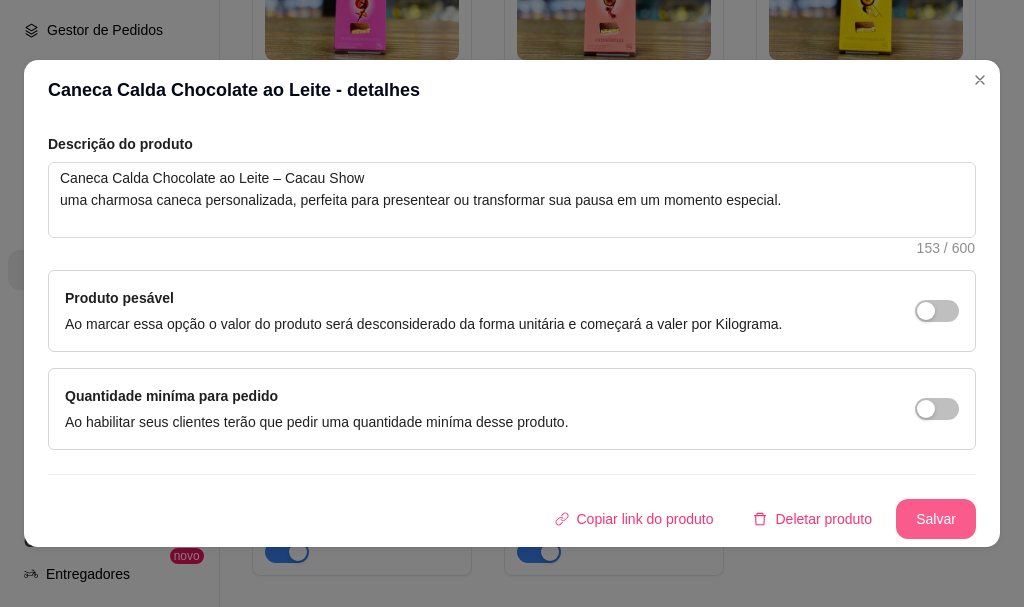 click on "Salvar" at bounding box center (936, 519) 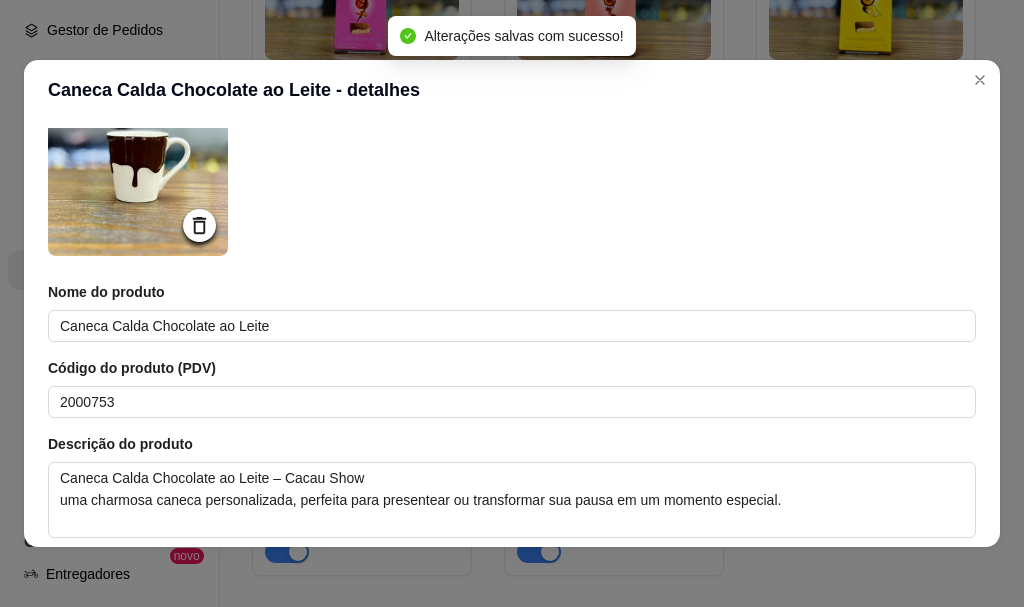 scroll, scrollTop: 0, scrollLeft: 0, axis: both 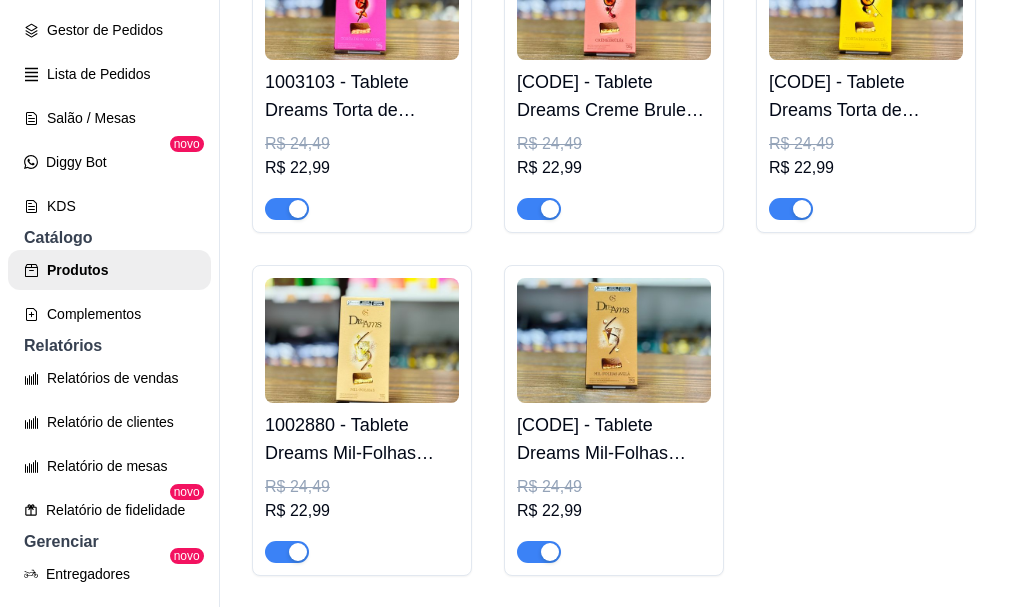 click on "R$ 29,99" at bounding box center (614, -2816) 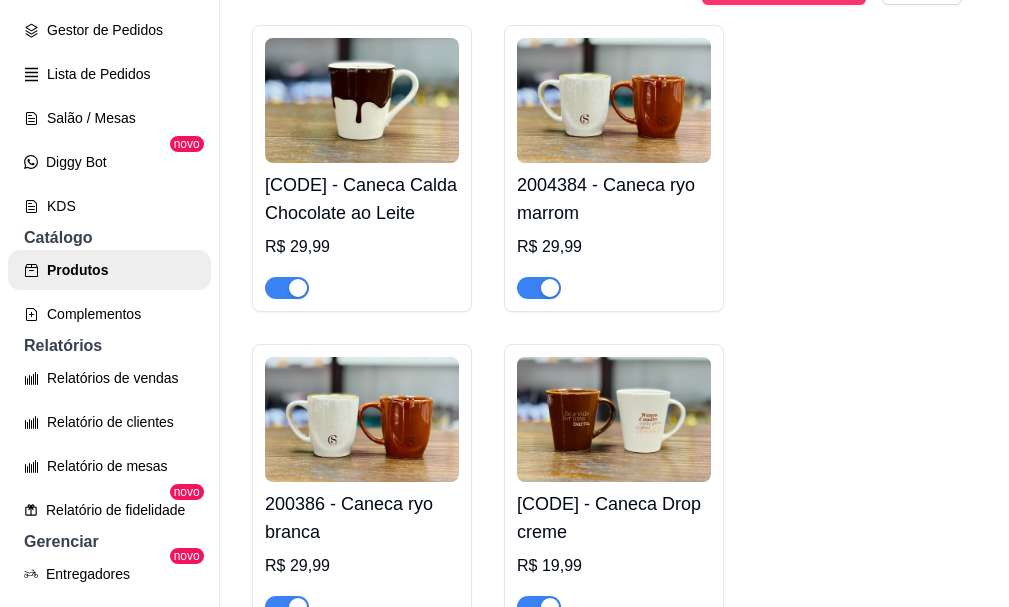 type 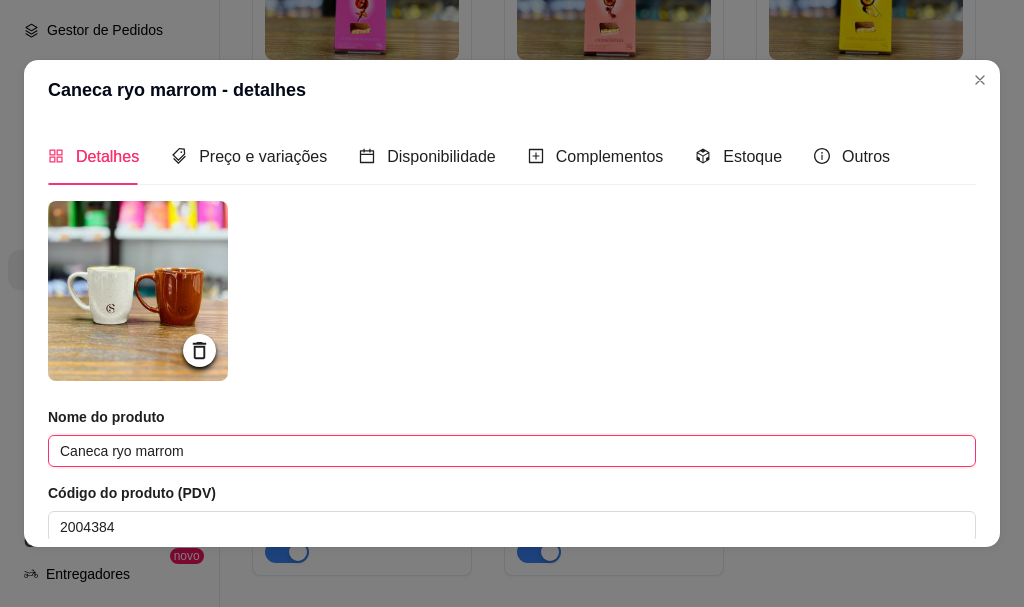 click on "Caneca ryo marrom" at bounding box center (512, 451) 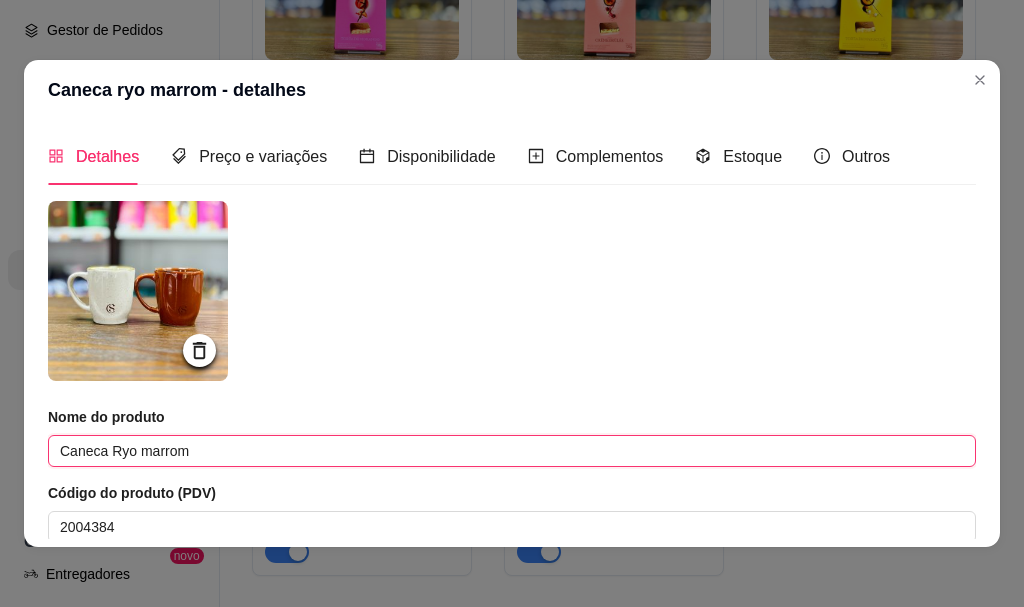 click on "Caneca Ryo marrom" at bounding box center (512, 451) 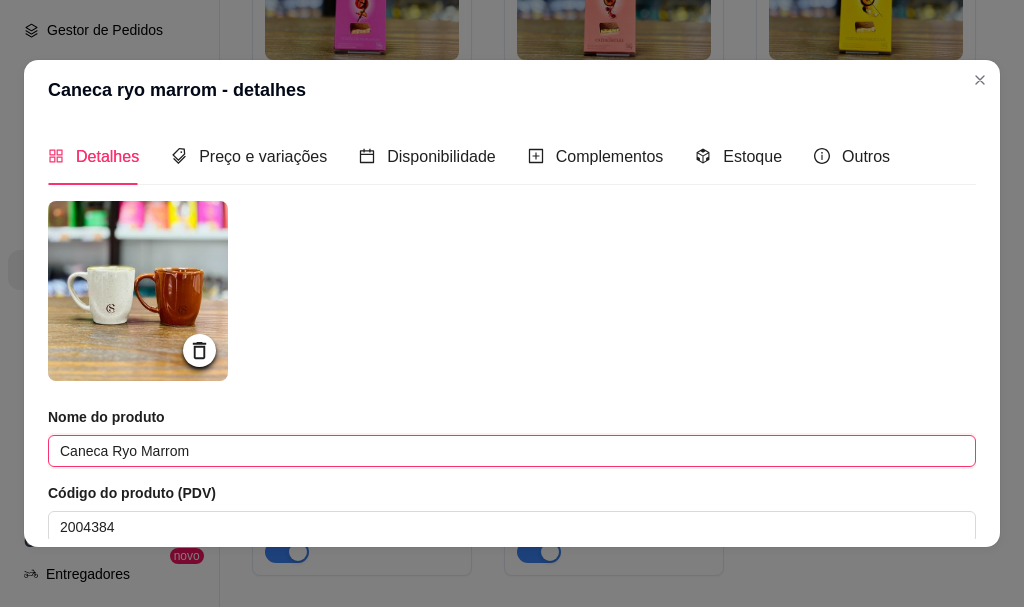 scroll, scrollTop: 4, scrollLeft: 0, axis: vertical 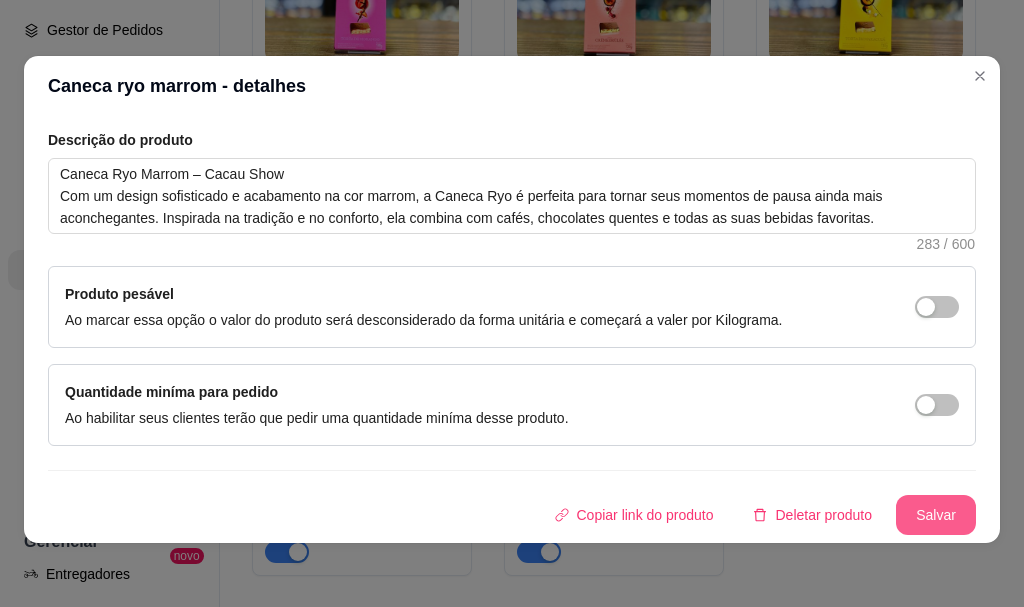 type on "Caneca Ryo Marrom" 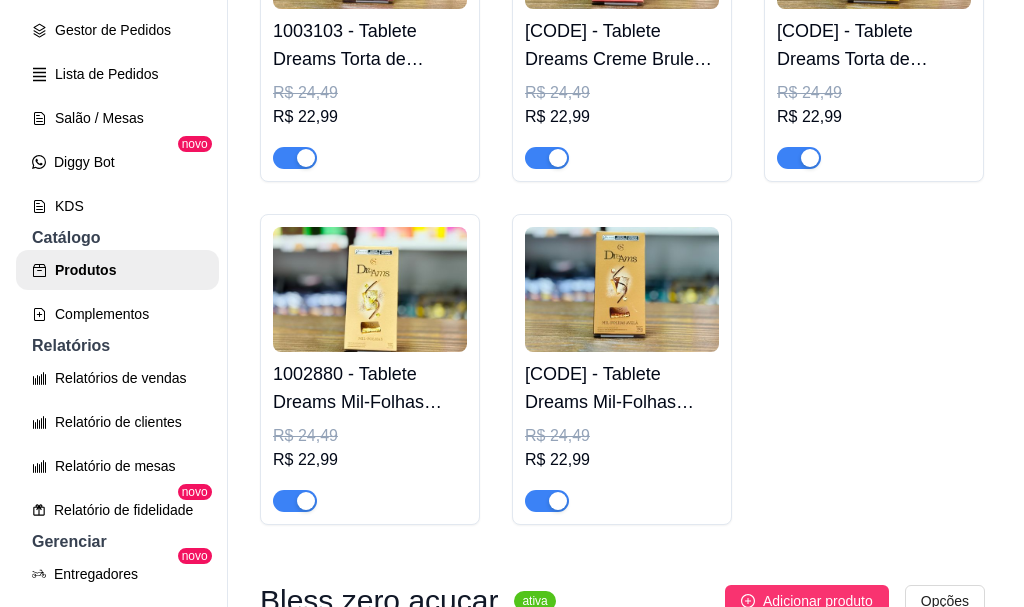 scroll, scrollTop: 9700, scrollLeft: 0, axis: vertical 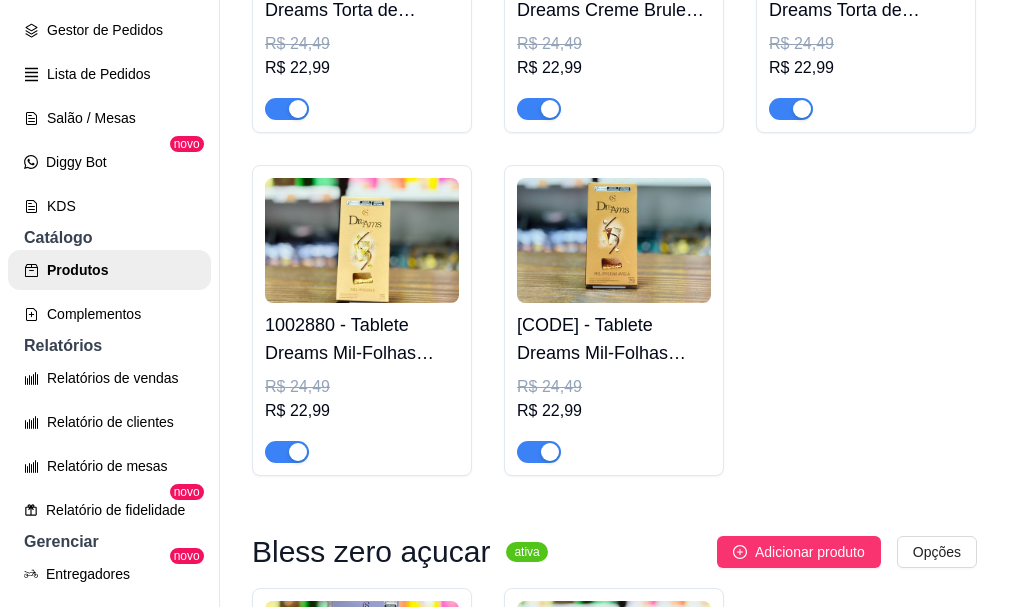 click at bounding box center (866, -3063) 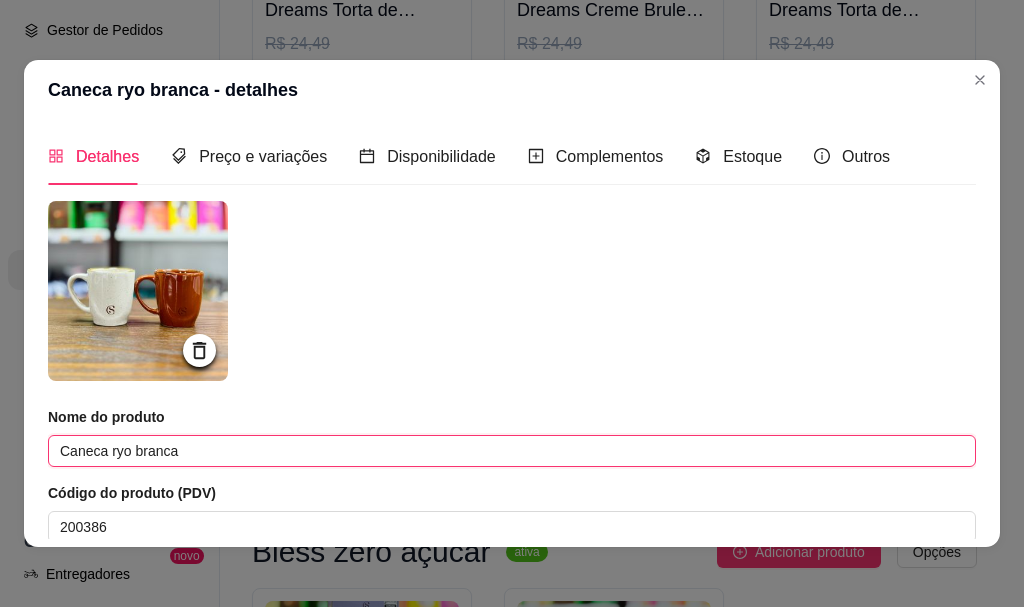 click on "Caneca ryo branca" at bounding box center (512, 451) 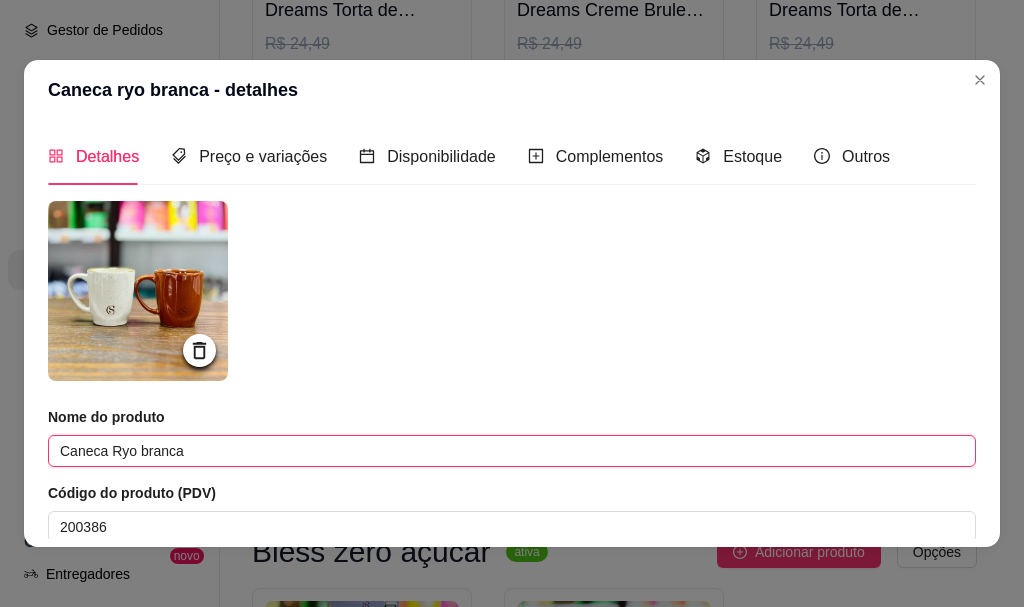 click on "Caneca Ryo branca" at bounding box center (512, 451) 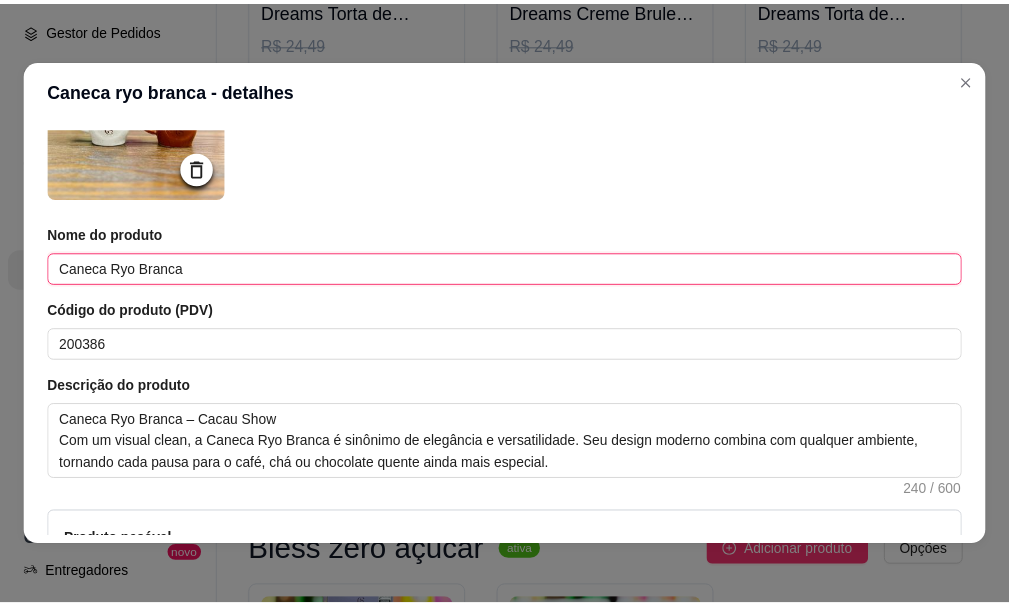 scroll, scrollTop: 400, scrollLeft: 0, axis: vertical 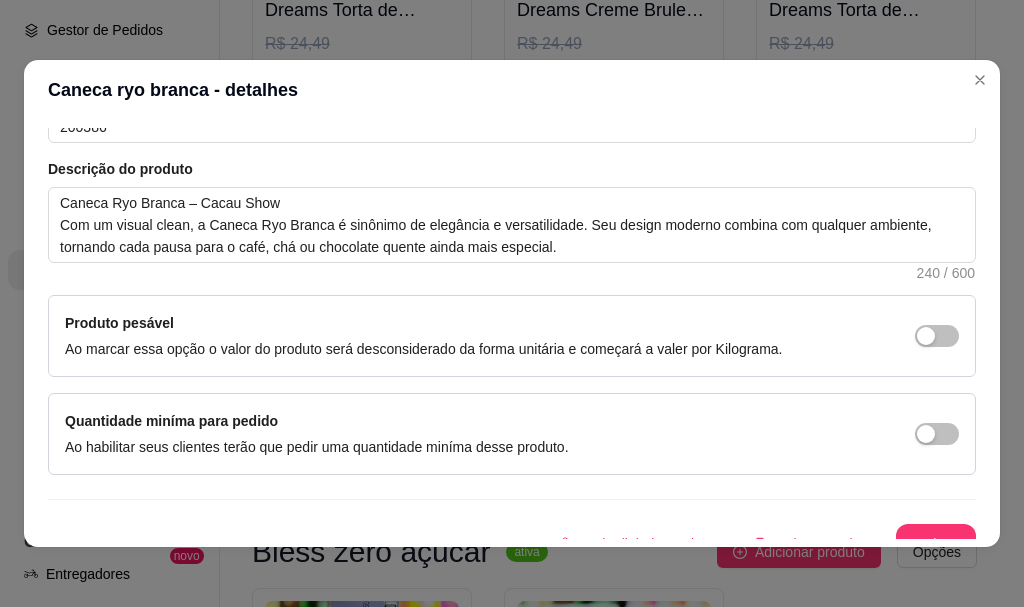 type on "Caneca Ryo Branca" 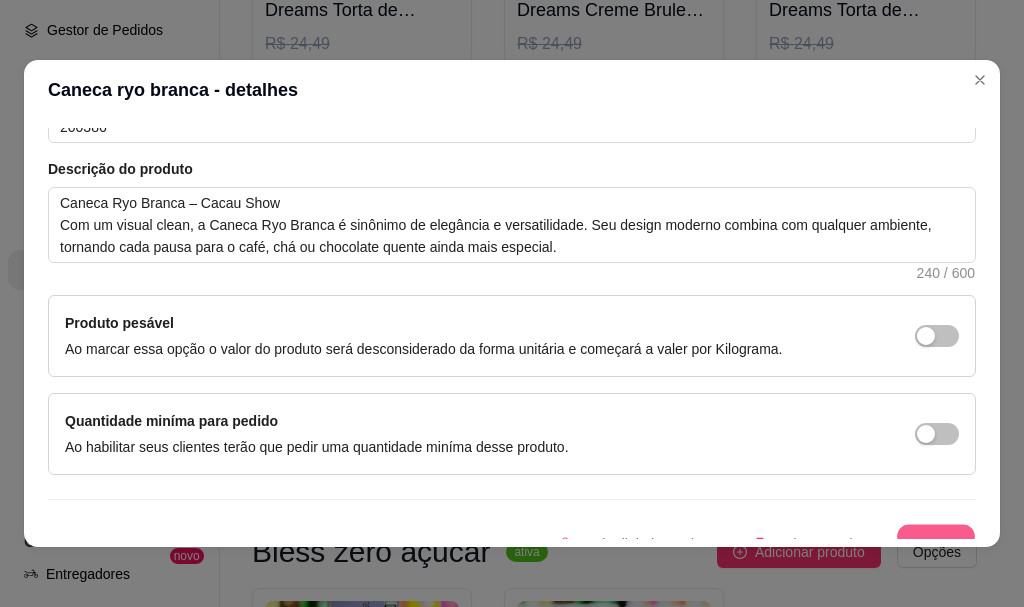 click on "Salvar" at bounding box center (936, 544) 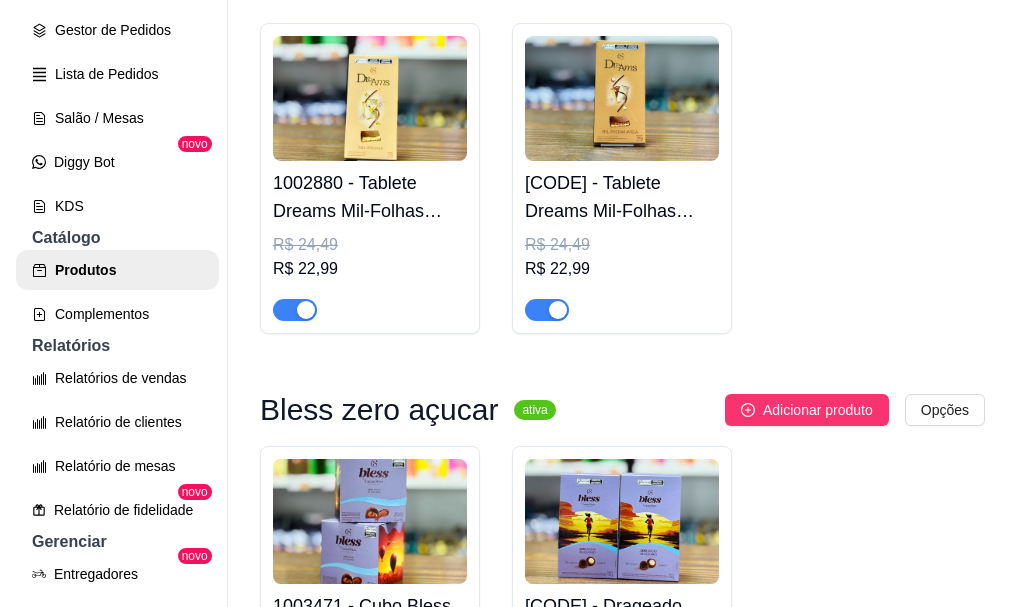 scroll, scrollTop: 9900, scrollLeft: 0, axis: vertical 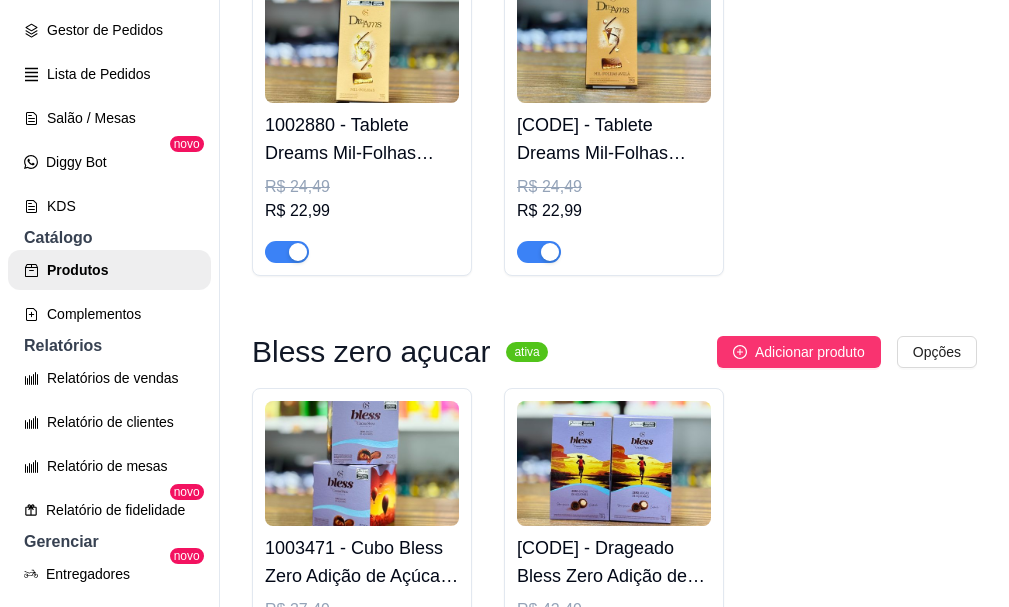 click on "[CODE] - Caneca Drop creme   R$ [PRICE]" at bounding box center [362, -2801] 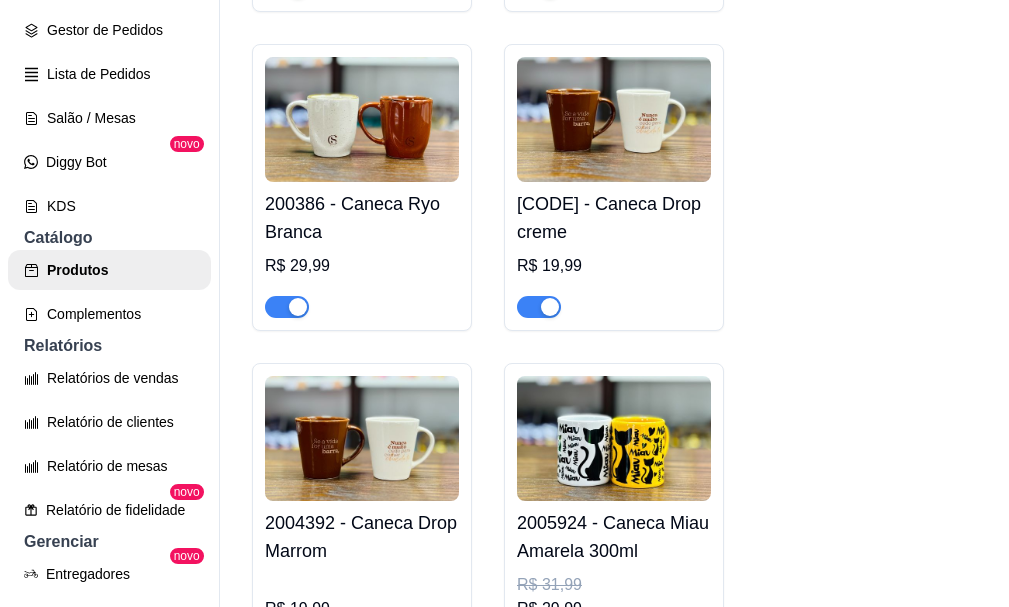 type 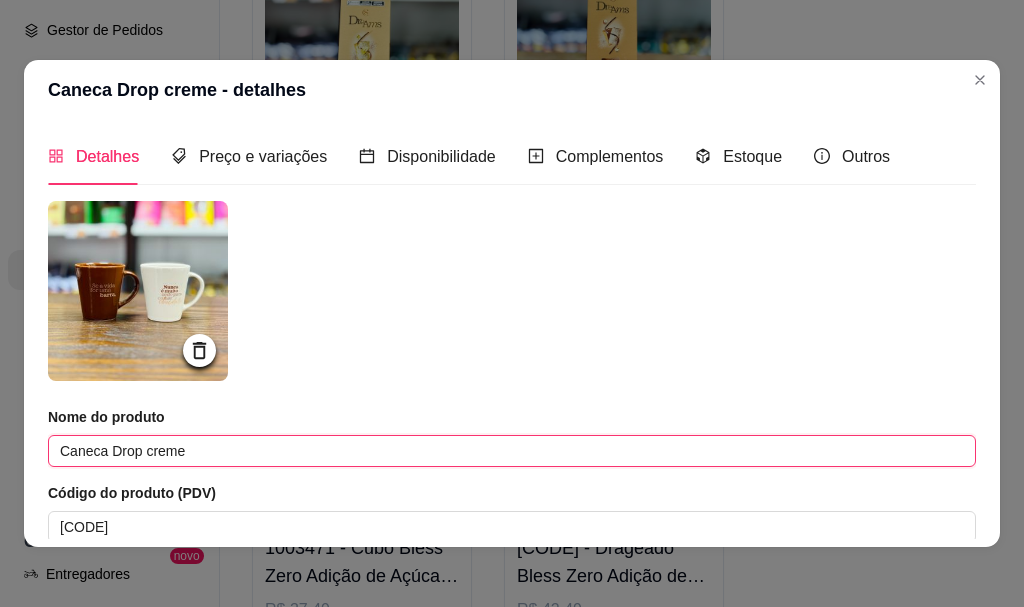 click on "Caneca Drop creme" at bounding box center [512, 451] 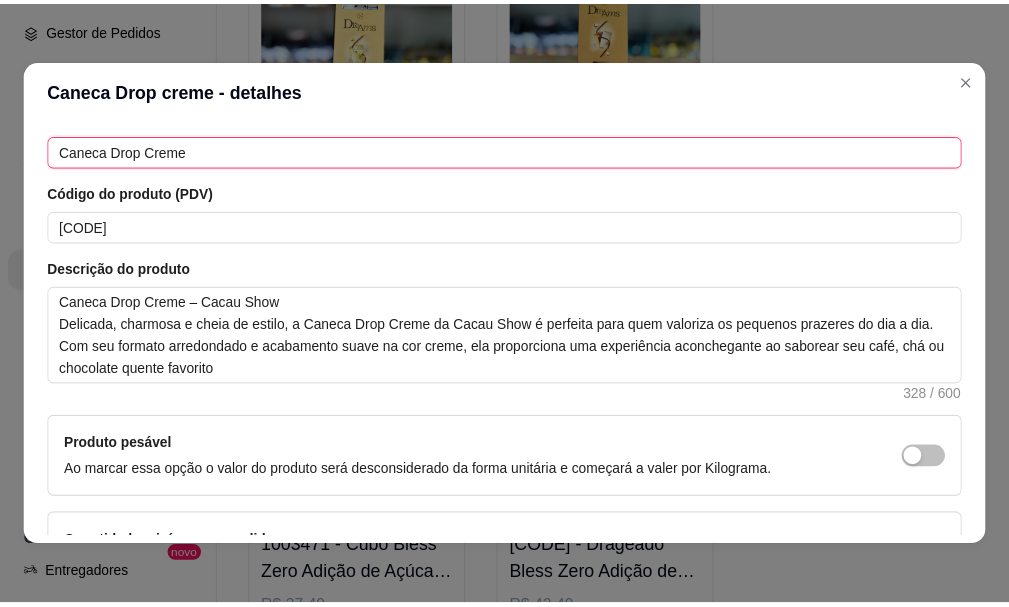 scroll, scrollTop: 447, scrollLeft: 0, axis: vertical 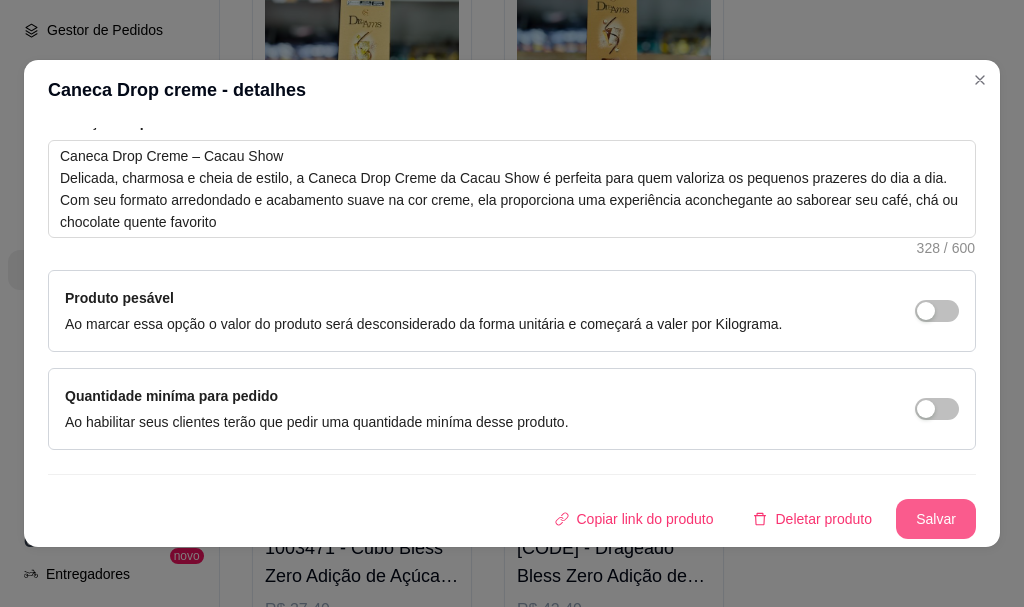 type on "Caneca Drop Creme" 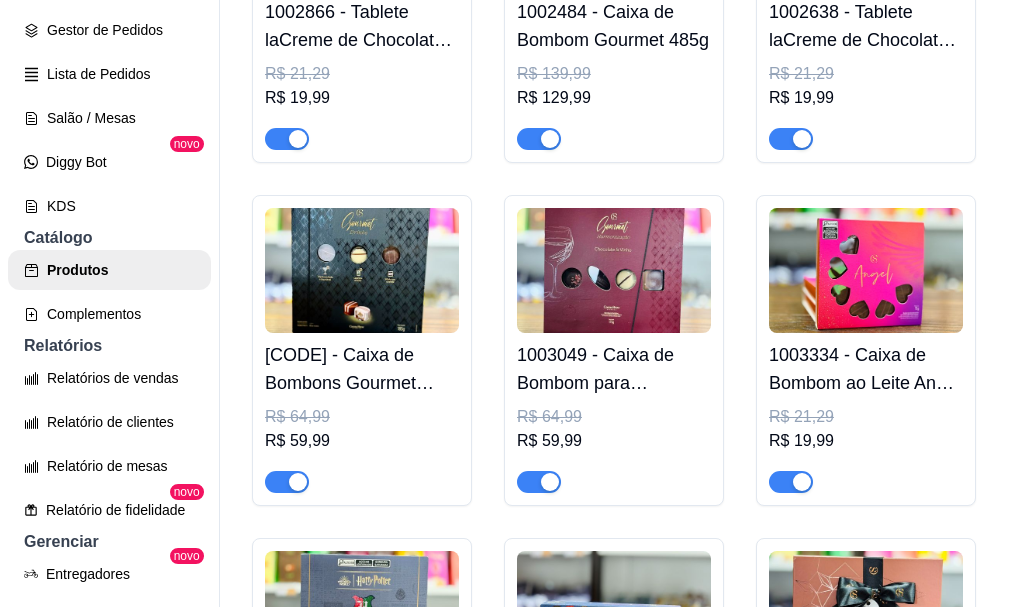 scroll, scrollTop: 800, scrollLeft: 0, axis: vertical 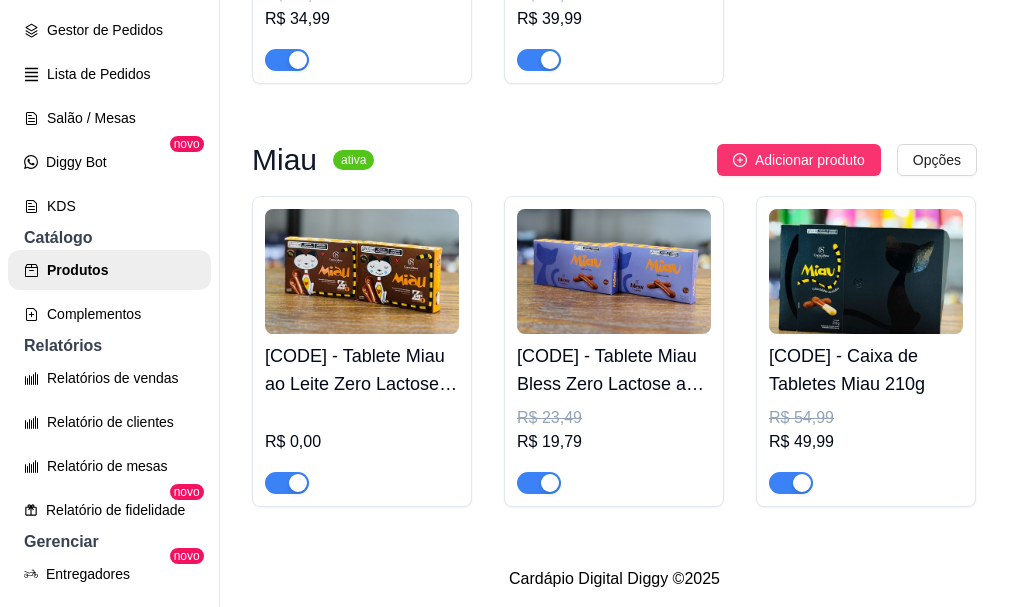 click on "Adicionar produto Opções" at bounding box center [770, -263] 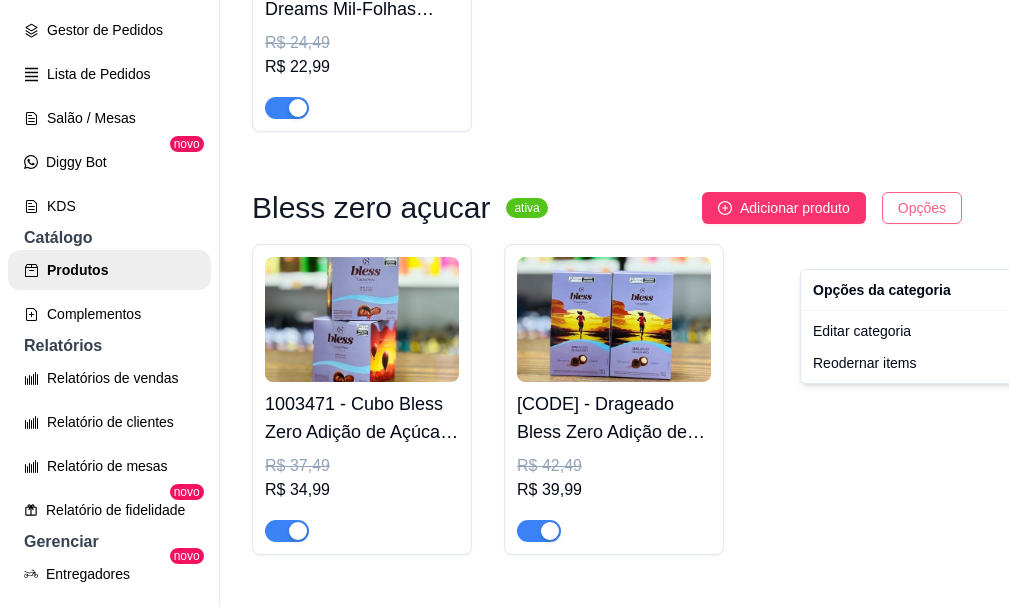 click on "C Cacaushow Mac ... Loja Aberta Loja Período gratuito até [DATE] Dia a dia Pedidos balcão (PDV) Gestor de Pedidos Lista de Pedidos Salão / Mesas Diggy Bot novo KDS Catálogo Produtos Complementos Relatórios Relatórios de vendas Relatório de clientes Relatório de mesas Relatório de fidelidade novo Gerenciar Entregadores novo Nota Fiscal (NFC-e) Controle de caixa Controle de fiado Cupons Clientes Estoque Configurações Diggy Planos Precisa de ajuda? Sair Produtos Adicionar categoria Reodernar categorias Aqui você cadastra e gerencia seu produtos e categorias Sobremesas ativa Adicionar produto Opções [CODE] - Fondue De Frutas R$ [PRICE] [CODE] - Fondue De Pistache R$ [PRICE] [CODE] - Chocolate Quente R$ [PRICE] Produtos ativa Adicionar produto Opções [CODE] - Tablete laCreme de Chocolate Branco 100g R$ [PRICE] R$ [PRICE] [CODE] - Caixa de Bombom Gourmet 485g R$ [PRICE] R$ [PRICE] R$ [PRICE] R$ [PRICE]" at bounding box center (504, 303) 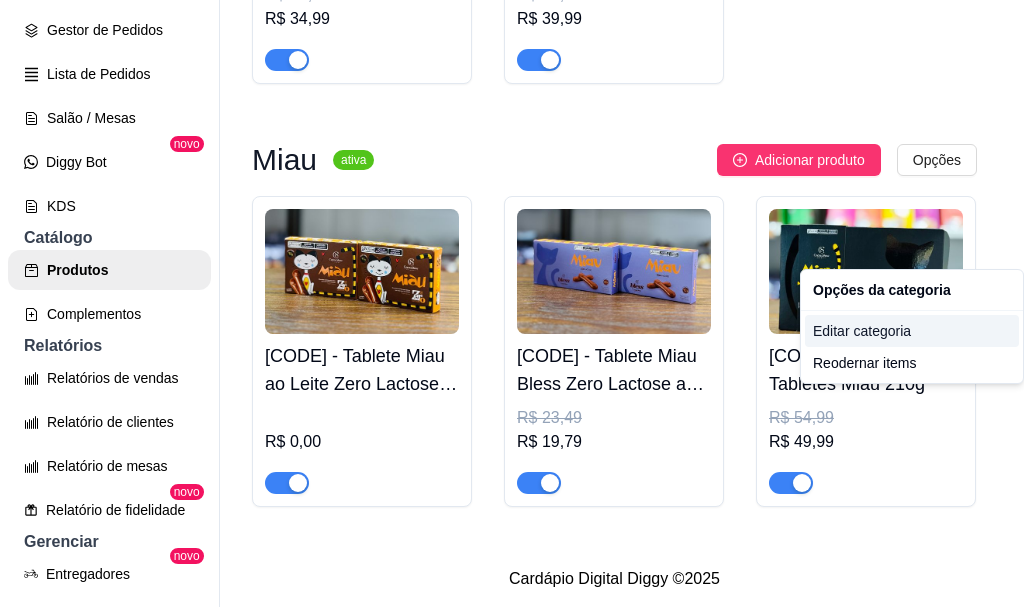 click on "Editar categoria" at bounding box center (912, 331) 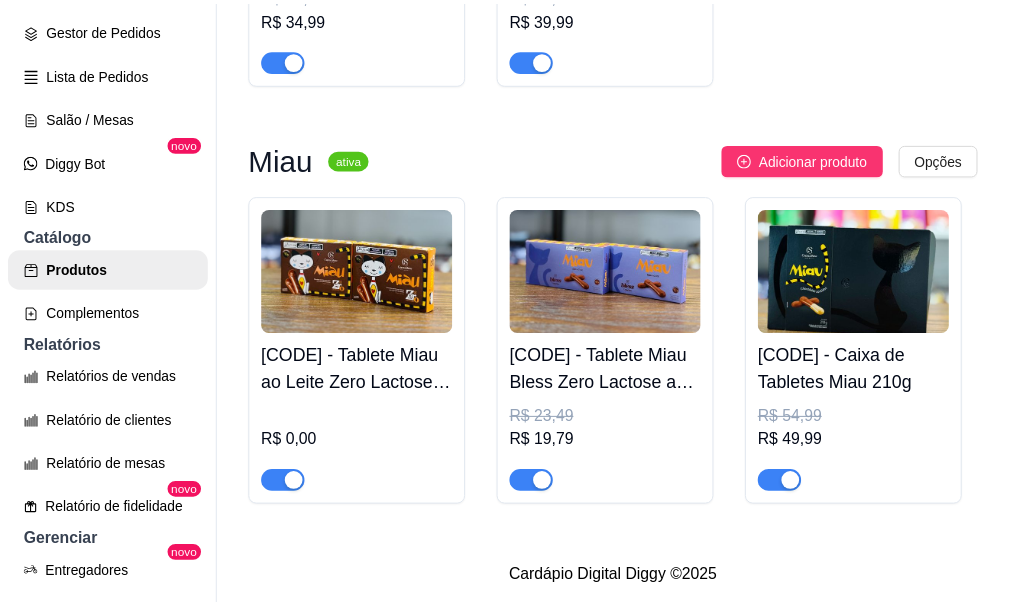 scroll, scrollTop: 10031, scrollLeft: 0, axis: vertical 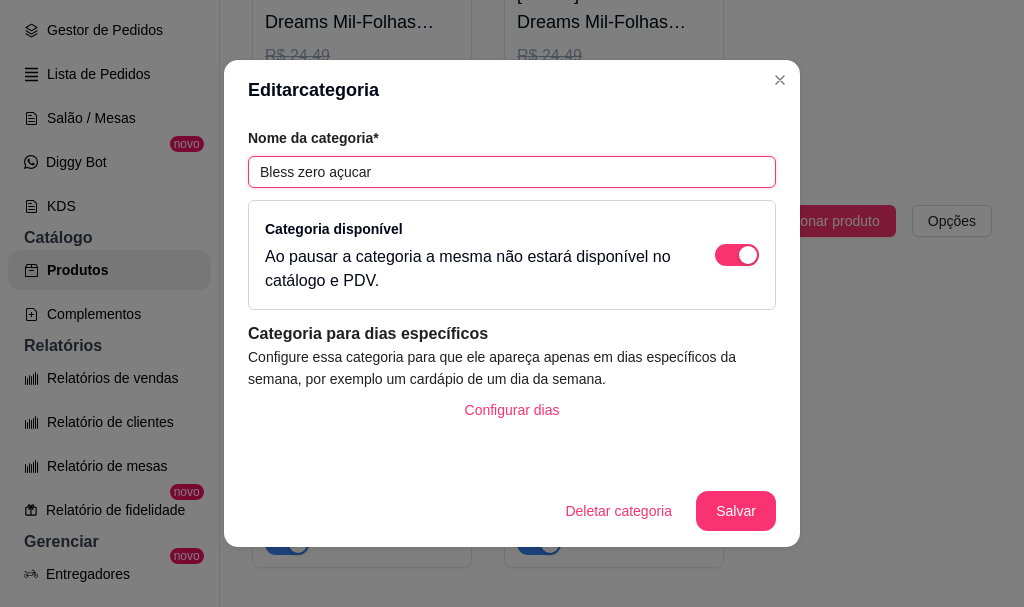 click on "Bless zero açucar" at bounding box center (512, 172) 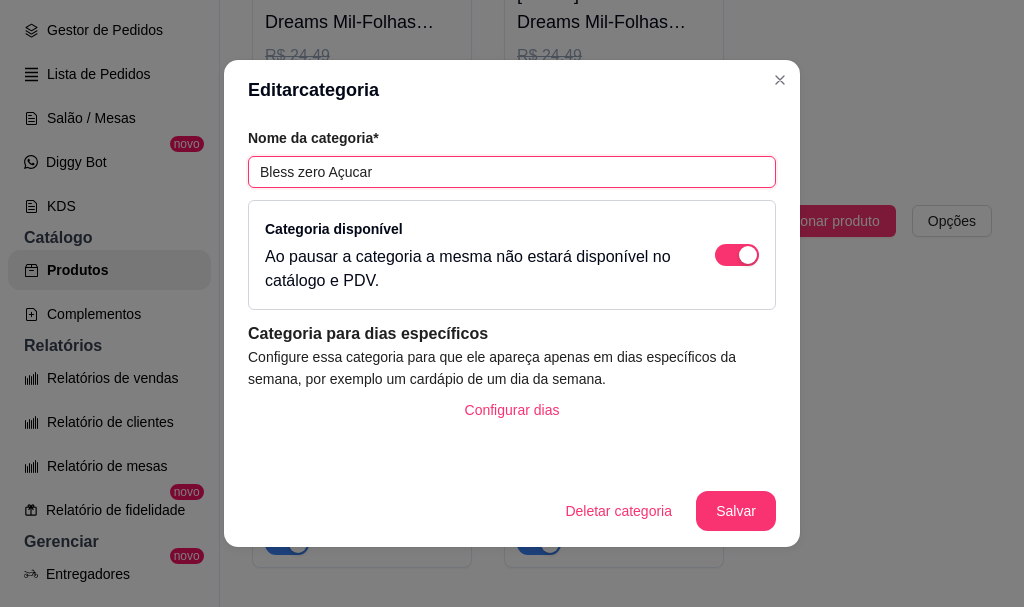 click on "Bless zero Açucar" at bounding box center [512, 172] 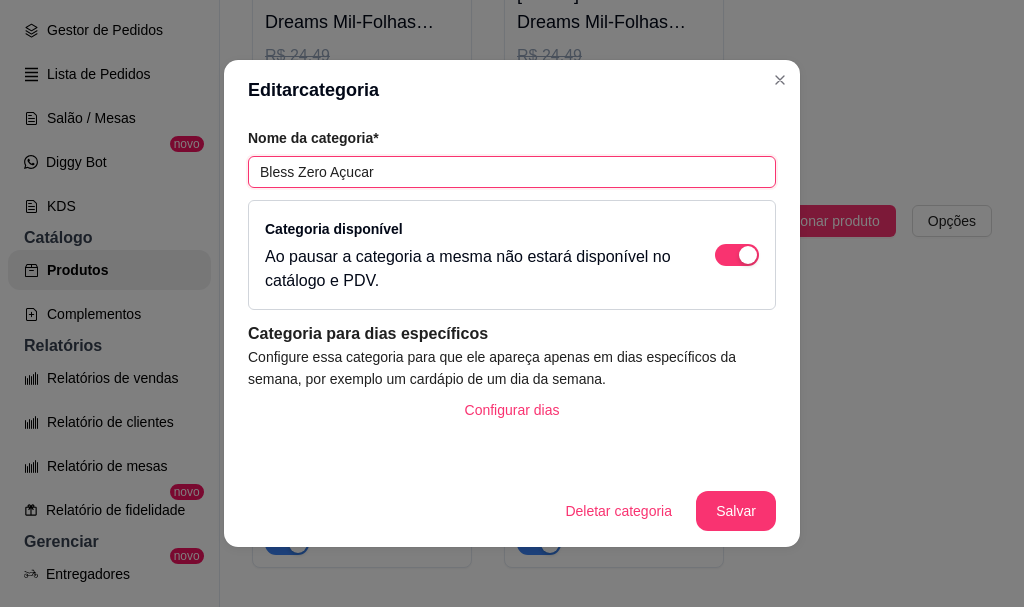 type on "Bless Zero Açucar" 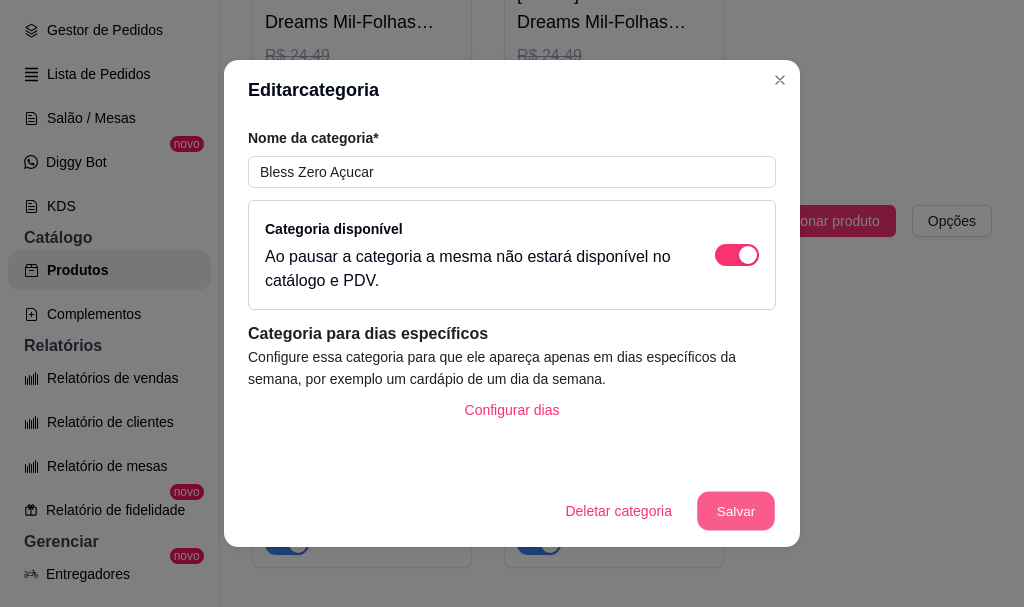 click on "Salvar" at bounding box center [736, 511] 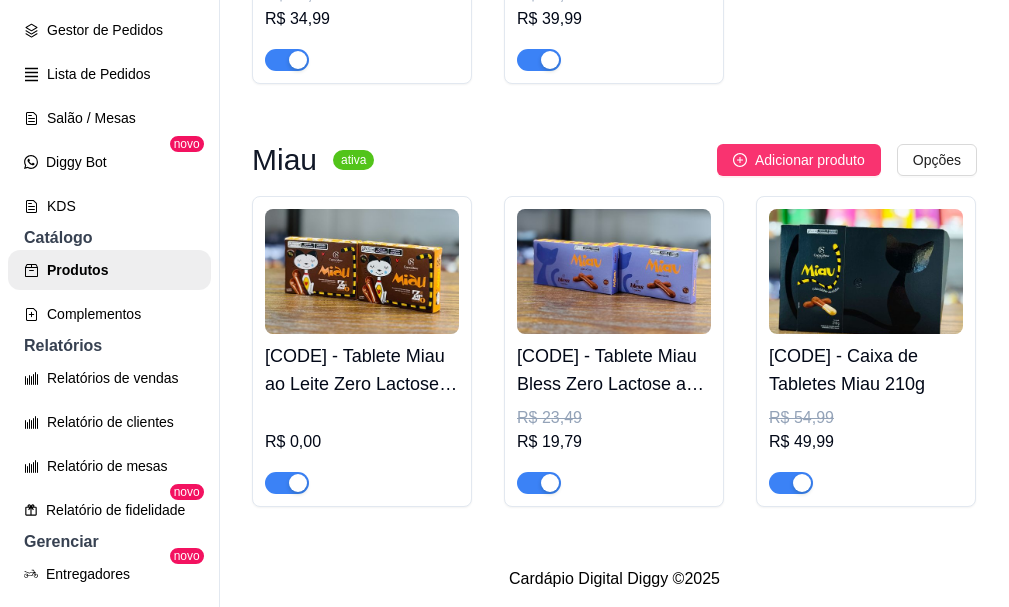 scroll, scrollTop: 13711, scrollLeft: 0, axis: vertical 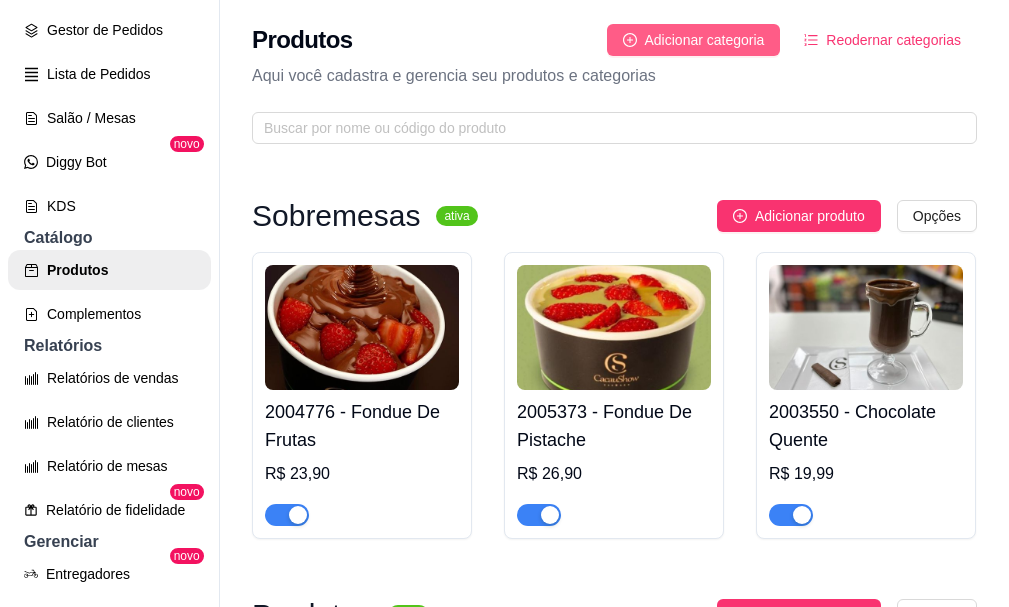 click on "Adicionar categoria" at bounding box center (705, 40) 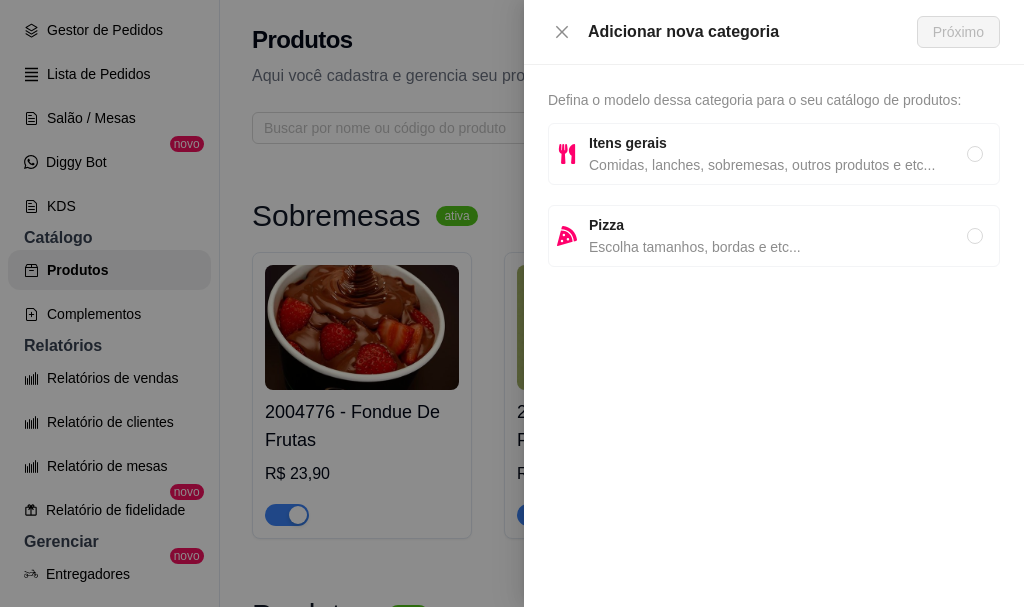 click on "Comidas, lanches, sobremesas, outros produtos e etc..." at bounding box center (778, 165) 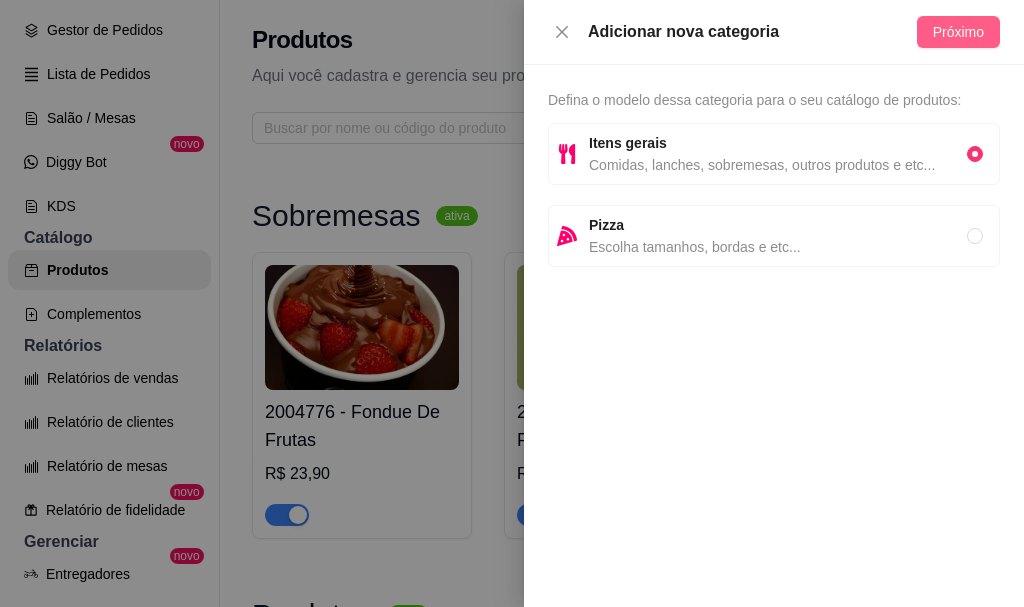 click on "Próximo" at bounding box center [958, 32] 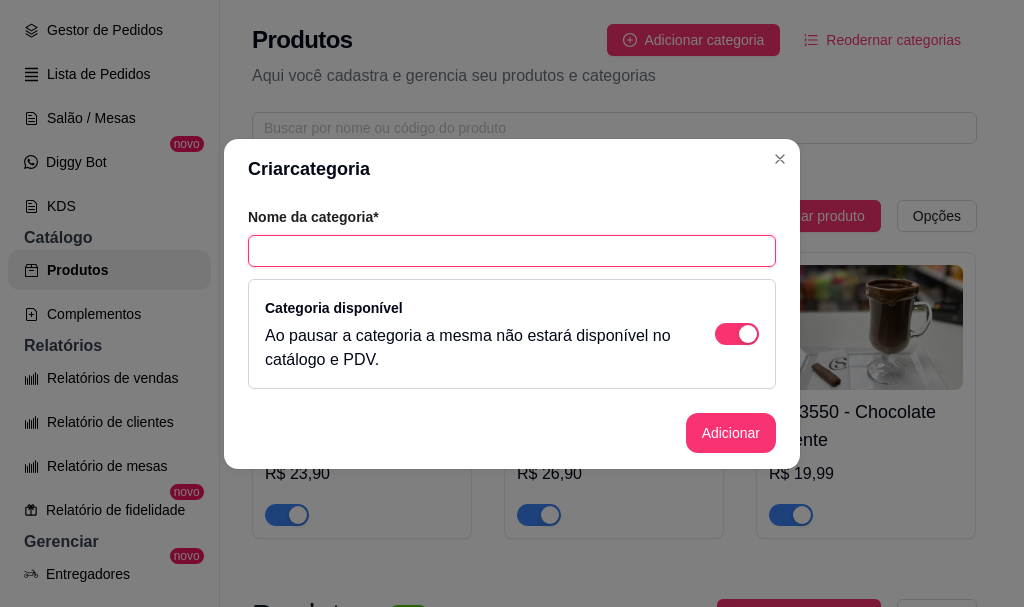 click at bounding box center [512, 251] 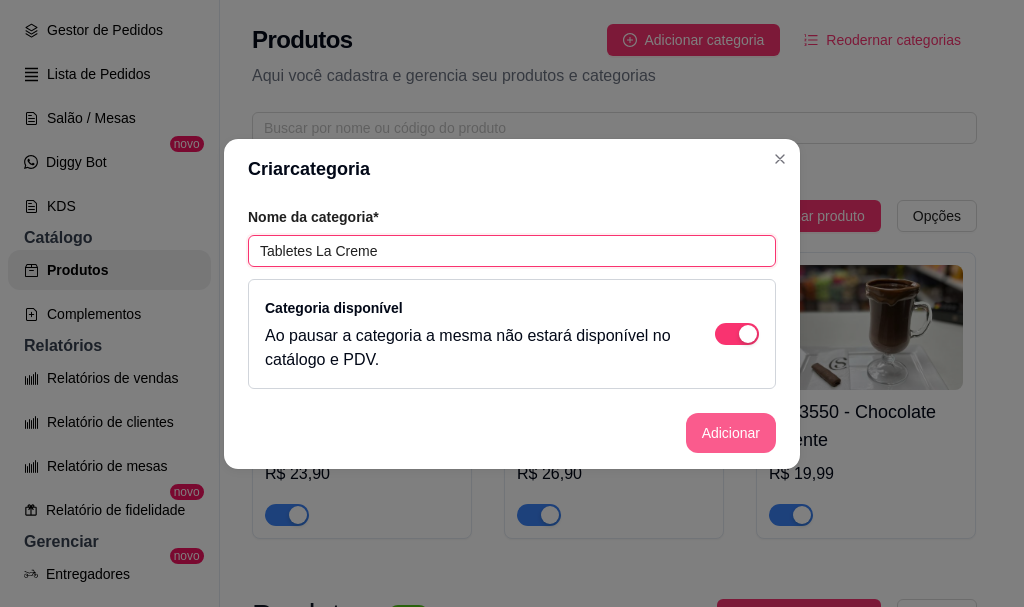 type on "Tabletes La Creme" 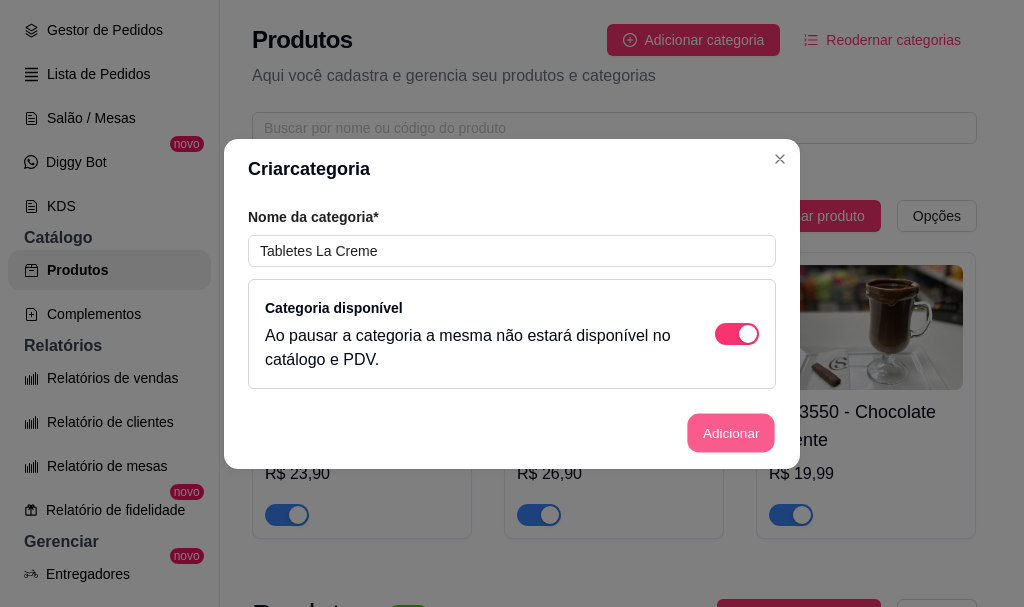 click on "Adicionar" at bounding box center (731, 432) 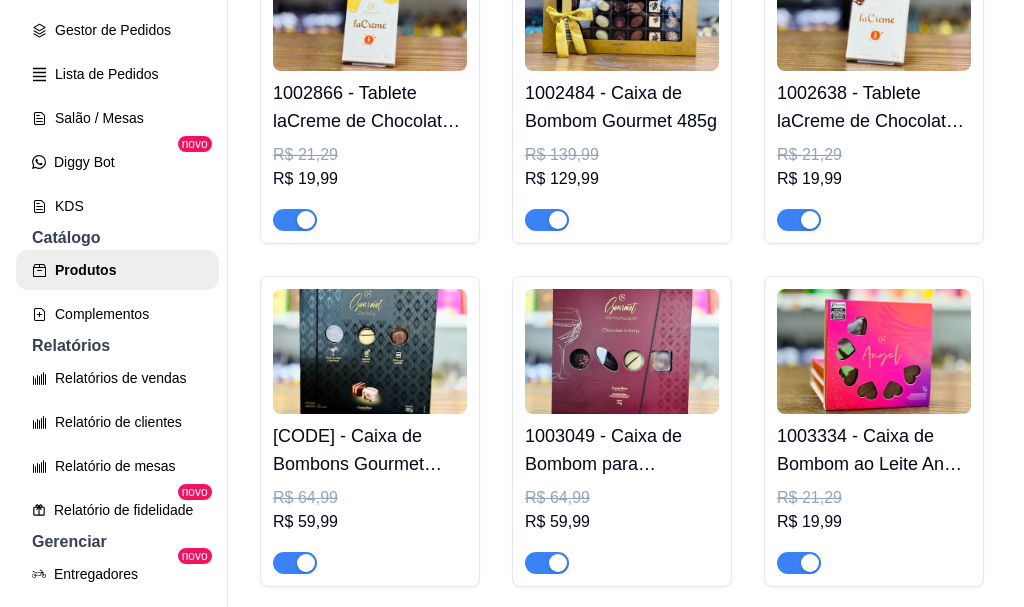 scroll, scrollTop: 900, scrollLeft: 0, axis: vertical 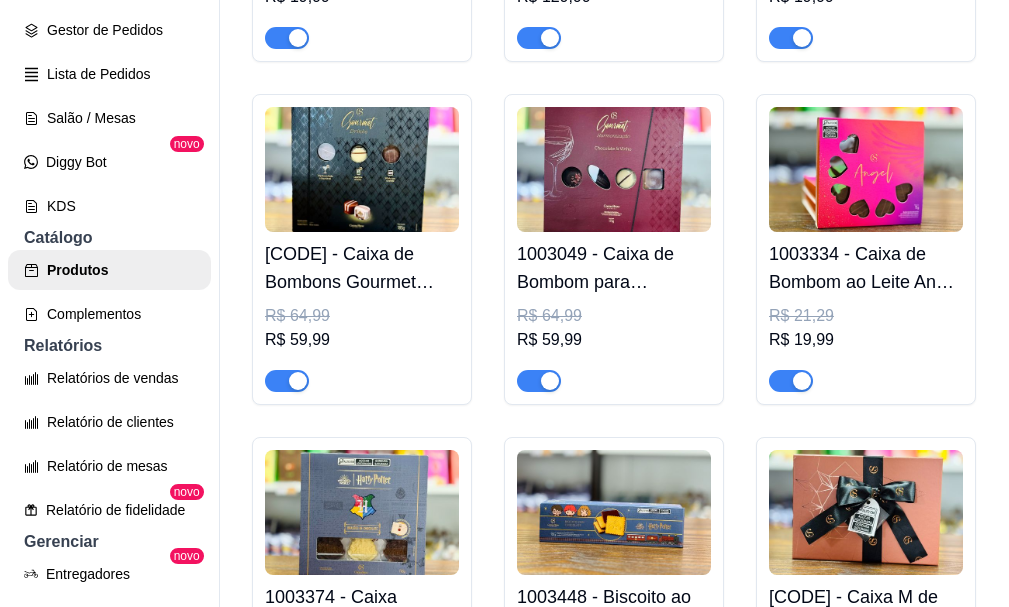 click at bounding box center (362, -174) 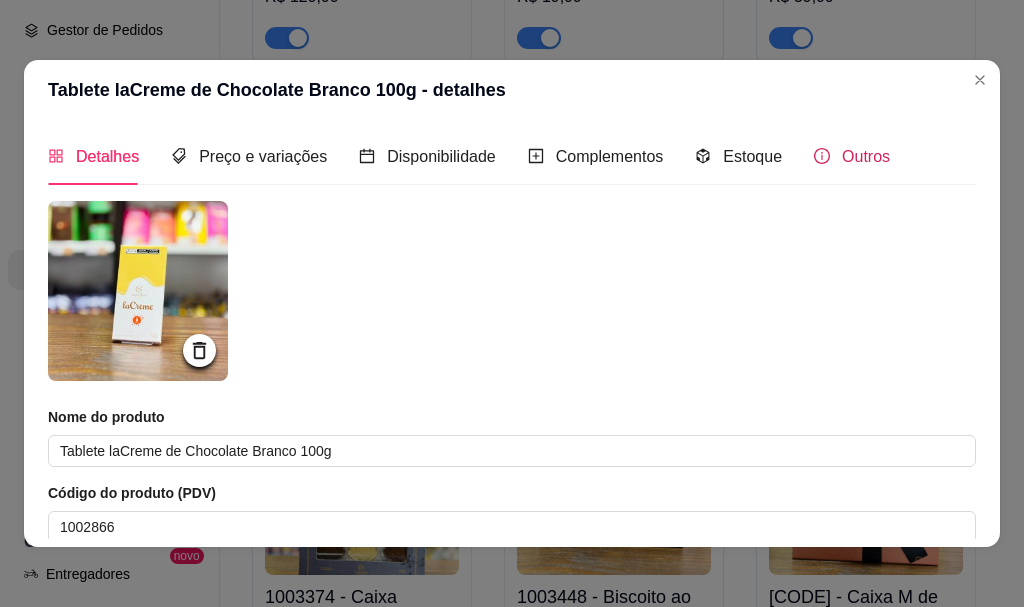 click on "Outros" at bounding box center [866, 156] 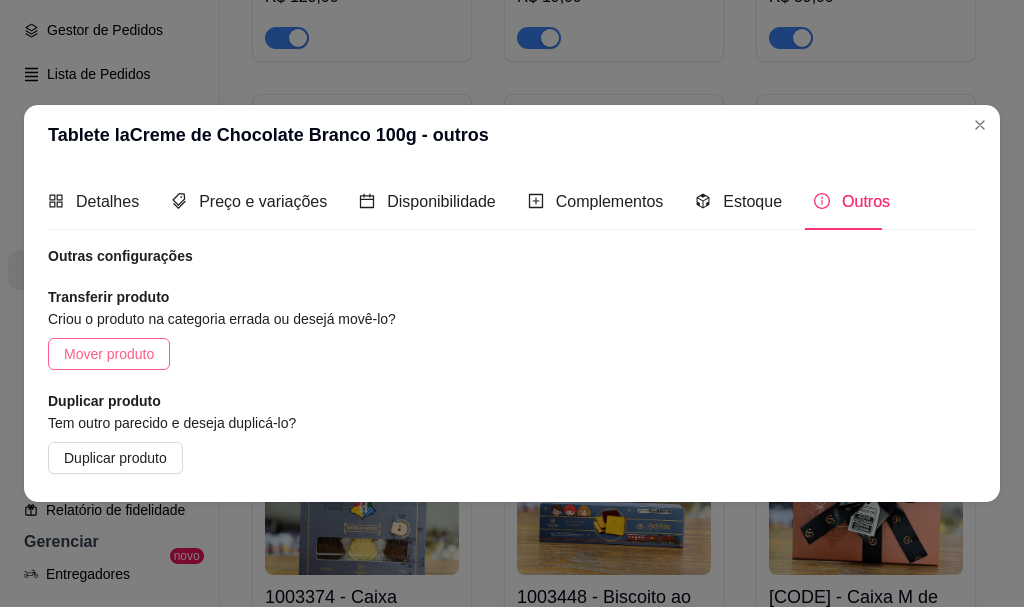 click on "Mover produto" at bounding box center (109, 354) 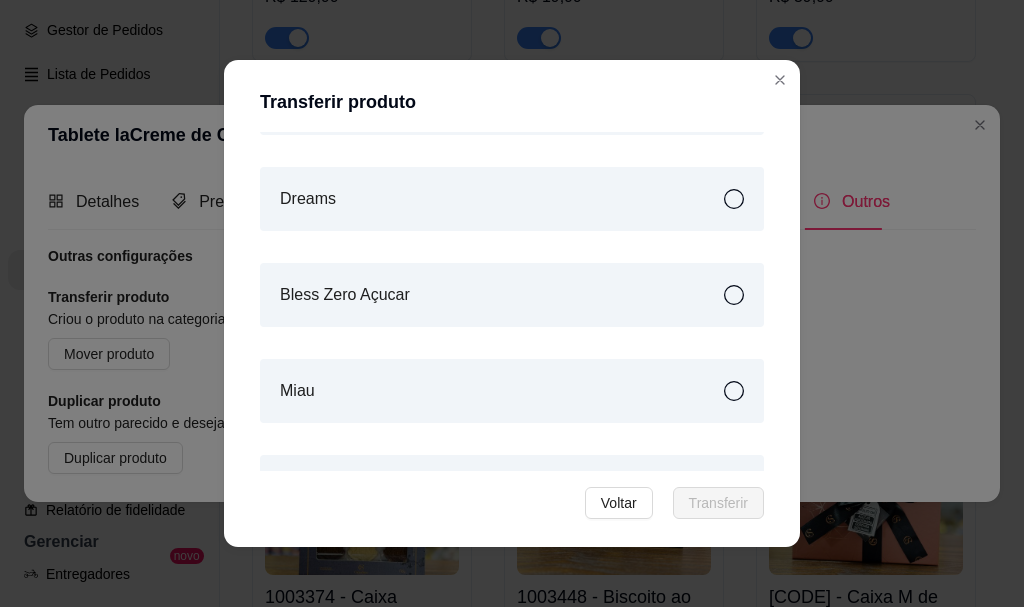scroll, scrollTop: 549, scrollLeft: 0, axis: vertical 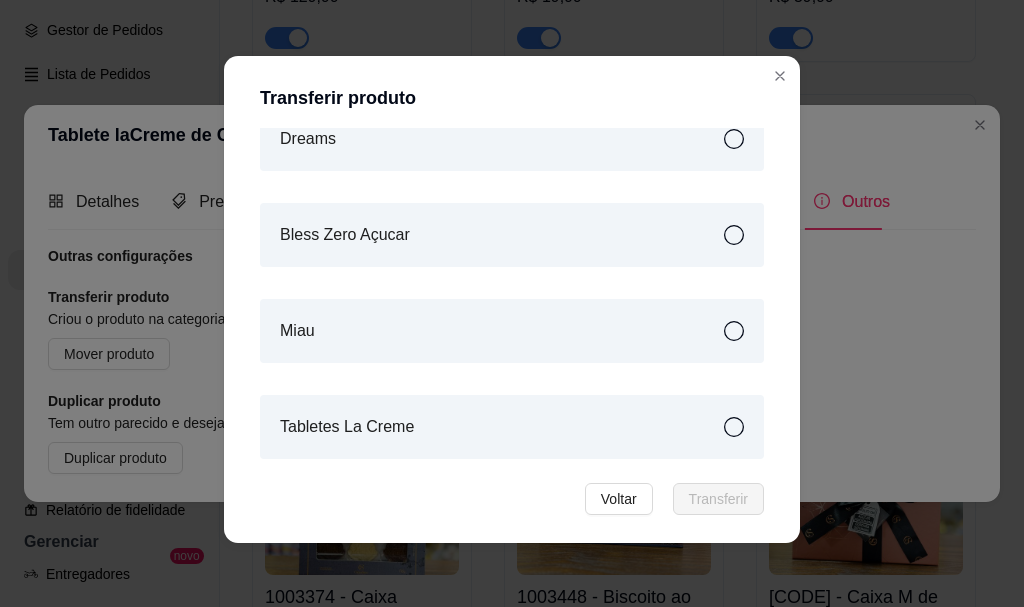 click on "Tabletes La Creme" at bounding box center (512, 427) 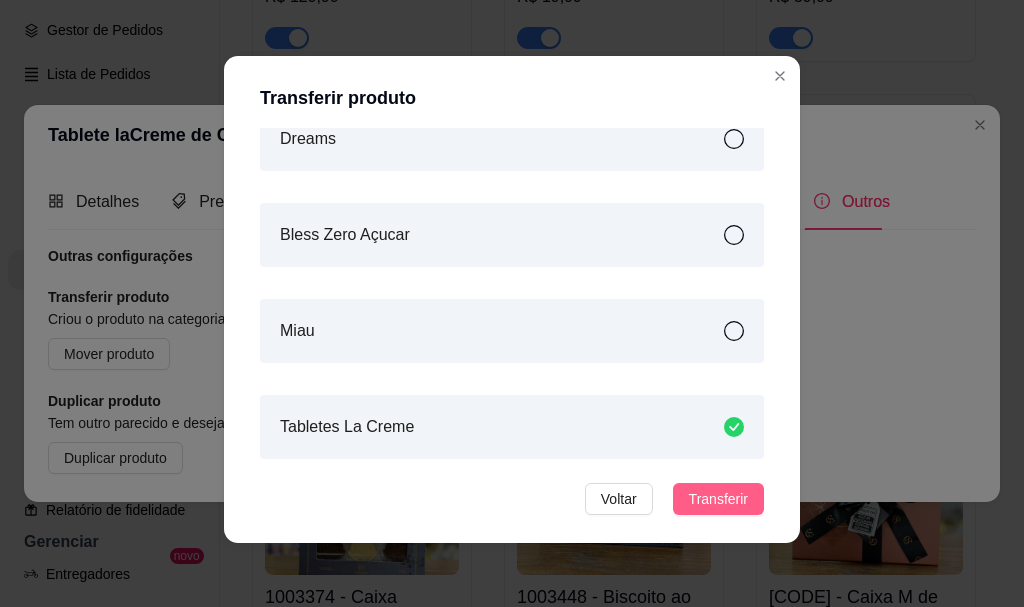 click on "Transferir" at bounding box center (718, 499) 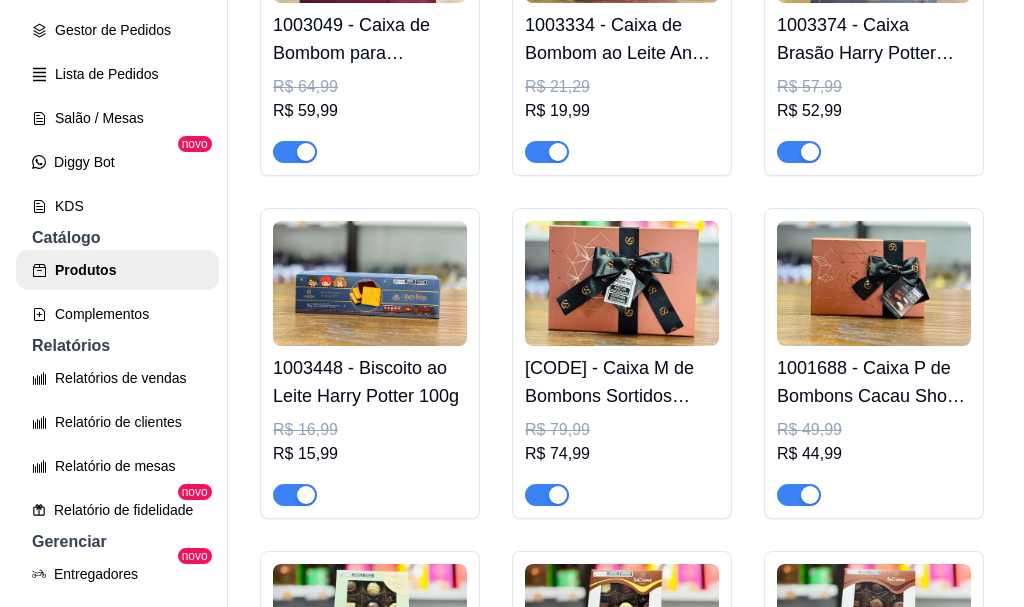scroll, scrollTop: 1200, scrollLeft: 0, axis: vertical 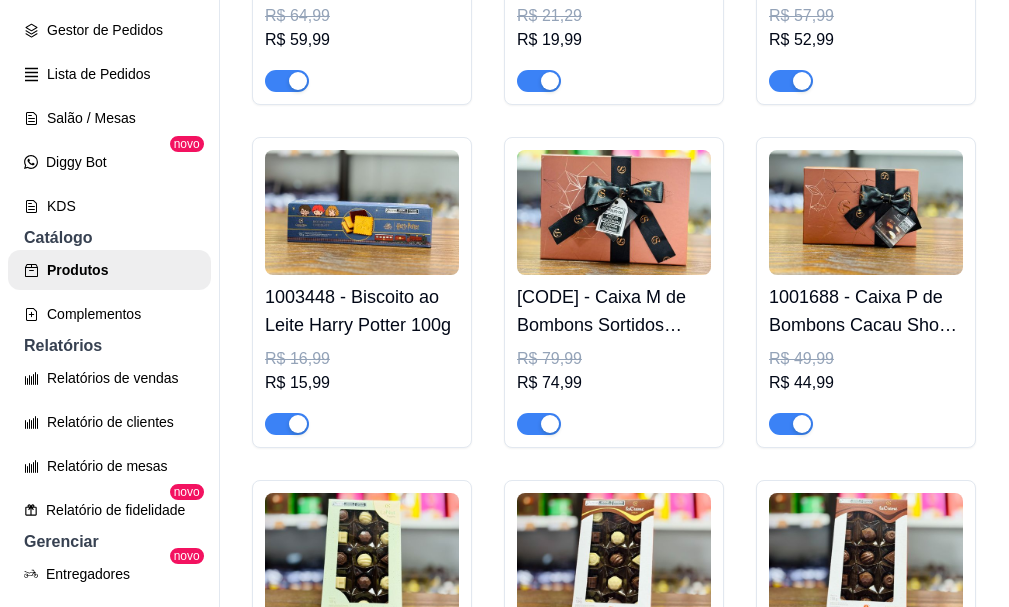 click at bounding box center [866, -474] 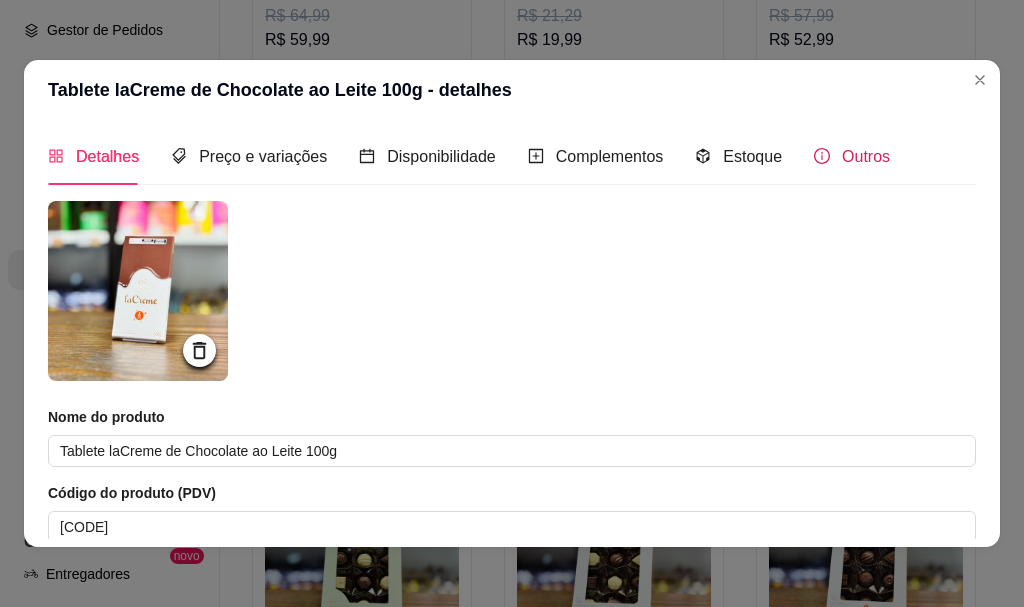 click on "Outros" at bounding box center [852, 156] 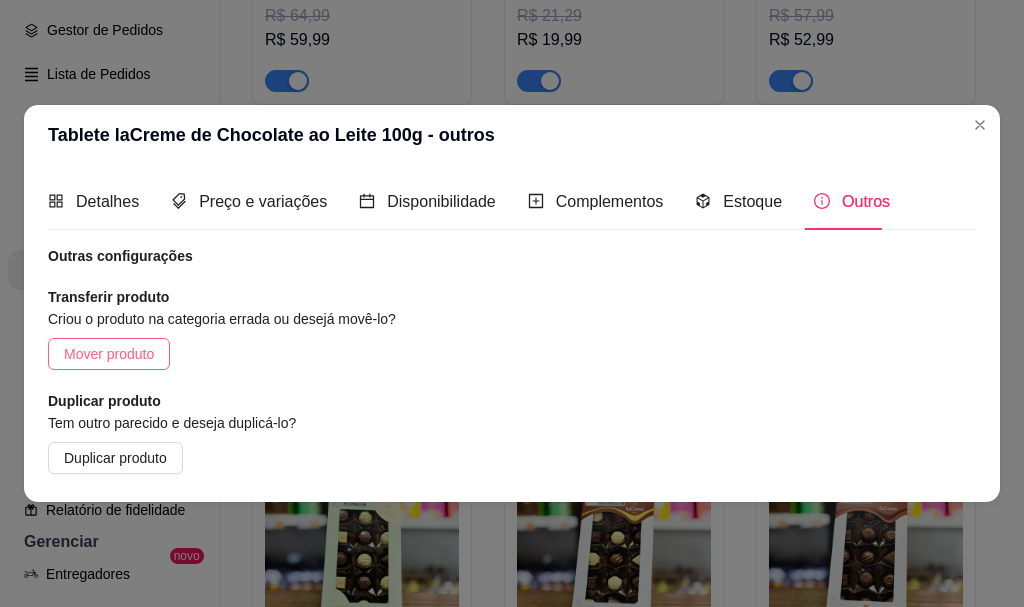 click on "Mover produto" at bounding box center (109, 354) 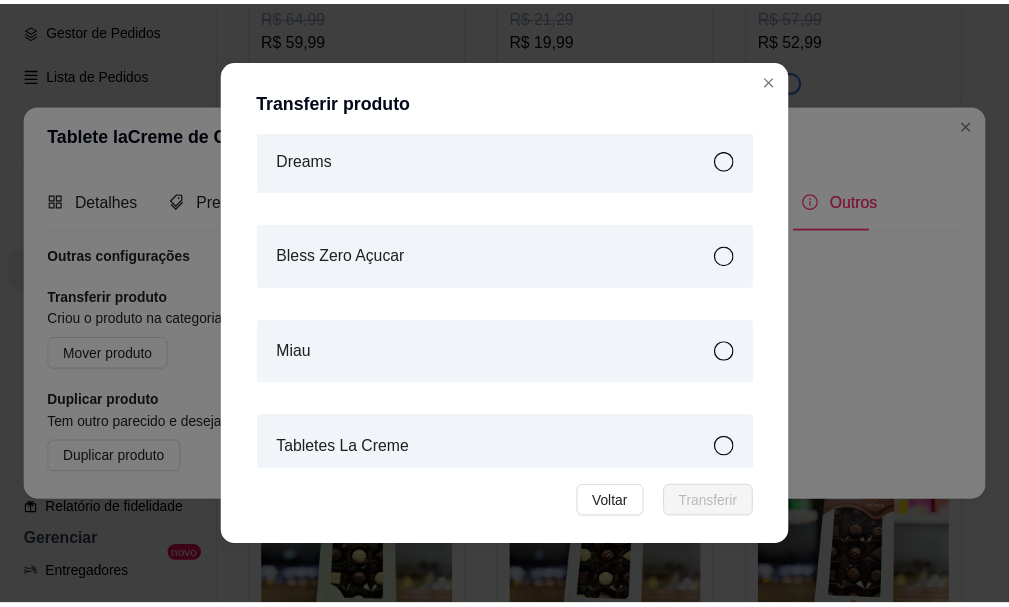 scroll, scrollTop: 549, scrollLeft: 0, axis: vertical 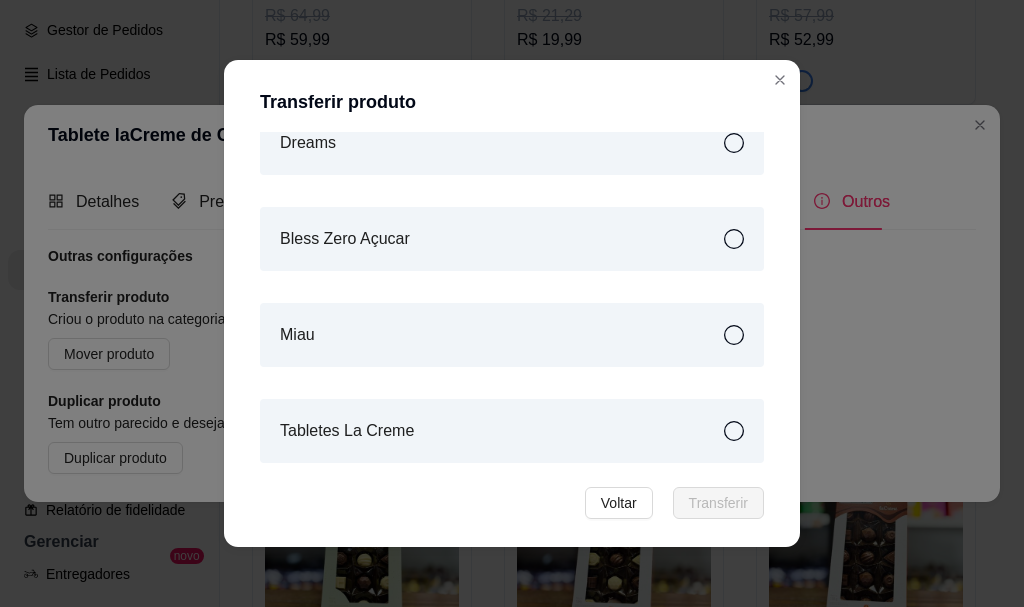 drag, startPoint x: 666, startPoint y: 426, endPoint x: 674, endPoint y: 447, distance: 22.472204 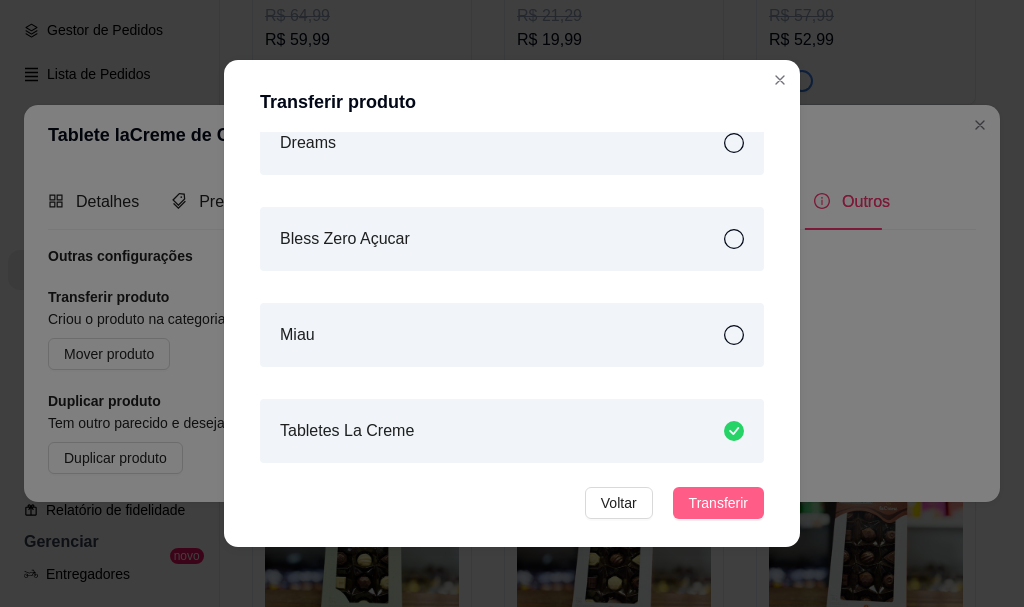 click on "Transferir" at bounding box center (718, 503) 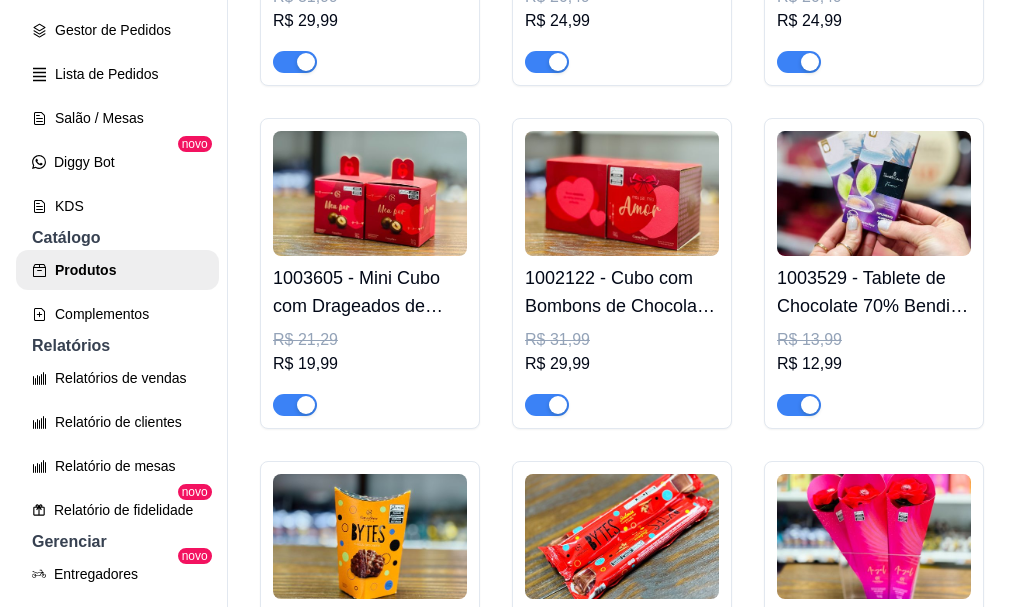 scroll, scrollTop: 5000, scrollLeft: 0, axis: vertical 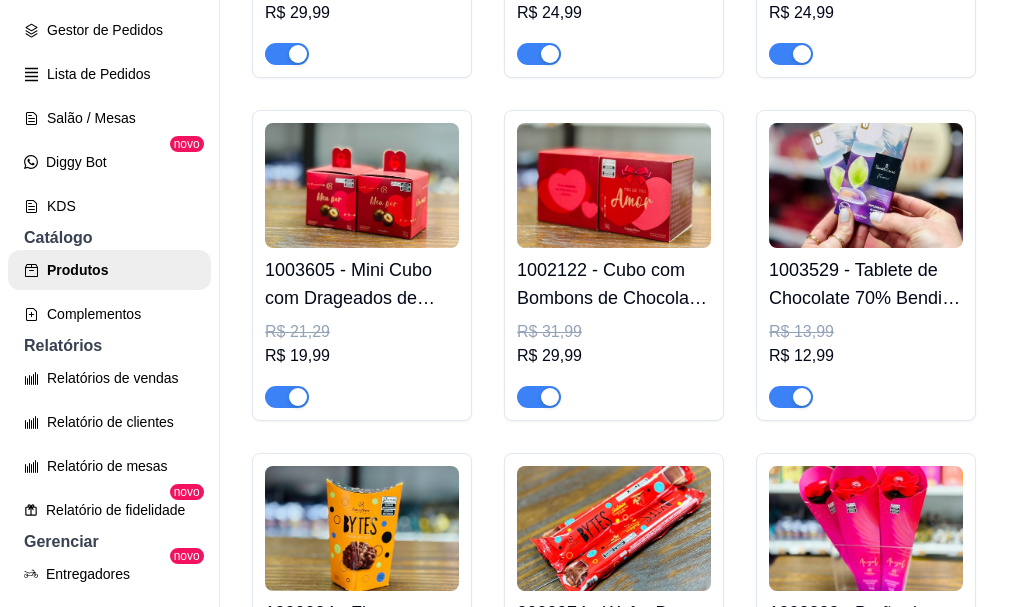 click at bounding box center (614, -1530) 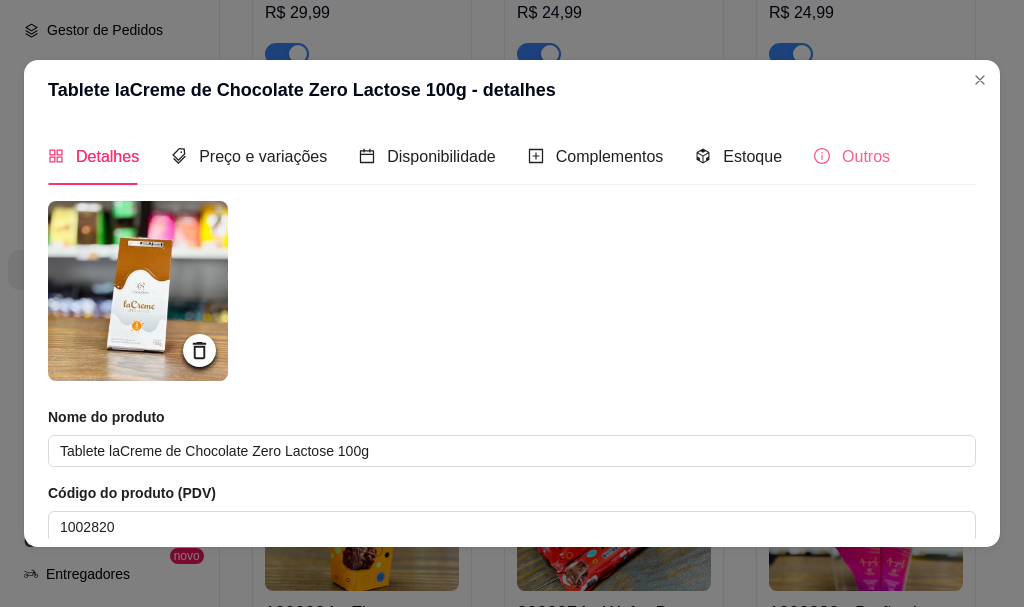 click on "Outros" at bounding box center (852, 156) 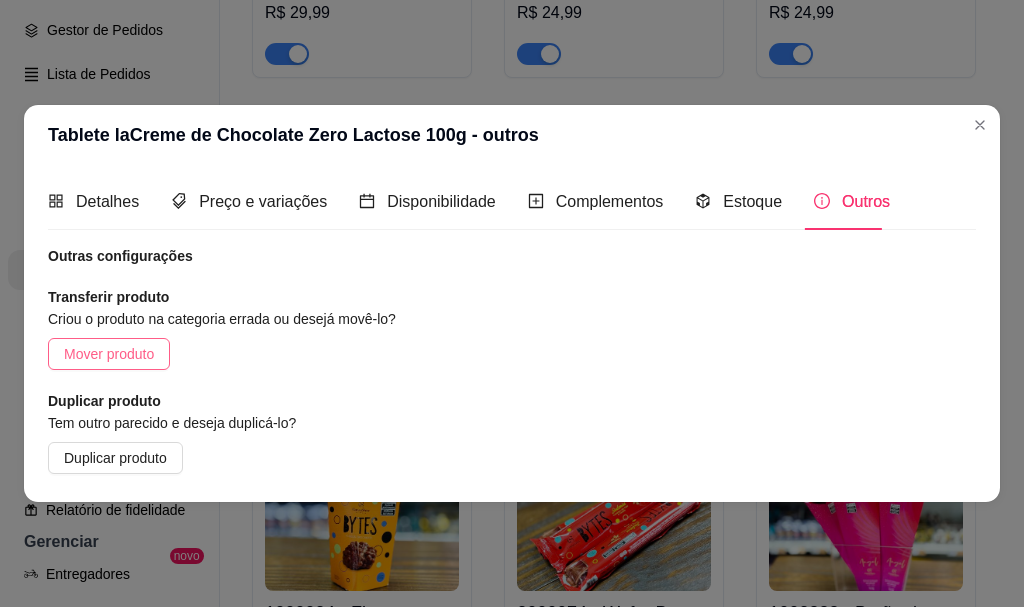 click on "Mover produto" at bounding box center [109, 354] 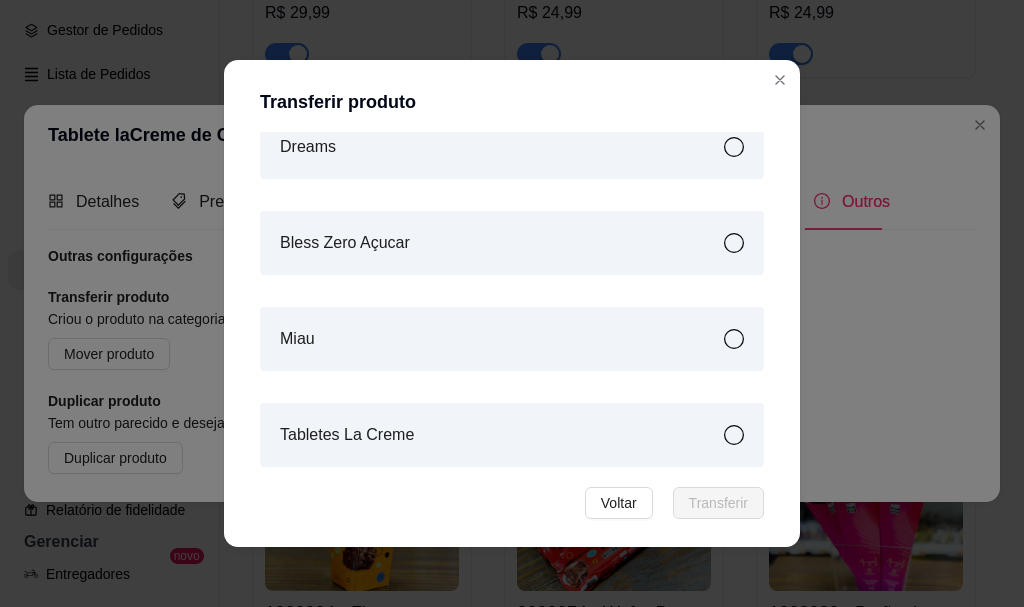 scroll, scrollTop: 549, scrollLeft: 0, axis: vertical 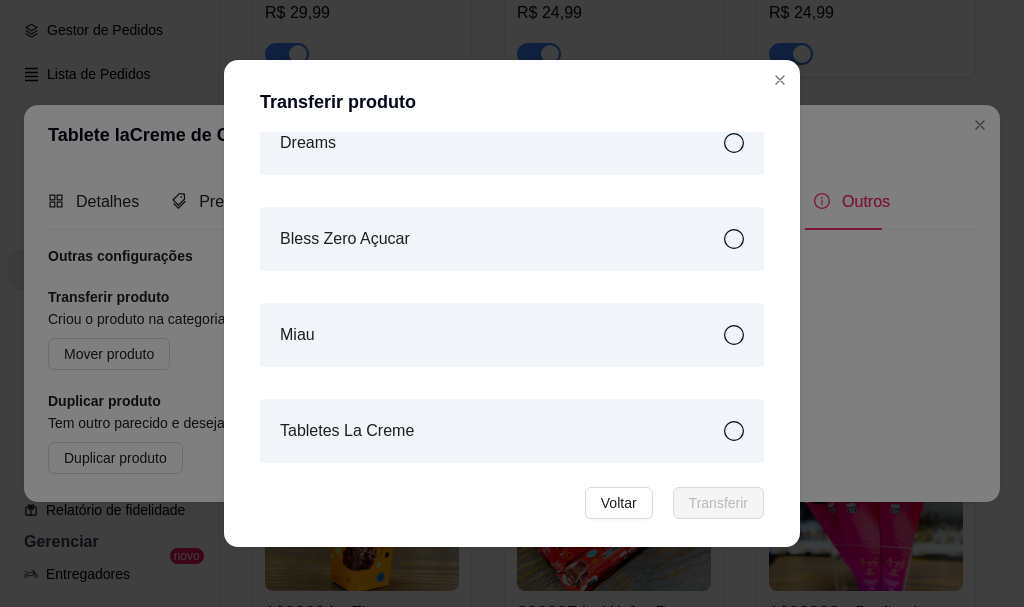 drag, startPoint x: 377, startPoint y: 435, endPoint x: 394, endPoint y: 449, distance: 22.022715 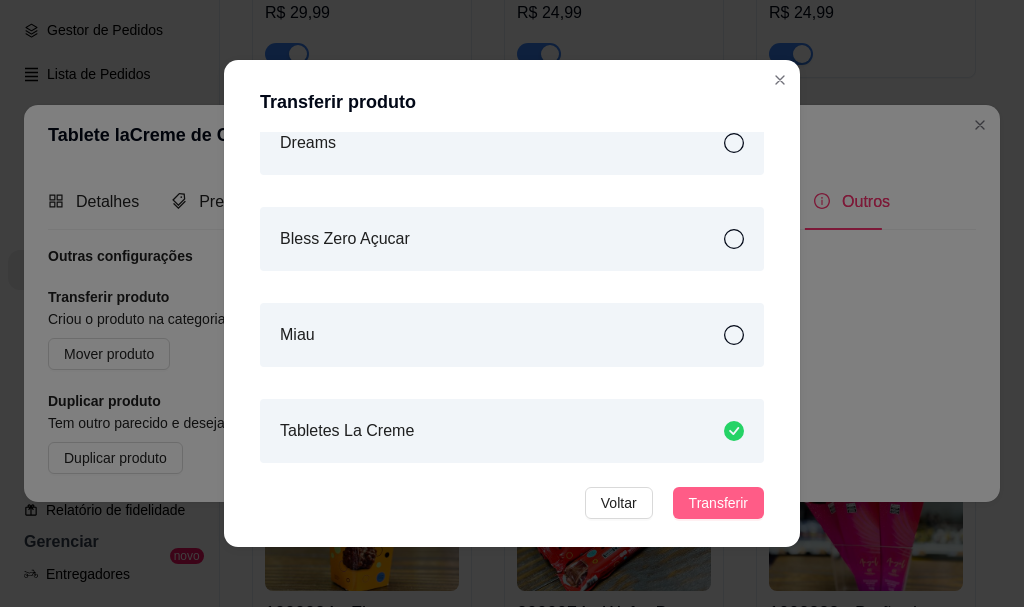 drag, startPoint x: 710, startPoint y: 501, endPoint x: 691, endPoint y: 495, distance: 19.924858 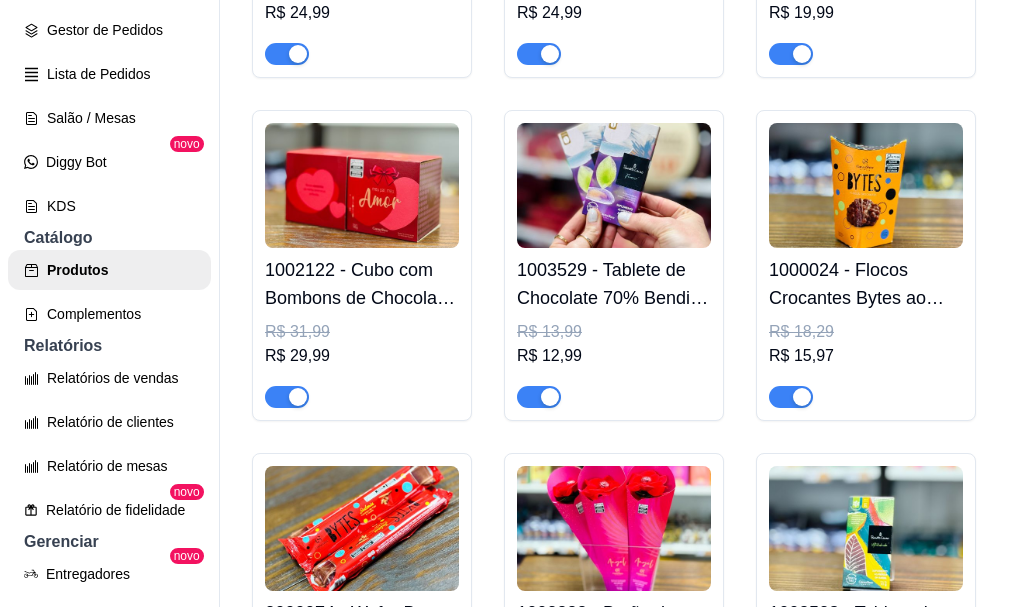 click at bounding box center (614, -1530) 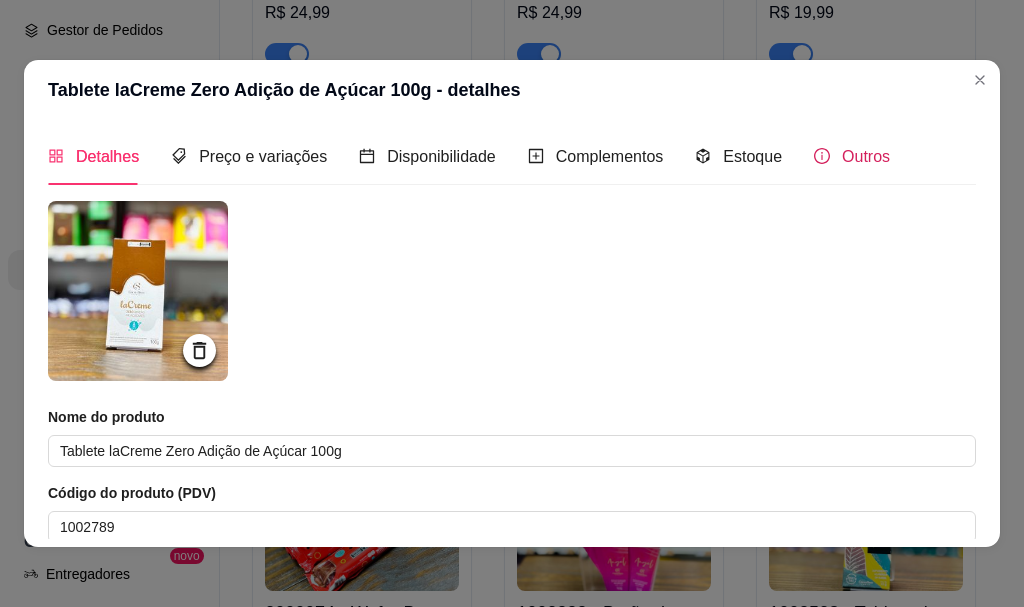 click on "Outros" at bounding box center (852, 156) 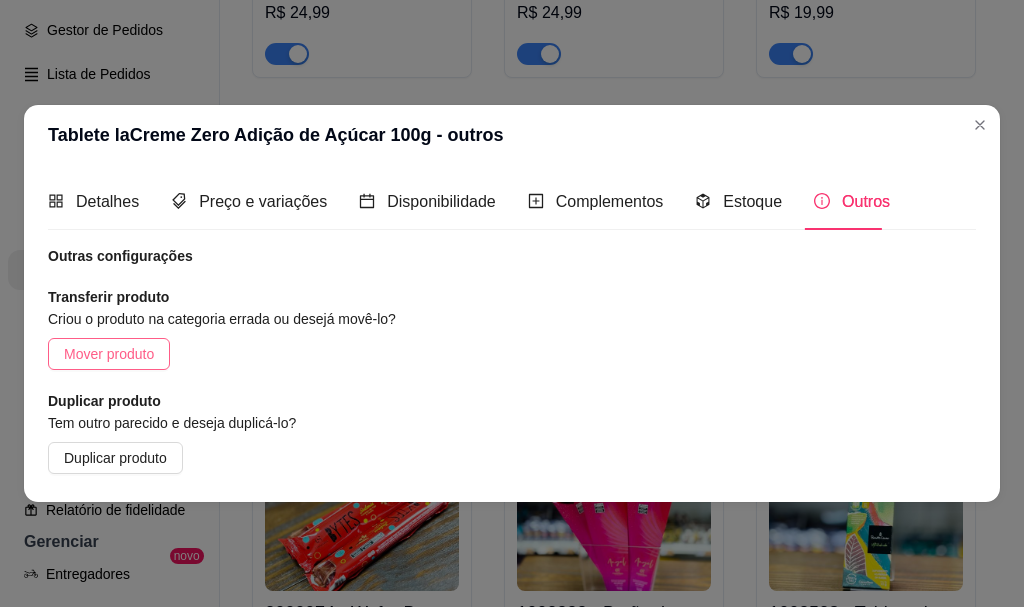 click on "Mover produto" at bounding box center (109, 354) 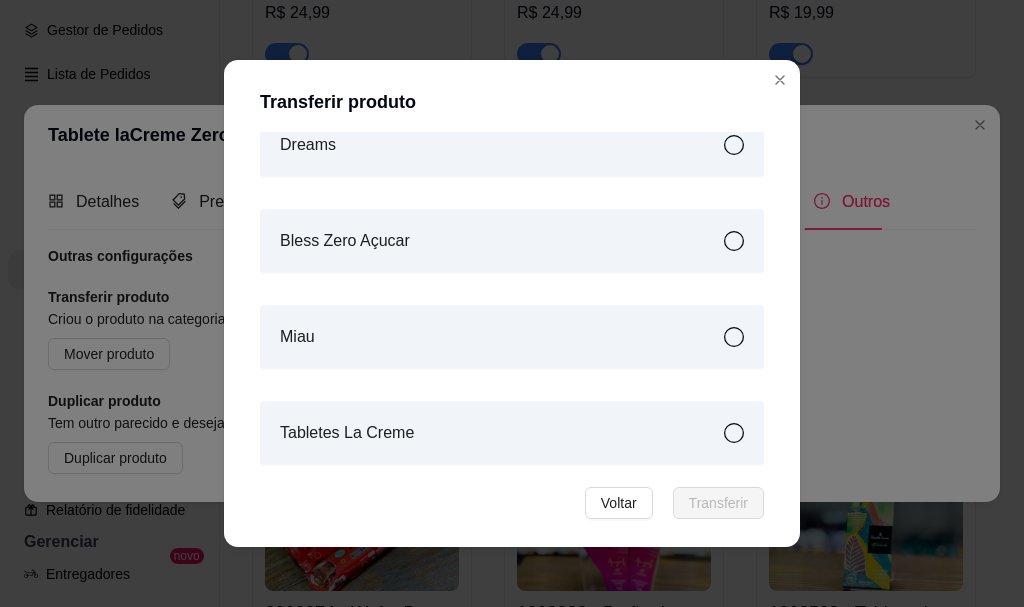 scroll, scrollTop: 549, scrollLeft: 0, axis: vertical 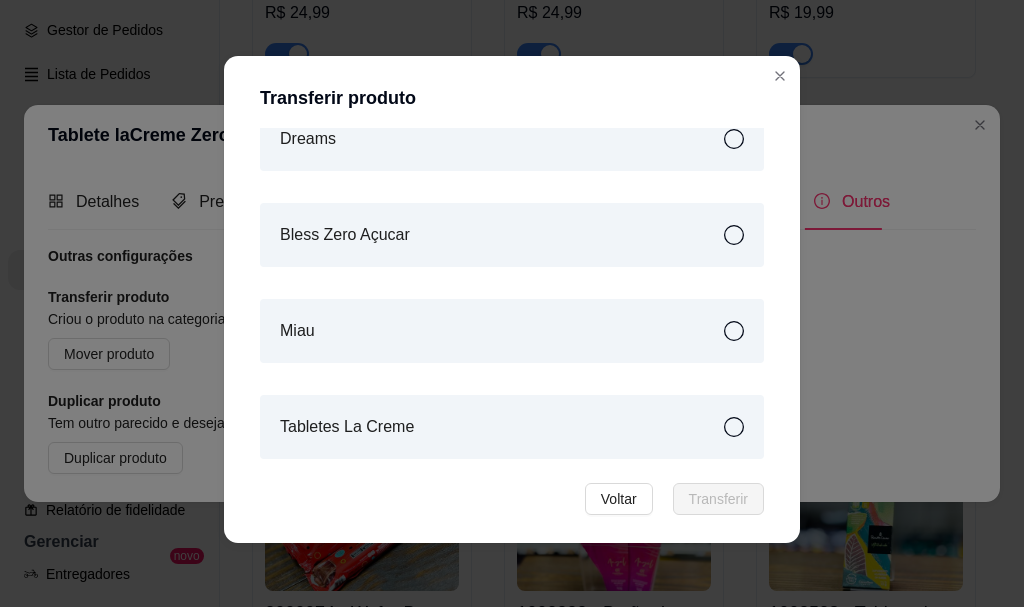 drag, startPoint x: 444, startPoint y: 435, endPoint x: 474, endPoint y: 452, distance: 34.48188 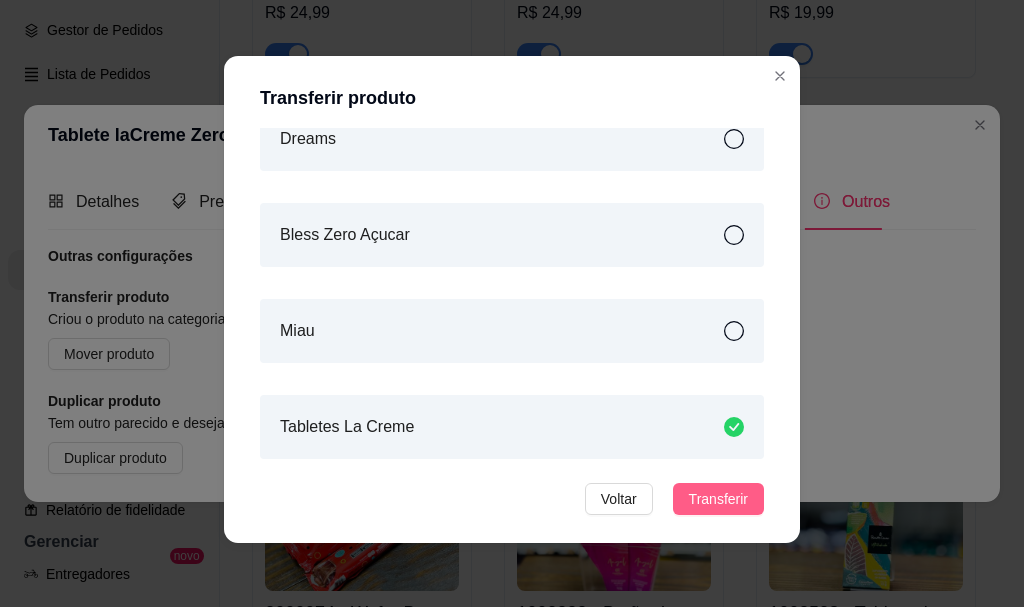 drag, startPoint x: 707, startPoint y: 492, endPoint x: 697, endPoint y: 486, distance: 11.661903 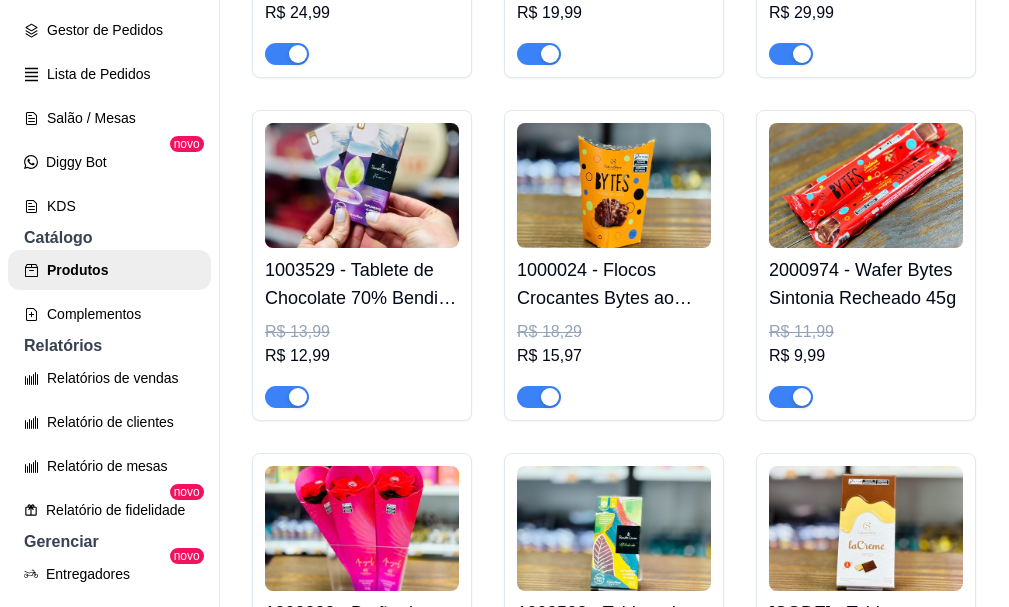 click at bounding box center [614, -1530] 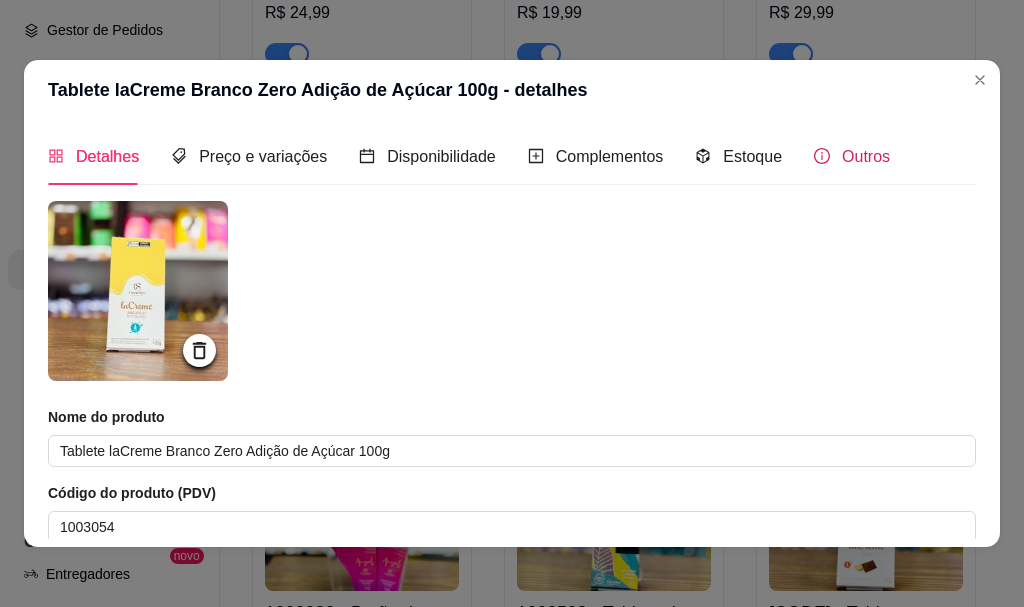click on "Outros" at bounding box center (852, 156) 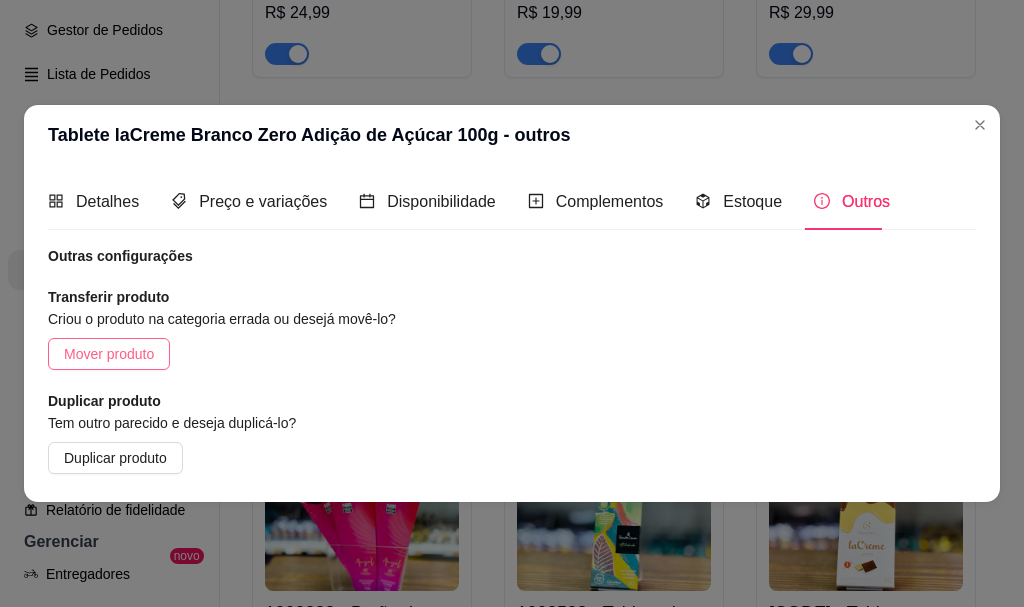 click on "Mover produto" at bounding box center (109, 354) 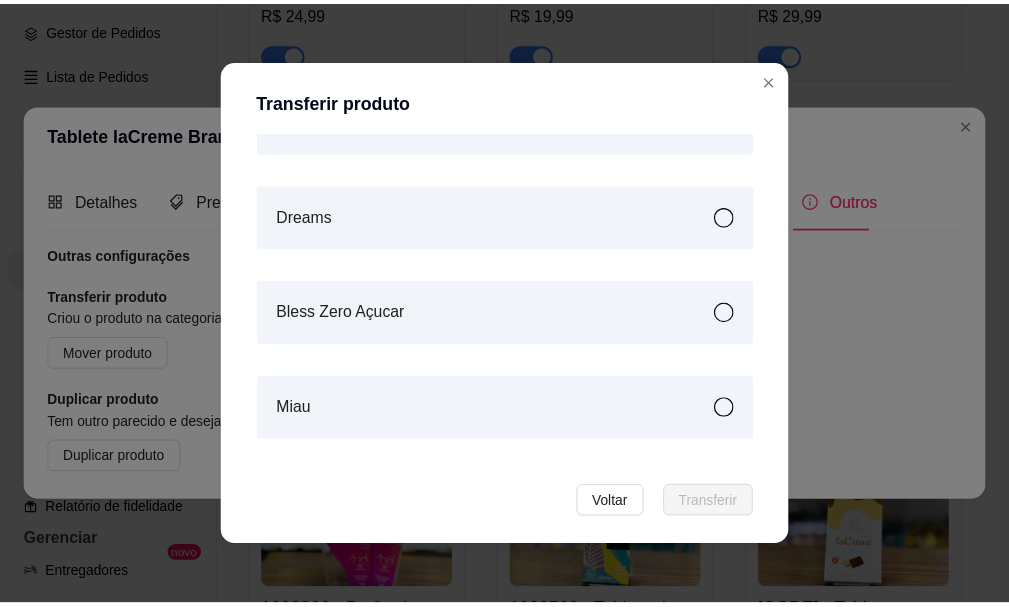 scroll, scrollTop: 549, scrollLeft: 0, axis: vertical 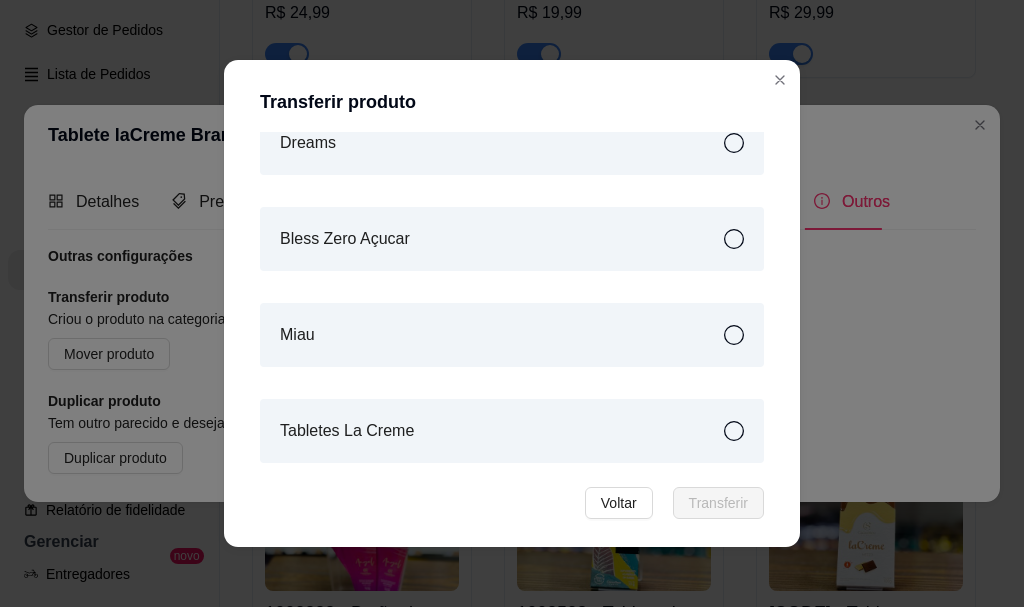 click on "Tabletes La Creme" at bounding box center (512, 431) 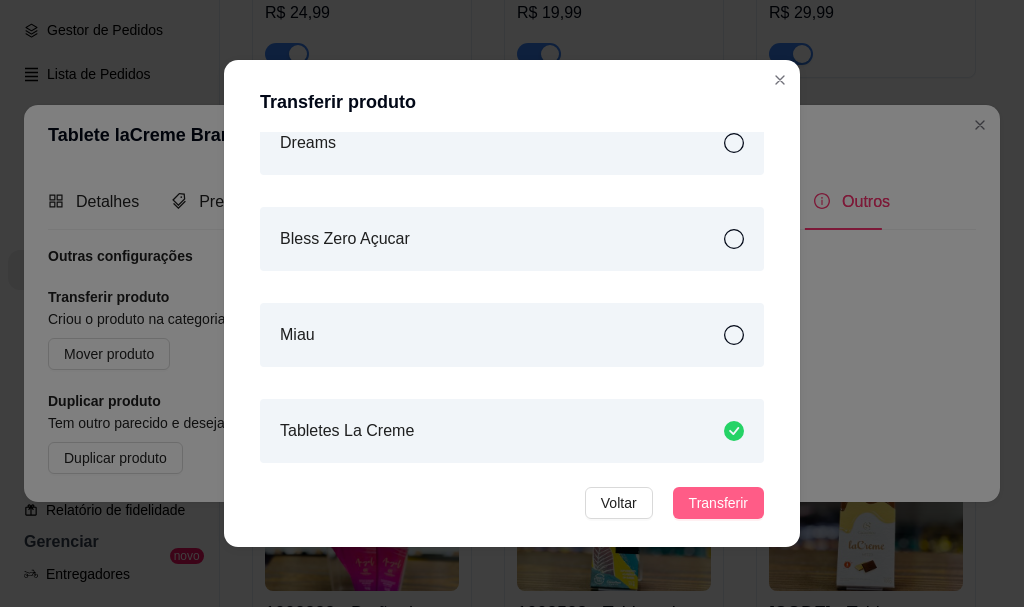 click on "Transferir" at bounding box center (718, 503) 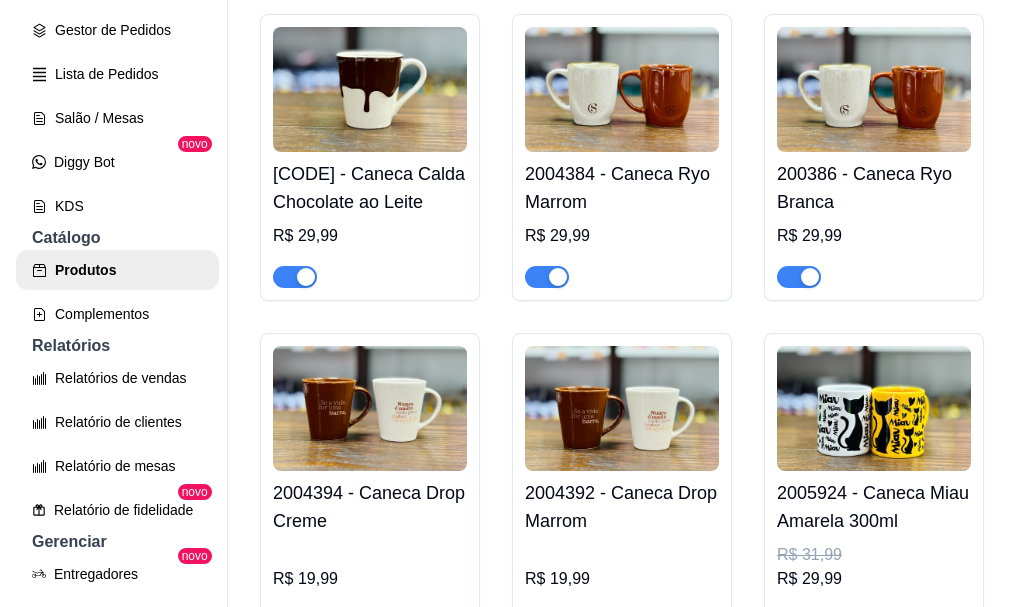 scroll, scrollTop: 6000, scrollLeft: 0, axis: vertical 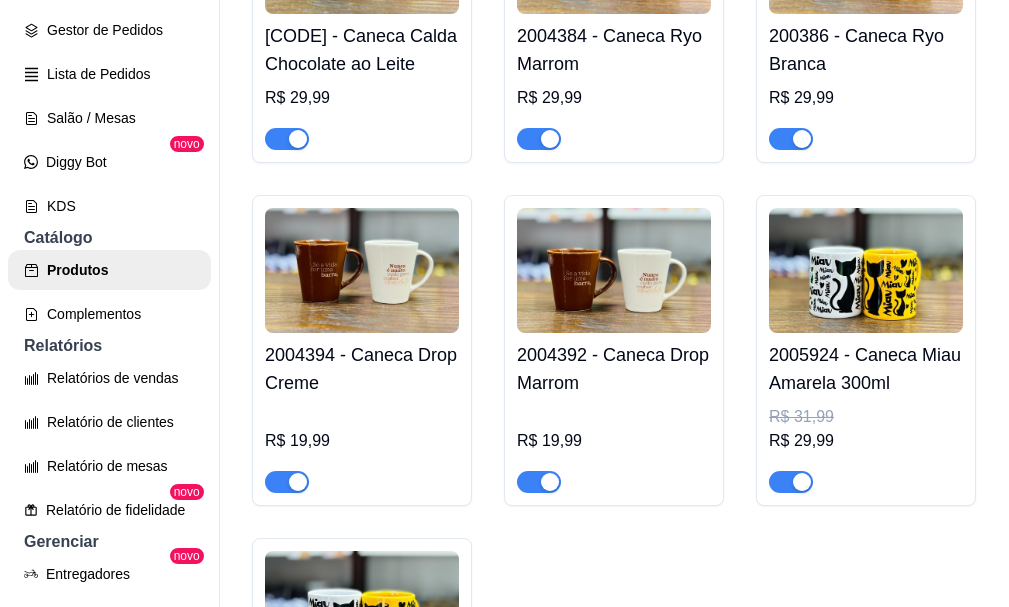 click at bounding box center (362, -1844) 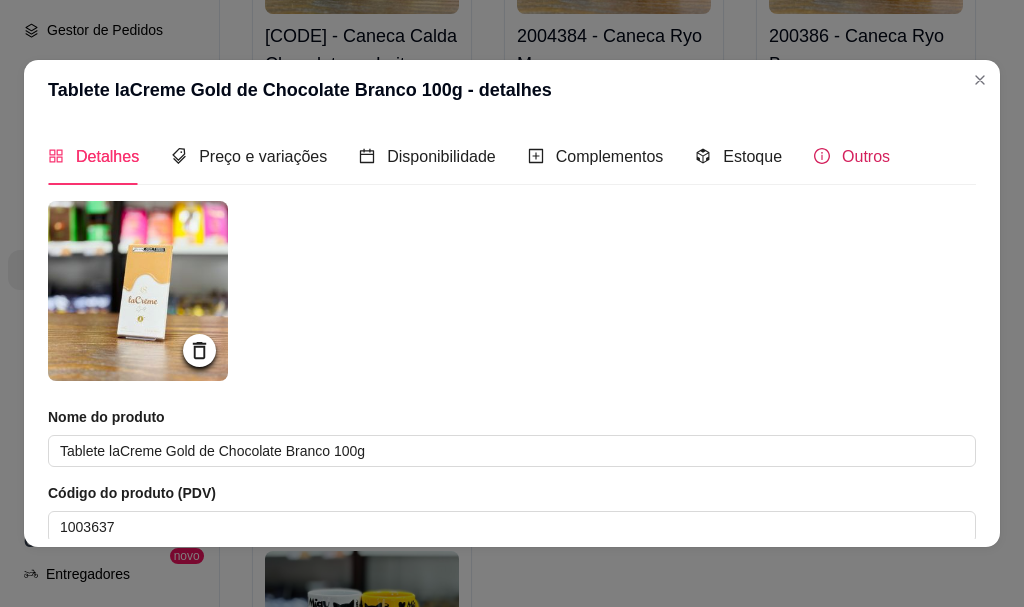 drag, startPoint x: 839, startPoint y: 154, endPoint x: 830, endPoint y: 159, distance: 10.29563 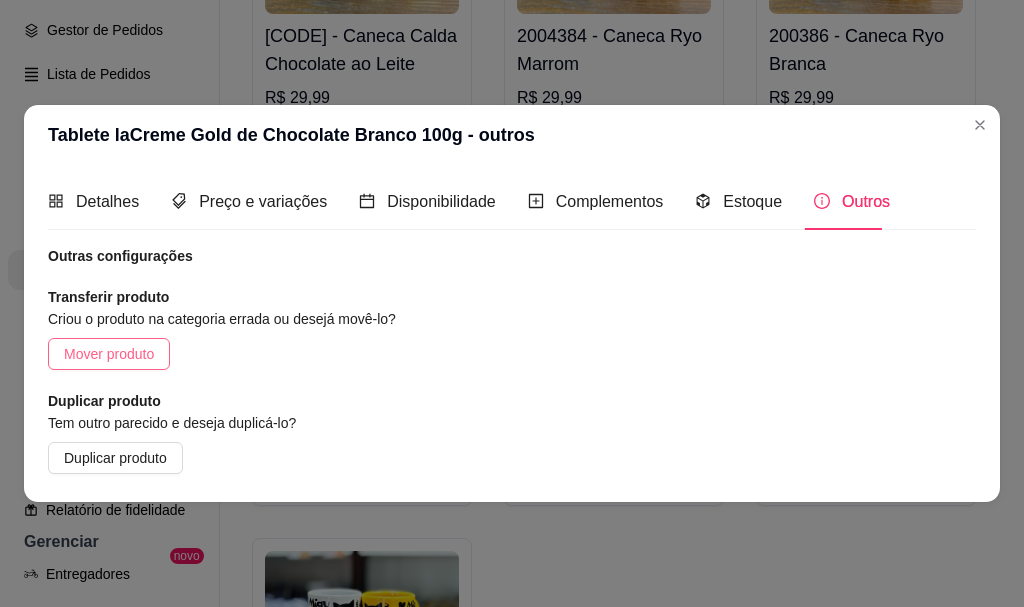 click on "Mover produto" at bounding box center (109, 354) 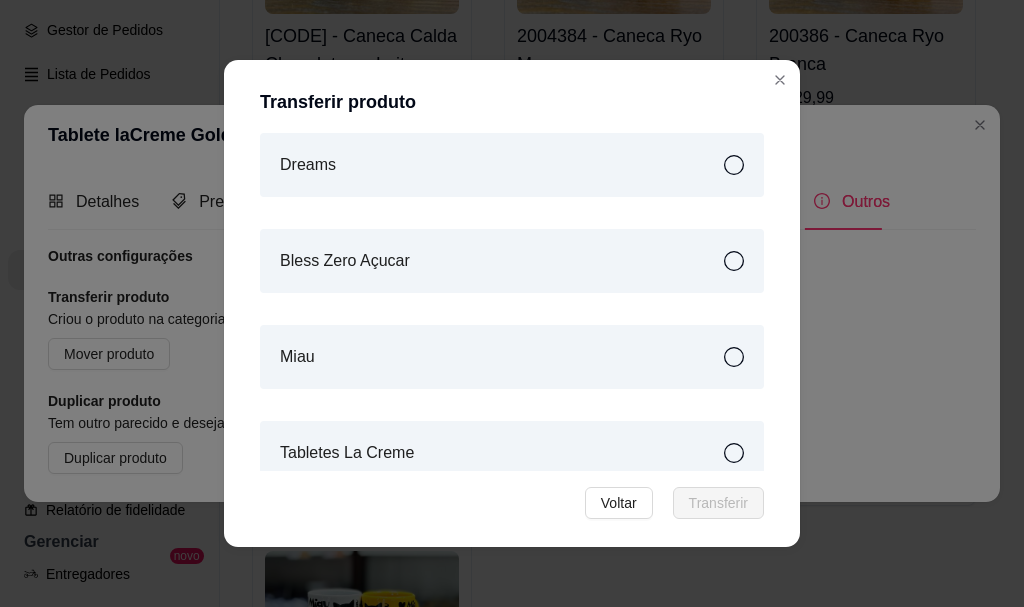 scroll, scrollTop: 549, scrollLeft: 0, axis: vertical 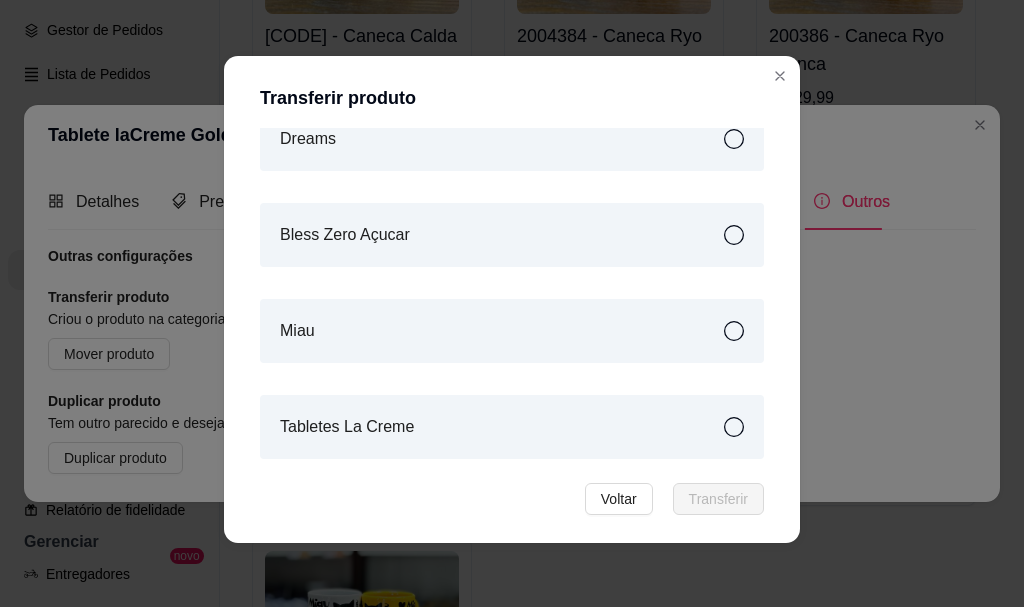 click on "Tabletes La Creme" at bounding box center [512, 427] 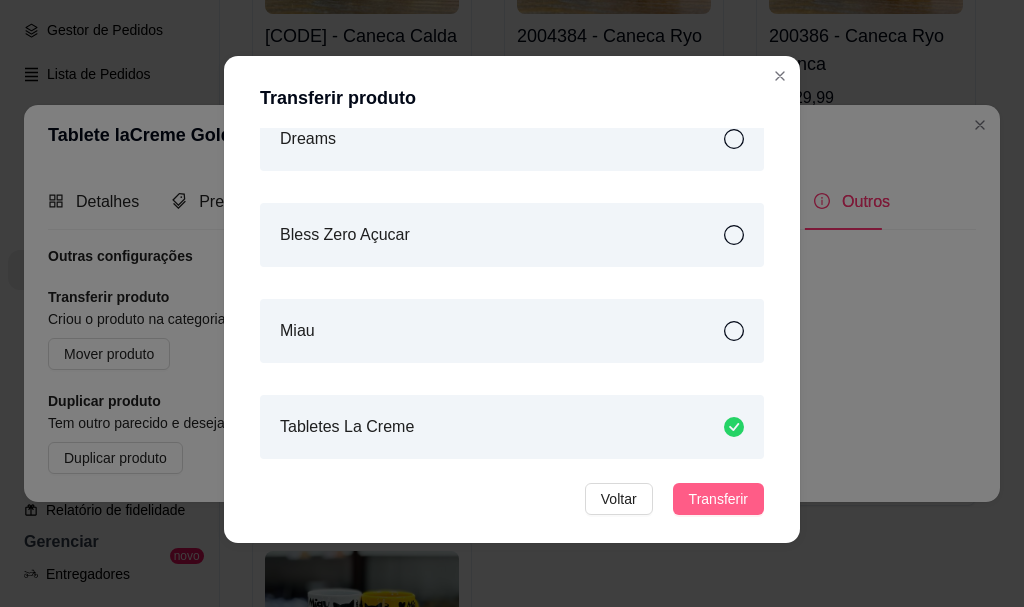 click on "Transferir" at bounding box center [718, 499] 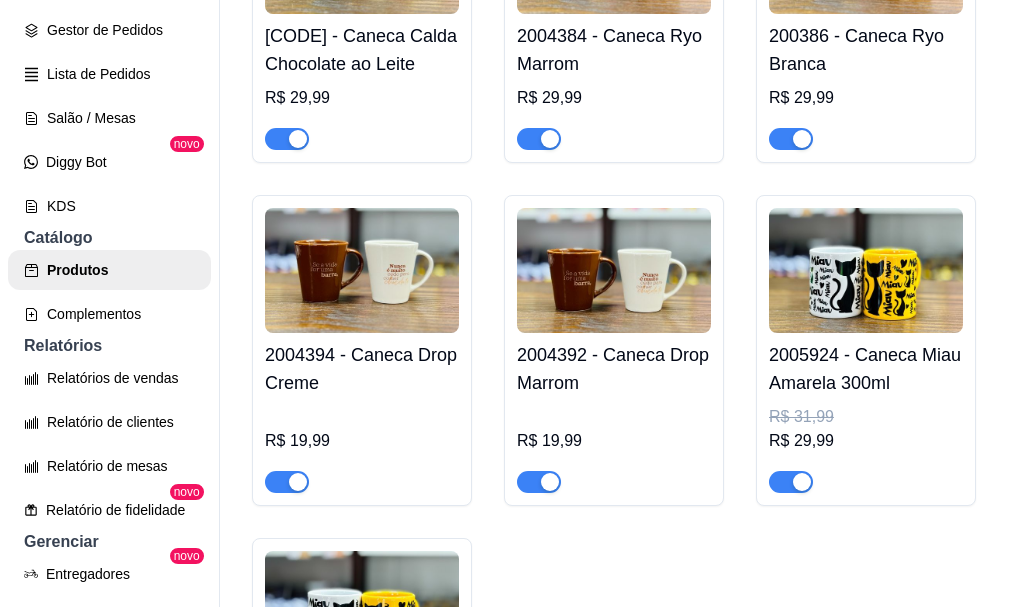 click at bounding box center (362, -1844) 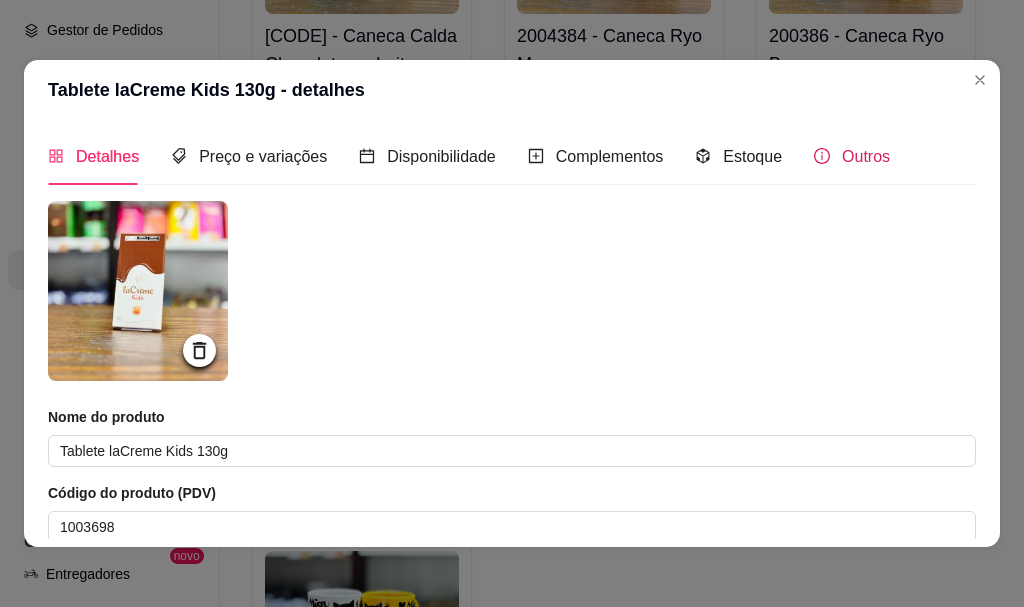 click at bounding box center (822, 156) 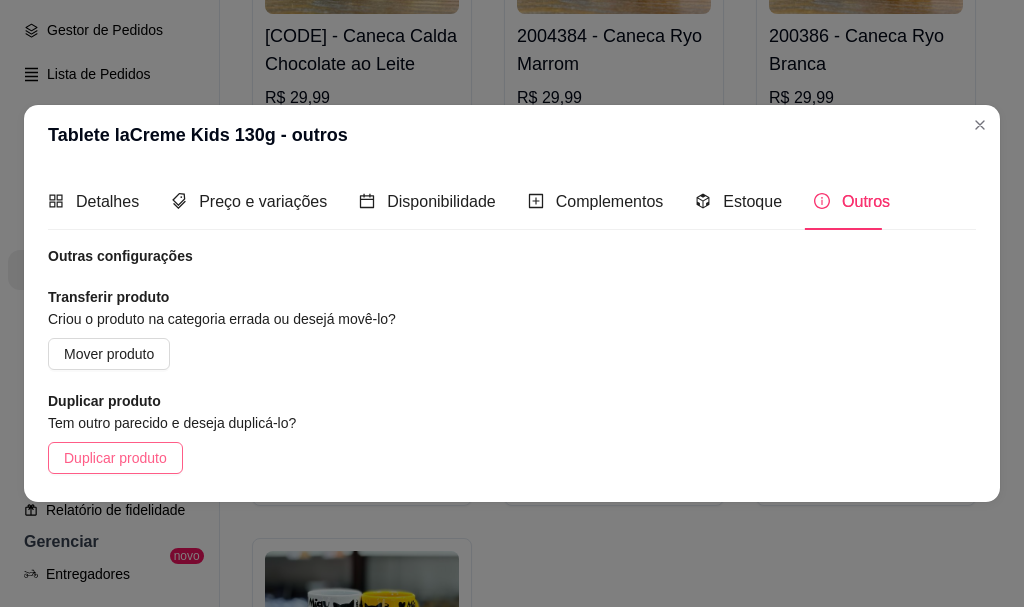 click on "Duplicar produto" at bounding box center [115, 458] 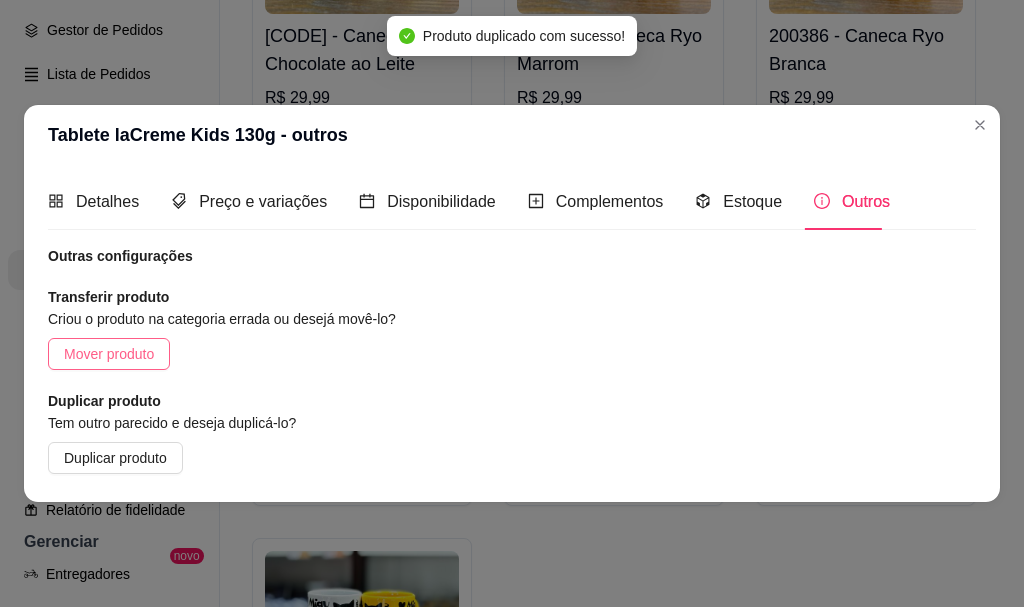 click on "Mover produto" at bounding box center (109, 354) 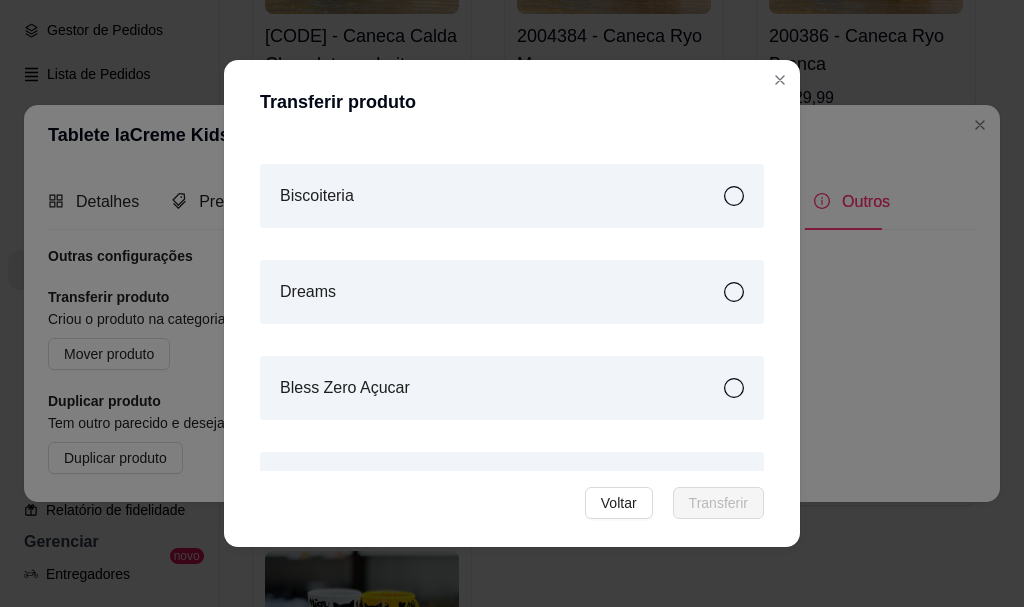 scroll, scrollTop: 549, scrollLeft: 0, axis: vertical 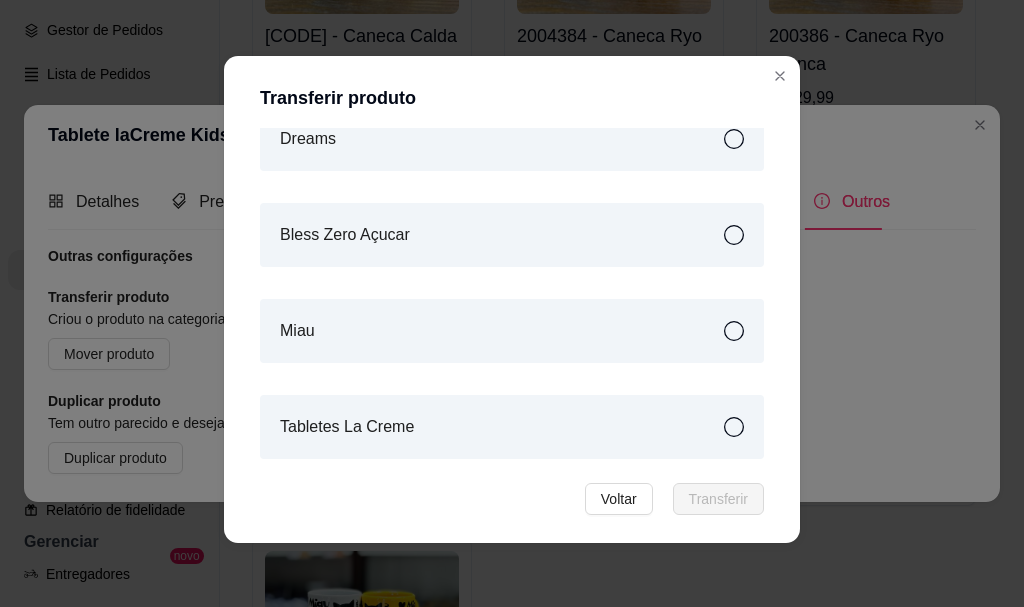 click on "Tabletes La Creme" at bounding box center [512, 427] 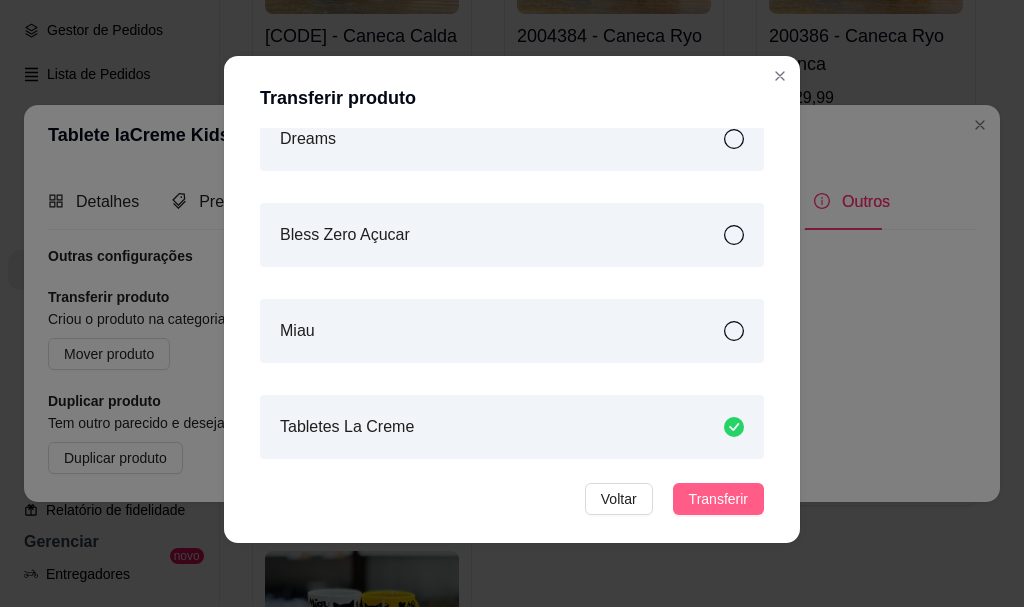 drag, startPoint x: 744, startPoint y: 516, endPoint x: 724, endPoint y: 511, distance: 20.615528 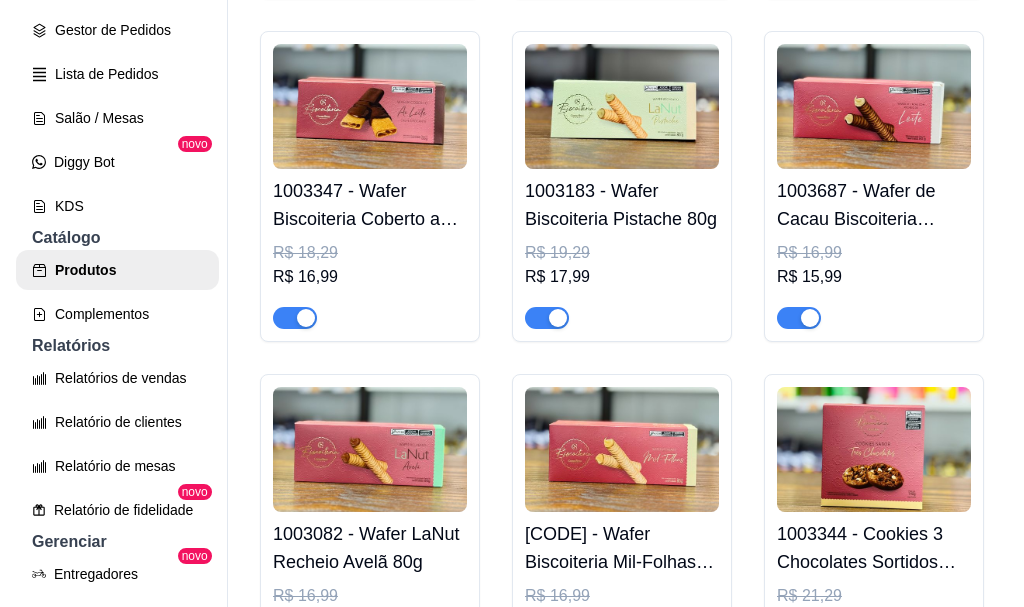 scroll, scrollTop: 7700, scrollLeft: 0, axis: vertical 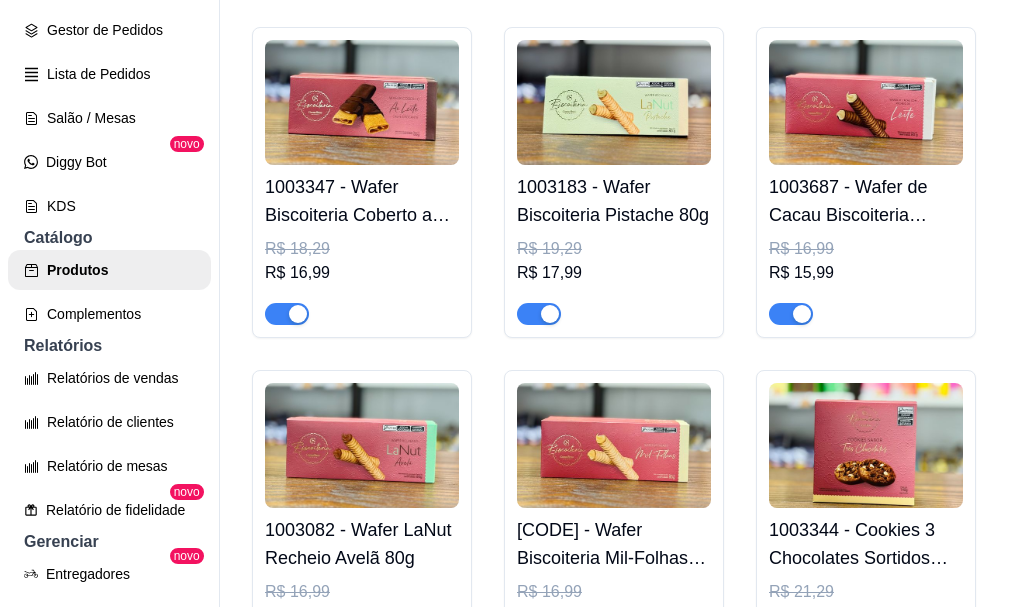 click at bounding box center (866, -2515) 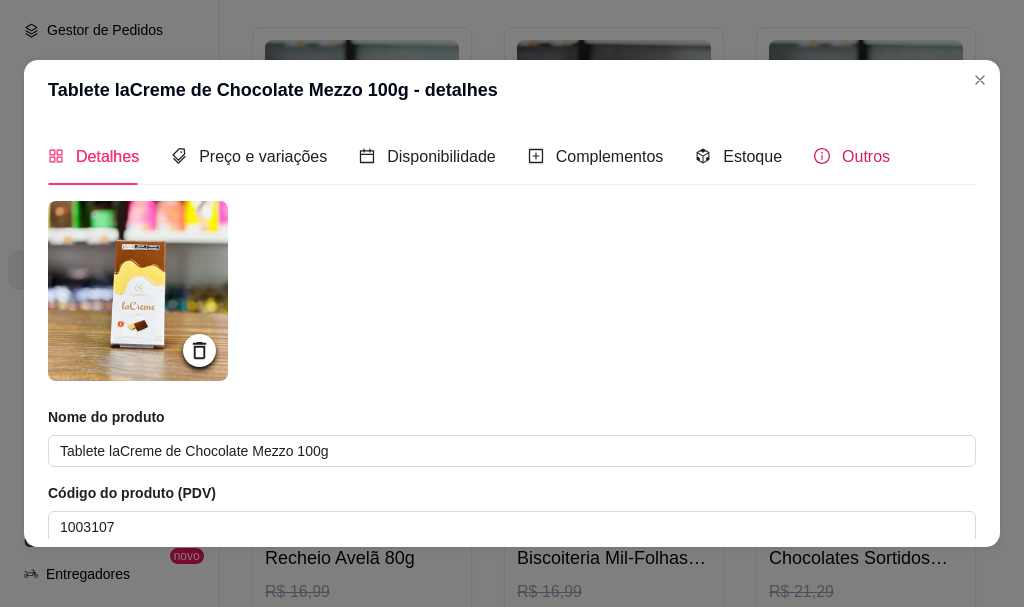 click on "Outros" at bounding box center [866, 156] 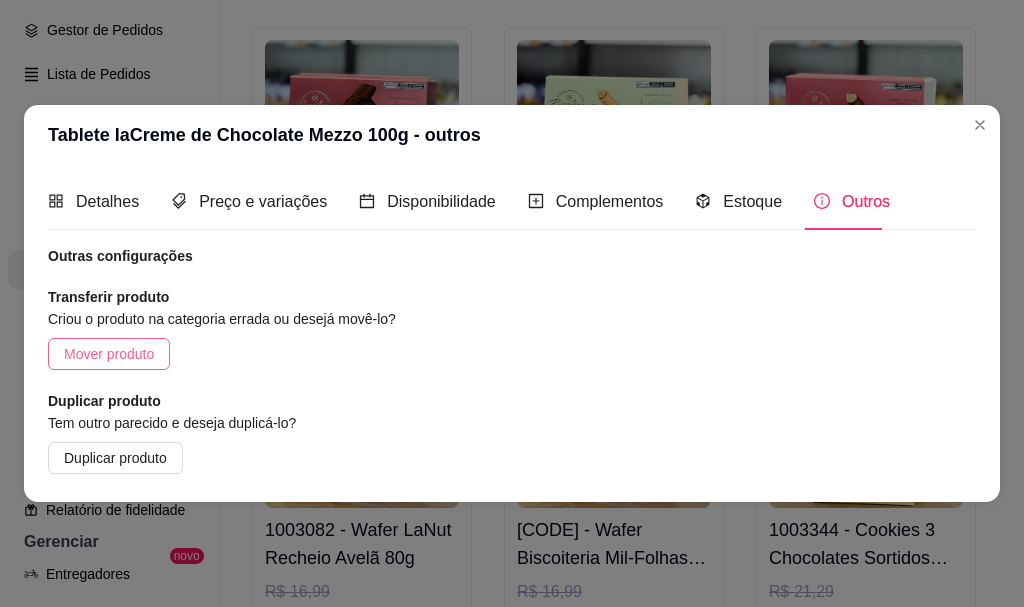 click on "Mover produto" at bounding box center (109, 354) 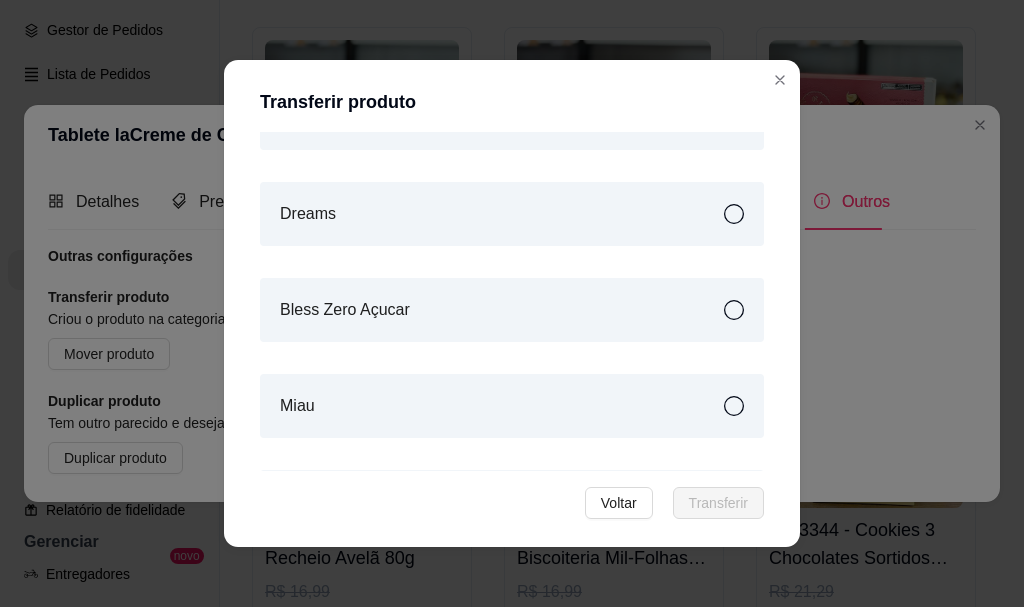 scroll, scrollTop: 549, scrollLeft: 0, axis: vertical 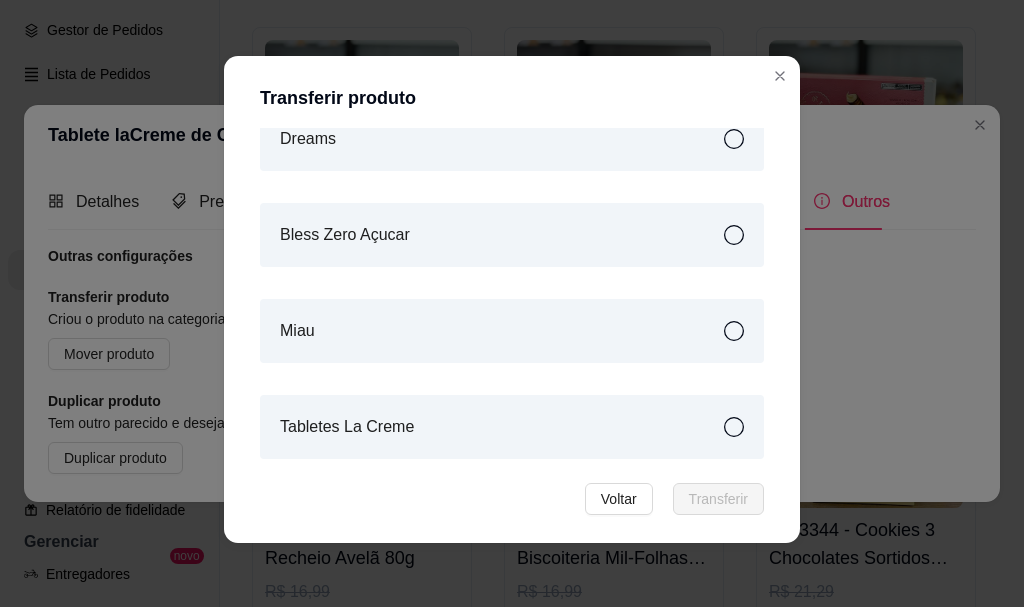 click on "Tabletes La Creme" at bounding box center (512, 427) 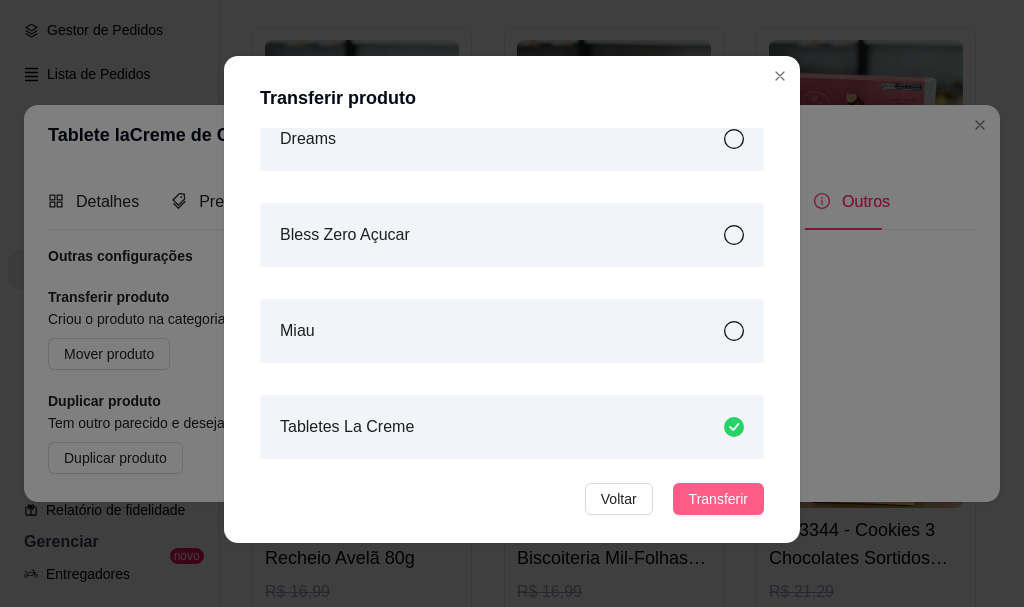 click on "Voltar Transferir" at bounding box center (512, 499) 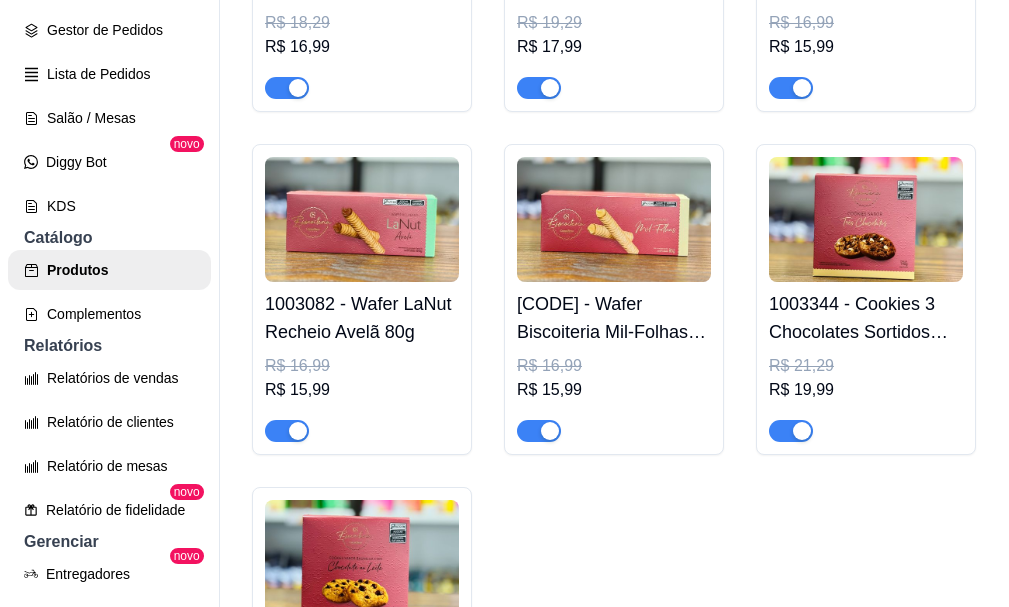 scroll, scrollTop: 7608, scrollLeft: 0, axis: vertical 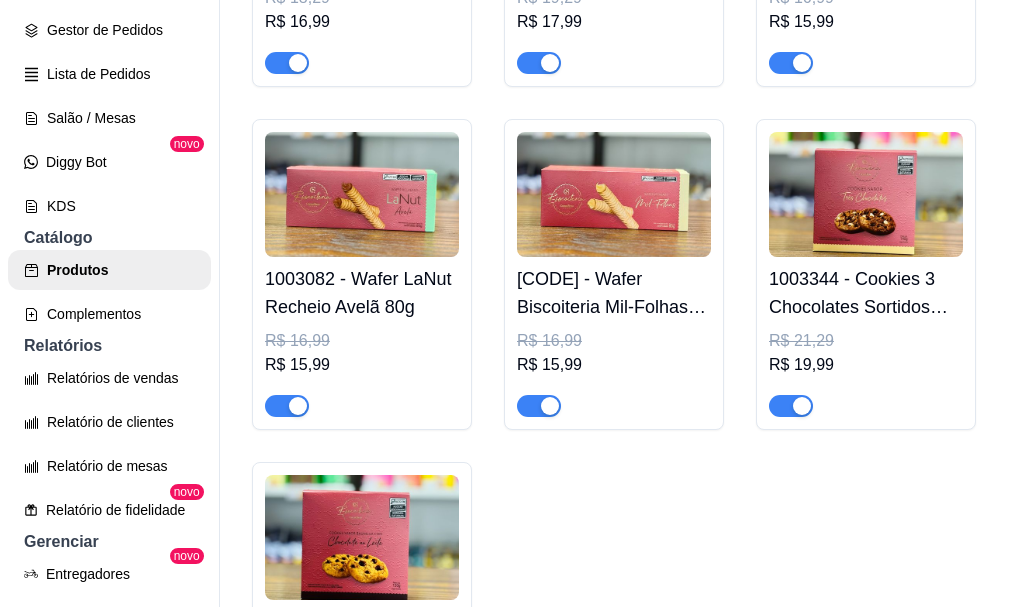 click on "[CODE] - Tablete laCreme Kids 130g - cópia" at bounding box center [866, -2324] 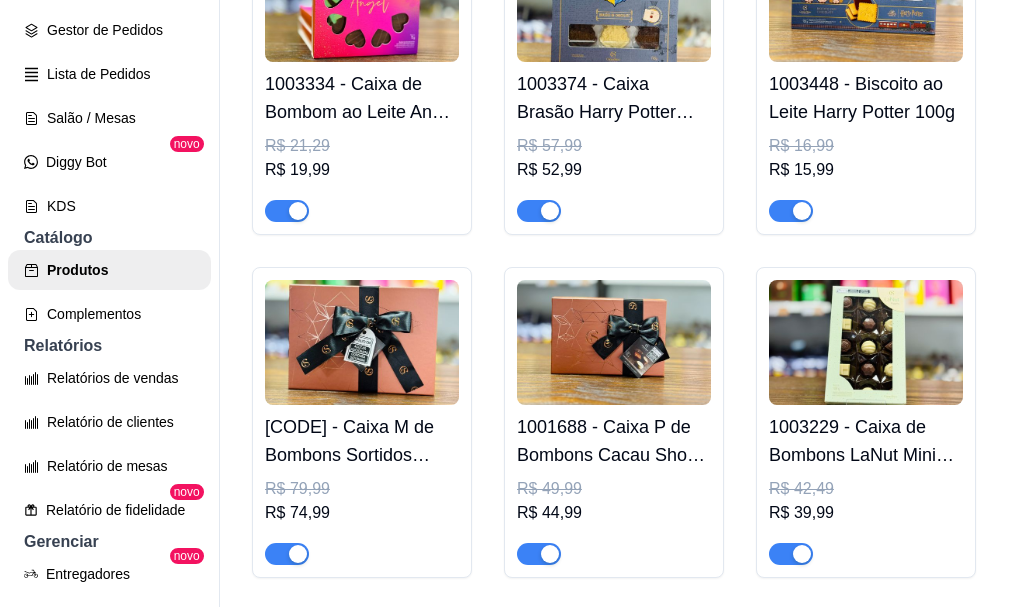 scroll, scrollTop: 0, scrollLeft: 0, axis: both 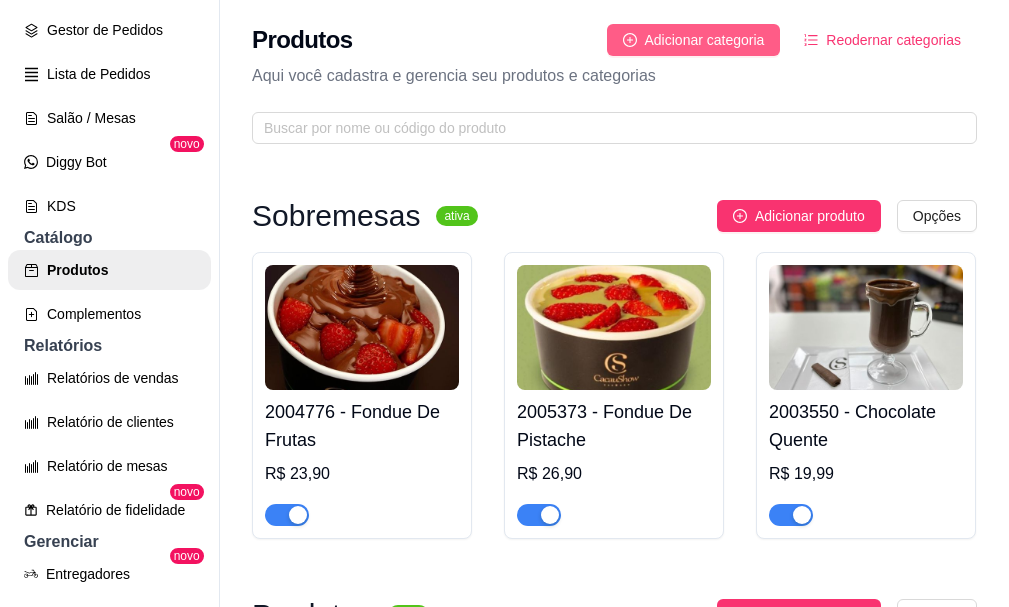 click on "Adicionar categoria" at bounding box center [705, 40] 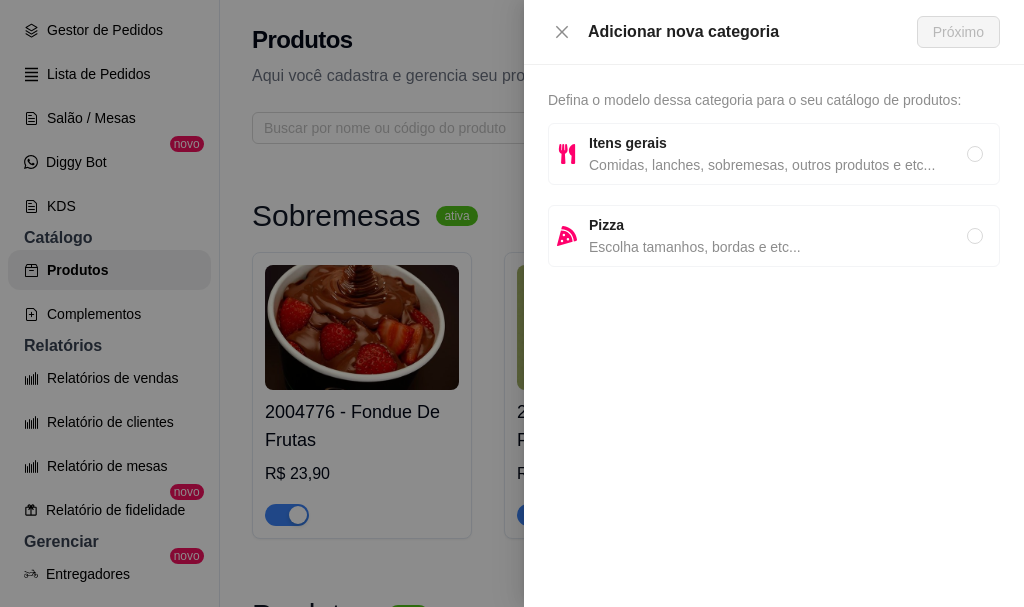 click on "Itens gerais" at bounding box center [778, 143] 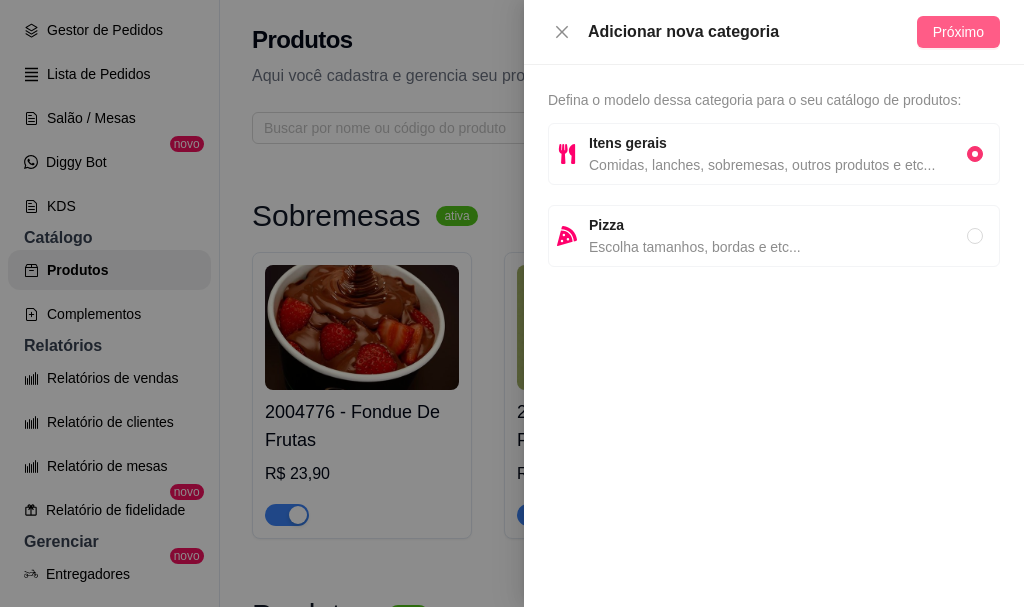 click on "Próximo" at bounding box center (958, 32) 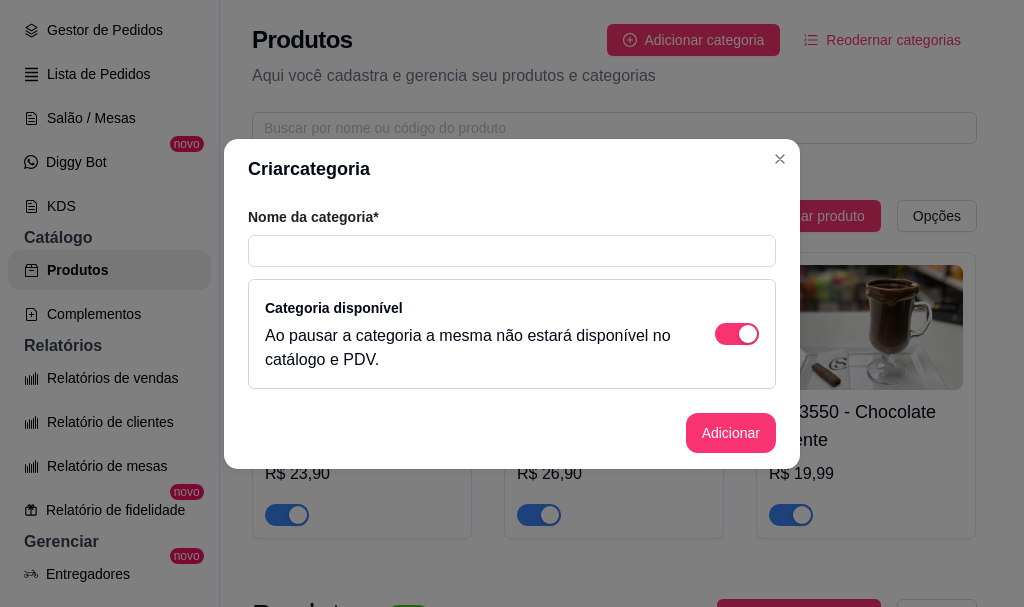 click on "Nome da categoria*" at bounding box center (512, 237) 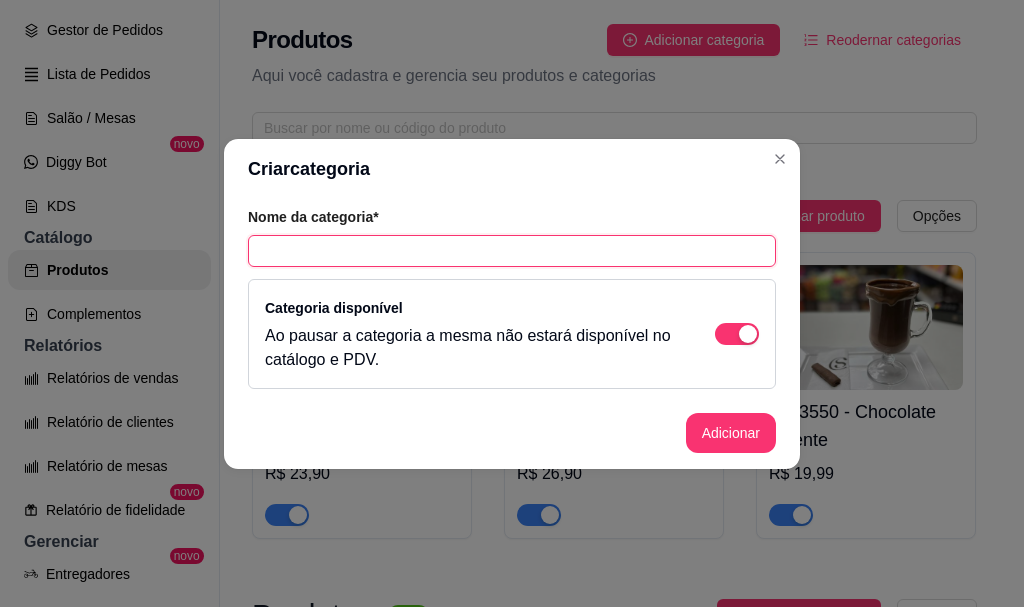 click at bounding box center [512, 251] 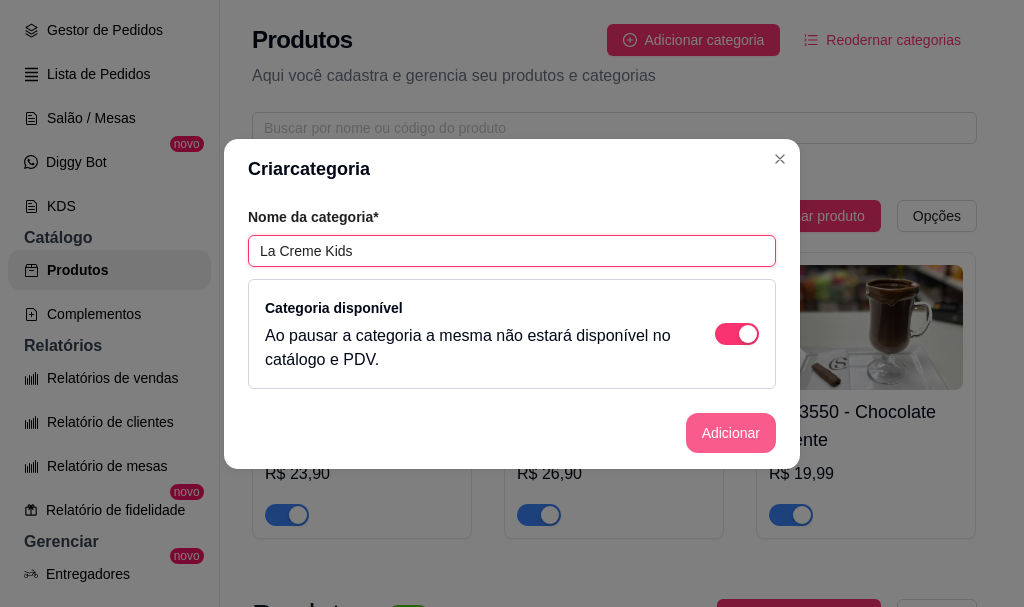 type on "La Creme Kids" 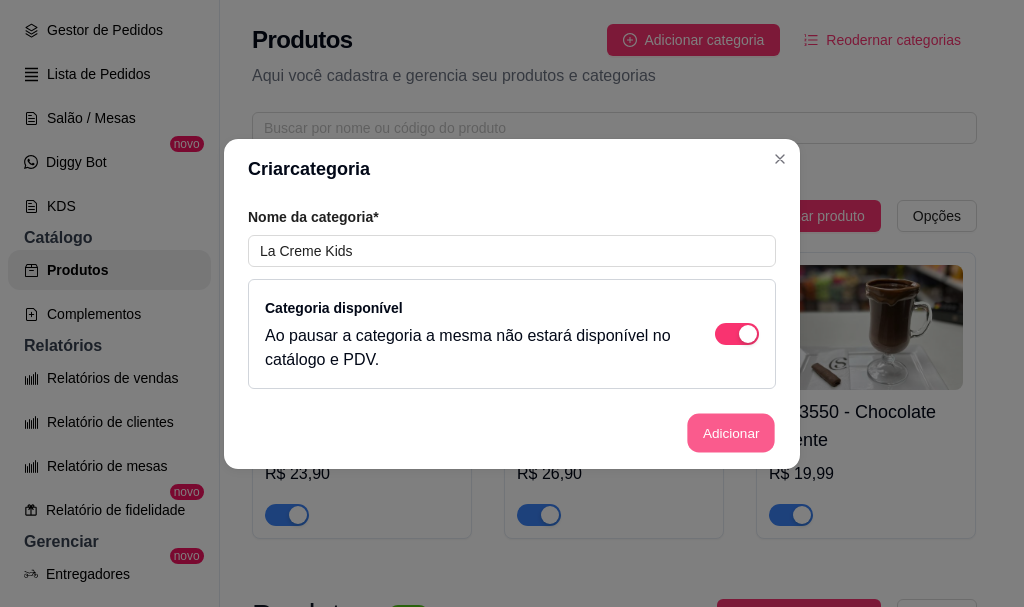 click on "Adicionar" at bounding box center [731, 432] 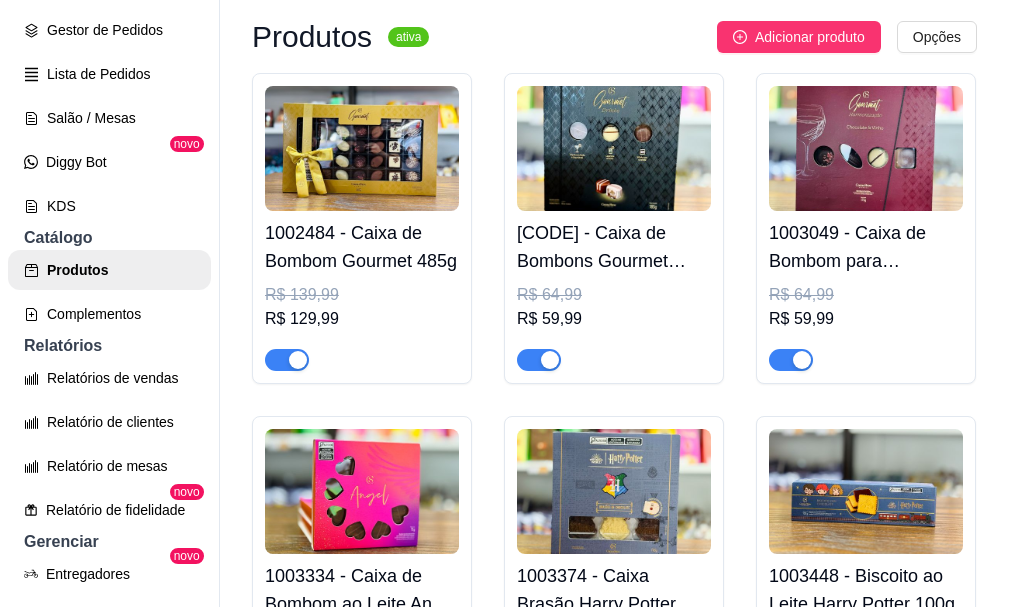 scroll, scrollTop: 800, scrollLeft: 0, axis: vertical 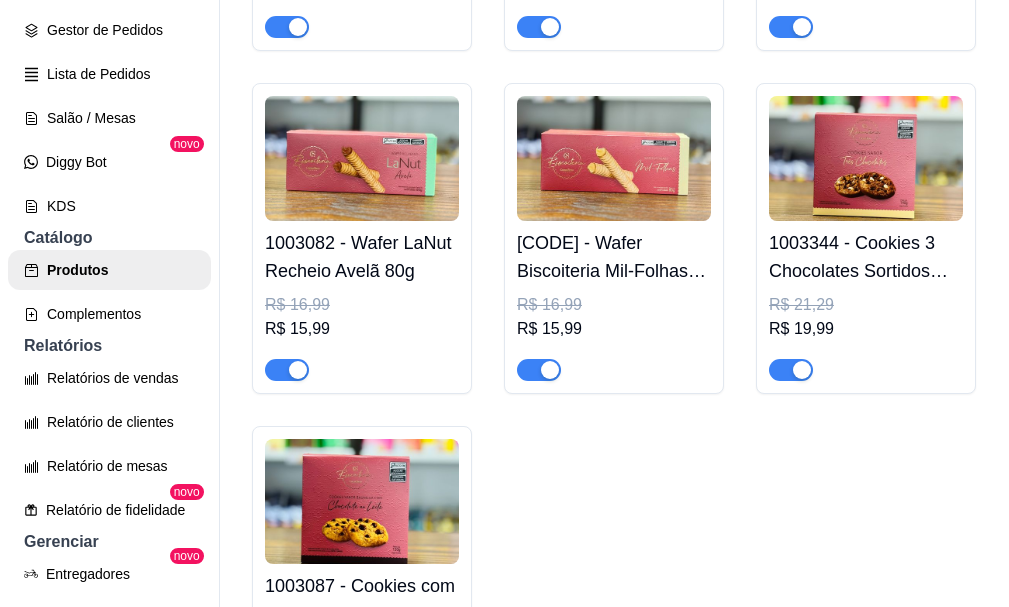 click at bounding box center [866, -2459] 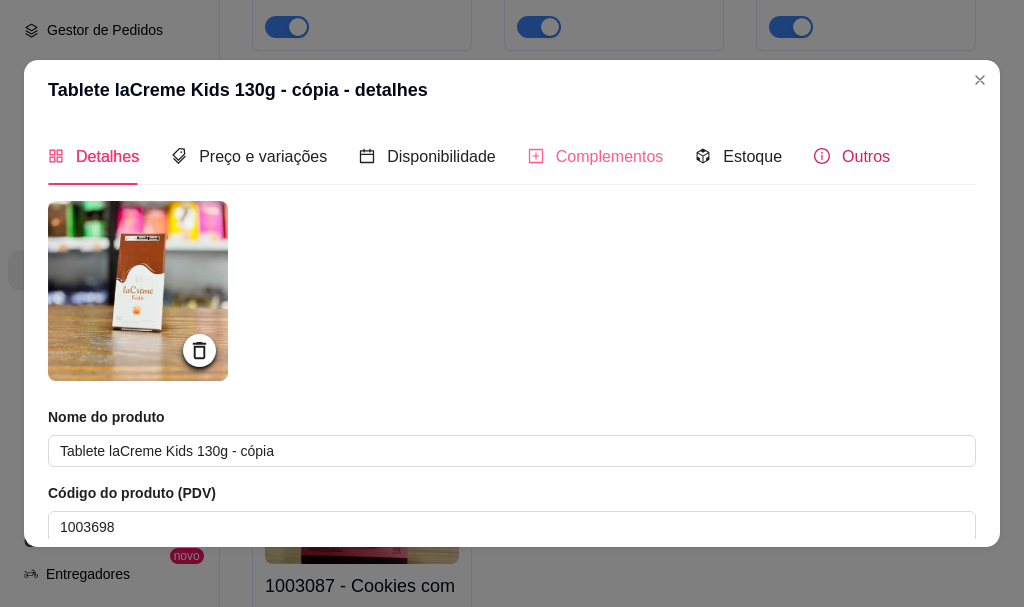 drag, startPoint x: 861, startPoint y: 156, endPoint x: 585, endPoint y: 220, distance: 283.32315 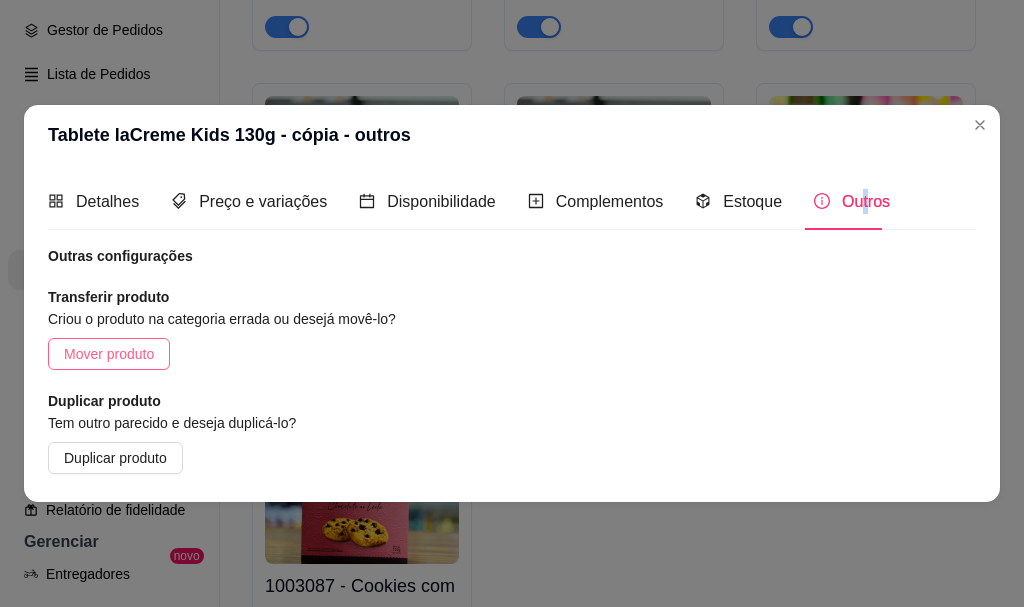 click on "Mover produto" at bounding box center (109, 354) 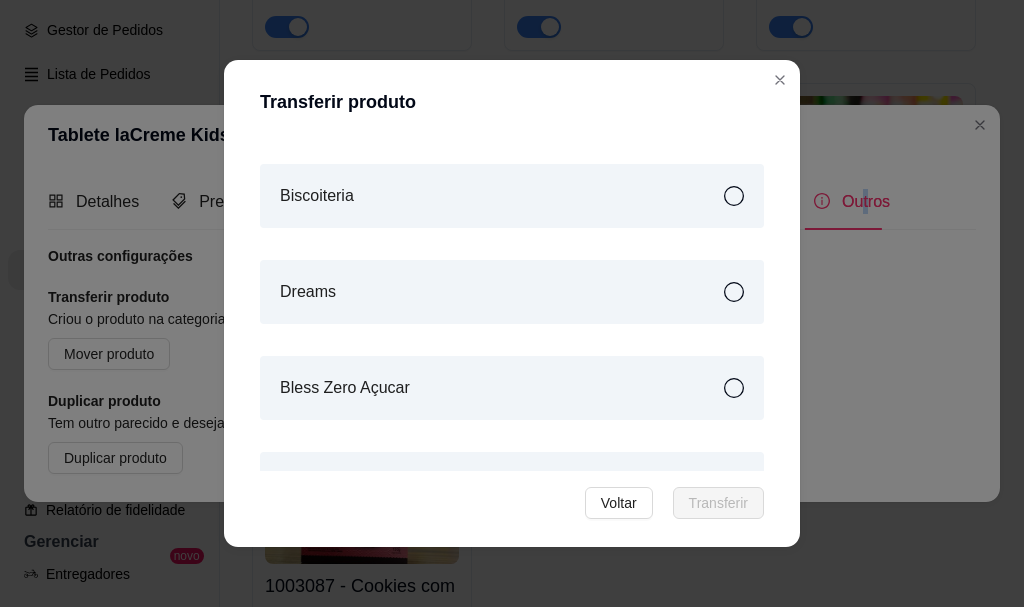 scroll, scrollTop: 645, scrollLeft: 0, axis: vertical 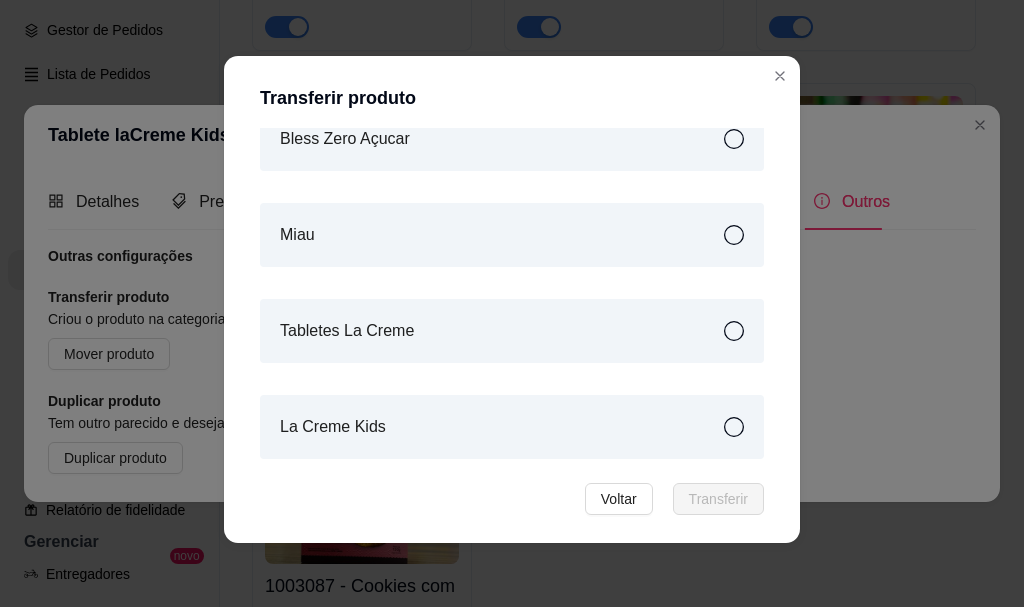 click on "La Creme Kids" at bounding box center [512, 427] 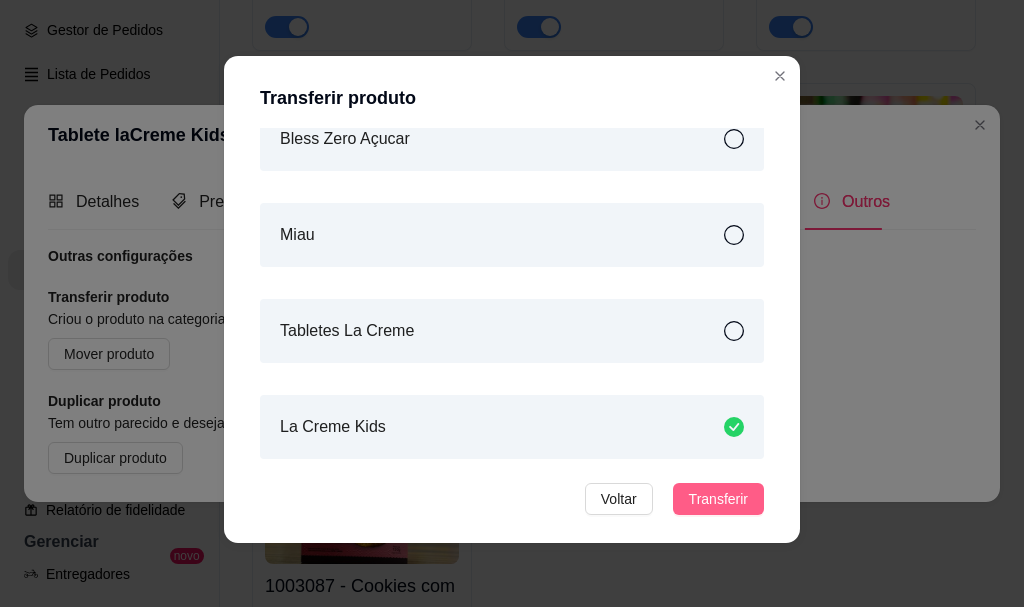 click on "Transferir" at bounding box center [718, 499] 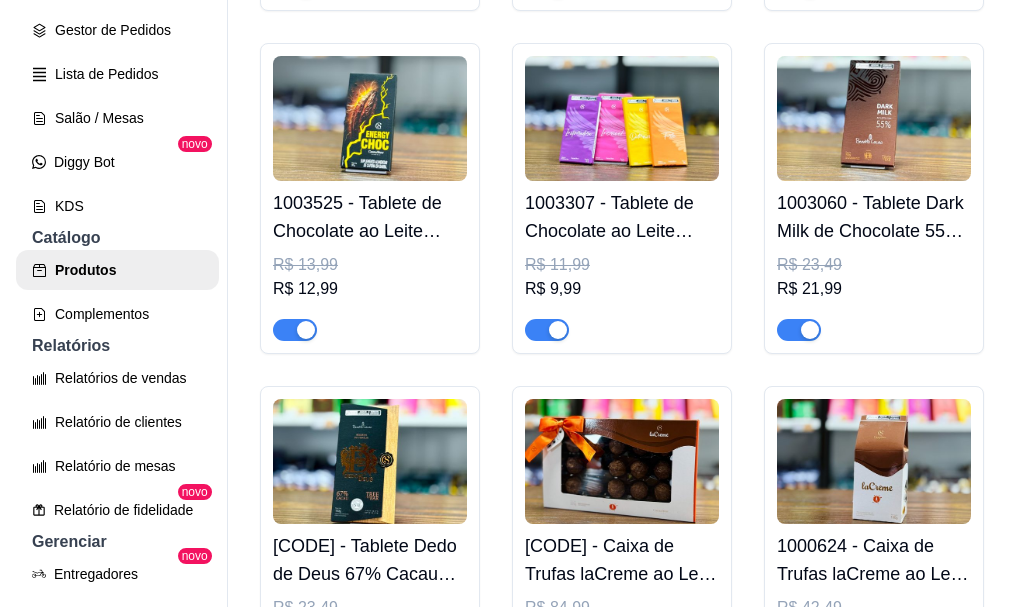 scroll, scrollTop: 3044, scrollLeft: 0, axis: vertical 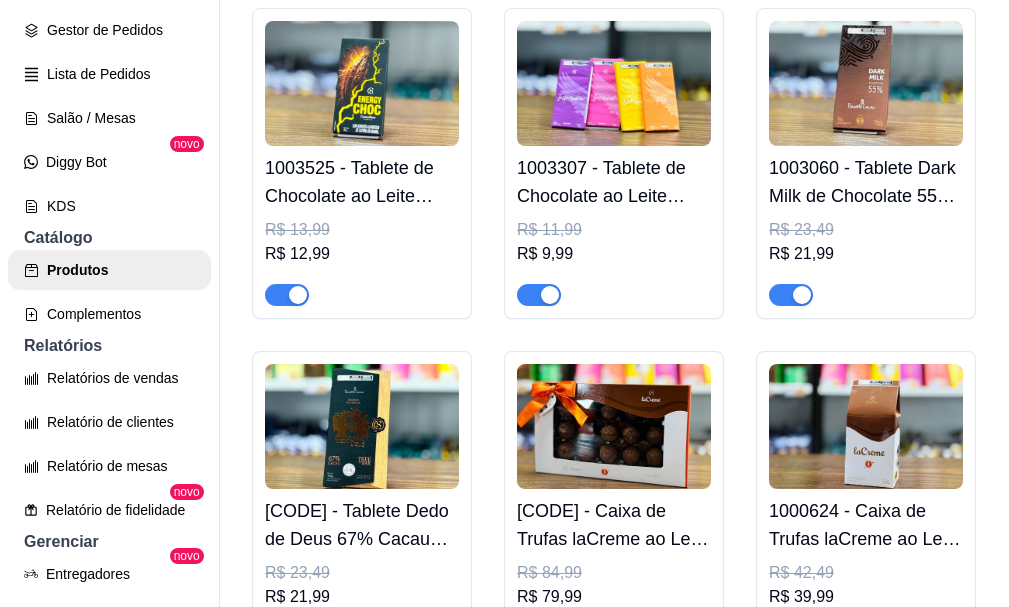 click at bounding box center [362, -603] 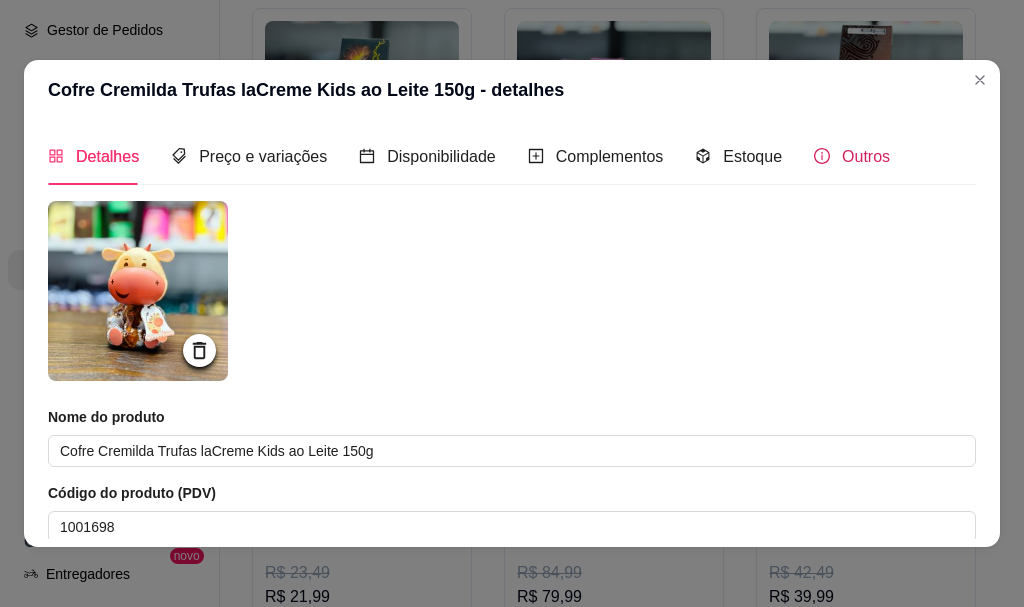 click on "Outros" at bounding box center [866, 156] 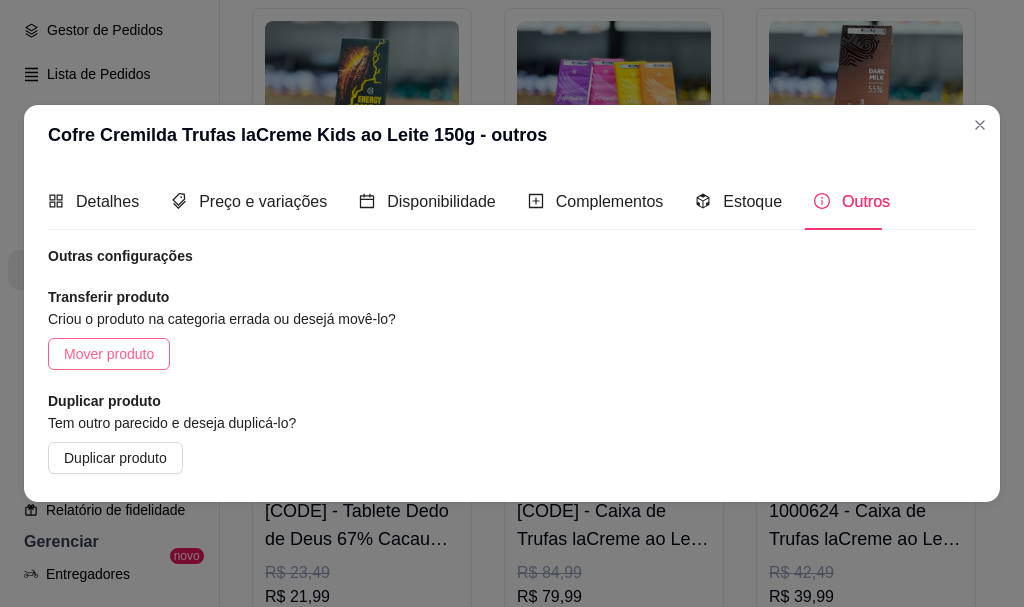 click on "Mover produto" at bounding box center (109, 354) 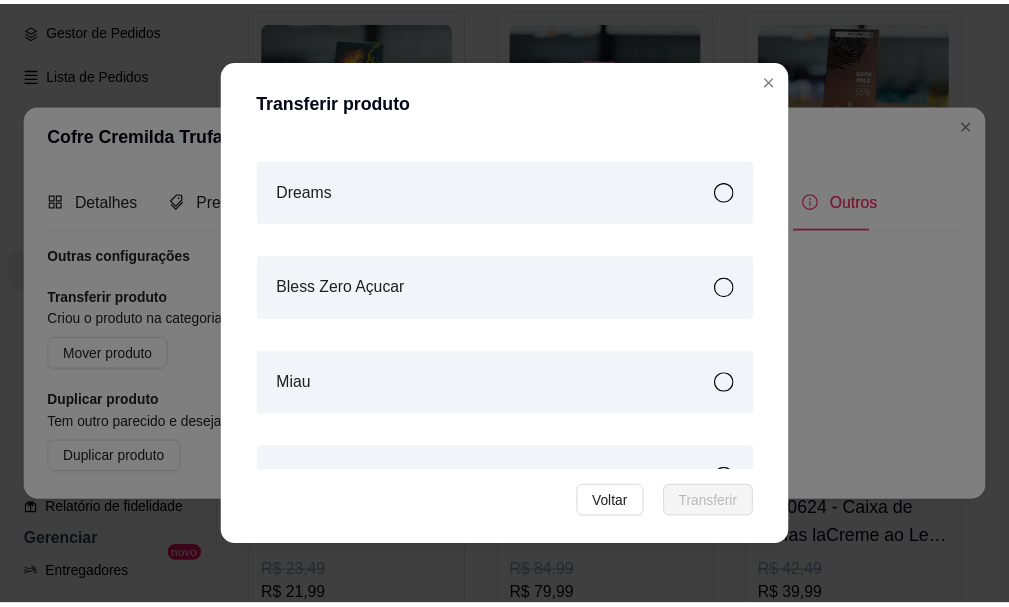 scroll, scrollTop: 645, scrollLeft: 0, axis: vertical 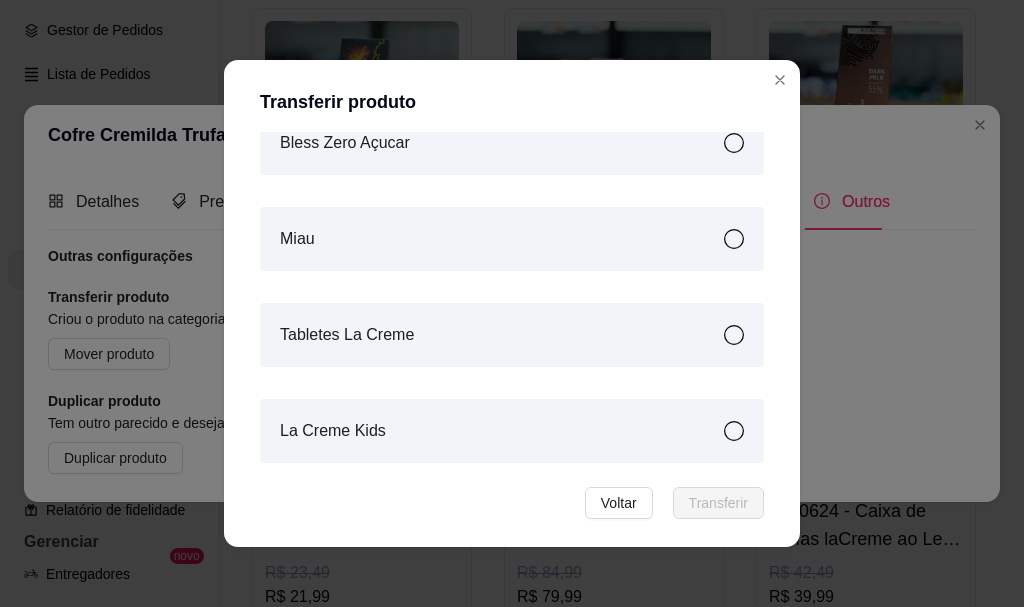 click on "La Creme Kids" at bounding box center (512, 431) 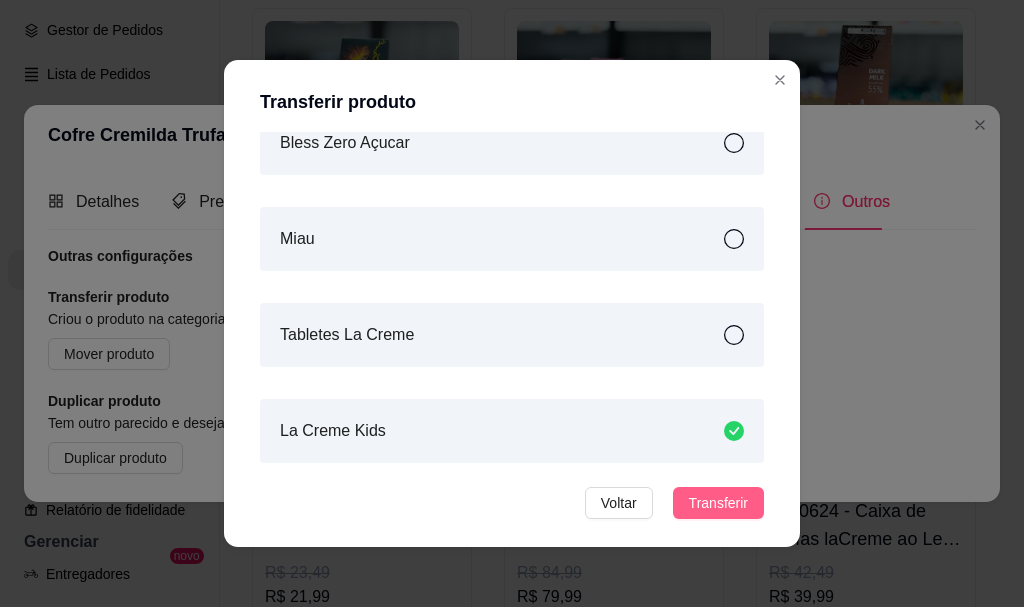 click on "Transferir" at bounding box center [718, 503] 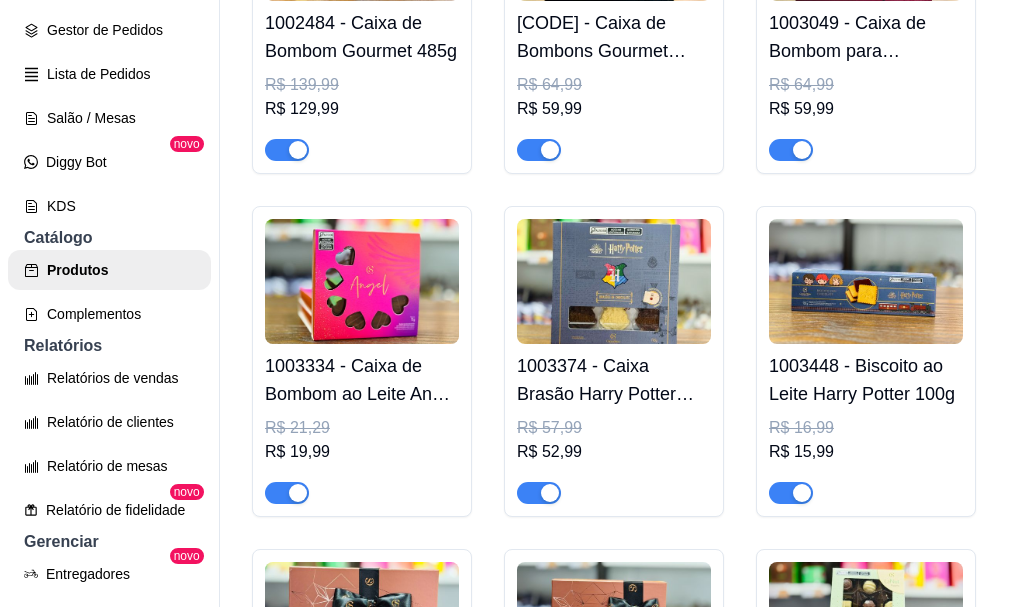scroll, scrollTop: 744, scrollLeft: 0, axis: vertical 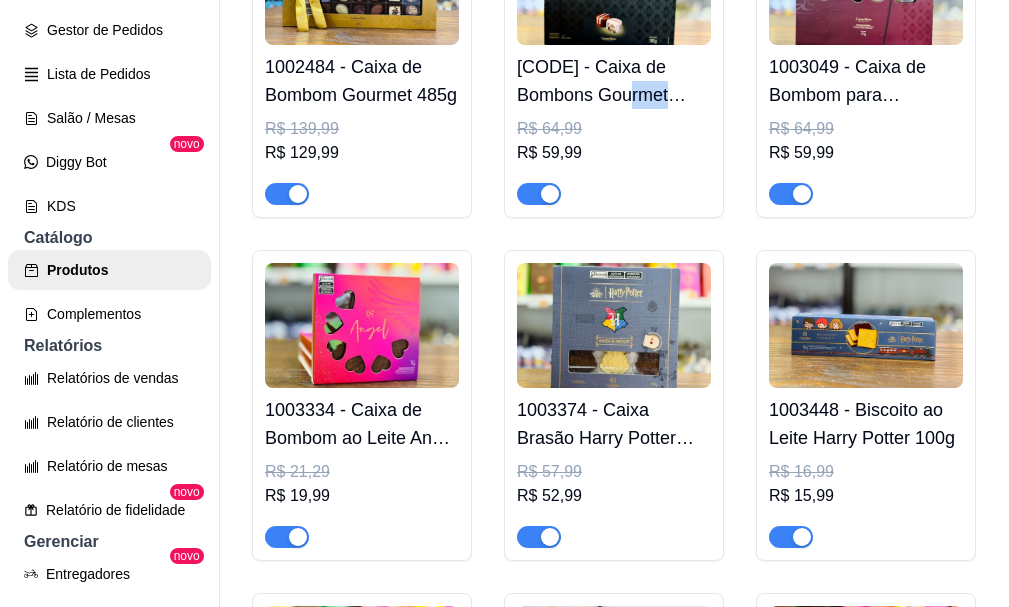 drag, startPoint x: 609, startPoint y: 415, endPoint x: 668, endPoint y: 413, distance: 59.03389 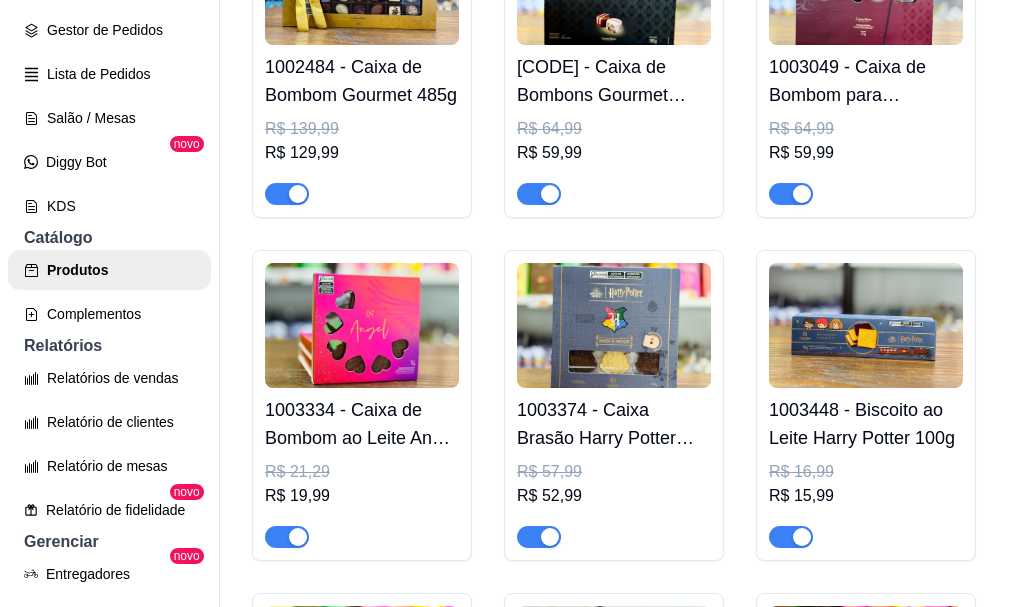 click on "Nome do produto" at bounding box center (511, 417) 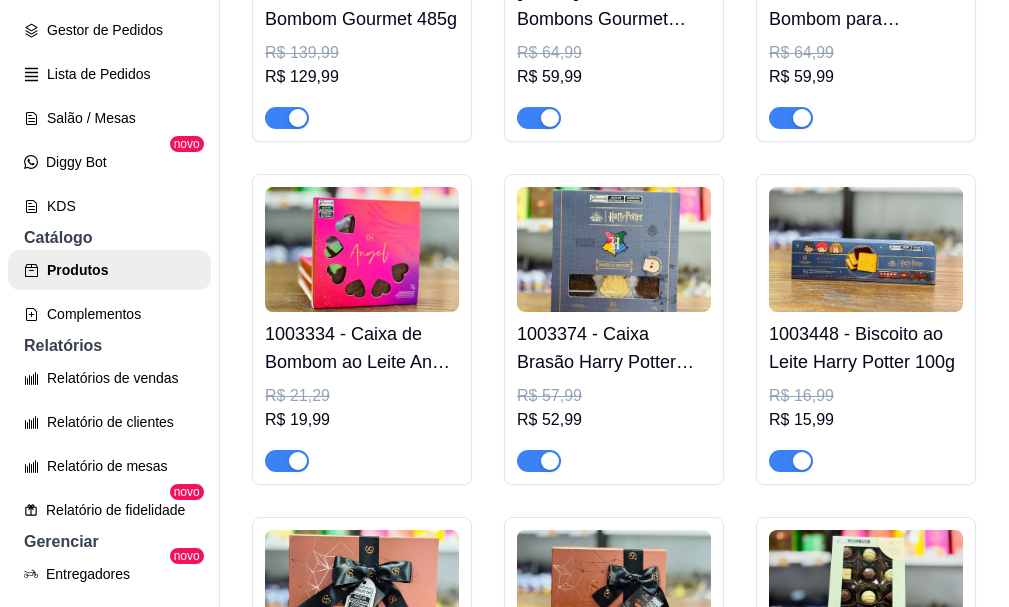 scroll, scrollTop: 944, scrollLeft: 0, axis: vertical 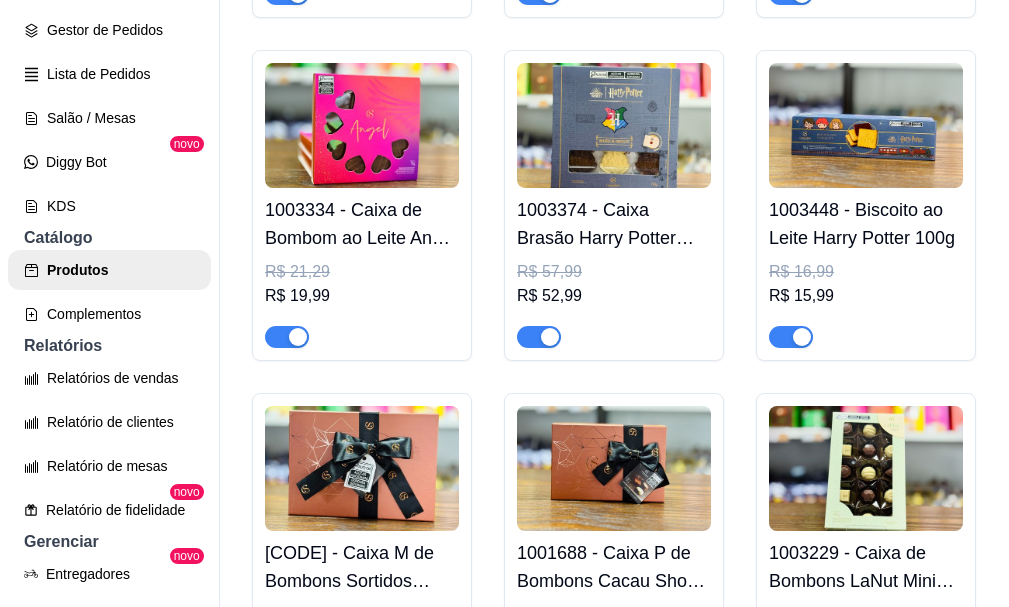 drag, startPoint x: 593, startPoint y: 216, endPoint x: 669, endPoint y: 219, distance: 76.05919 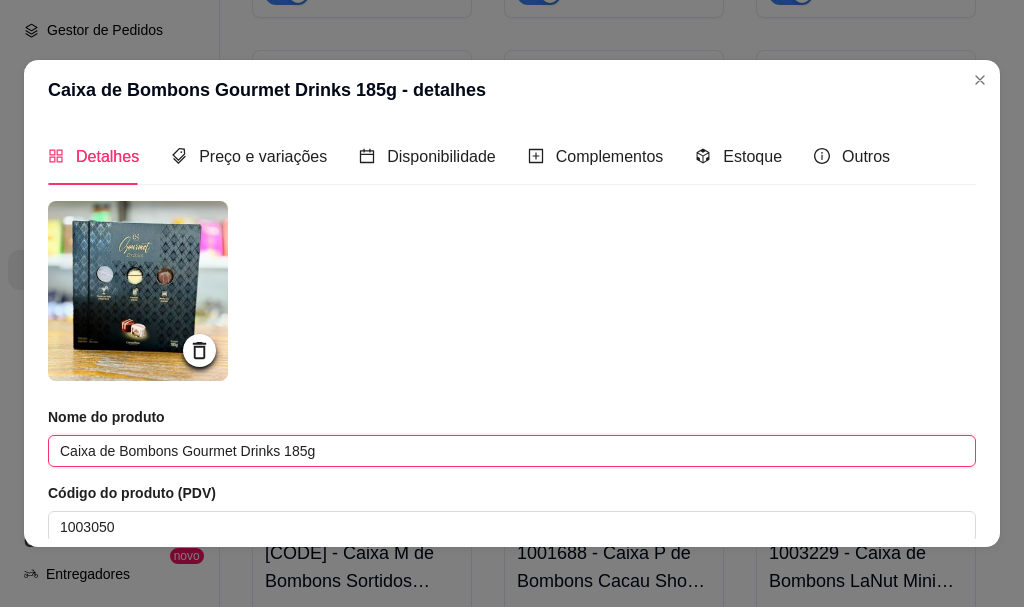 drag, startPoint x: 175, startPoint y: 457, endPoint x: 240, endPoint y: 458, distance: 65.00769 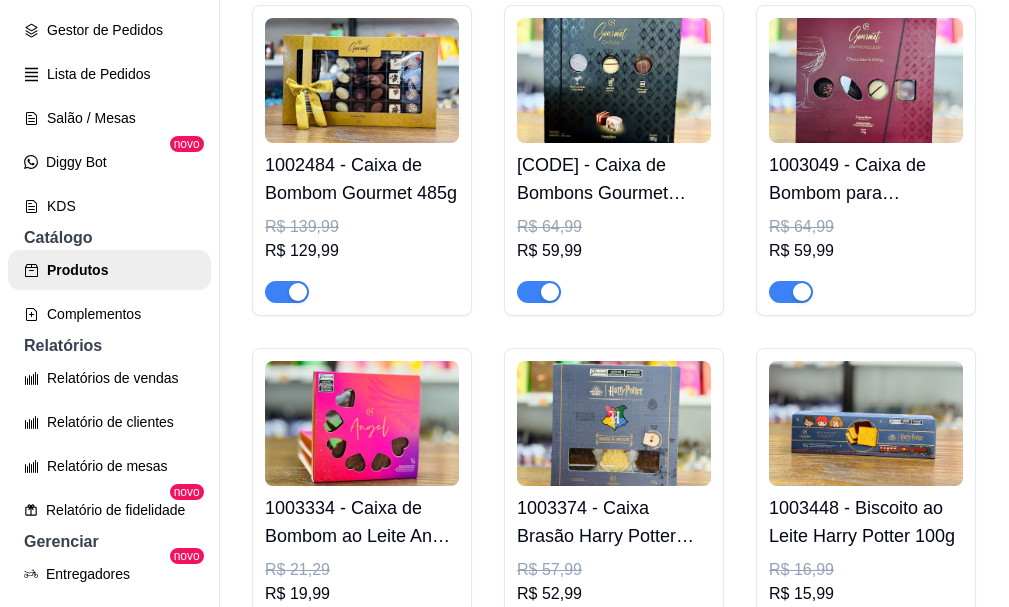 scroll, scrollTop: 644, scrollLeft: 0, axis: vertical 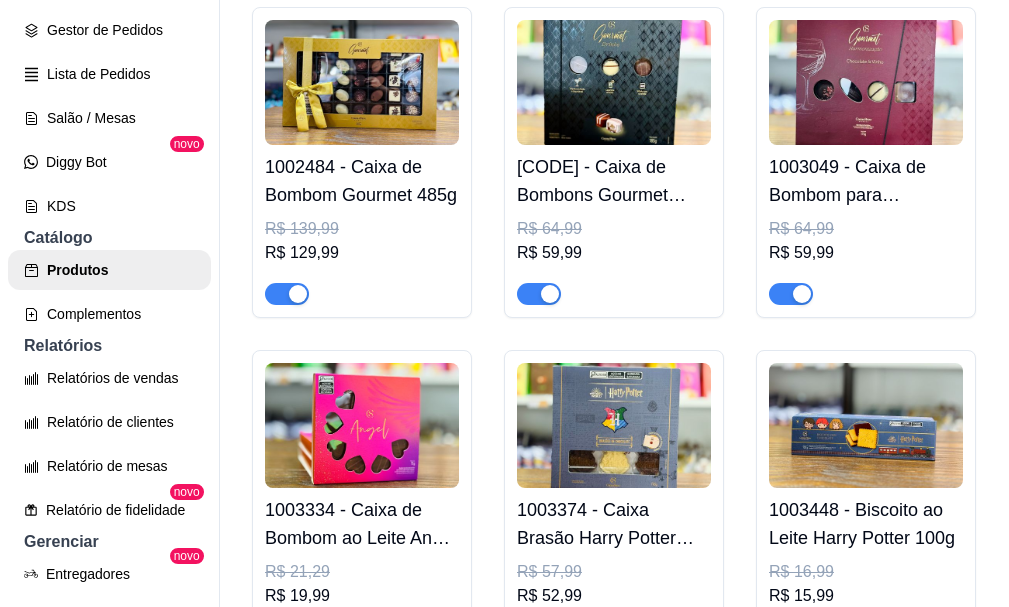 click on "Adicionar produto" at bounding box center [799, -29] 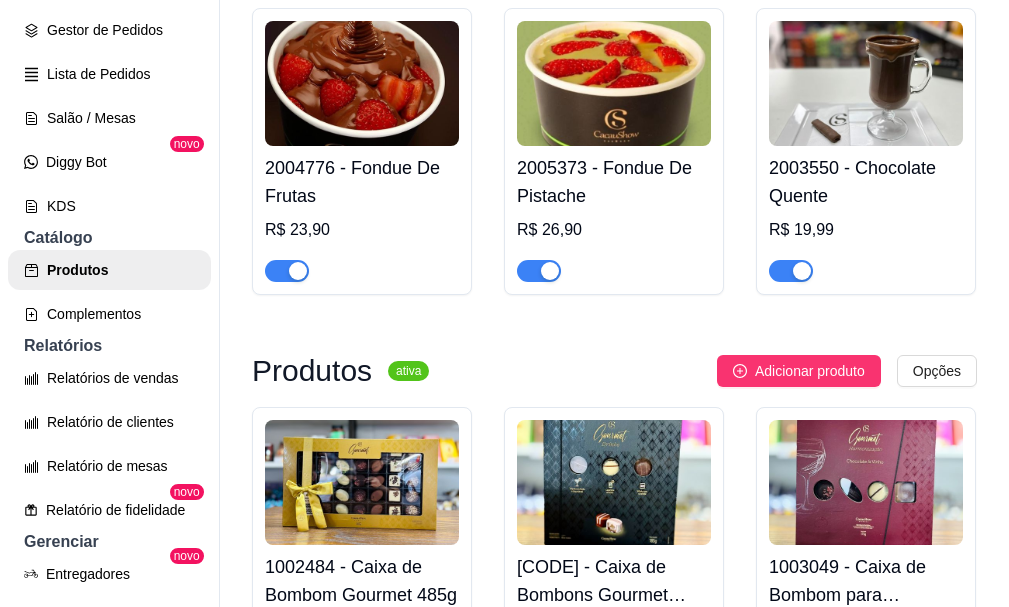 scroll, scrollTop: 0, scrollLeft: 0, axis: both 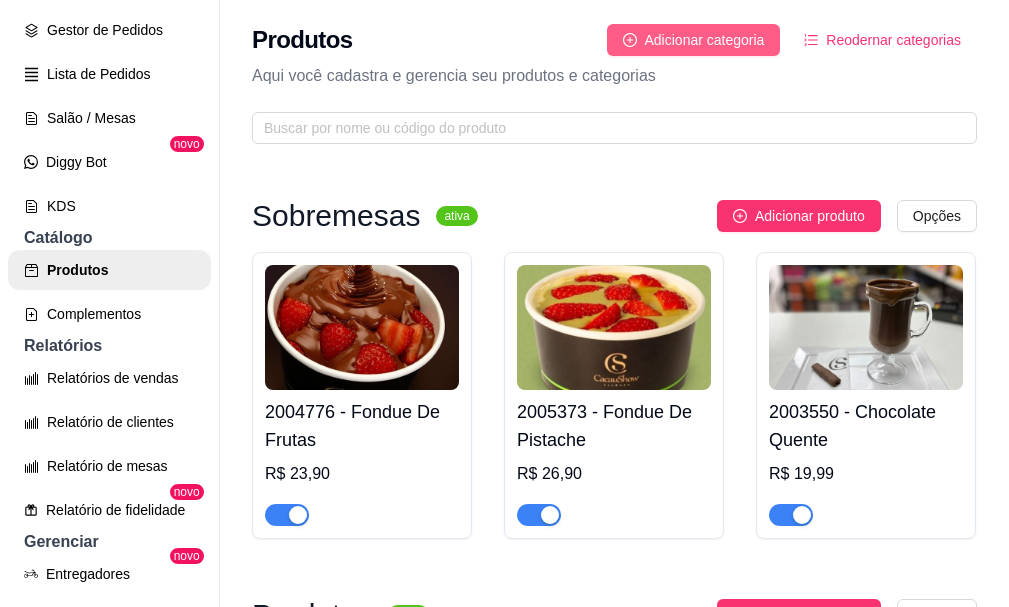click on "Adicionar categoria" at bounding box center [705, 40] 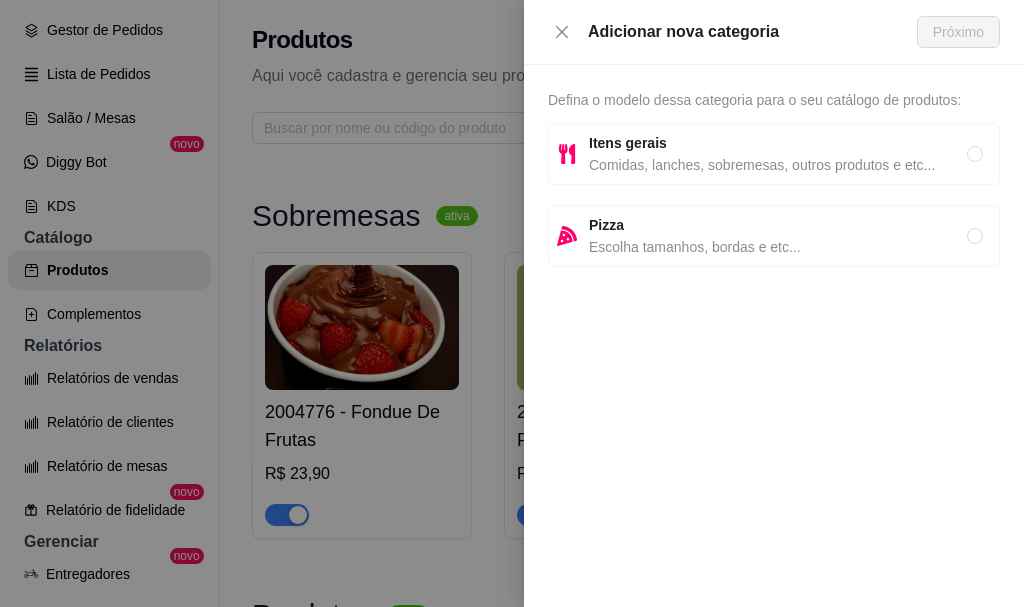 click on "Itens gerais" at bounding box center [778, 143] 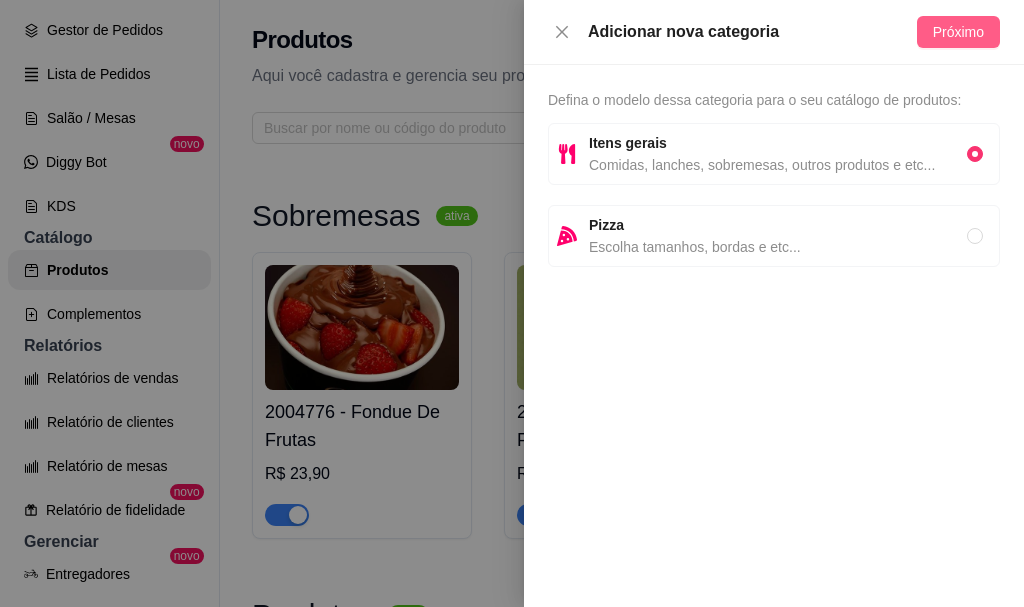 click on "Próximo" at bounding box center [958, 32] 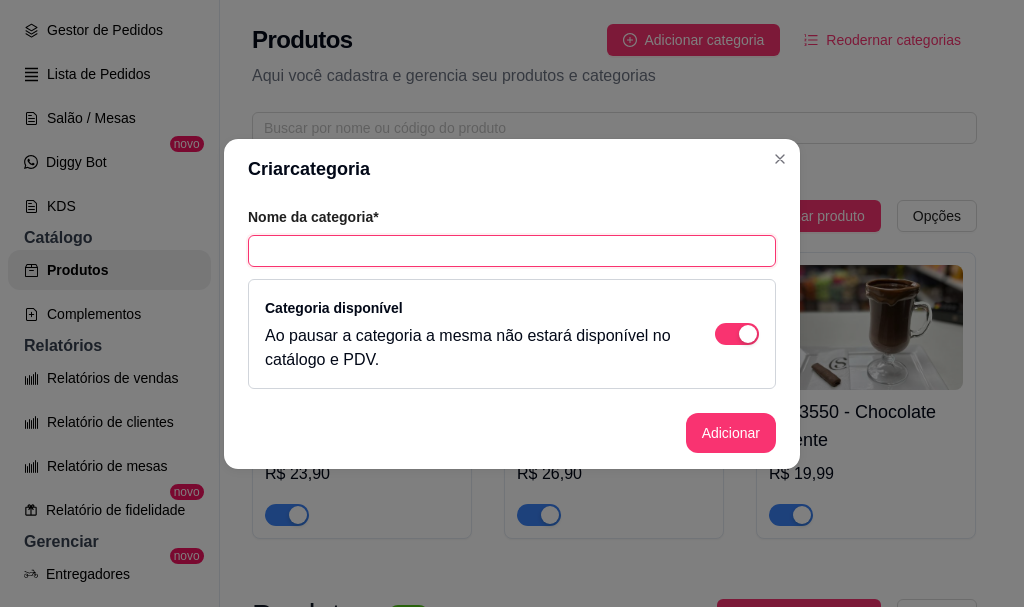 click at bounding box center [512, 251] 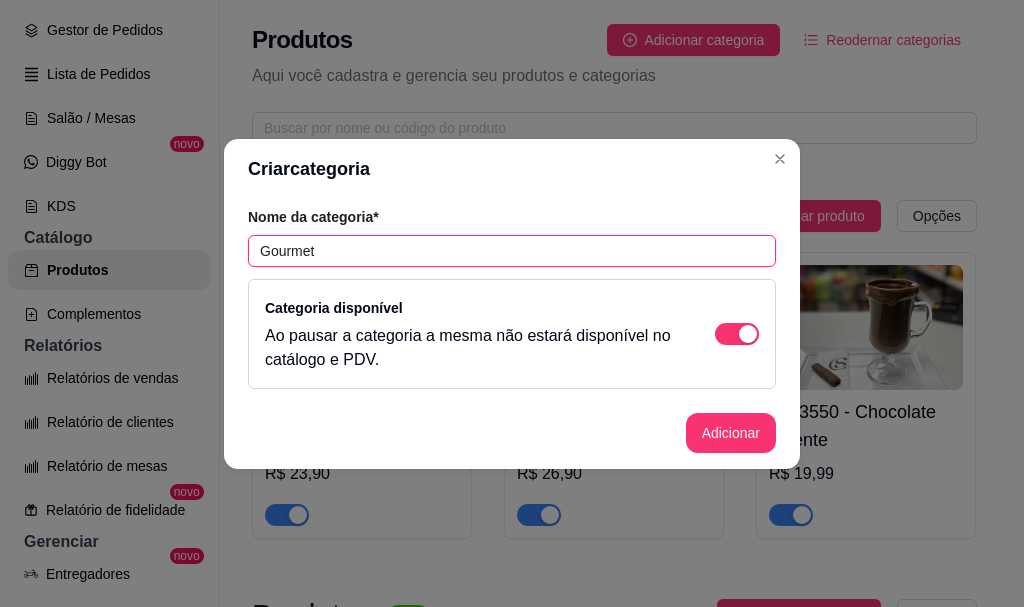 click on "Gourmet" at bounding box center [512, 251] 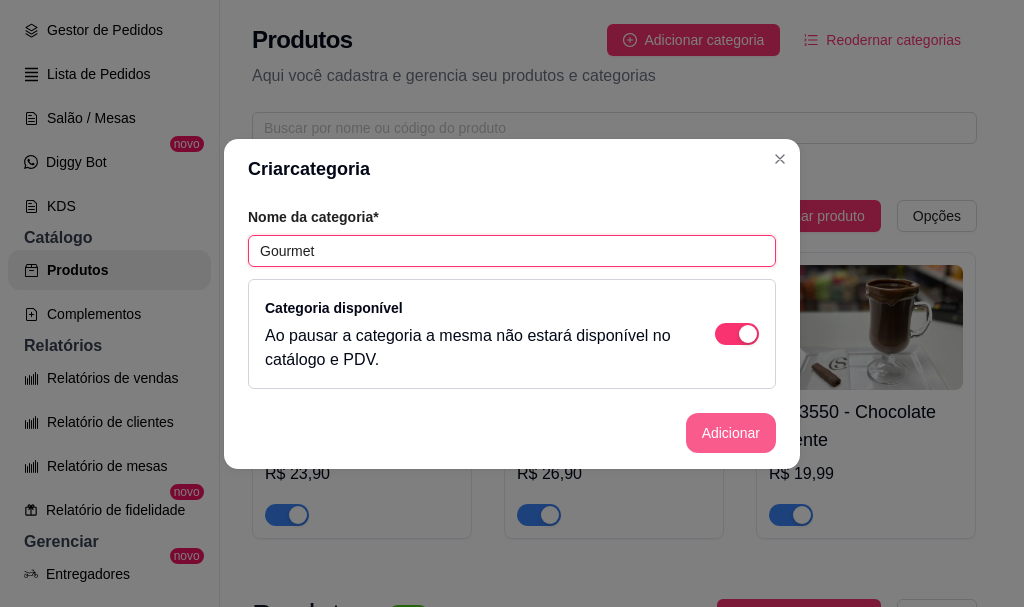 type on "Gourmet" 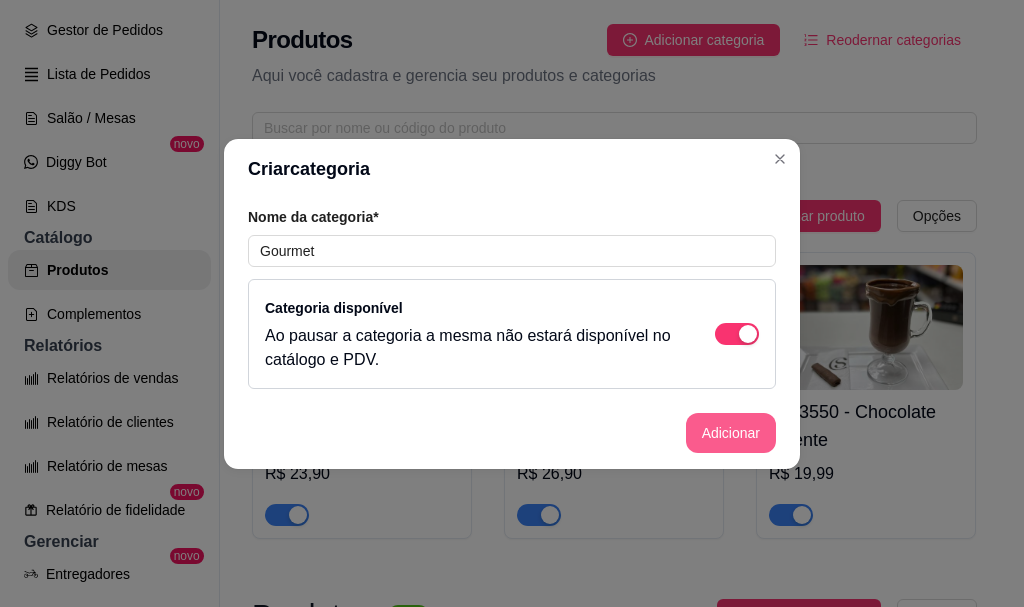 click on "Adicionar" at bounding box center (731, 433) 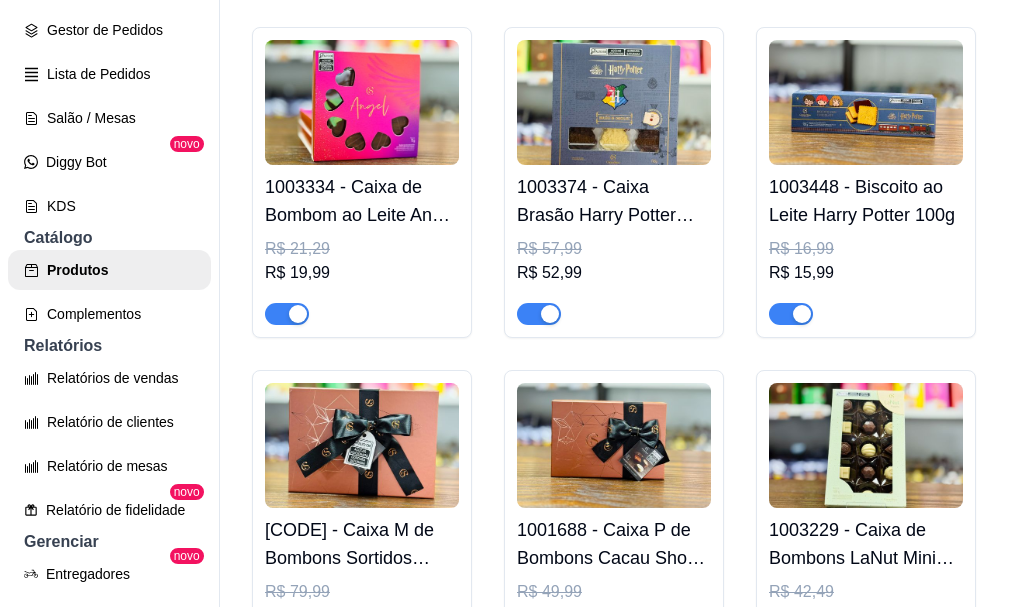 scroll, scrollTop: 1000, scrollLeft: 0, axis: vertical 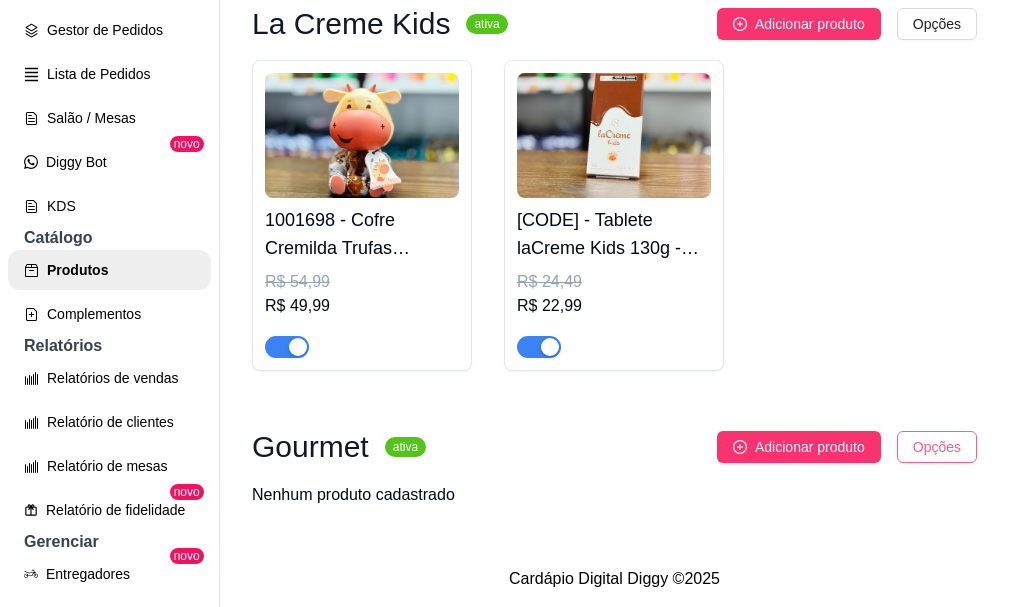 click on "C Cacaushow Mac ... Loja Aberta Loja Período gratuito até 18/08   Dia a dia Pedidos balcão (PDV) Gestor de Pedidos Lista de Pedidos Salão / Mesas Diggy Bot novo KDS Catálogo Produtos Complementos Relatórios Relatórios de vendas Relatório de clientes Relatório de mesas Relatório de fidelidade novo Gerenciar Entregadores novo Nota Fiscal (NFC-e) Controle de caixa Controle de fiado Cupons Clientes Estoque Configurações Diggy Planos Precisa de ajuda? Sair Produtos Adicionar categoria Reodernar categorias Aqui você cadastra e gerencia seu produtos e categorias Sobremesas ativa Adicionar produto Opções 2004776 - Fondue De Frutas    R$ 23,90 2005373 - Fondue De Pistache   R$ 26,90 2003550 - Chocolate Quente    R$ 19,99 Produtos ativa Adicionar produto Opções 1002484 - Caixa de Bombom Gourmet 485g   R$ 139,99 R$ 129,99  1003050 - Caixa de Bombons Gourmet Drinks 185g   R$ 64,99 R$ 59,99 1003049 - Caixa de Bombom para Harmonização e Vinho 175g   R$ 64,99 R$ 59,99   R$ 21,29 R$ 19,99" at bounding box center (504, 303) 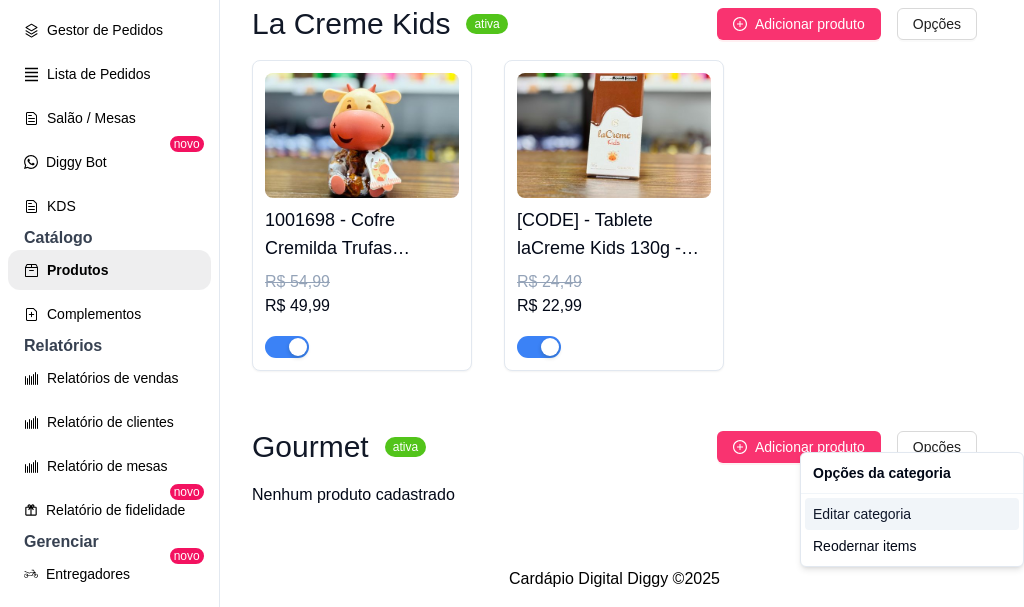 click on "Editar categoria" at bounding box center (912, 514) 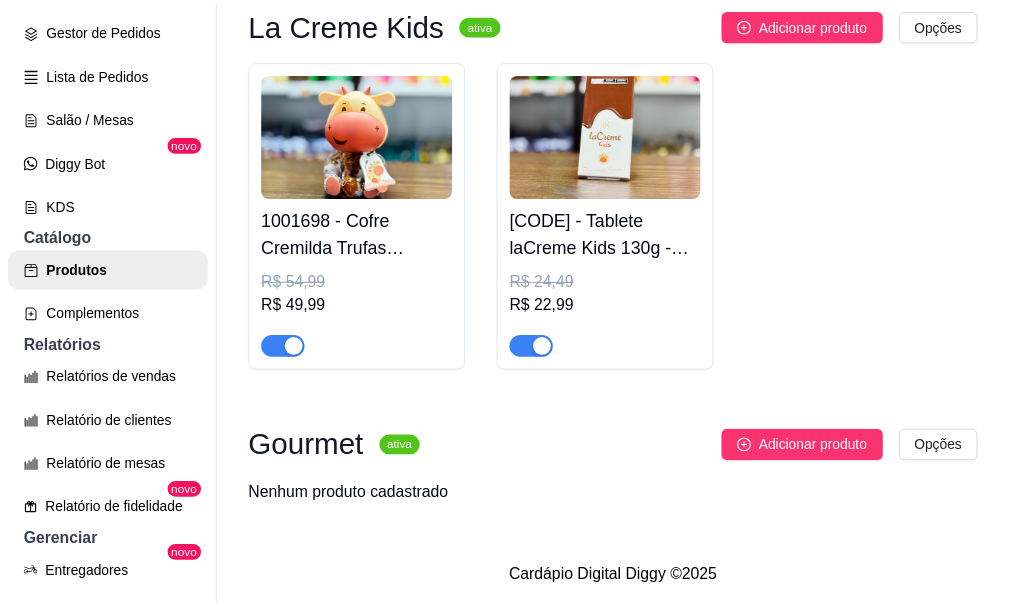 scroll, scrollTop: 11200, scrollLeft: 0, axis: vertical 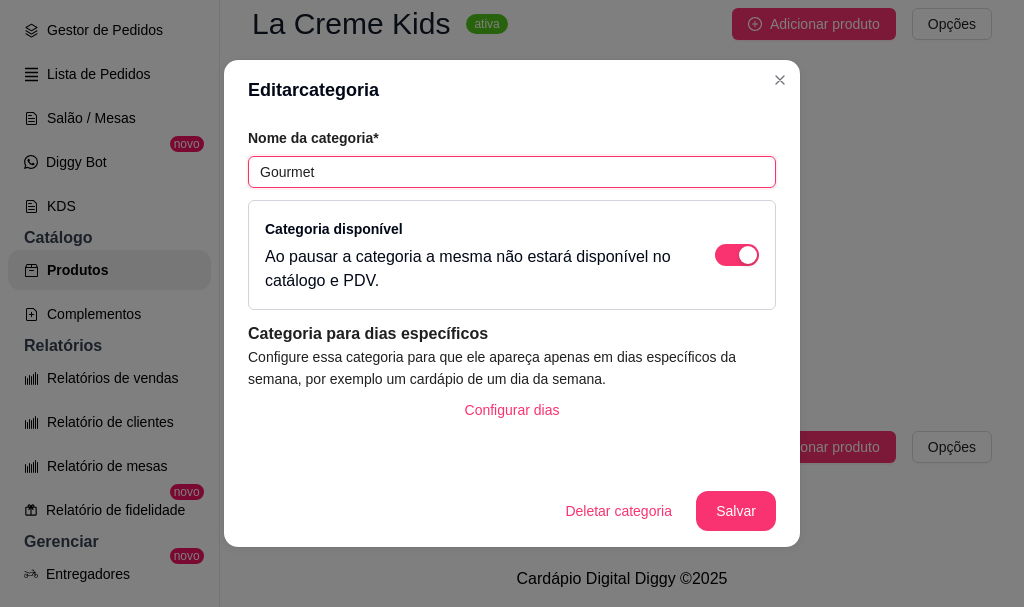 click on "Gourmet" at bounding box center (512, 172) 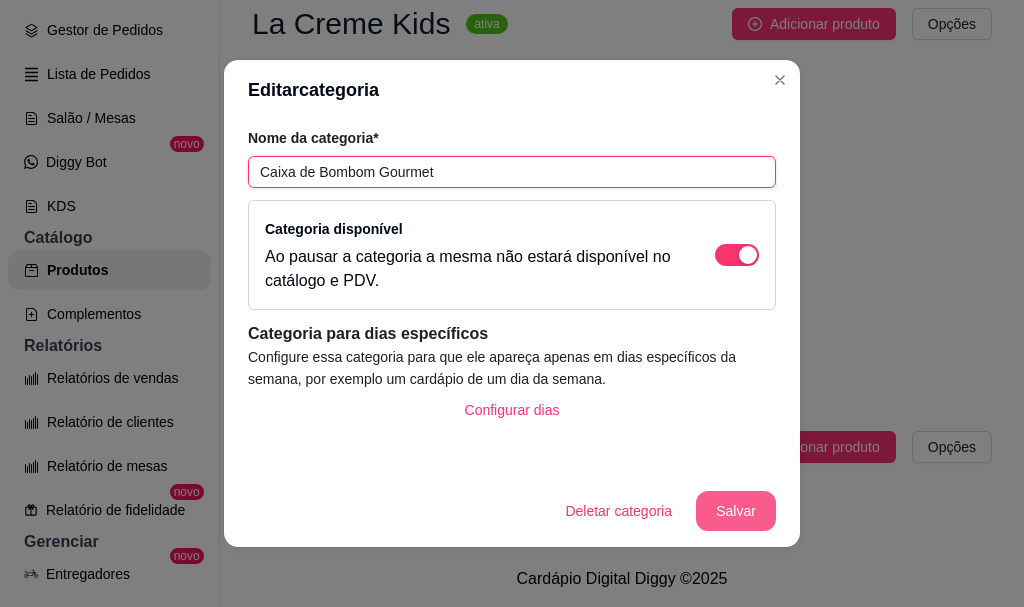 type on "Caixa de Bombom Gourmet" 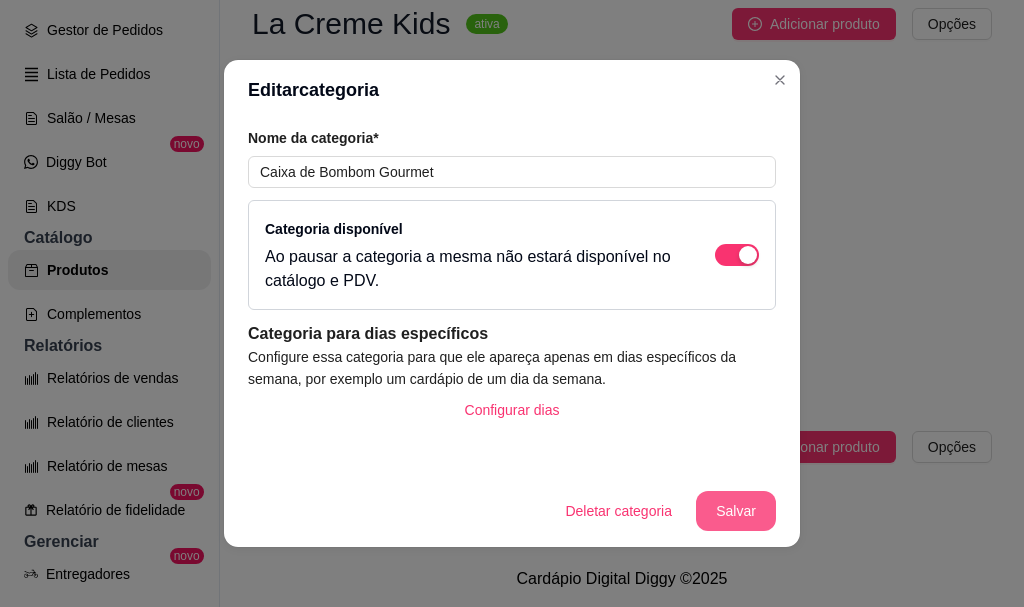click on "Salvar" at bounding box center [736, 511] 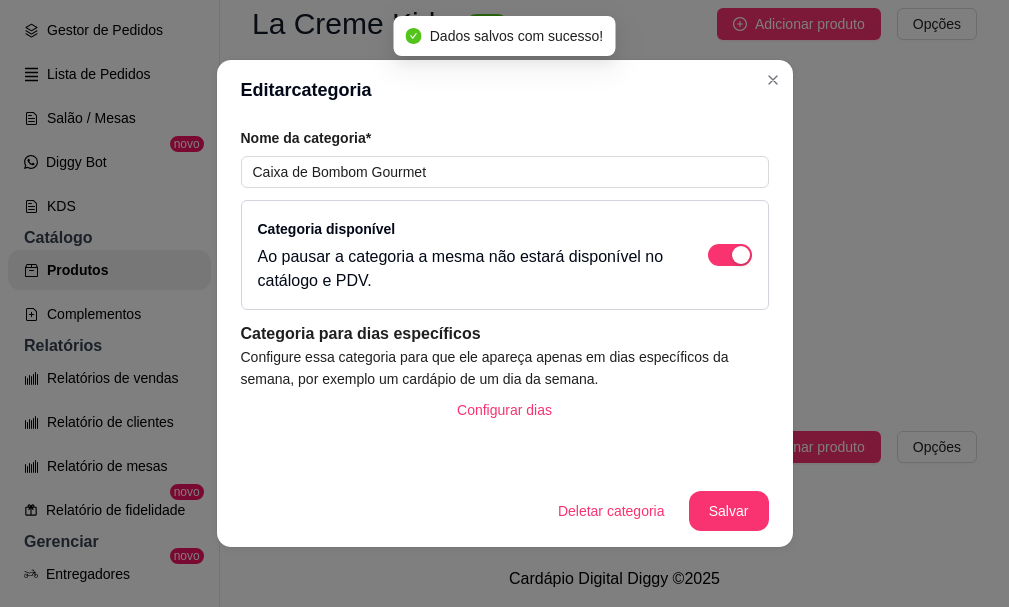 scroll, scrollTop: 15624, scrollLeft: 0, axis: vertical 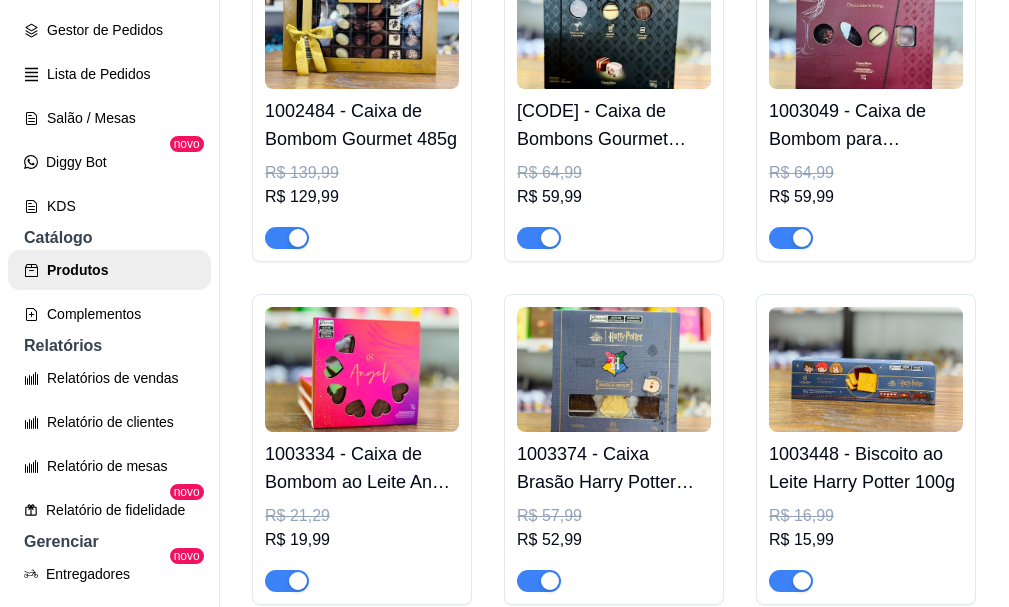 click at bounding box center (362, 26) 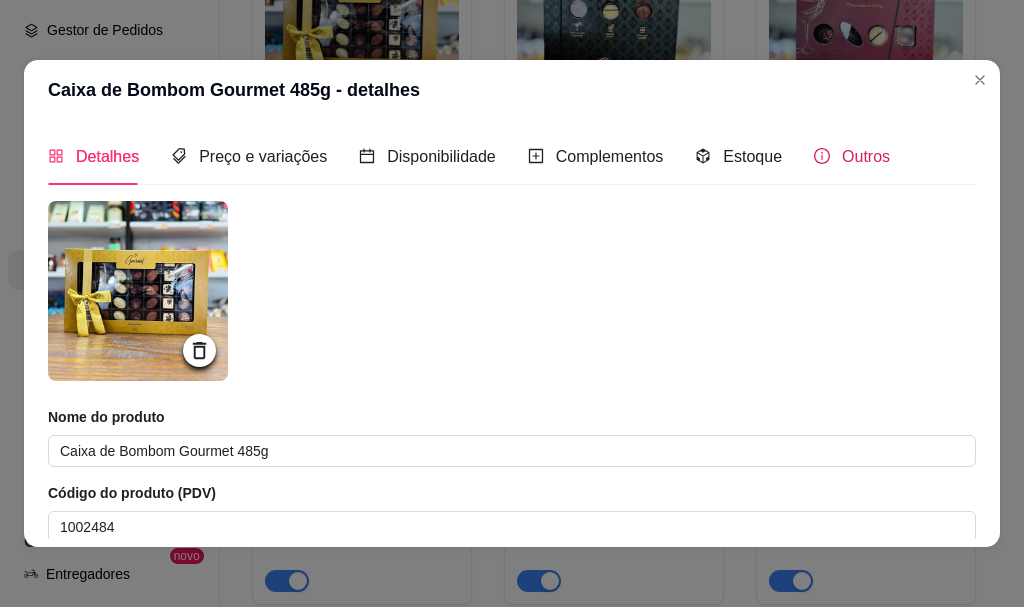 click on "Outros" at bounding box center [866, 156] 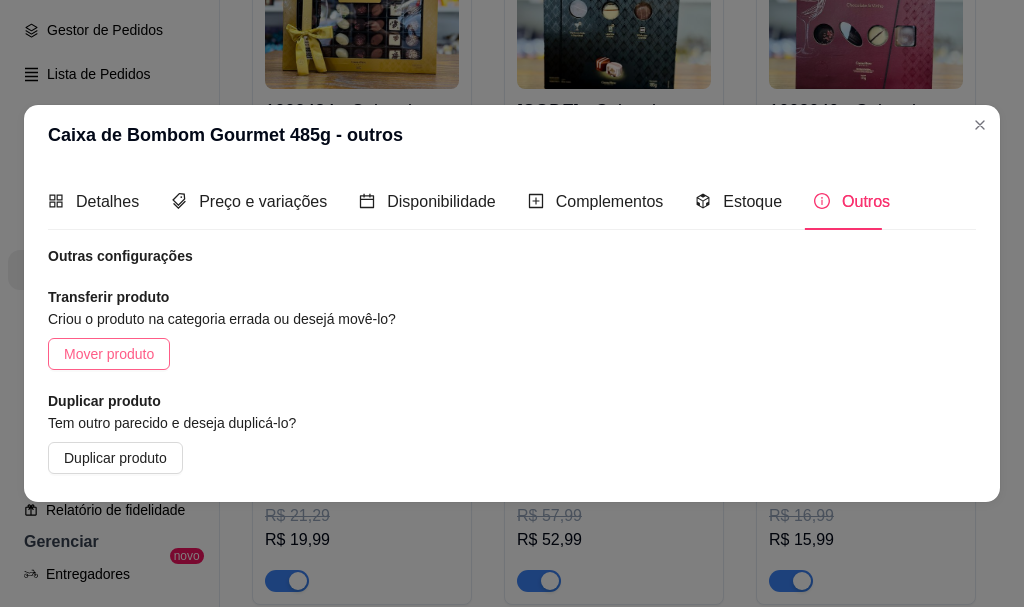 click on "Mover produto" at bounding box center (109, 354) 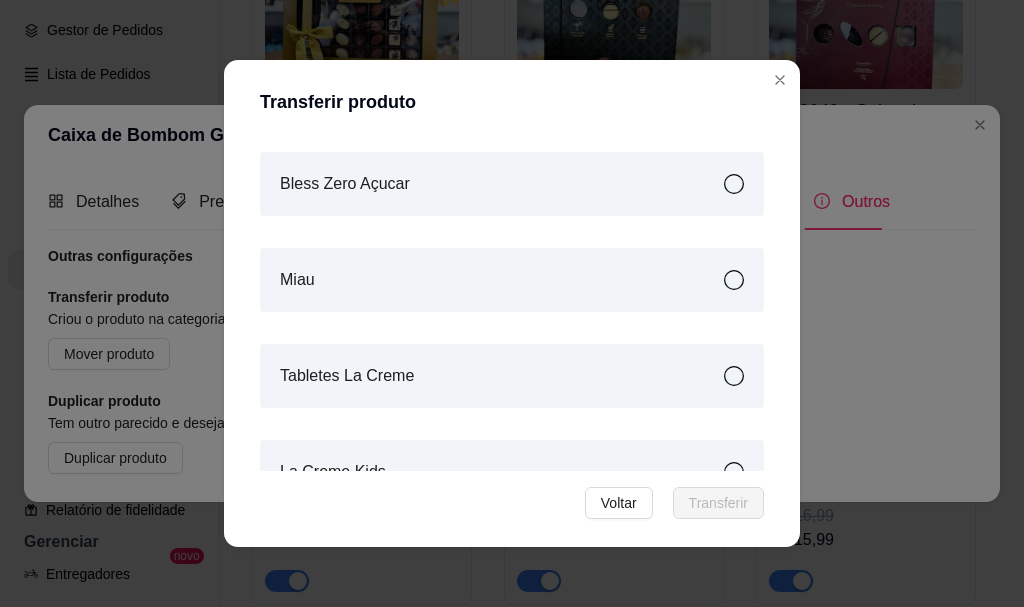 scroll, scrollTop: 741, scrollLeft: 0, axis: vertical 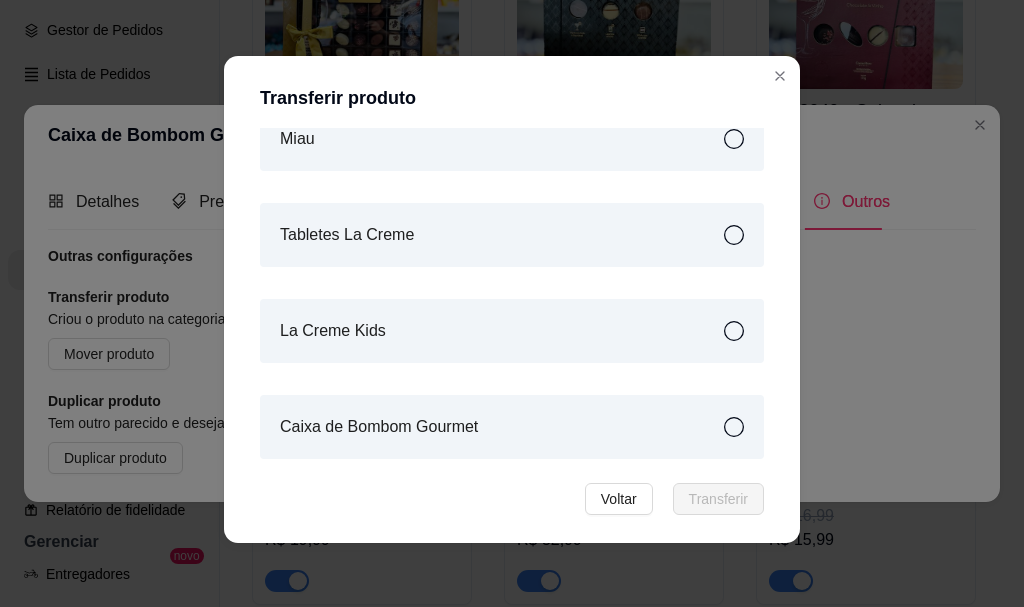 click on "Caixa de Bombom Gourmet" at bounding box center [512, 427] 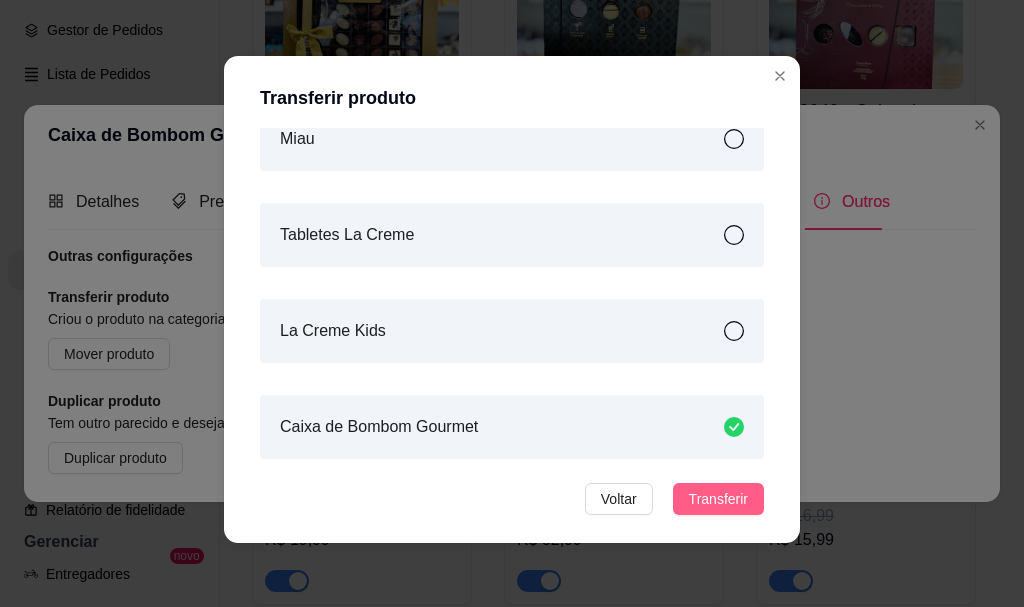 drag, startPoint x: 724, startPoint y: 499, endPoint x: 703, endPoint y: 487, distance: 24.186773 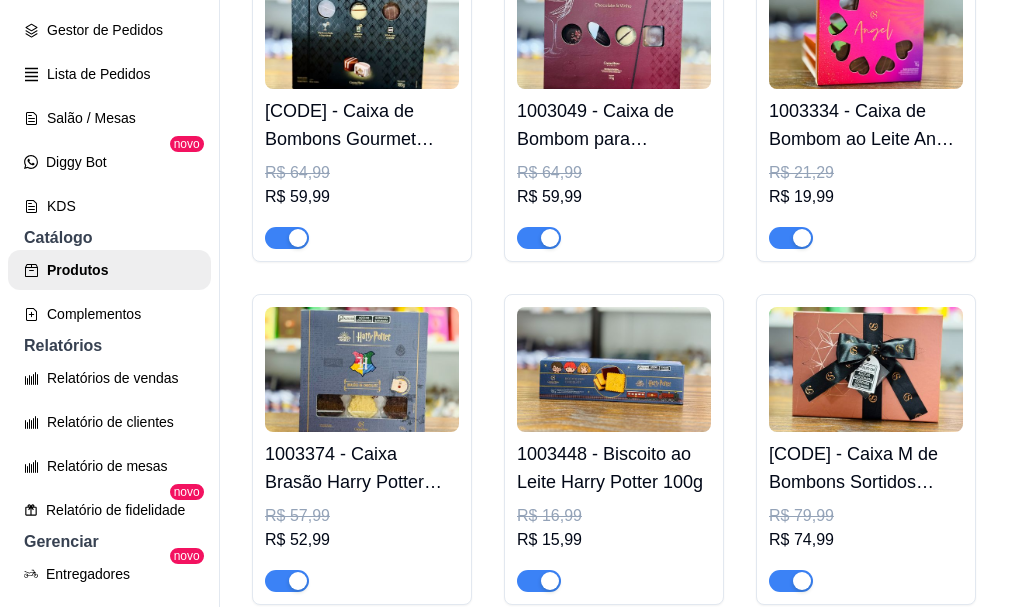 click at bounding box center (362, 26) 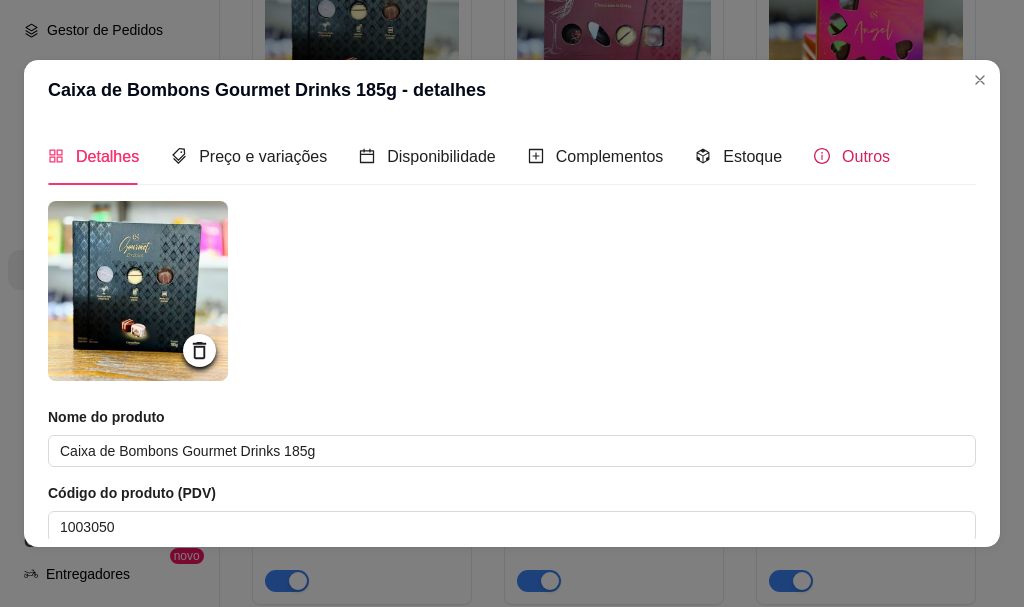 click on "Outros" at bounding box center [866, 156] 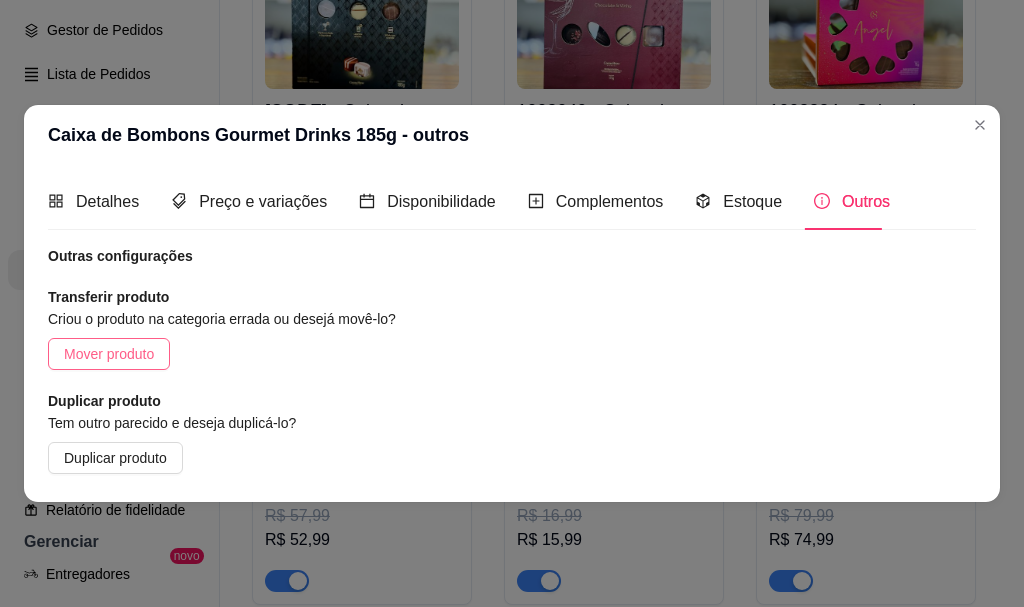 click on "Mover produto" at bounding box center [109, 354] 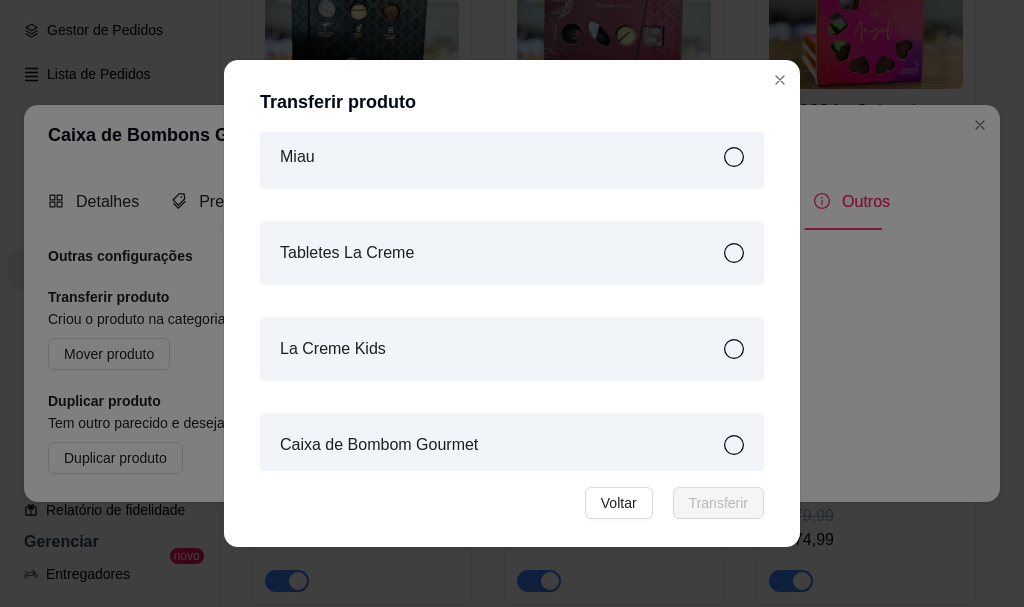 scroll, scrollTop: 741, scrollLeft: 0, axis: vertical 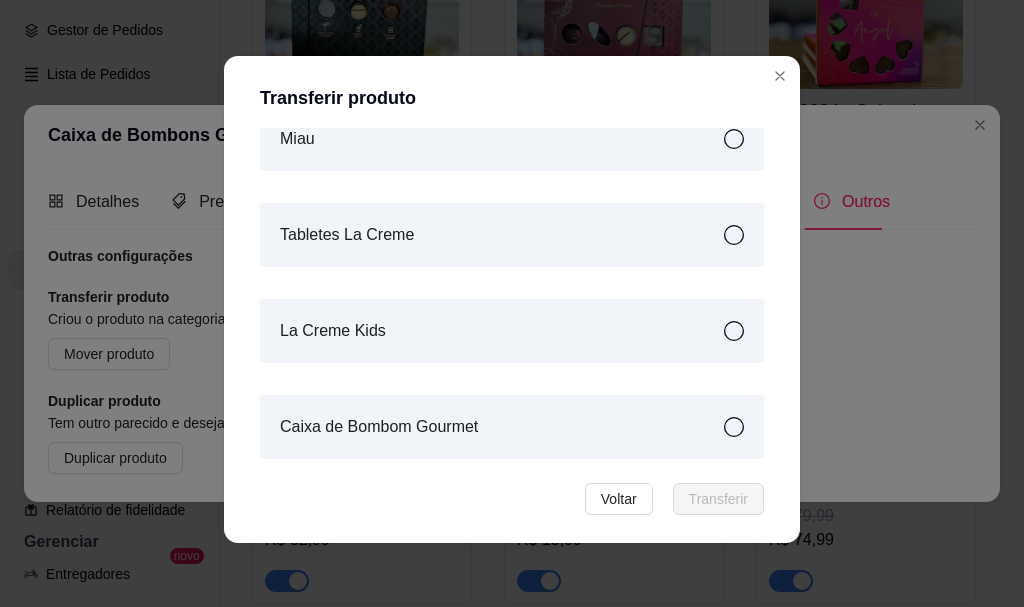 click on "Caixa de Bombom Gourmet" at bounding box center (512, 427) 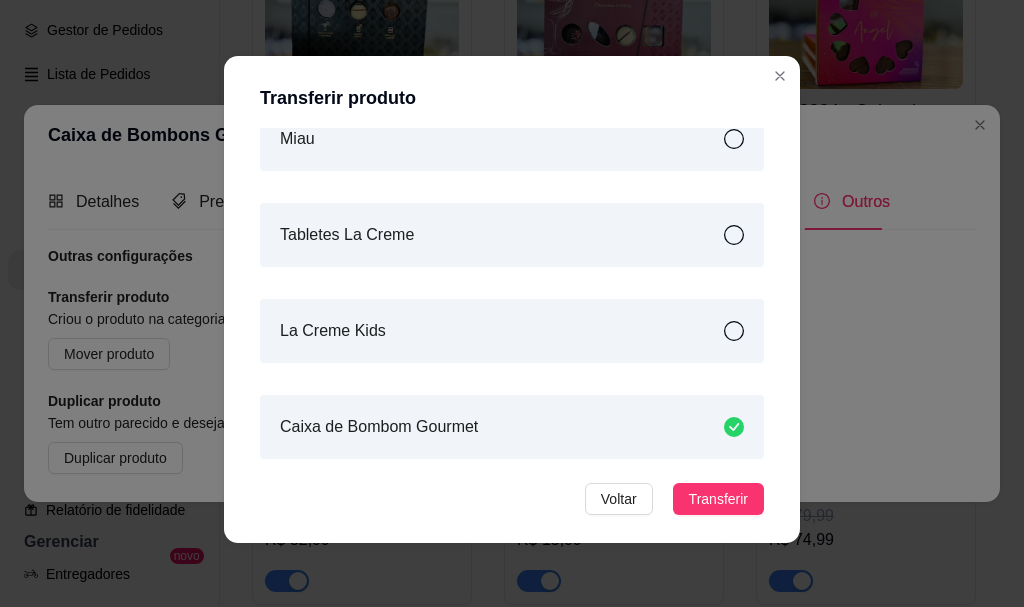 drag, startPoint x: 686, startPoint y: 491, endPoint x: 669, endPoint y: 469, distance: 27.802877 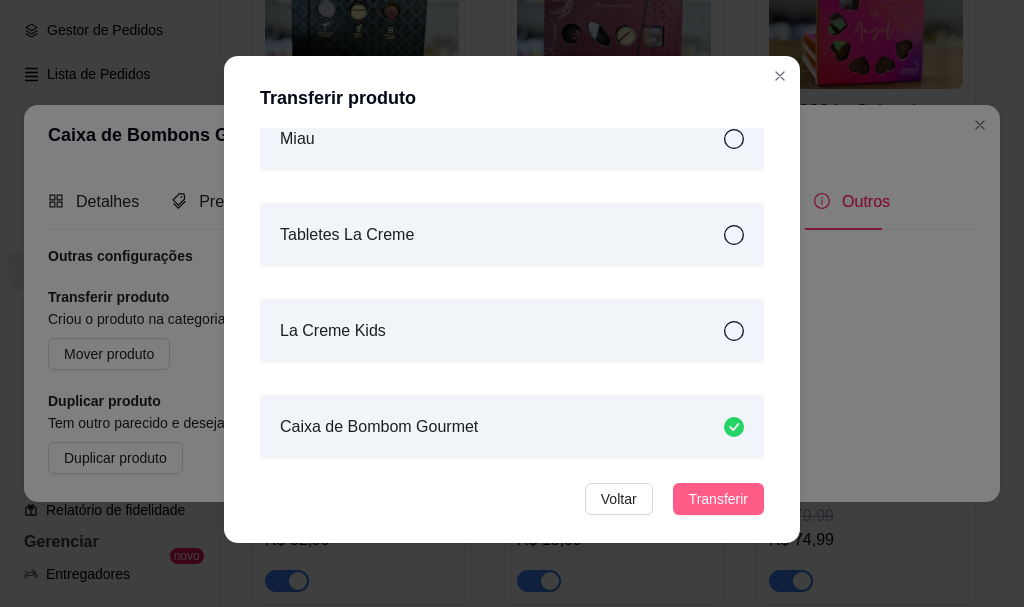 click on "Transferir" at bounding box center (718, 499) 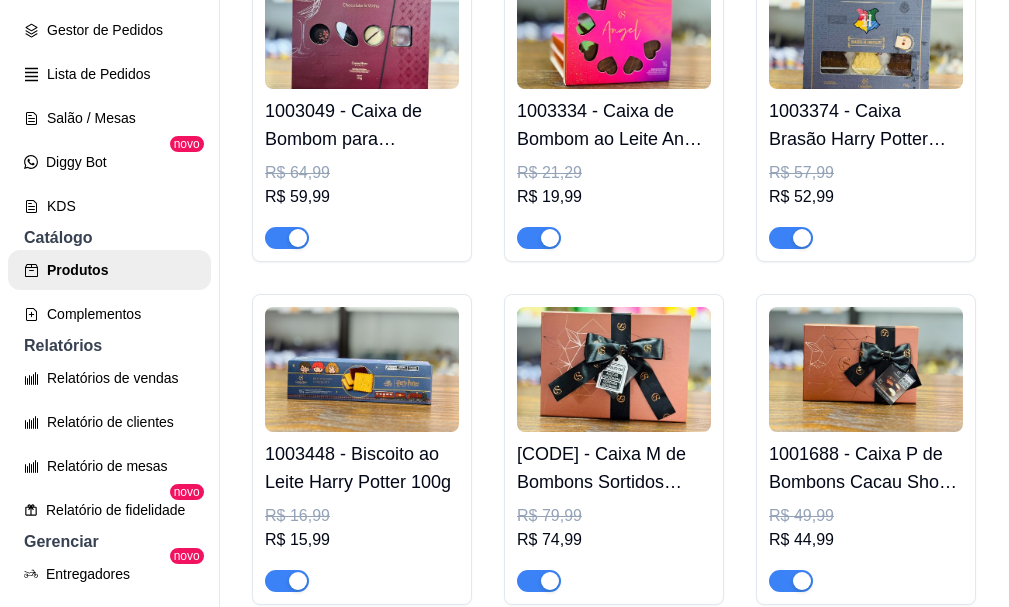 click at bounding box center (362, 26) 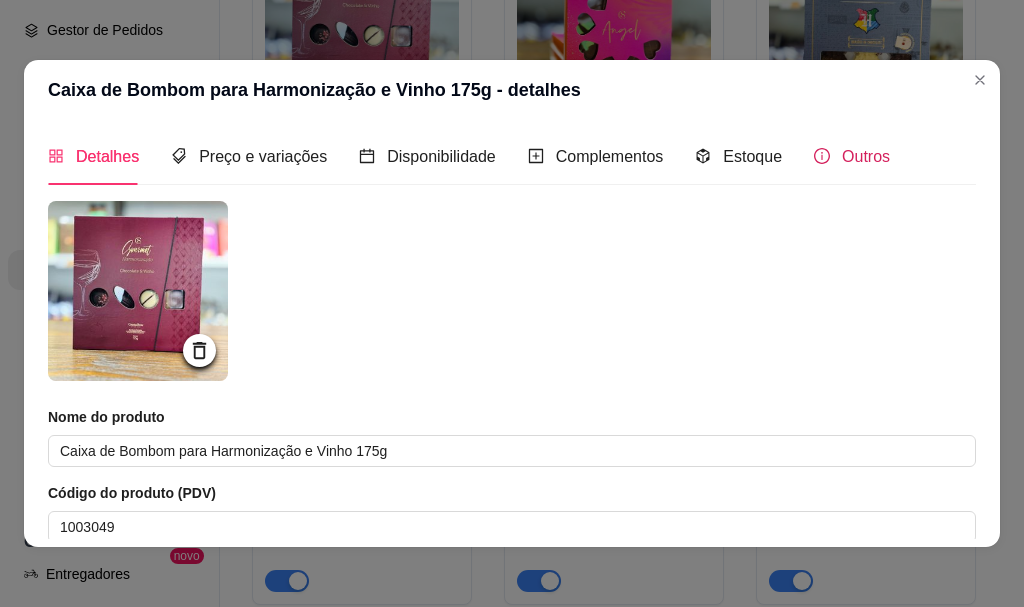 click on "Outros" at bounding box center [866, 156] 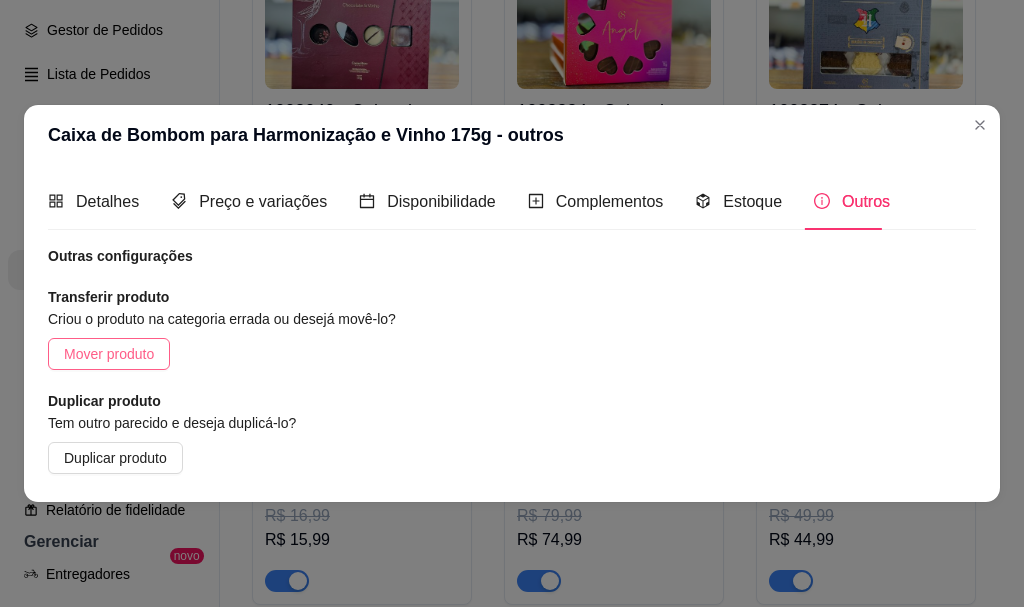 click on "Mover produto" at bounding box center [109, 354] 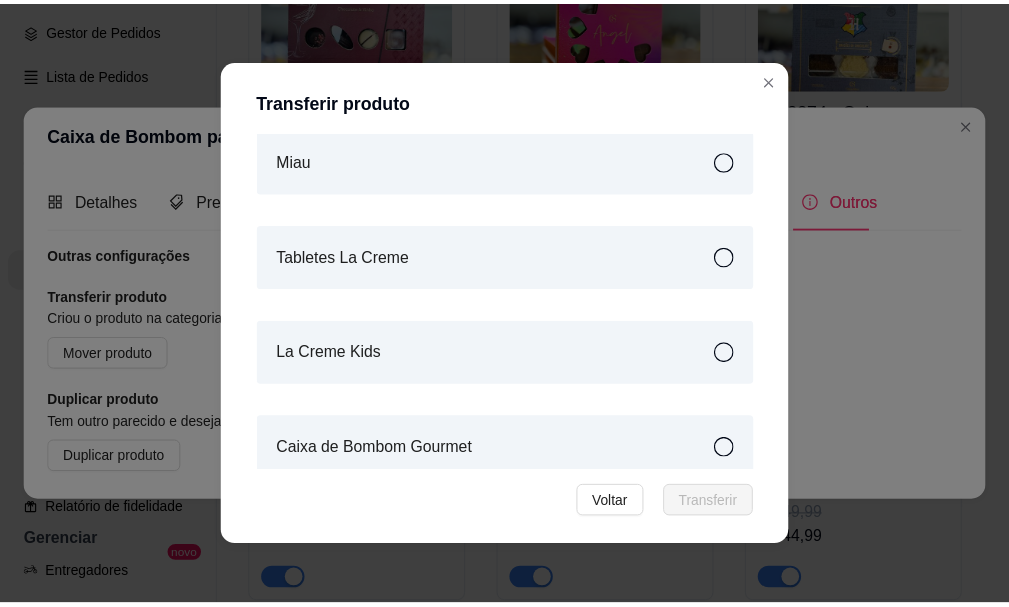 scroll, scrollTop: 741, scrollLeft: 0, axis: vertical 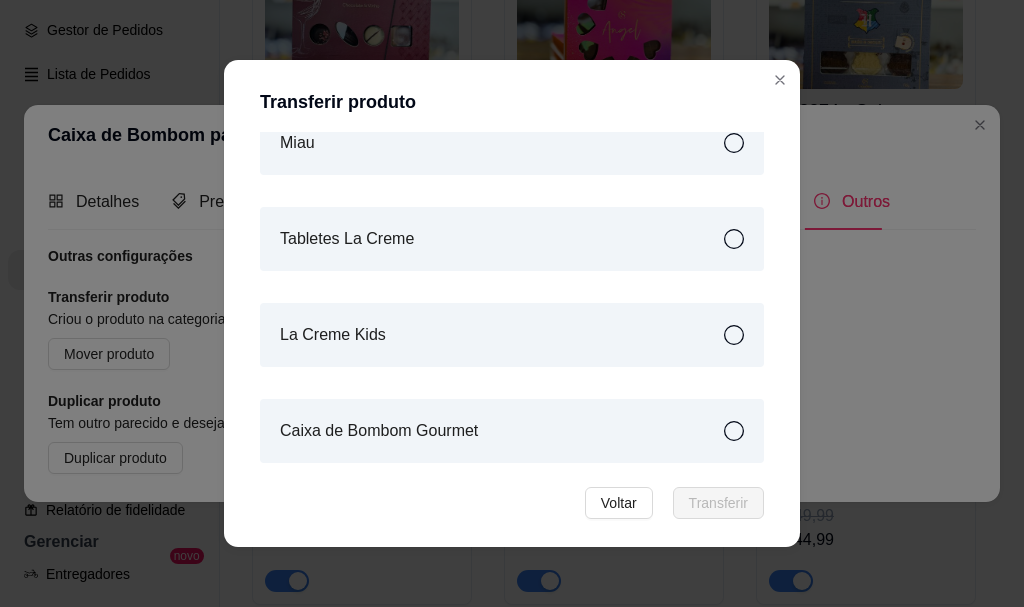 click on "Caixa de Bombom Gourmet" at bounding box center [512, 431] 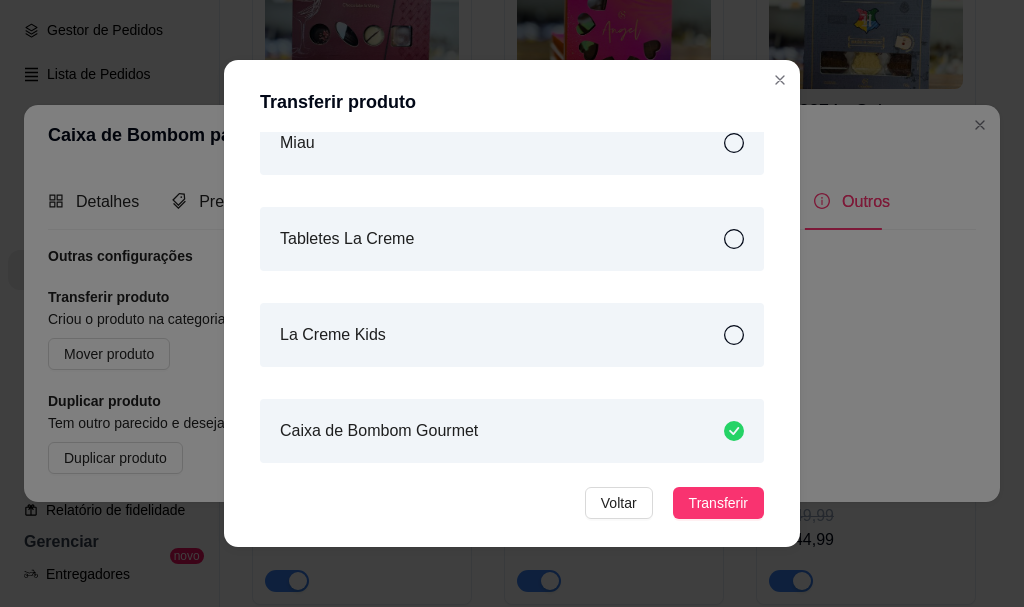 drag, startPoint x: 683, startPoint y: 495, endPoint x: 692, endPoint y: 485, distance: 13.453624 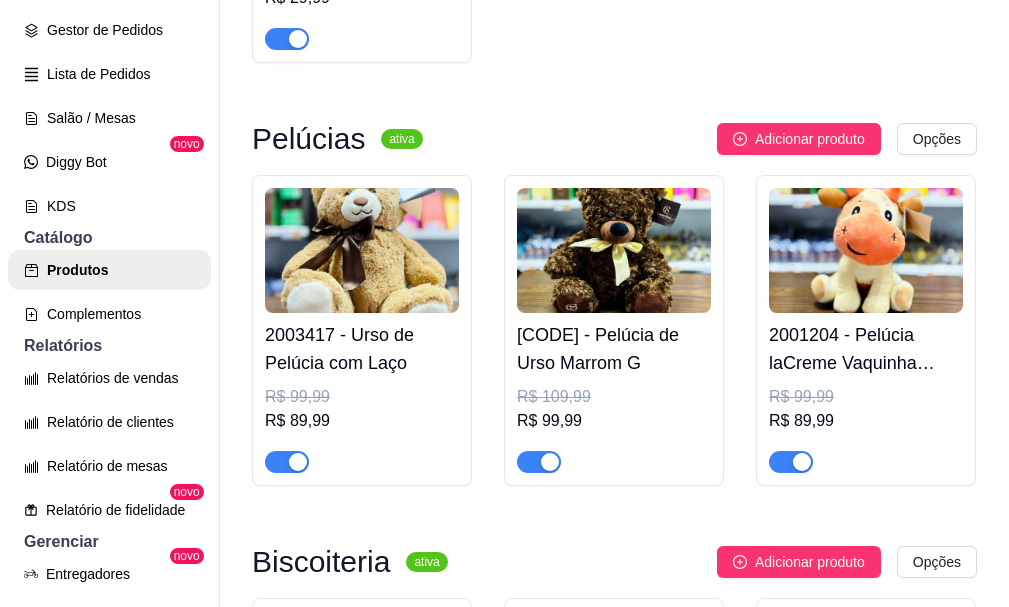 scroll, scrollTop: 6200, scrollLeft: 0, axis: vertical 